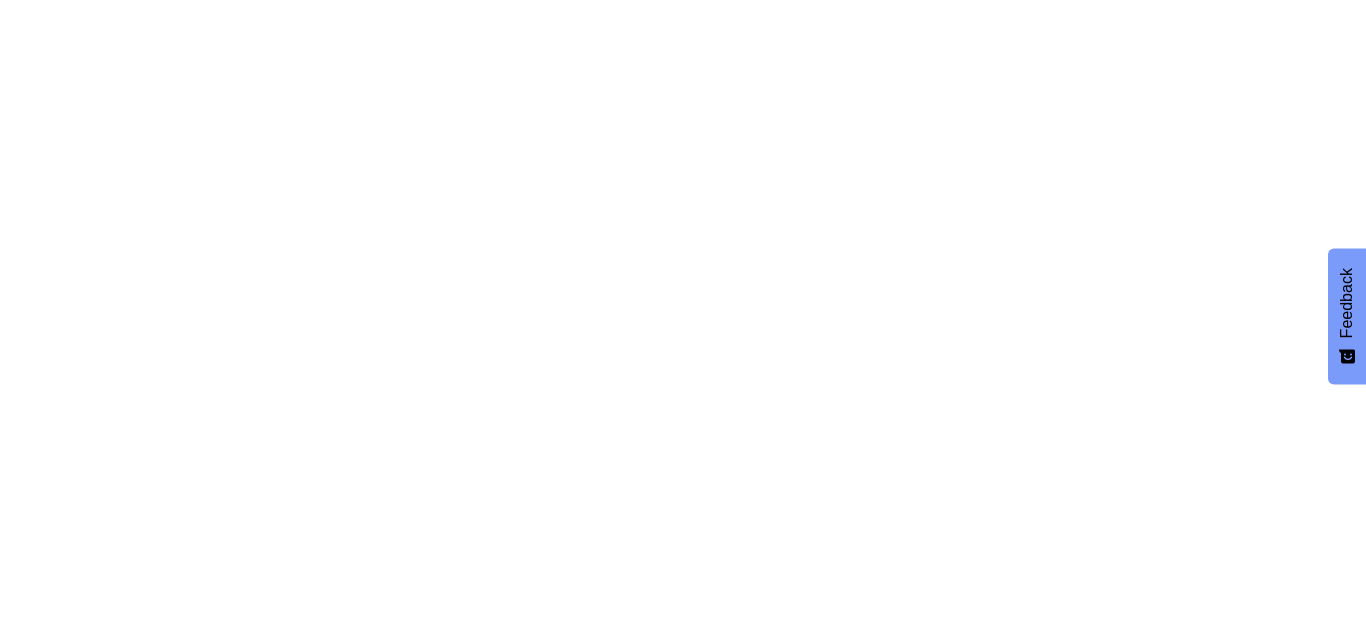 scroll, scrollTop: 0, scrollLeft: 0, axis: both 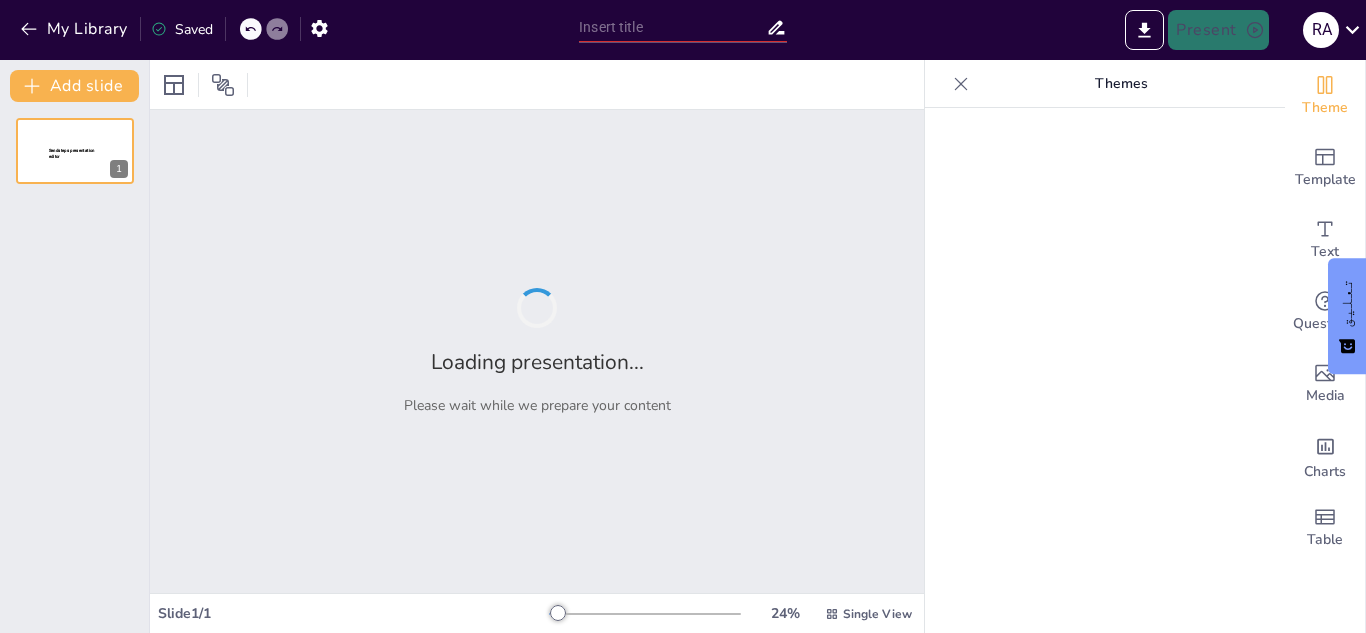 type on "New Sendsteps" 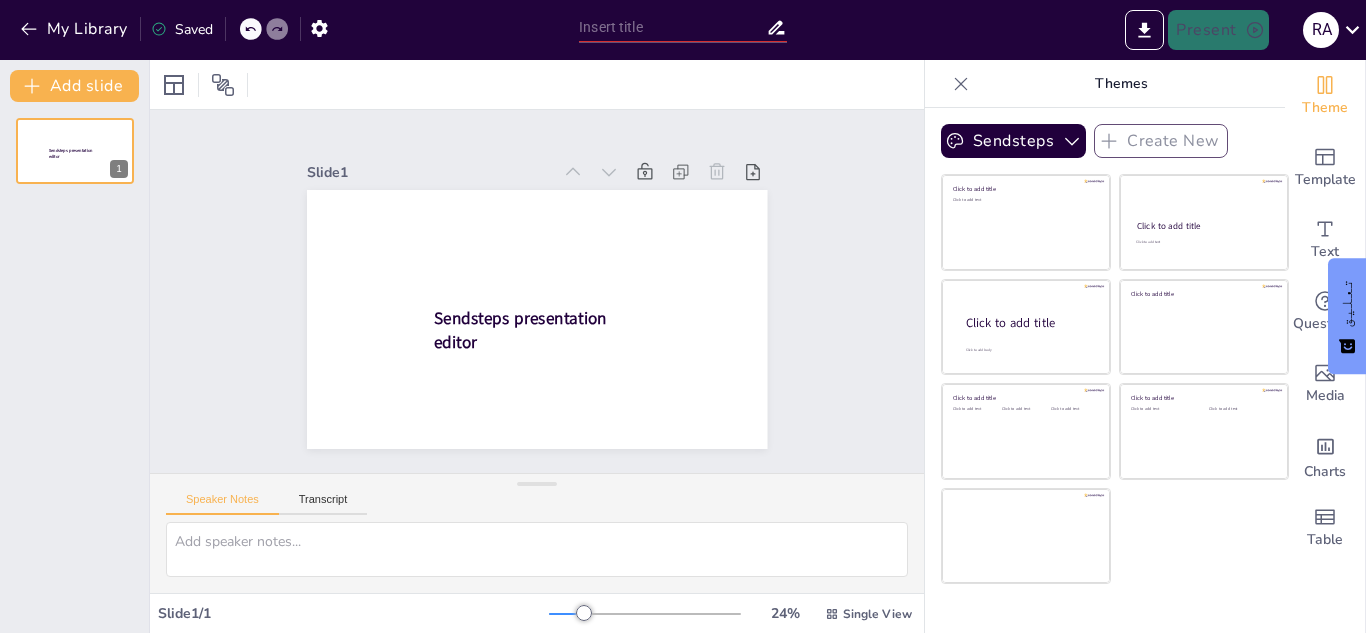 scroll, scrollTop: 0, scrollLeft: 0, axis: both 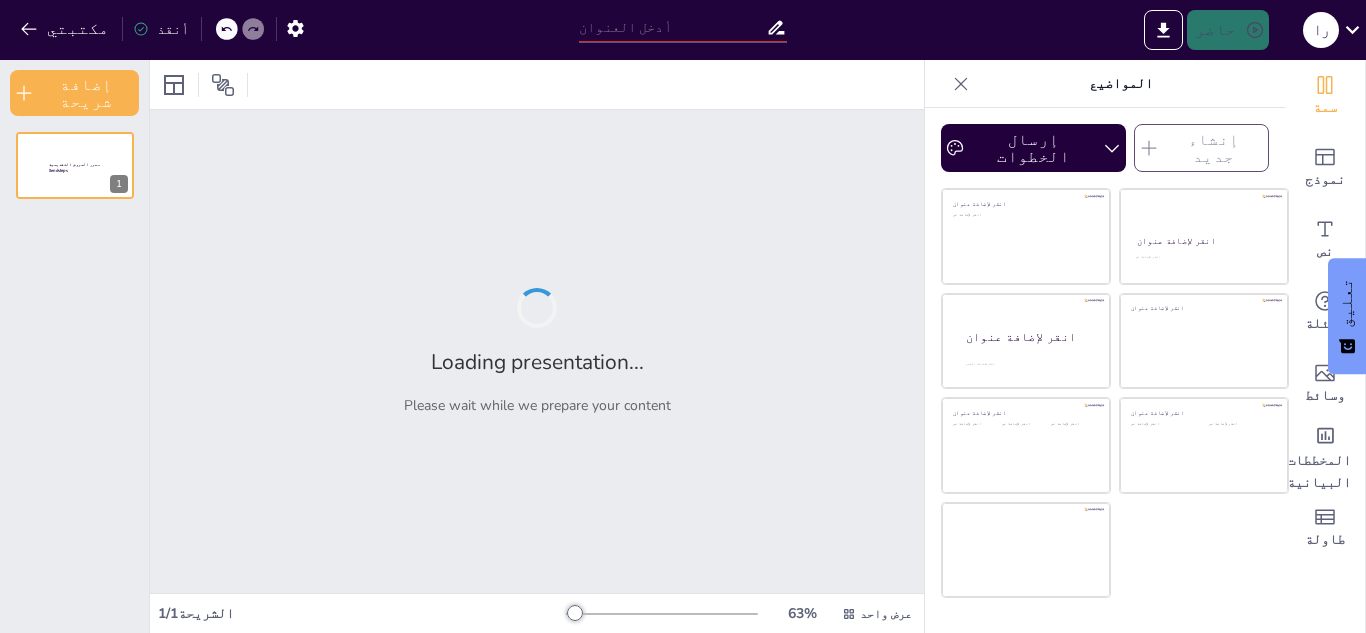 type on "New Sendsteps" 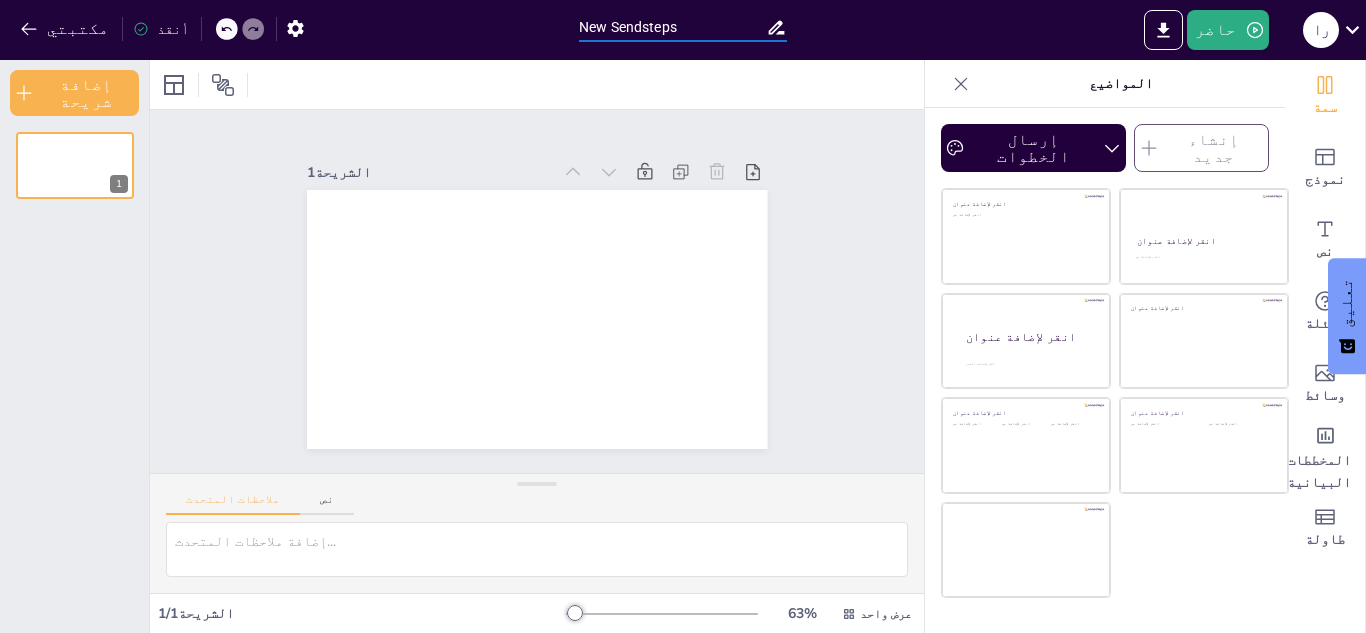 click on "New Sendsteps" at bounding box center (672, 27) 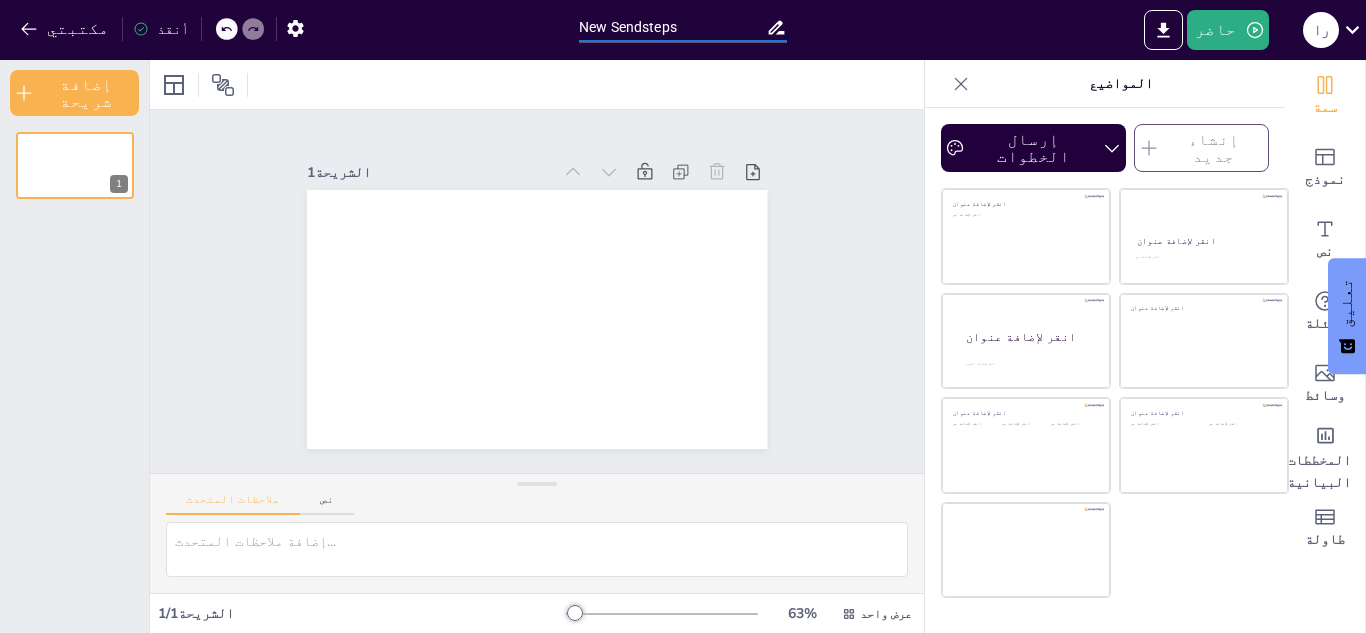 click on "1" at bounding box center [74, 374] 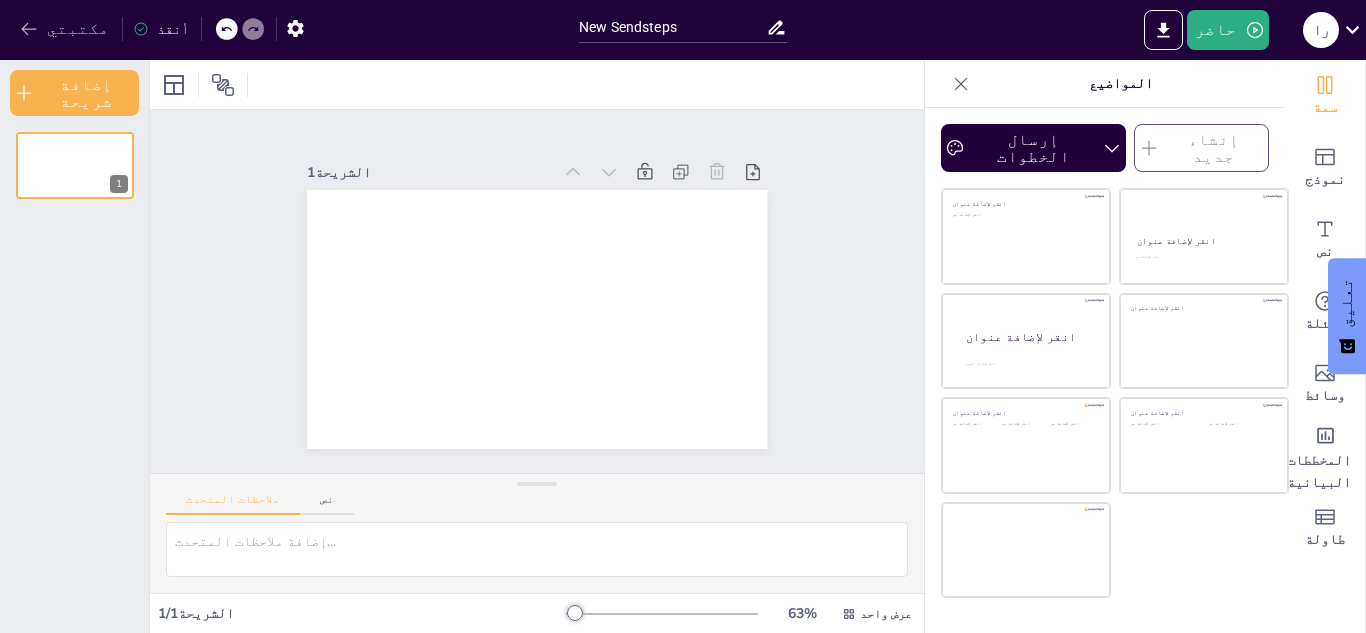 click on "مكتبتي" at bounding box center [78, 30] 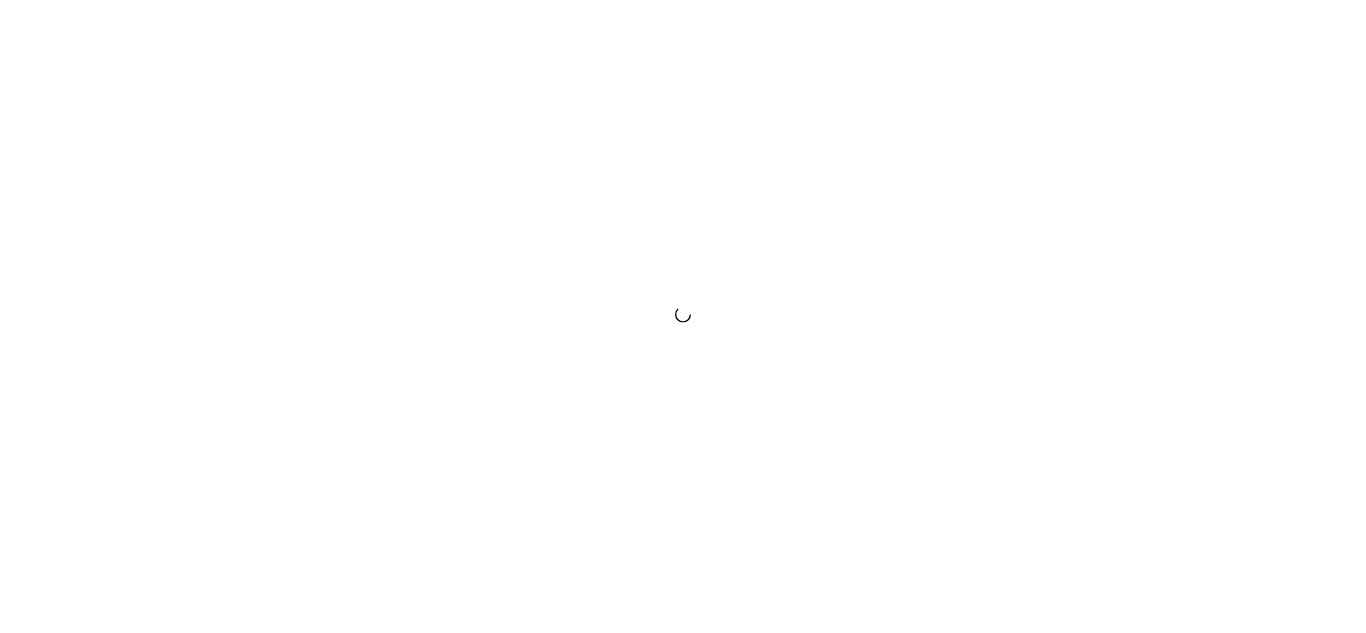 scroll, scrollTop: 0, scrollLeft: 0, axis: both 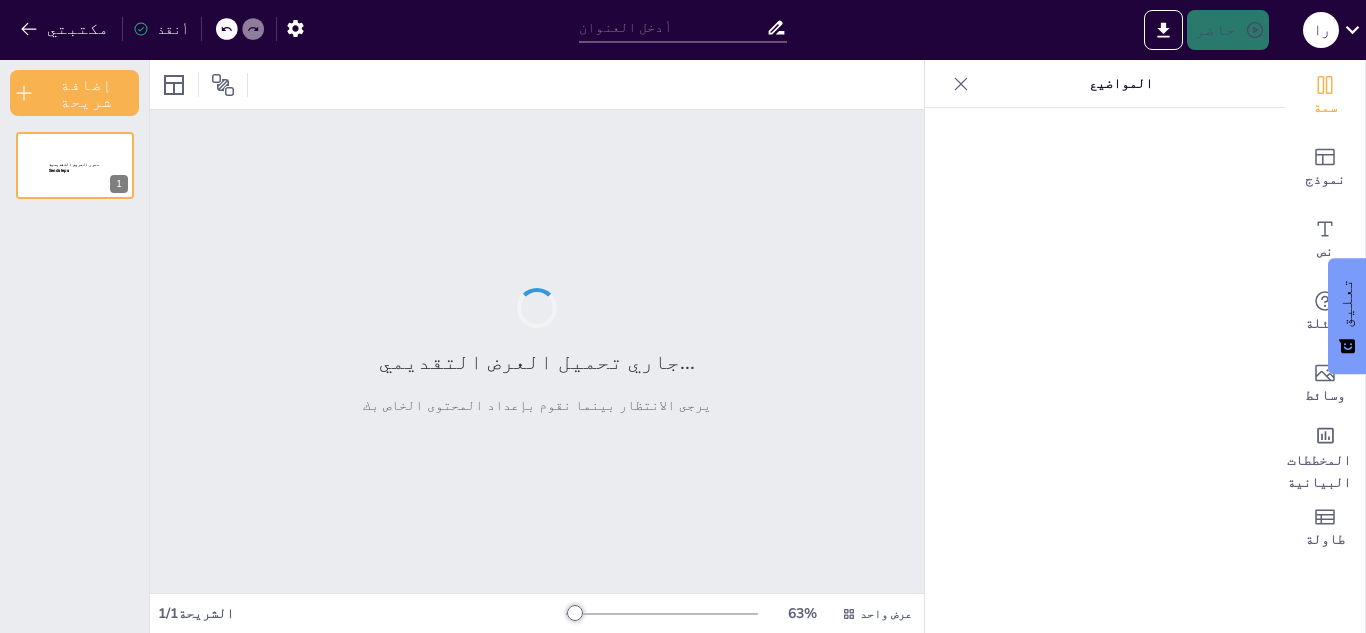 type on "أغرب العادات و التفي العالم" 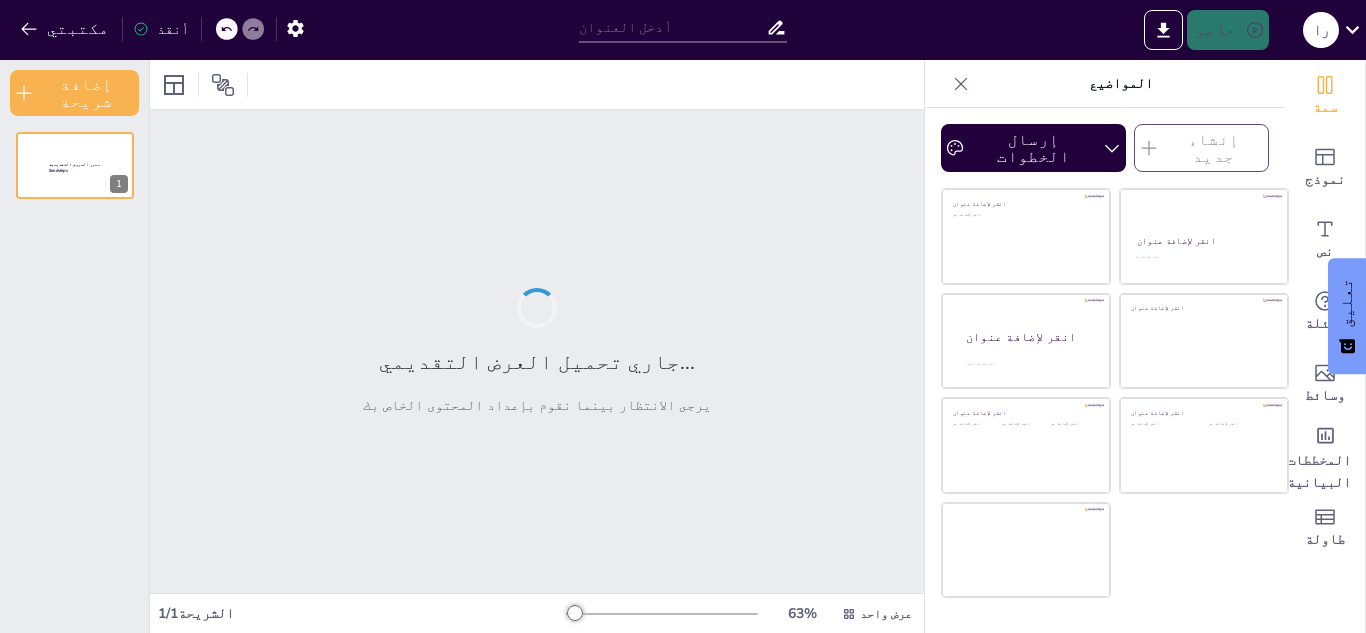 type on "أغرب العادات و التفي العالم" 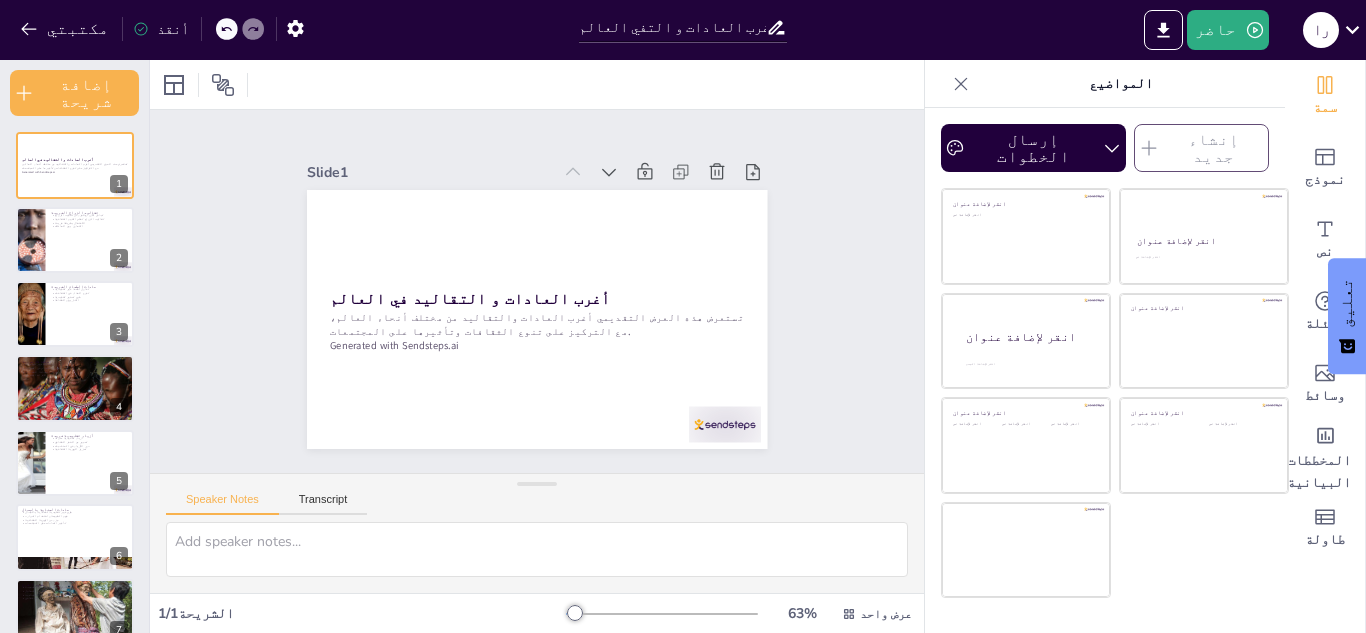 checkbox on "true" 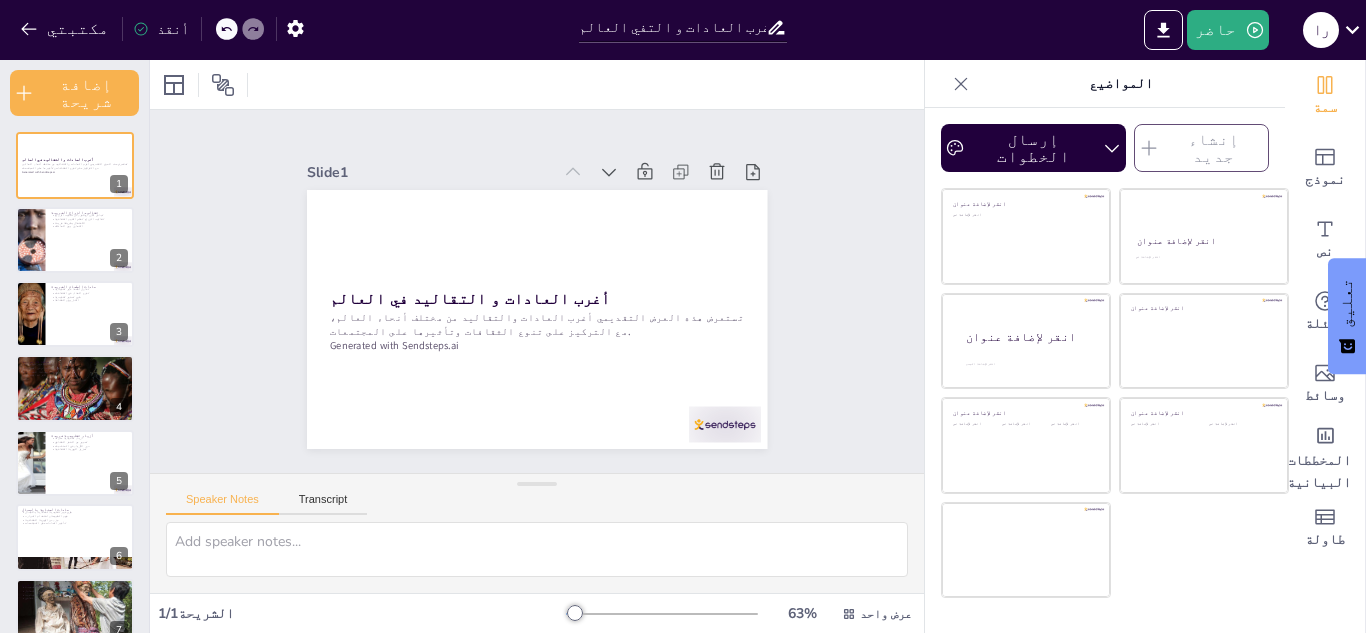 checkbox on "true" 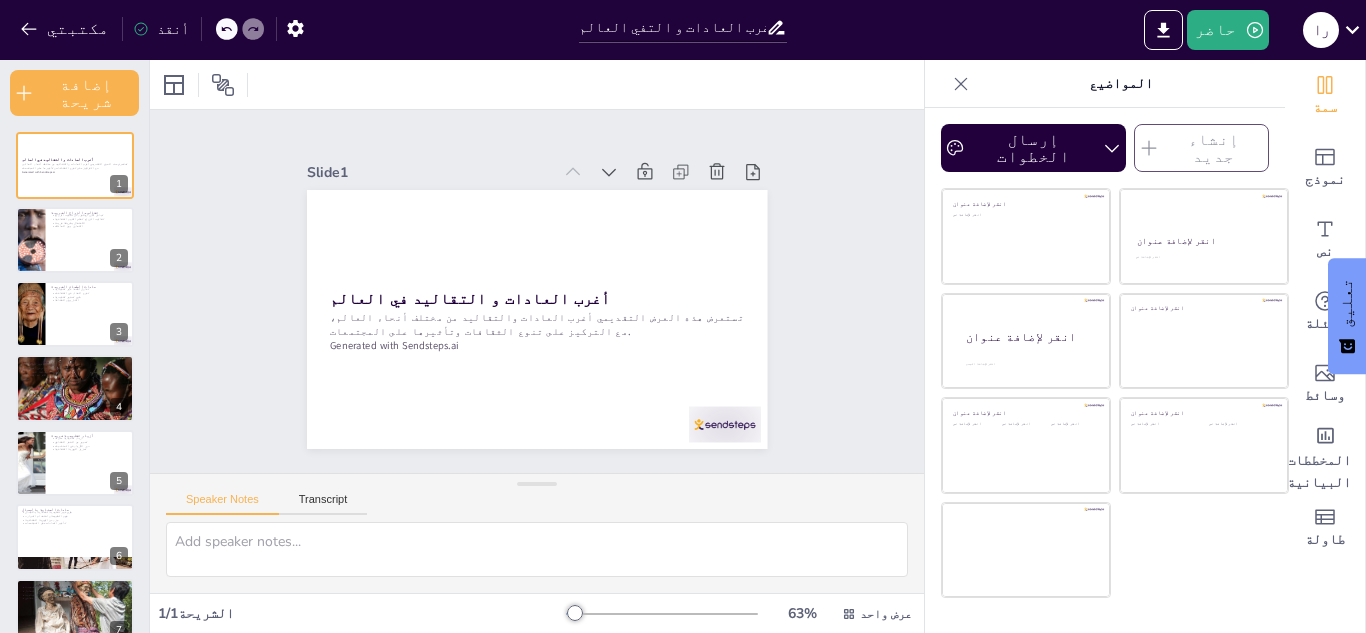 checkbox on "true" 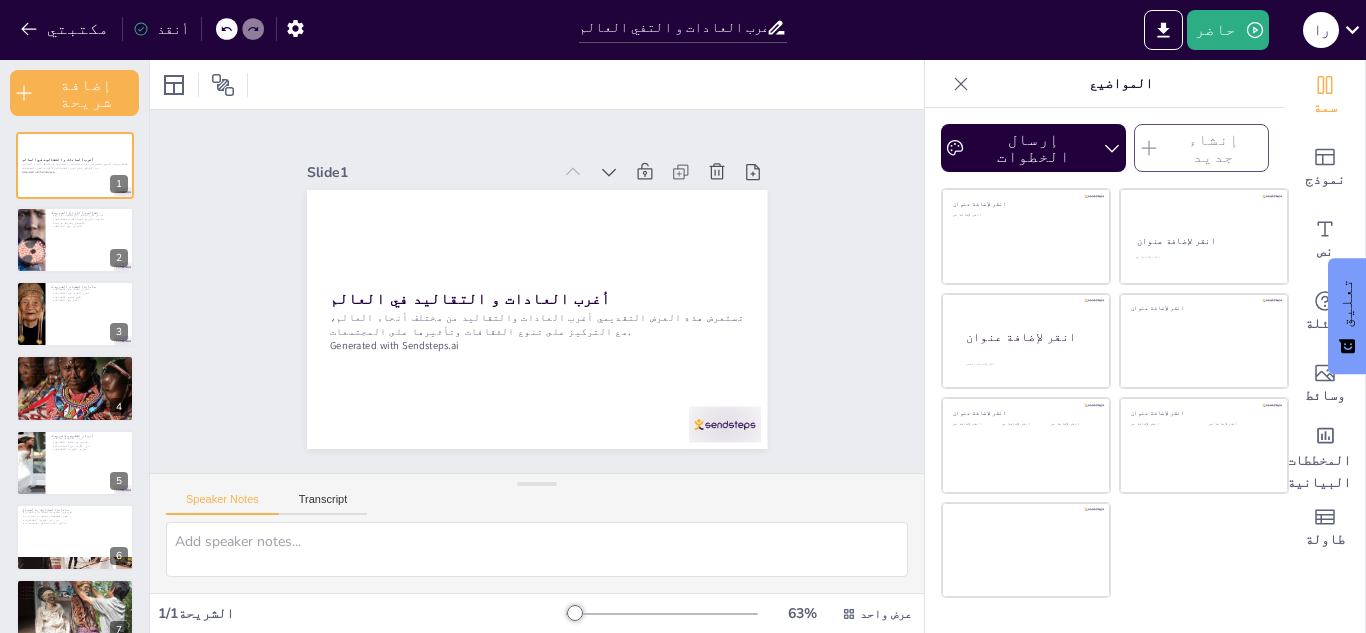checkbox on "true" 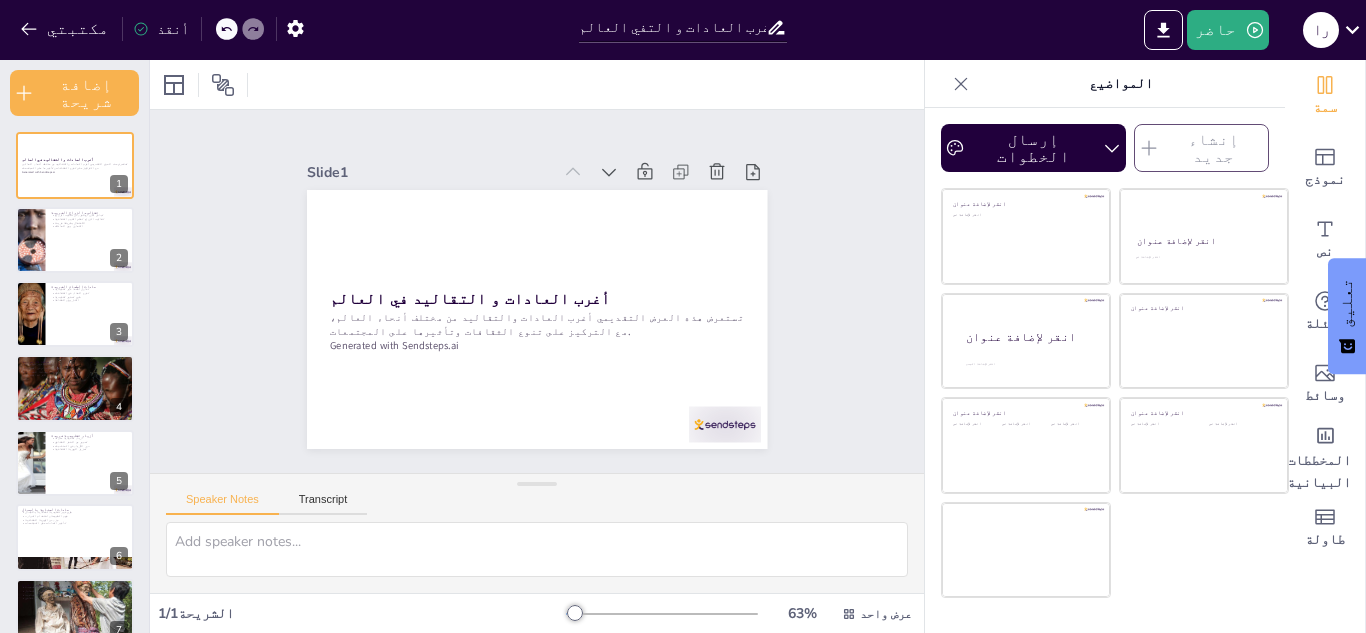 checkbox on "true" 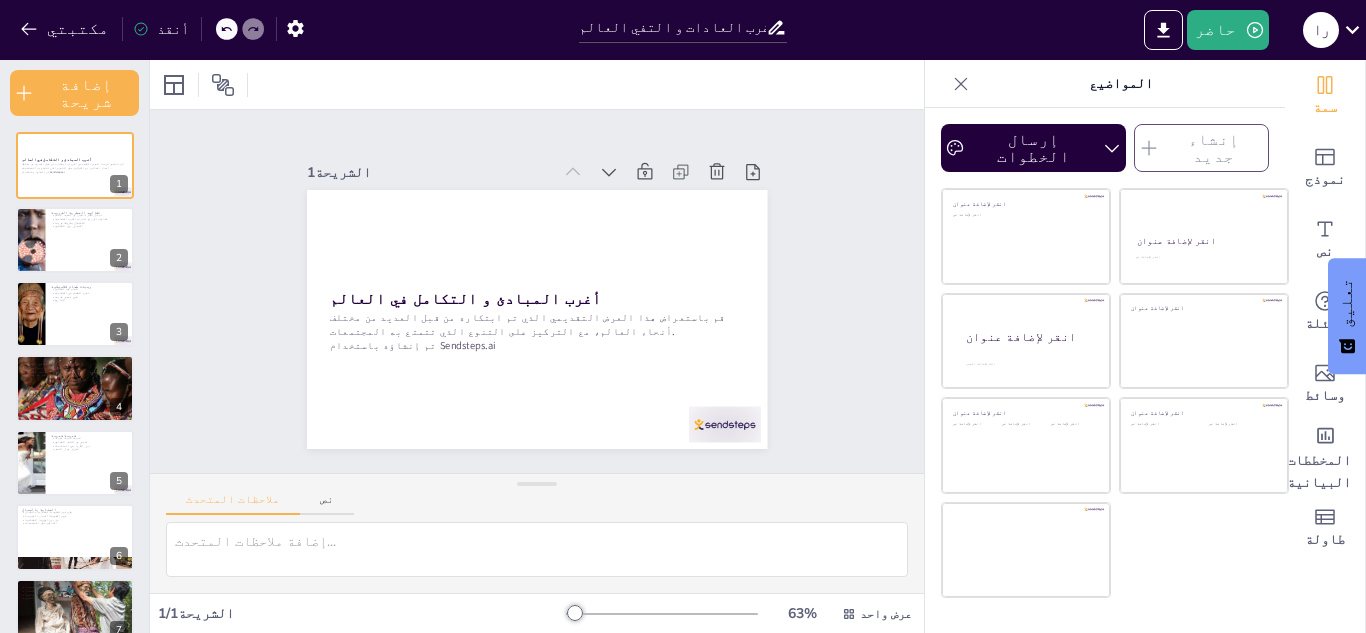 checkbox on "true" 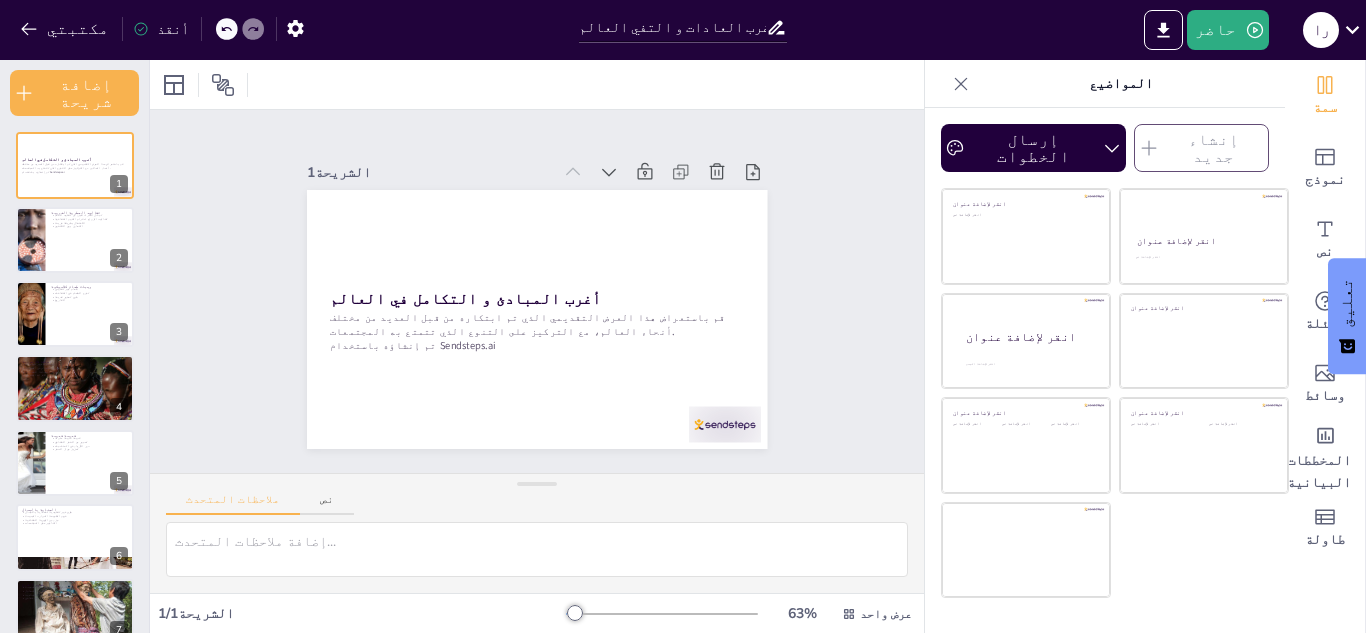 checkbox on "true" 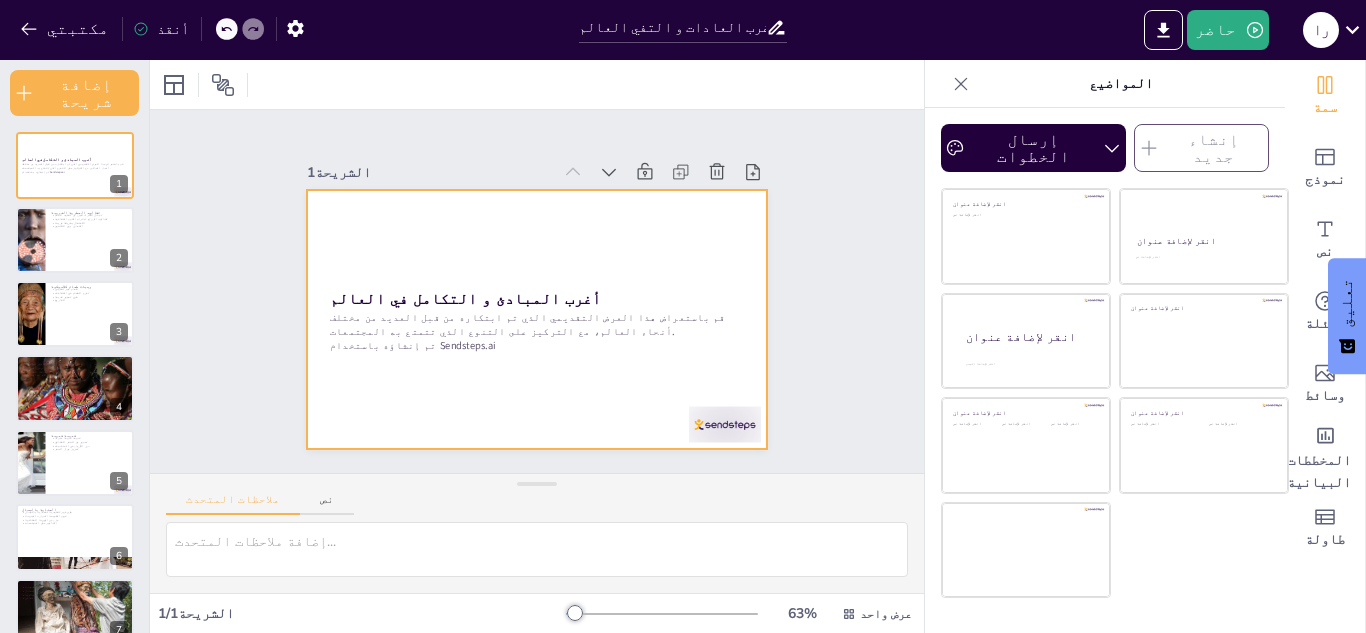checkbox on "true" 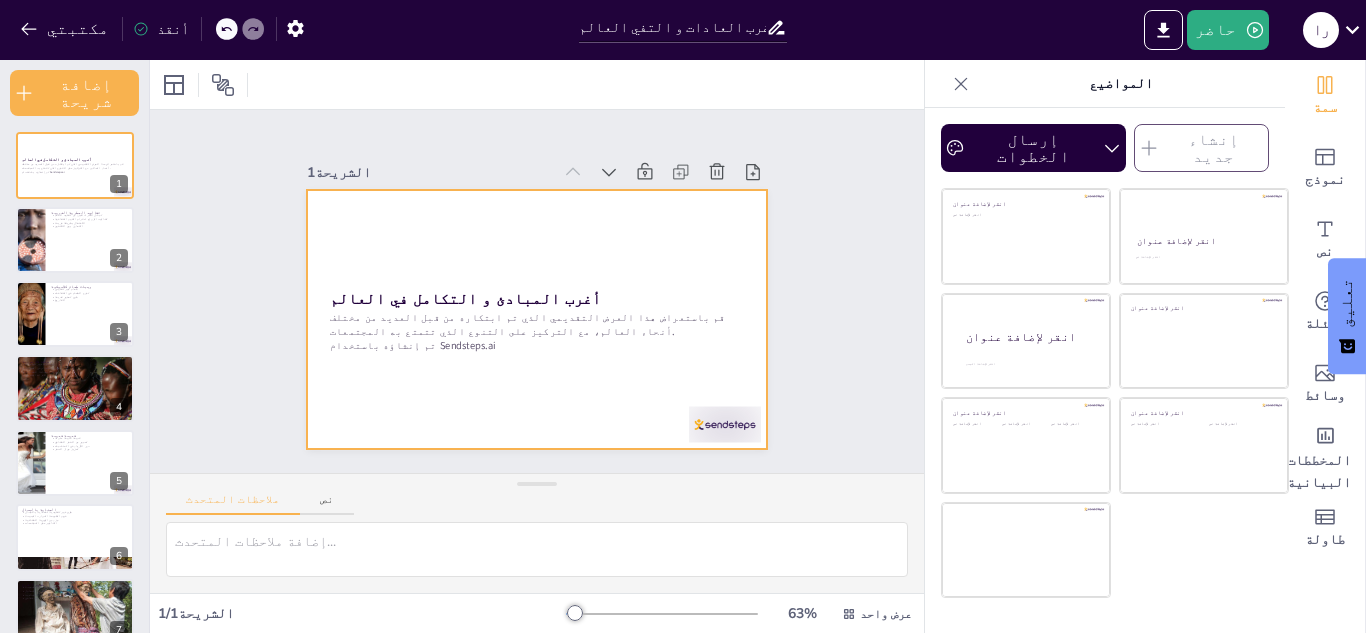 checkbox on "true" 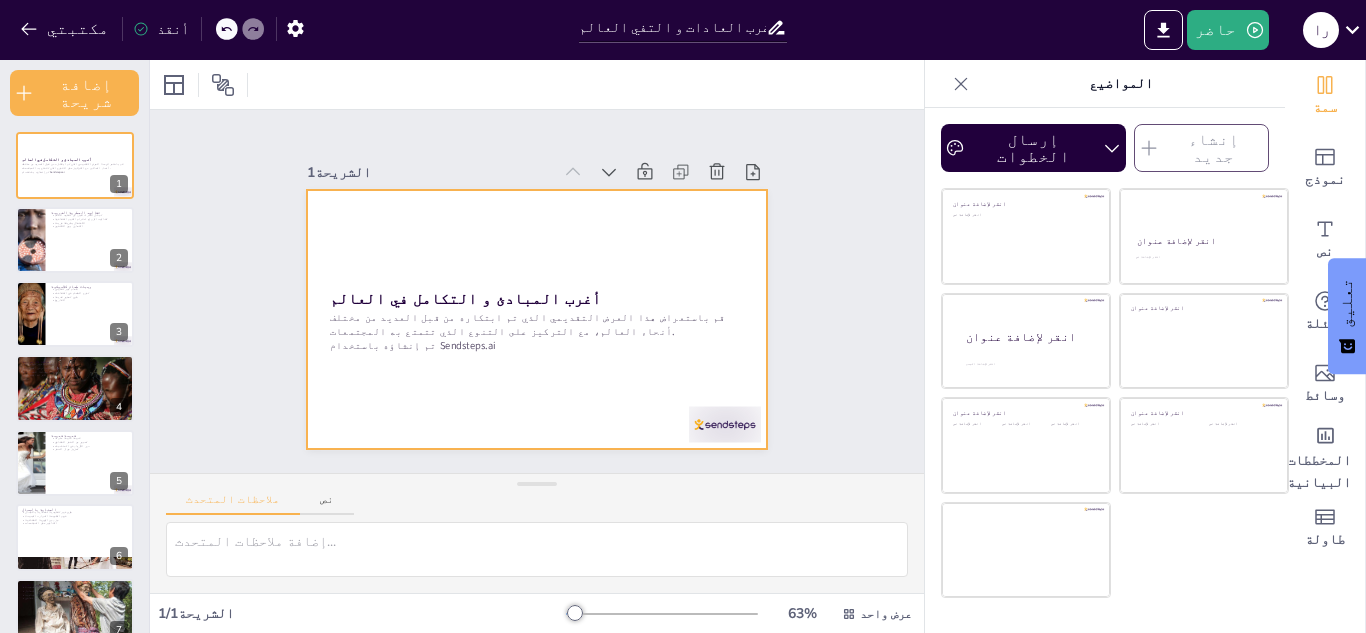 checkbox on "true" 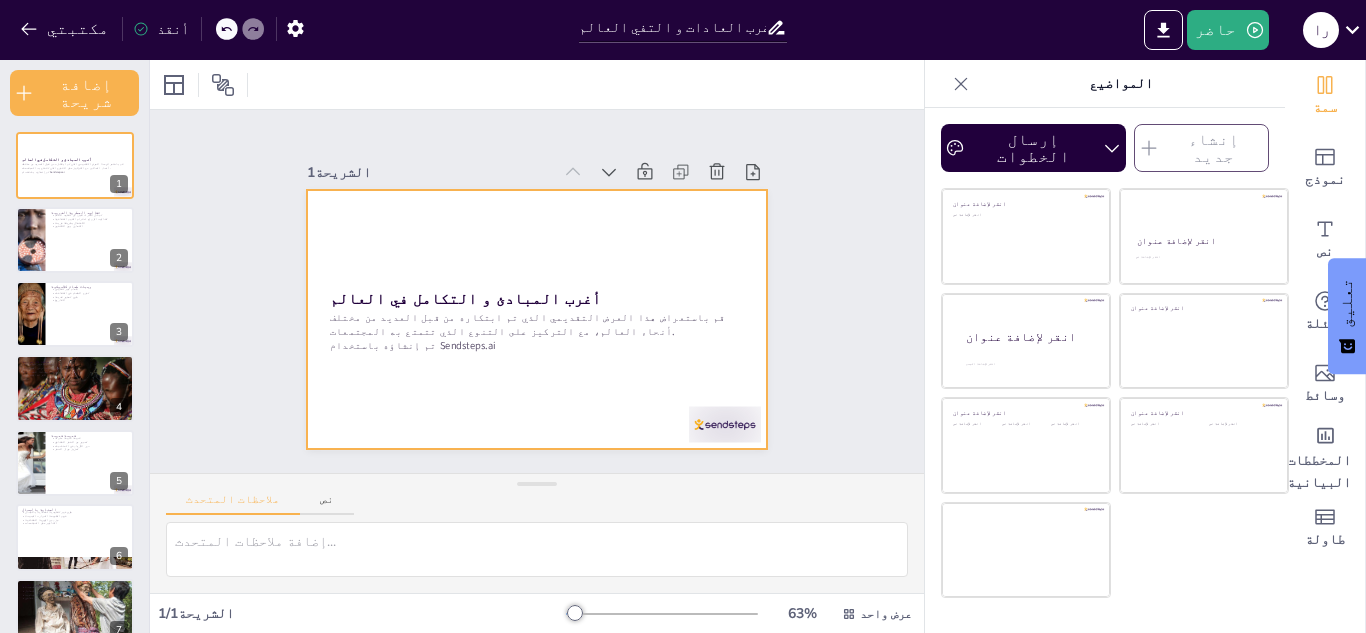 checkbox on "true" 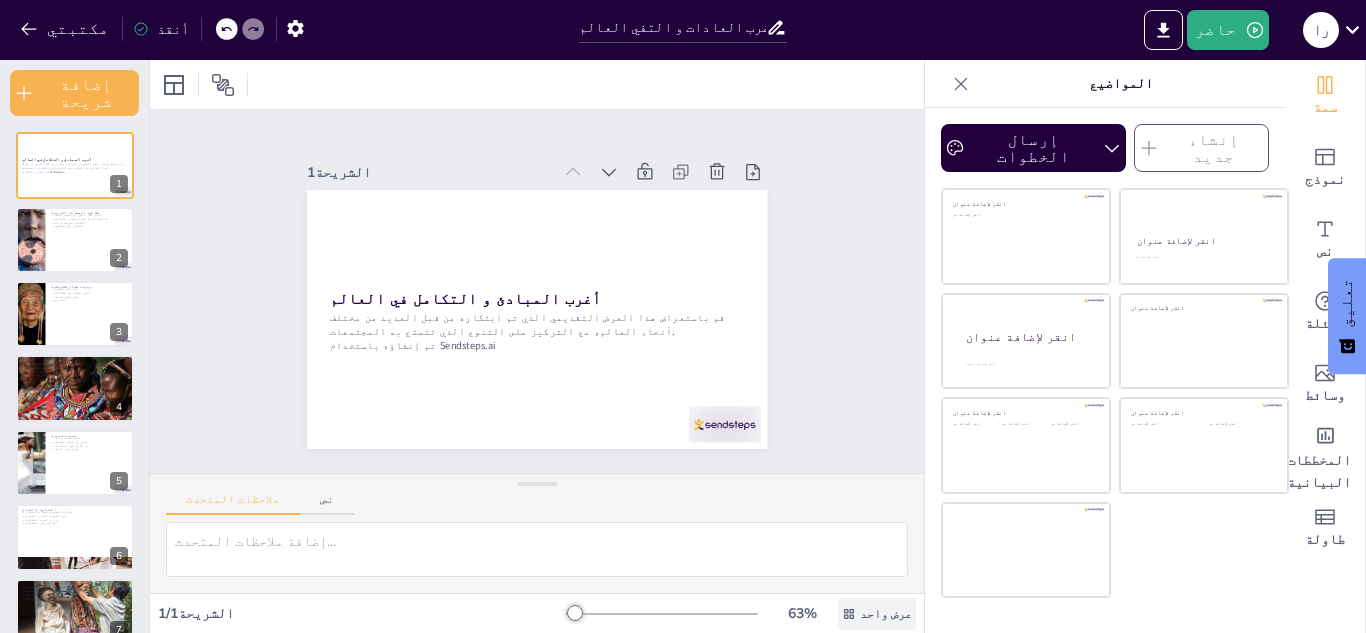 click on "عرض واحد" at bounding box center [886, 614] 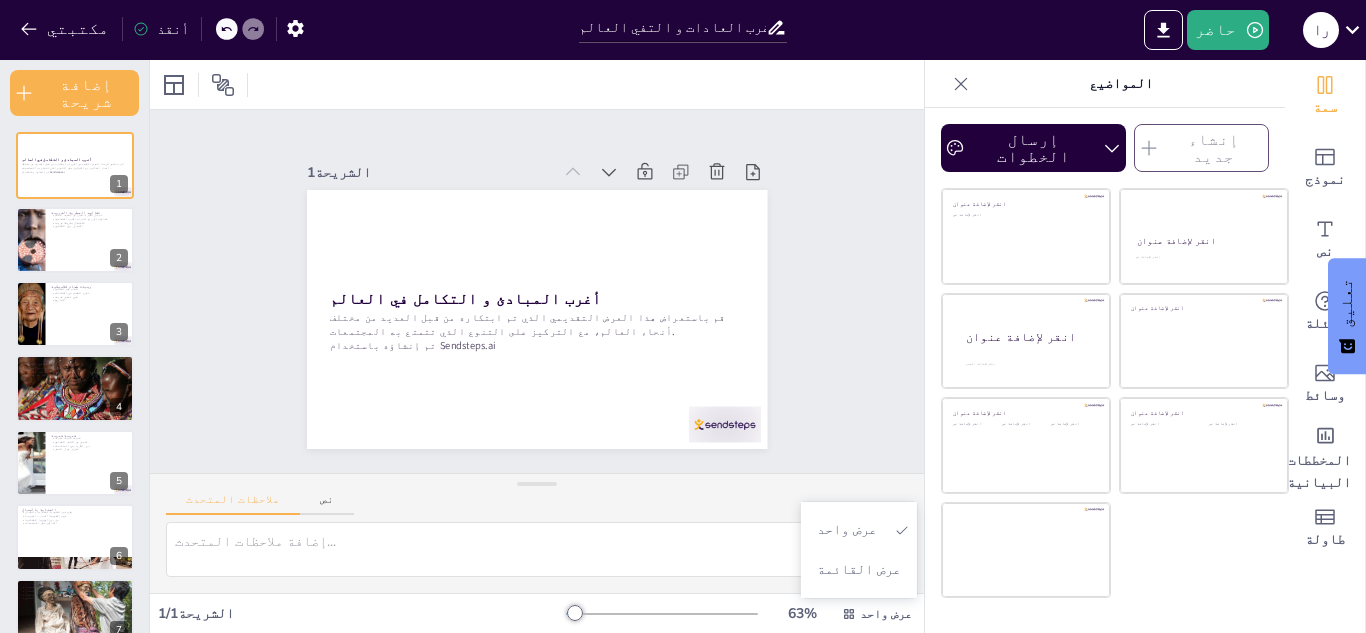 checkbox on "true" 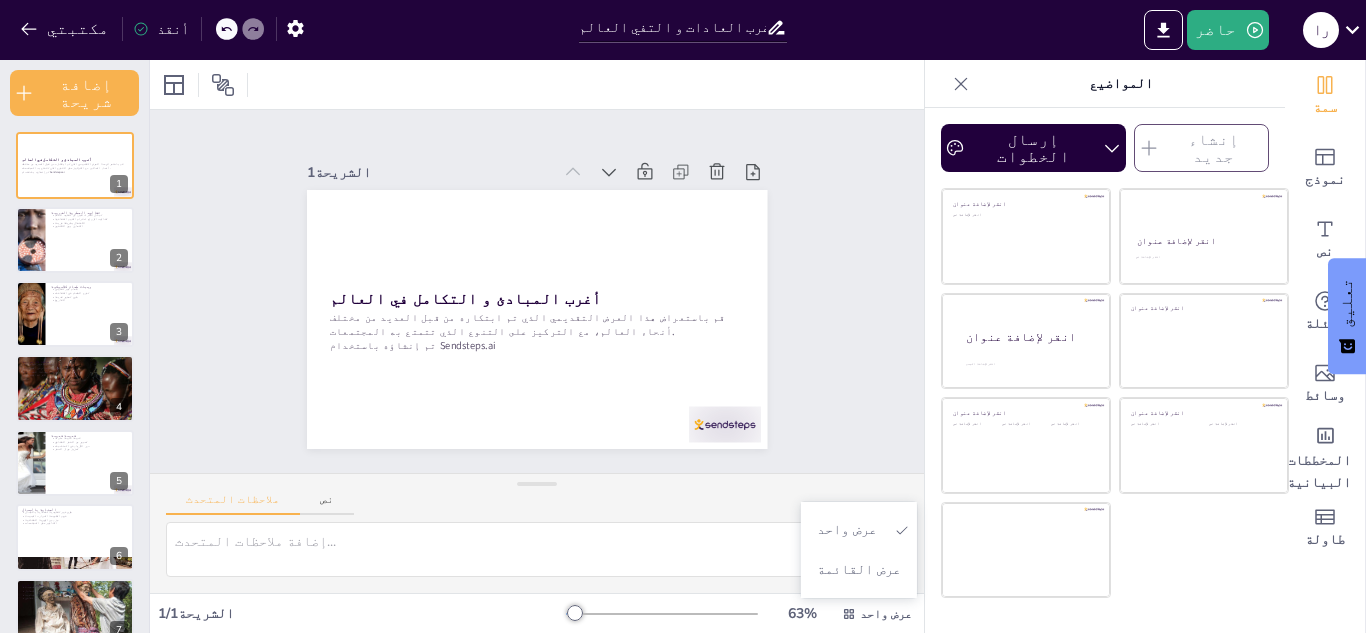 checkbox on "true" 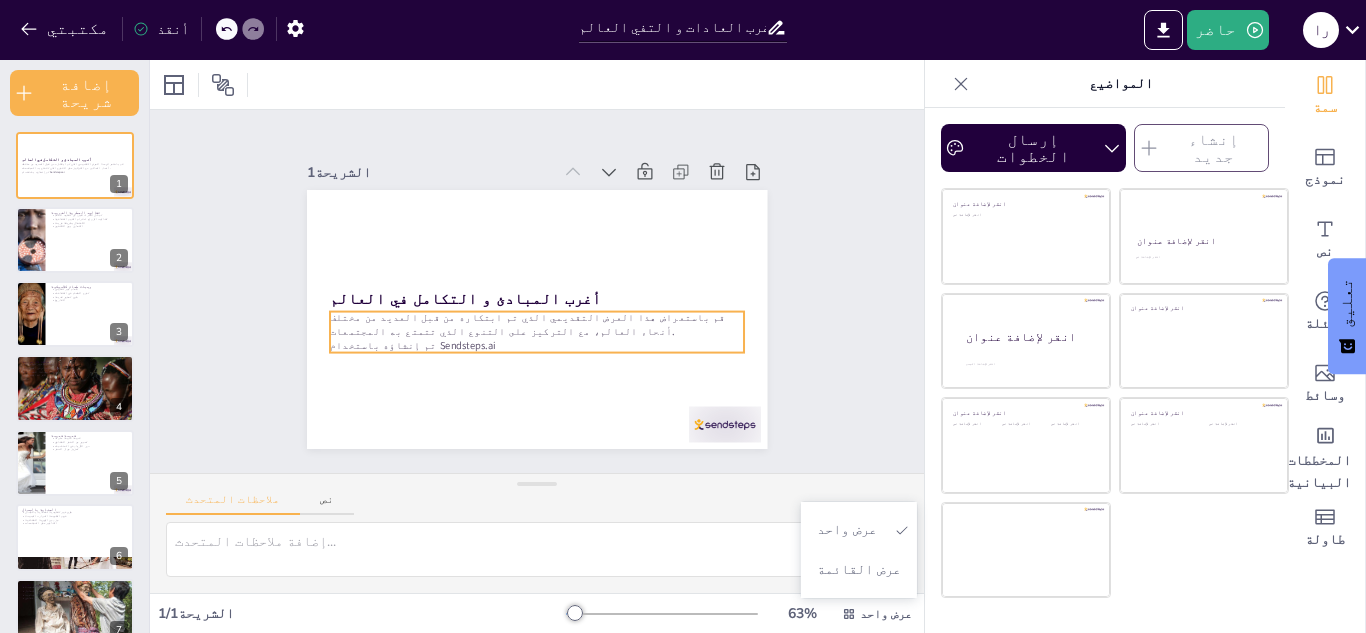 checkbox on "true" 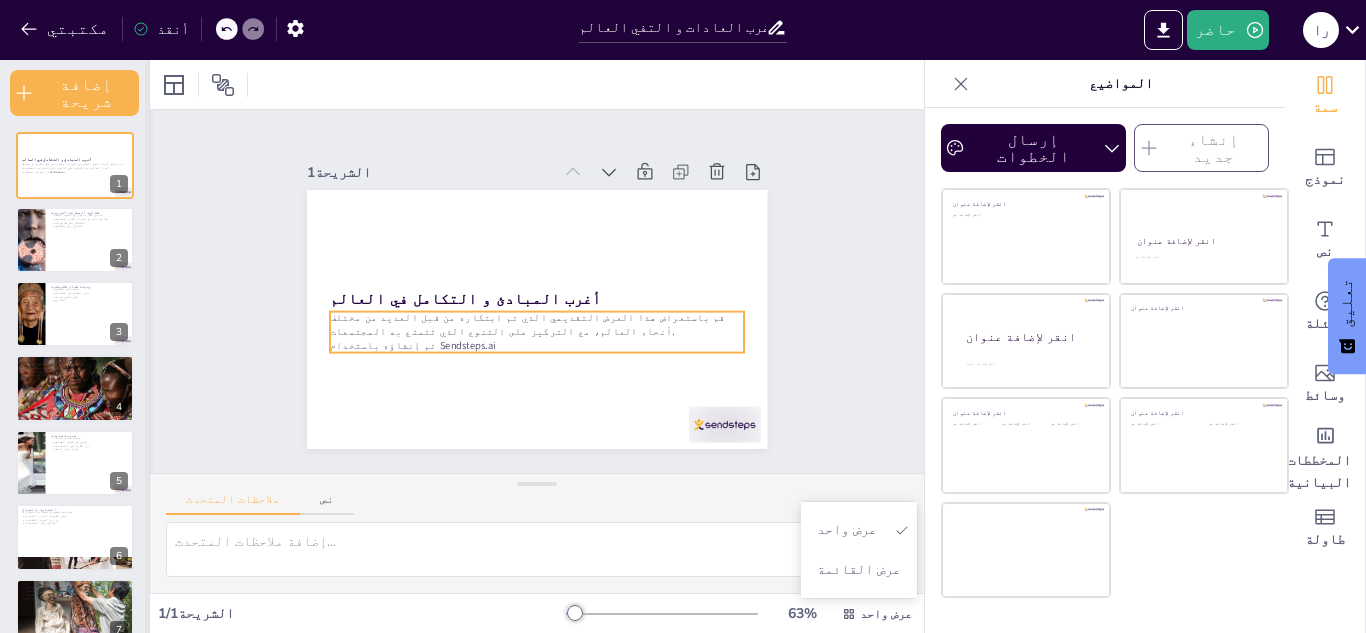 checkbox on "true" 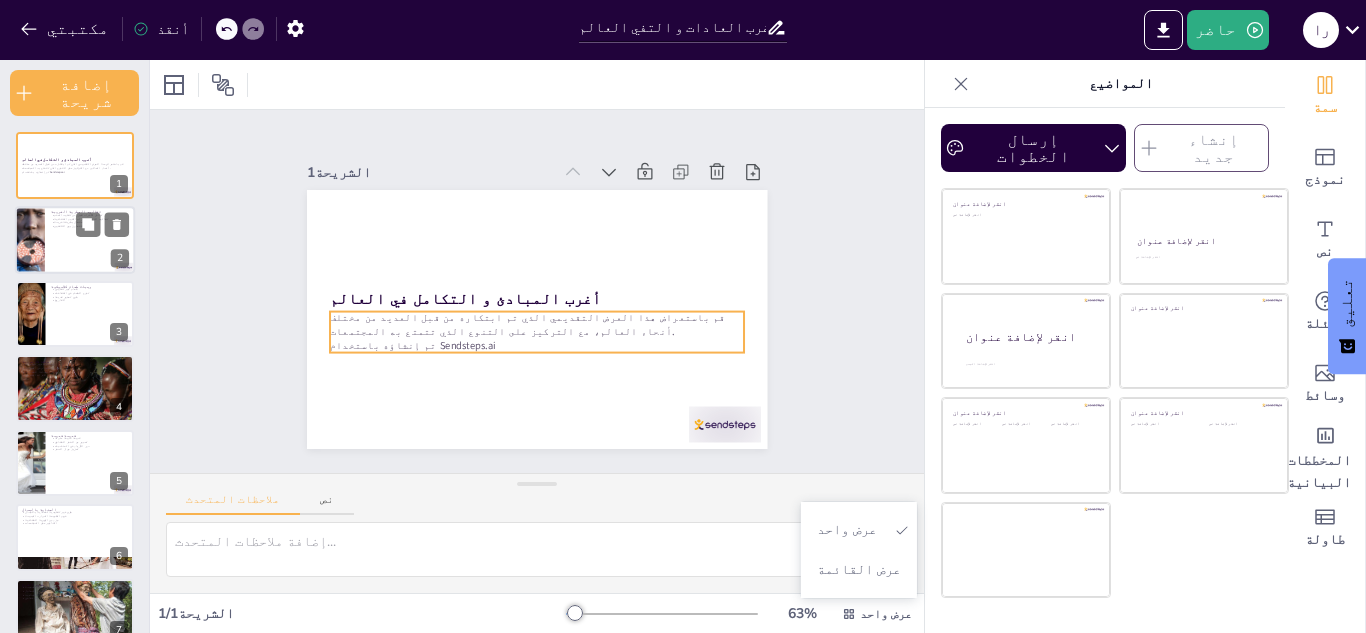 checkbox on "true" 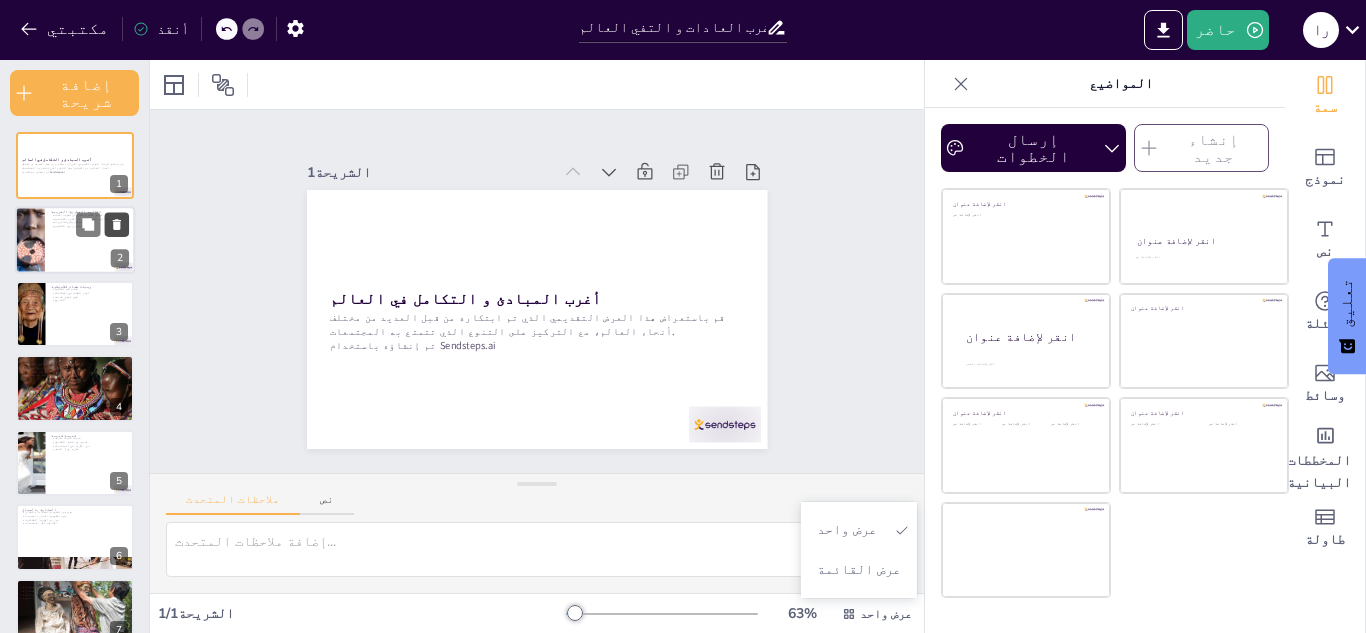 checkbox on "true" 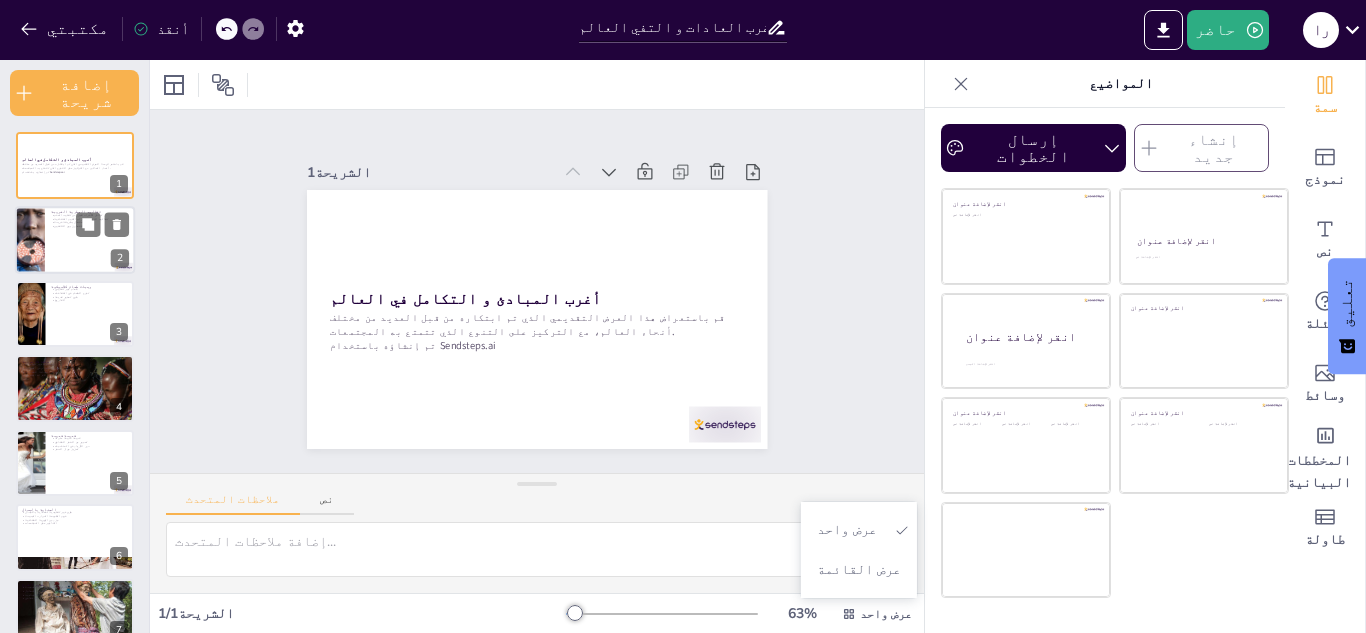 checkbox on "true" 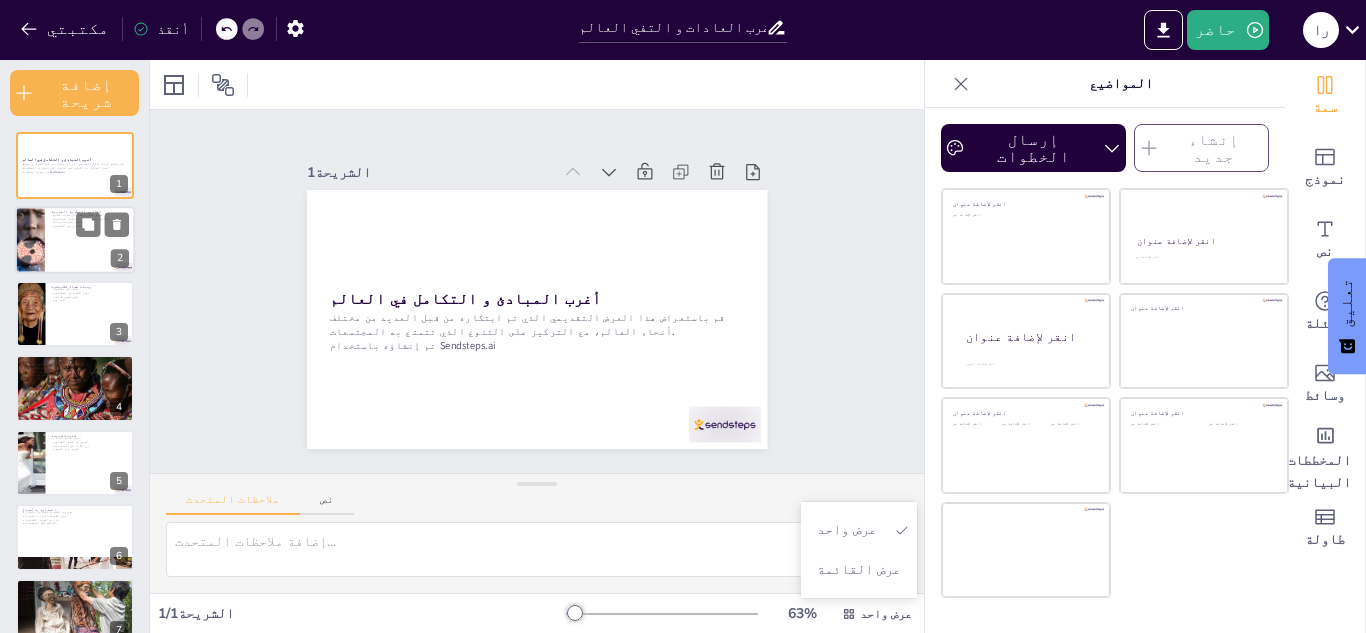 checkbox on "true" 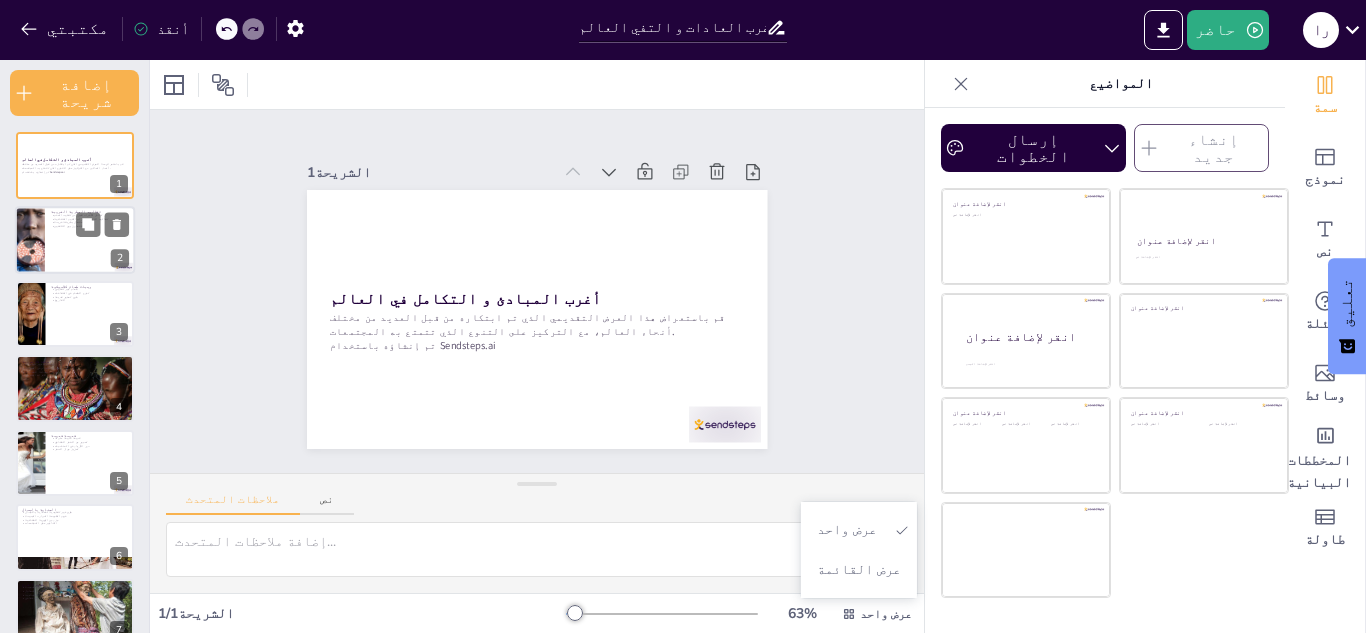 checkbox on "true" 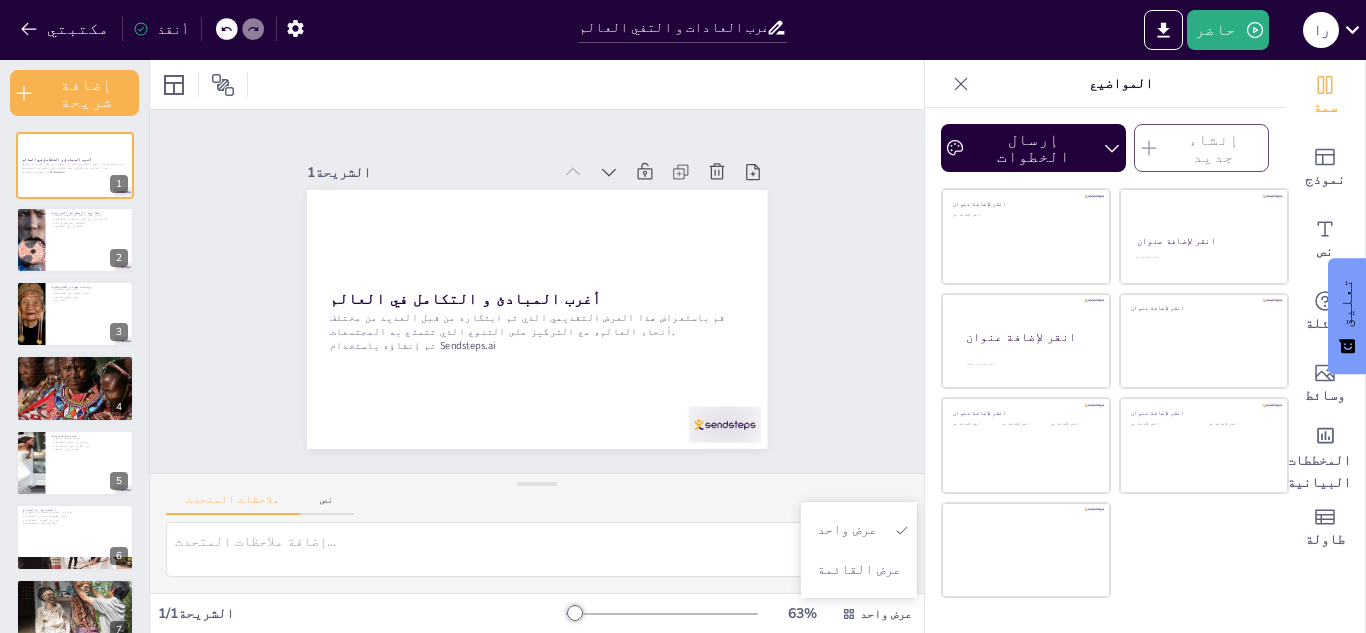 checkbox on "true" 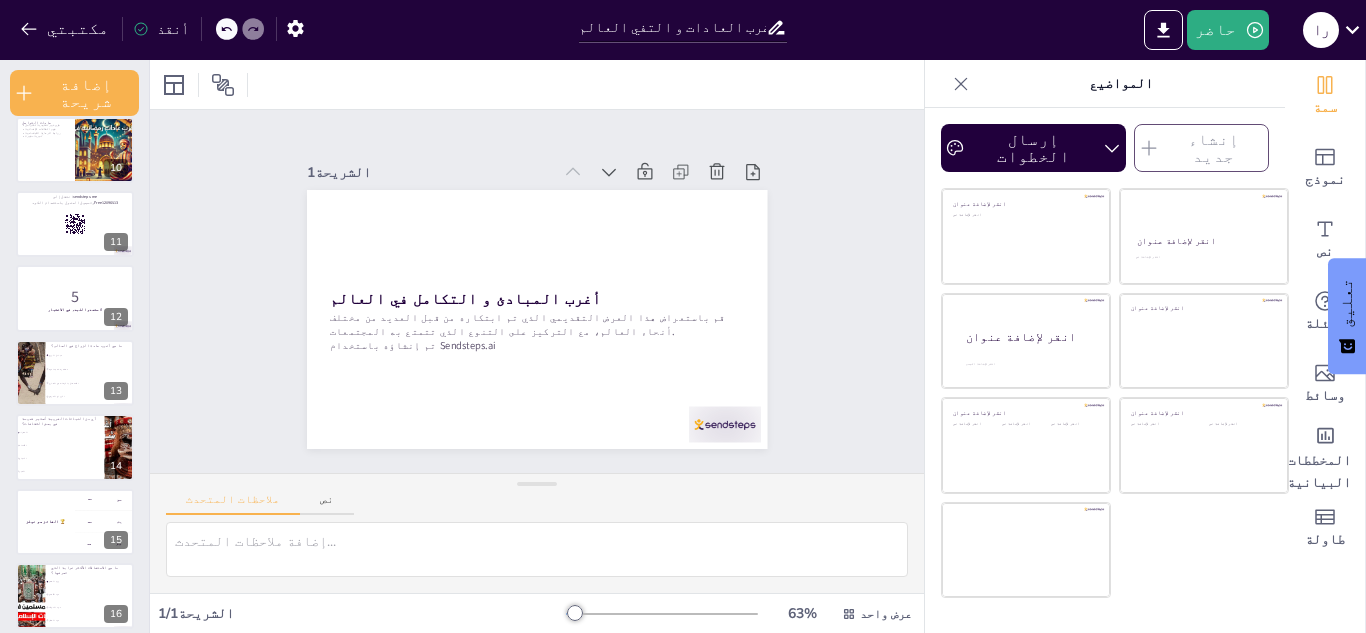 scroll, scrollTop: 721, scrollLeft: 0, axis: vertical 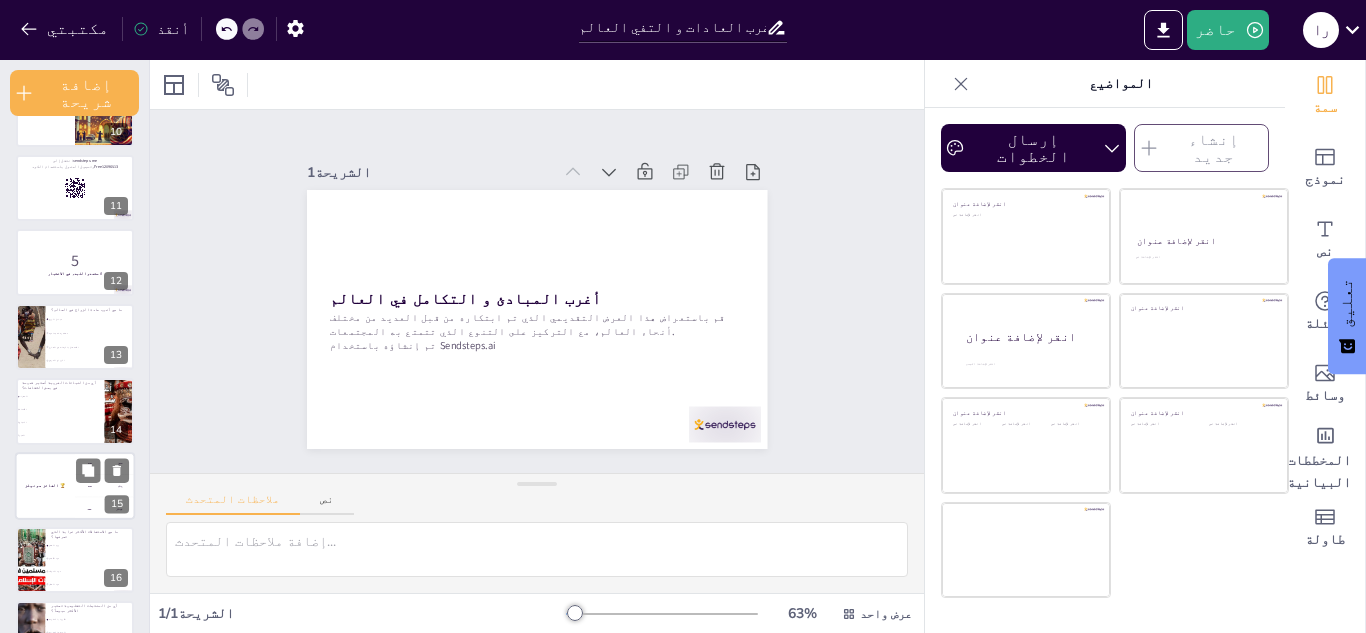 checkbox on "true" 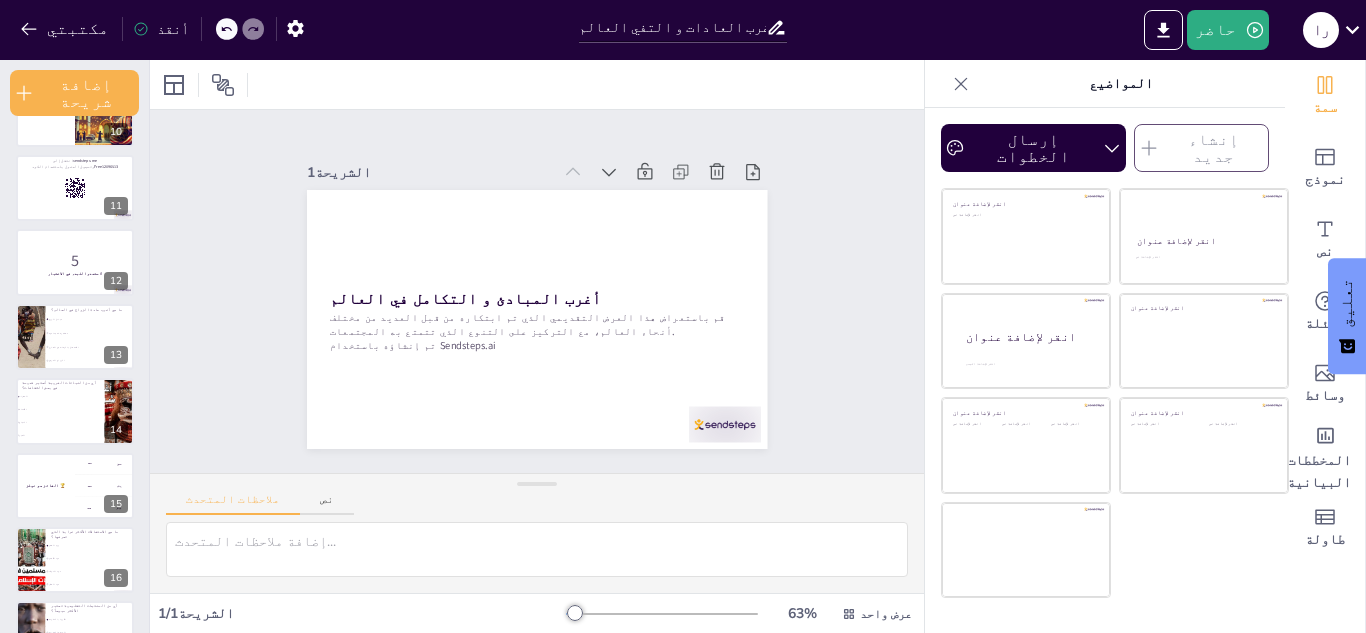 checkbox on "true" 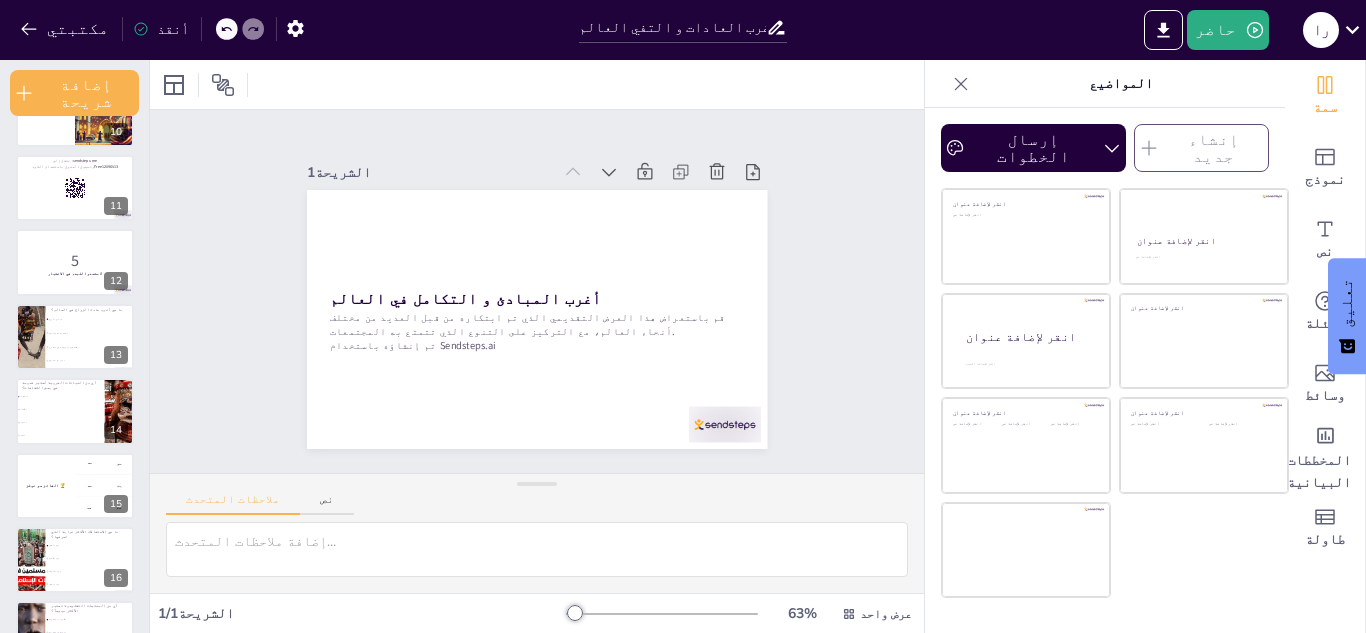 checkbox on "true" 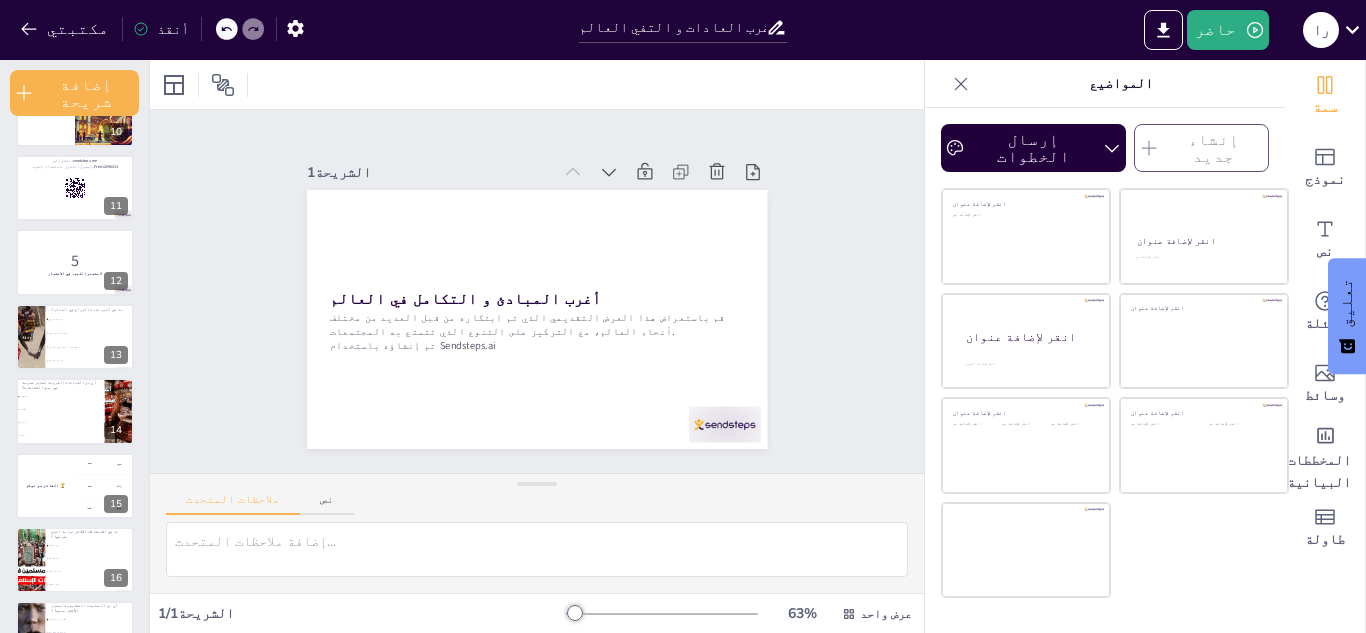 checkbox on "true" 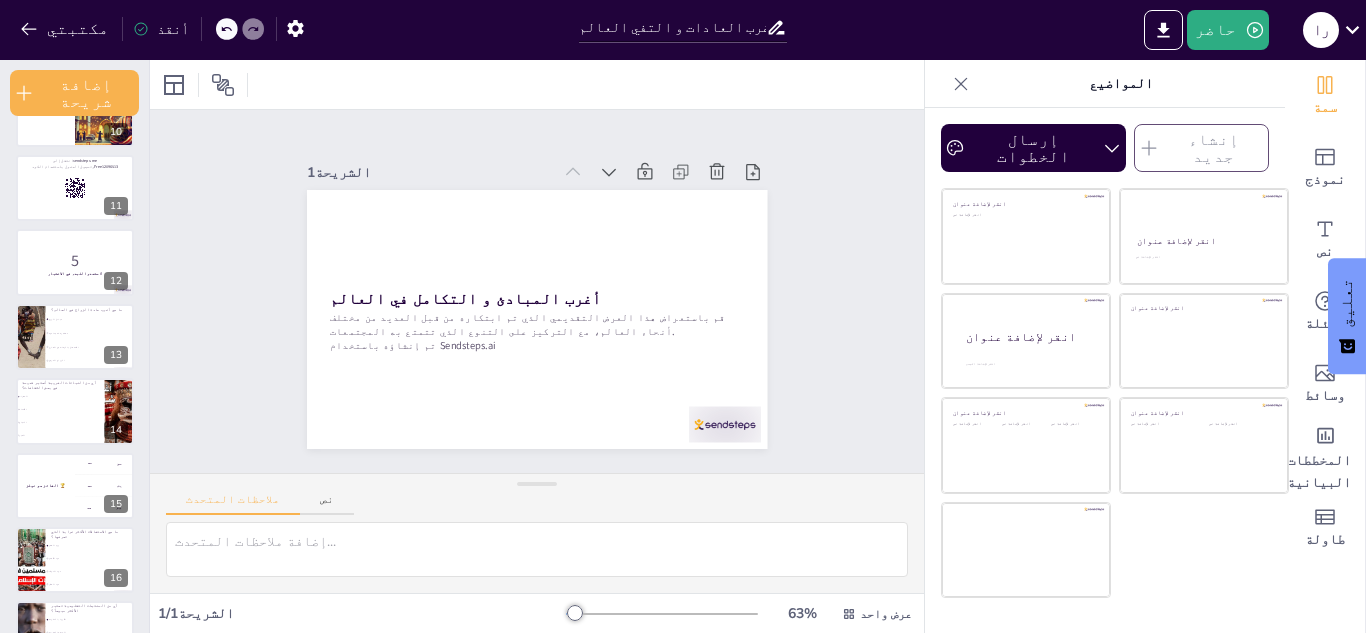 checkbox on "true" 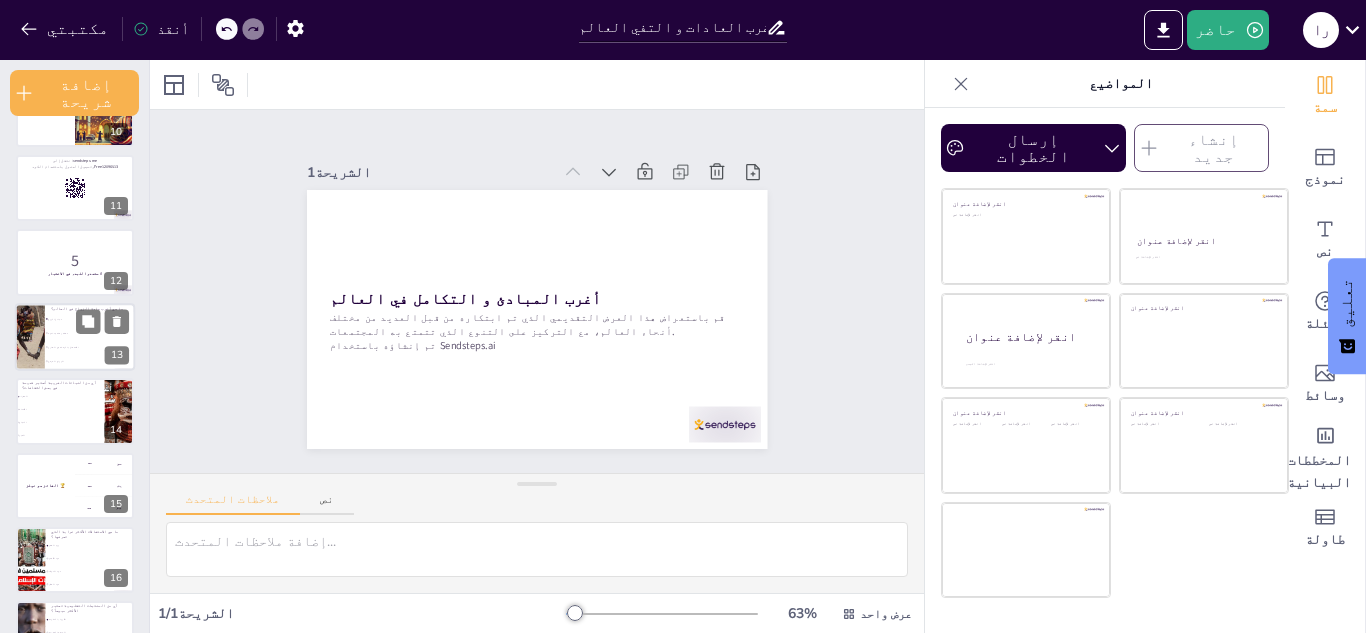 checkbox on "true" 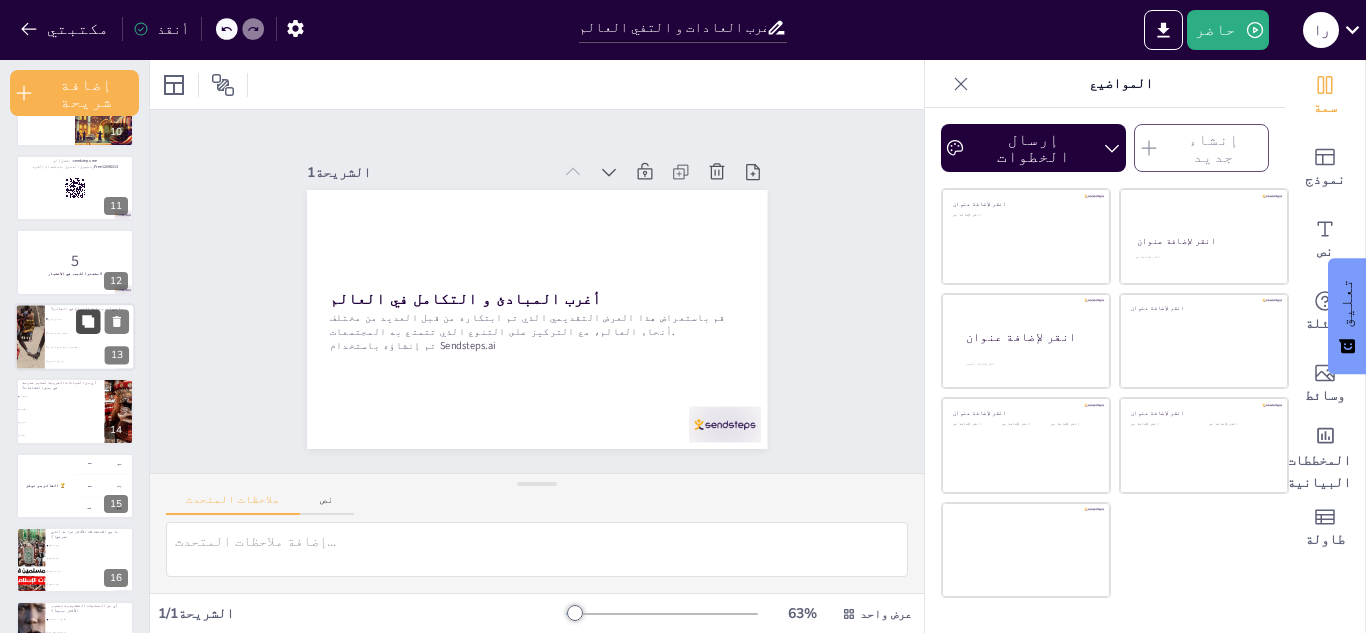 checkbox on "true" 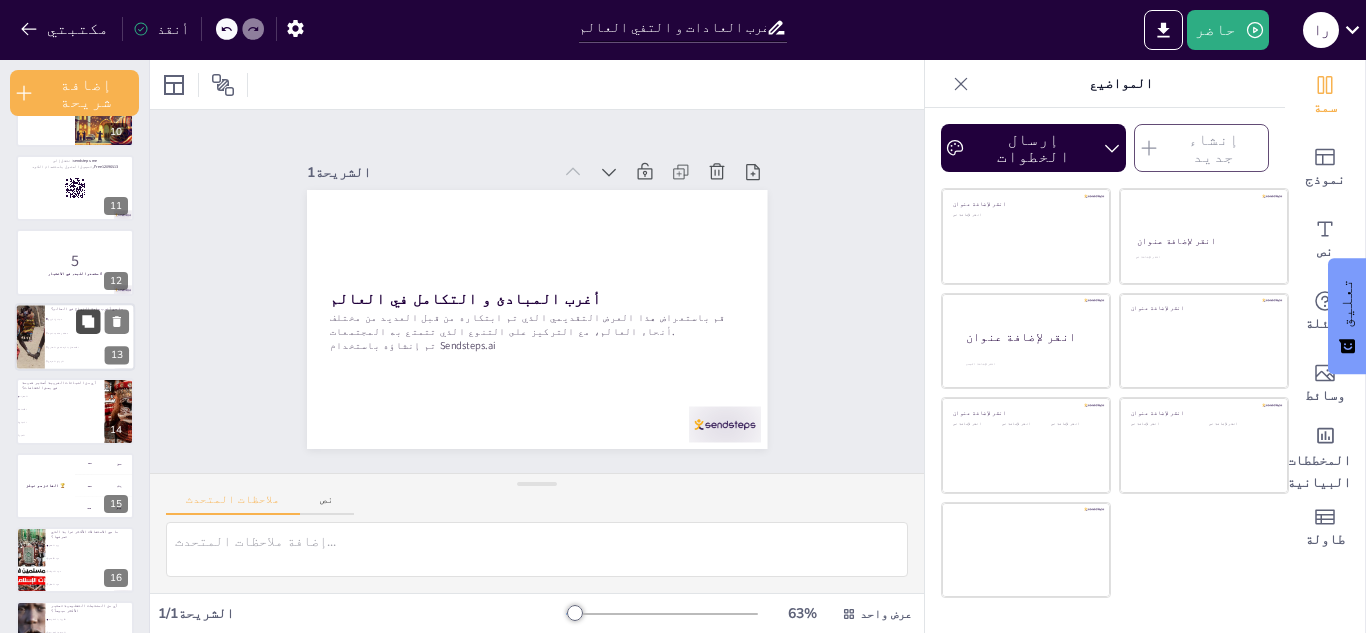 checkbox on "true" 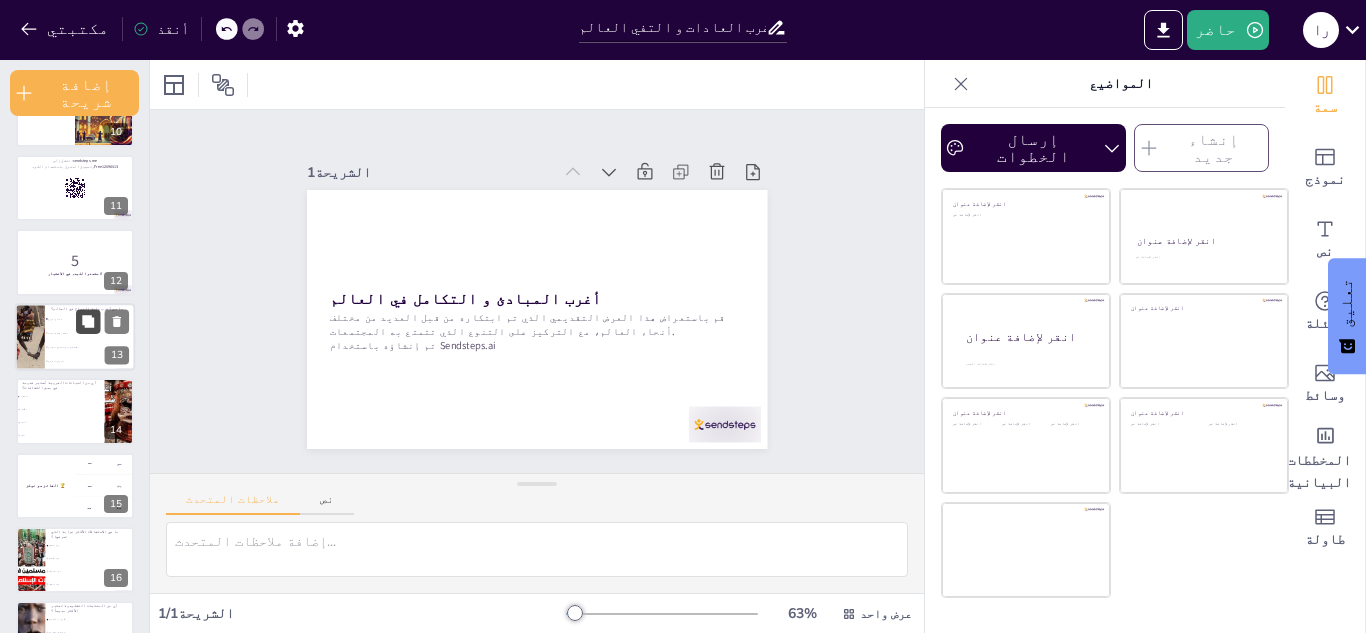 checkbox on "true" 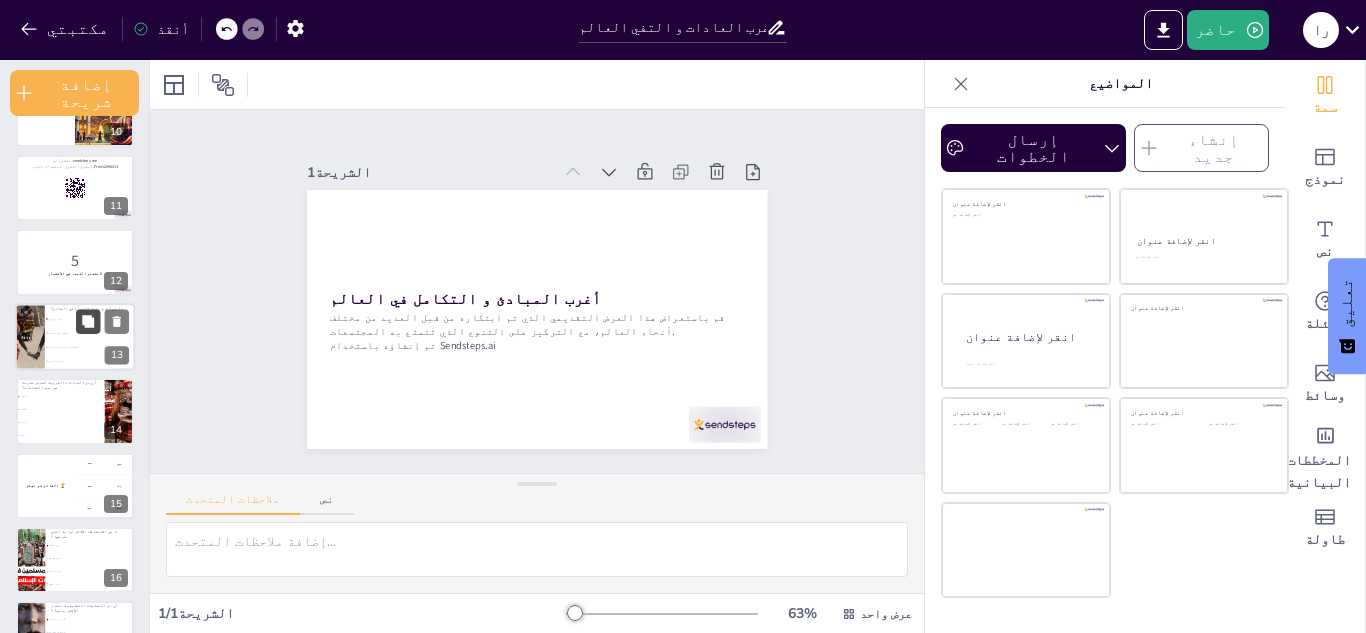 checkbox on "true" 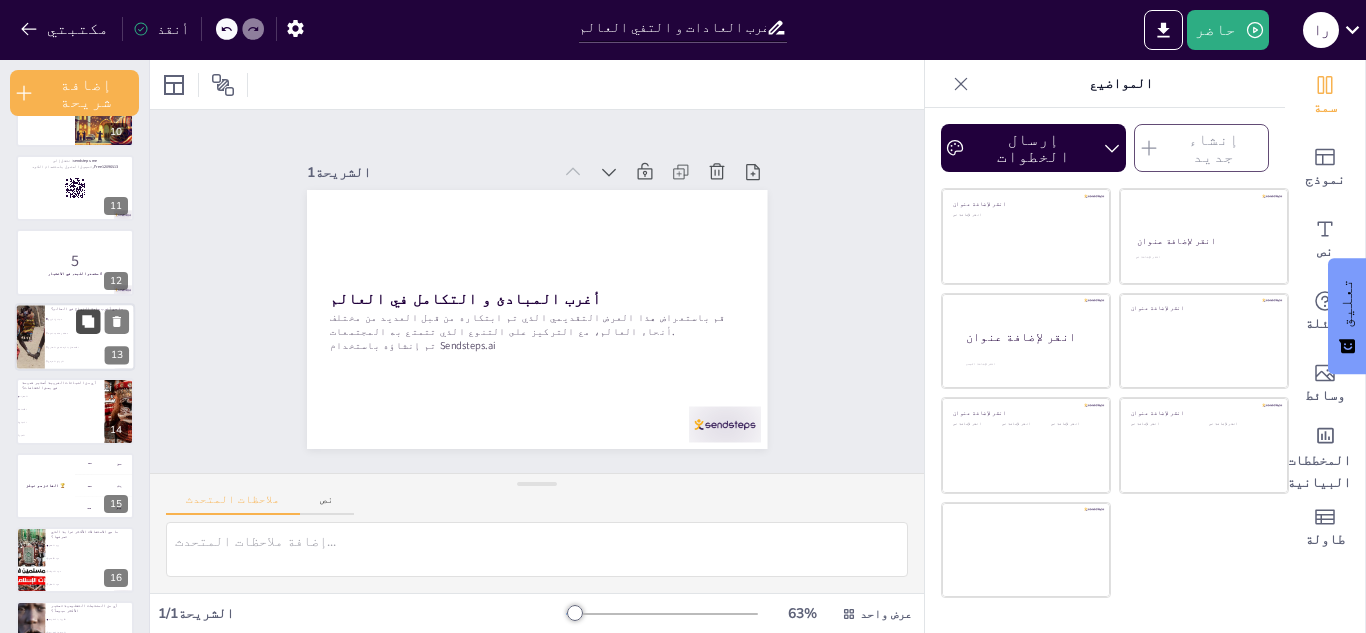 checkbox on "true" 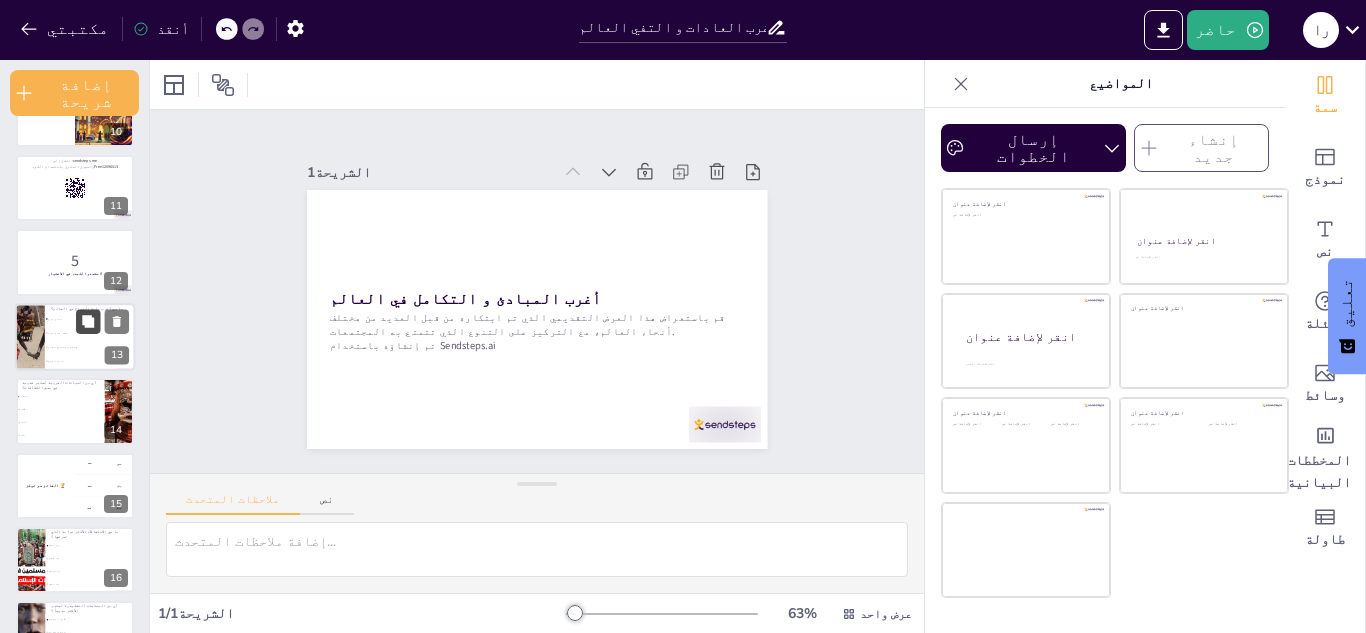 checkbox on "true" 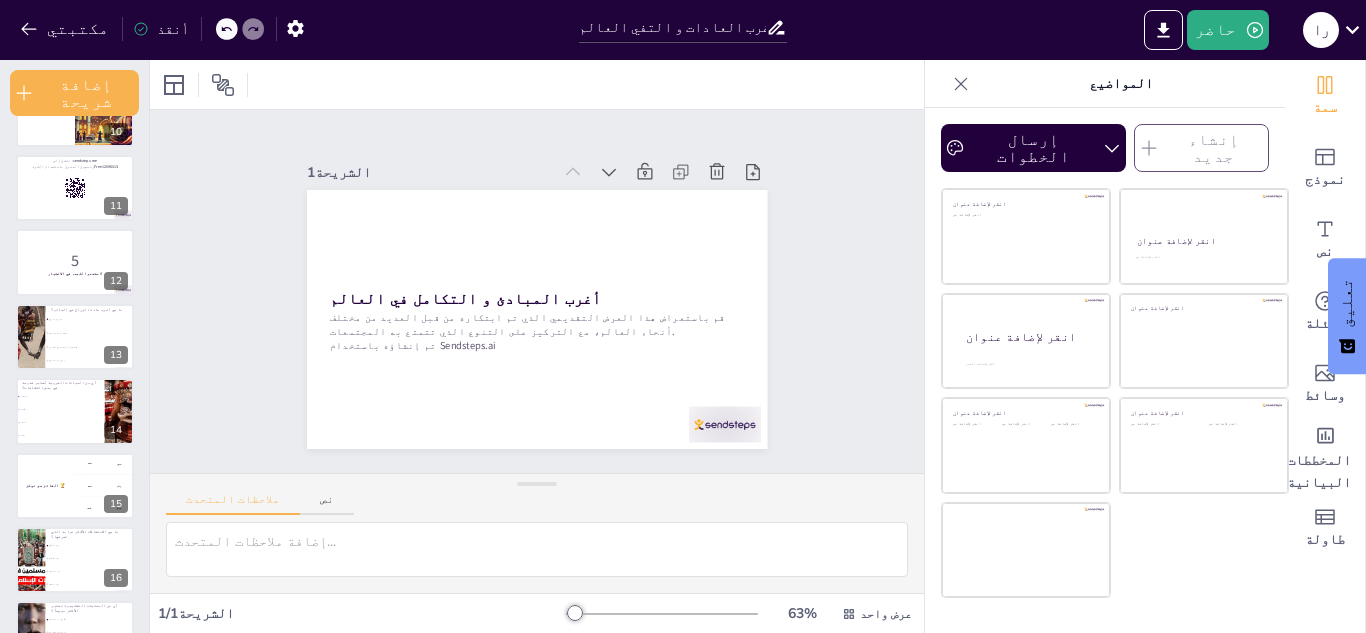 checkbox on "true" 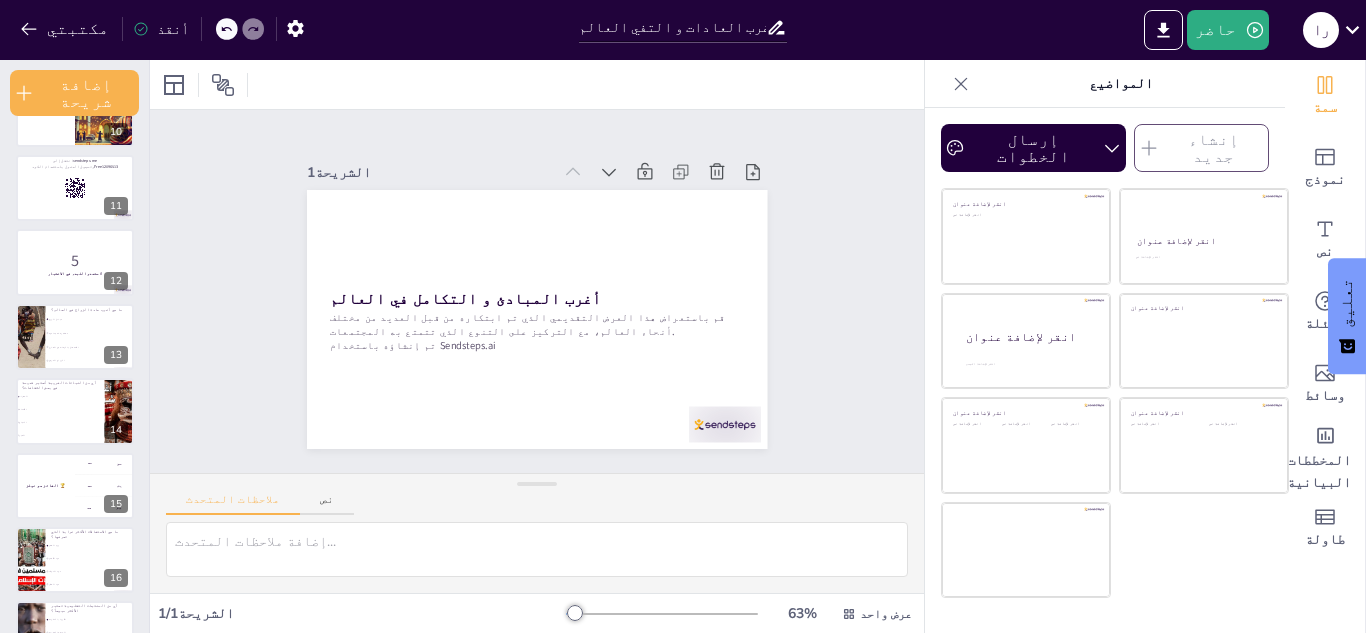 checkbox on "true" 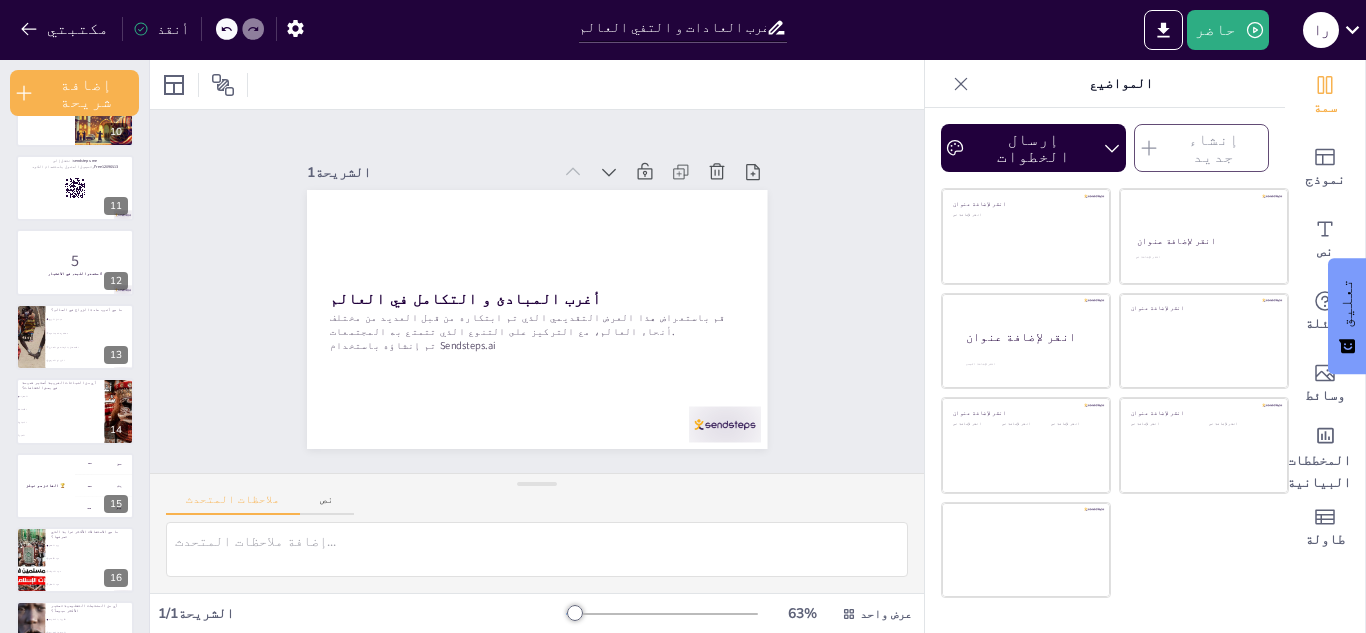 checkbox on "true" 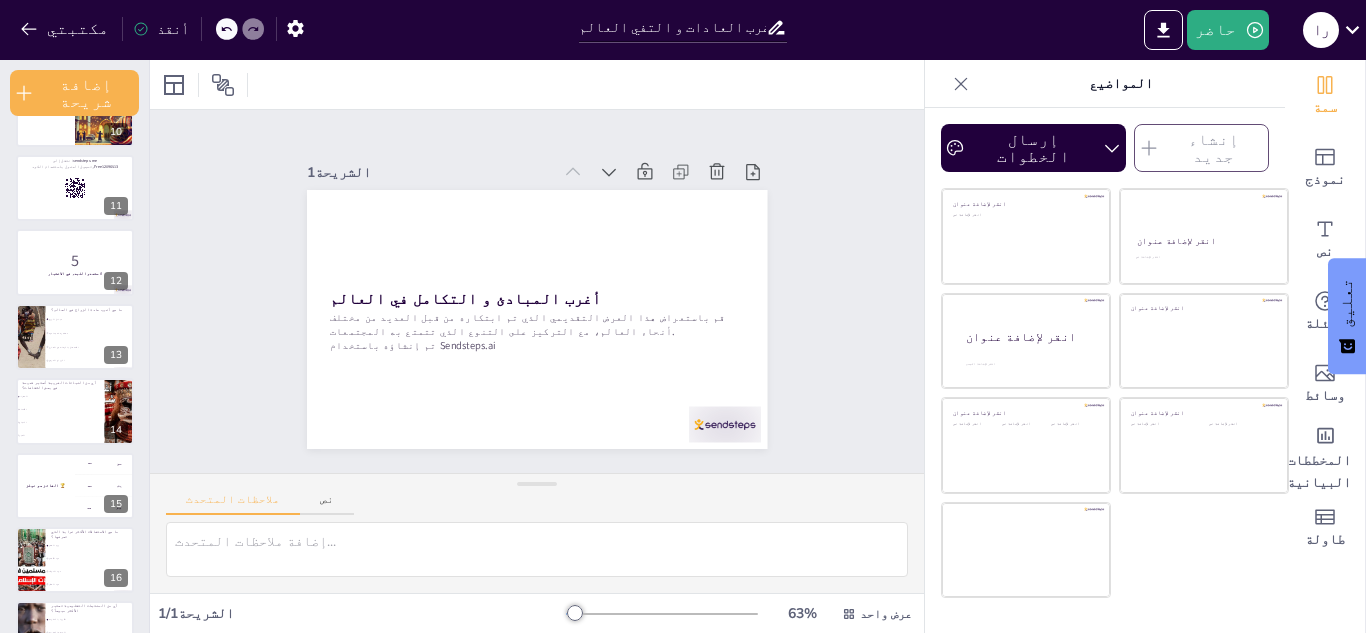 checkbox on "true" 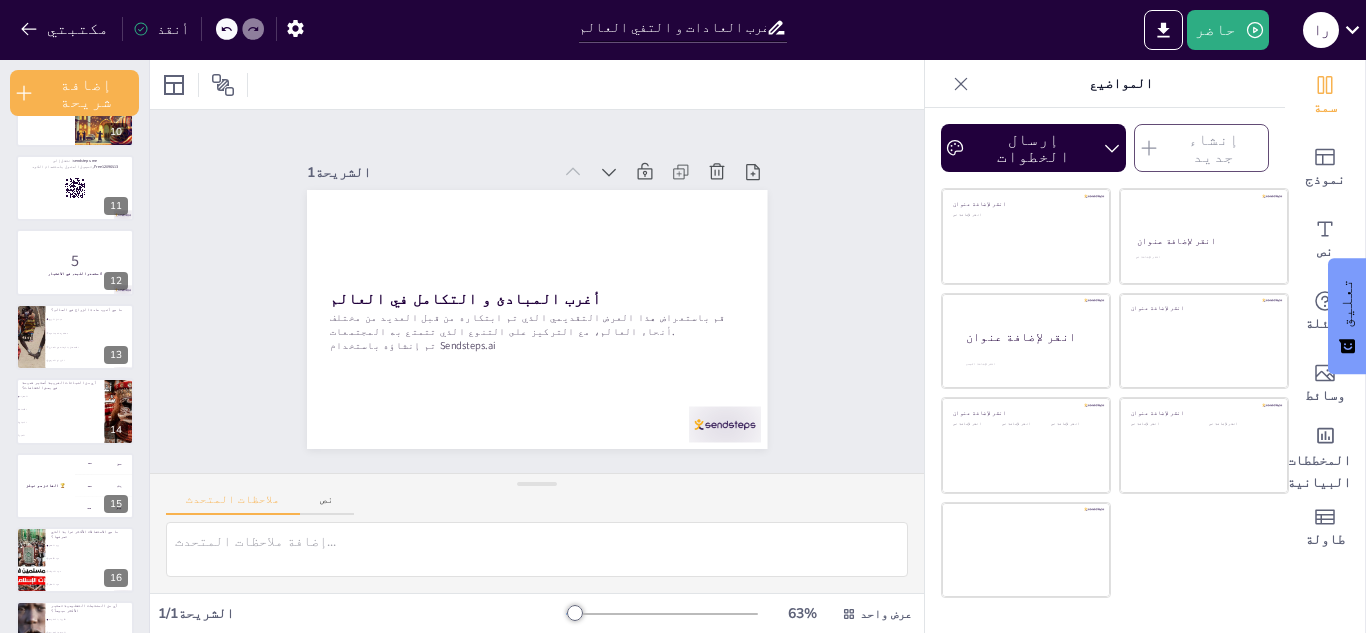 checkbox on "true" 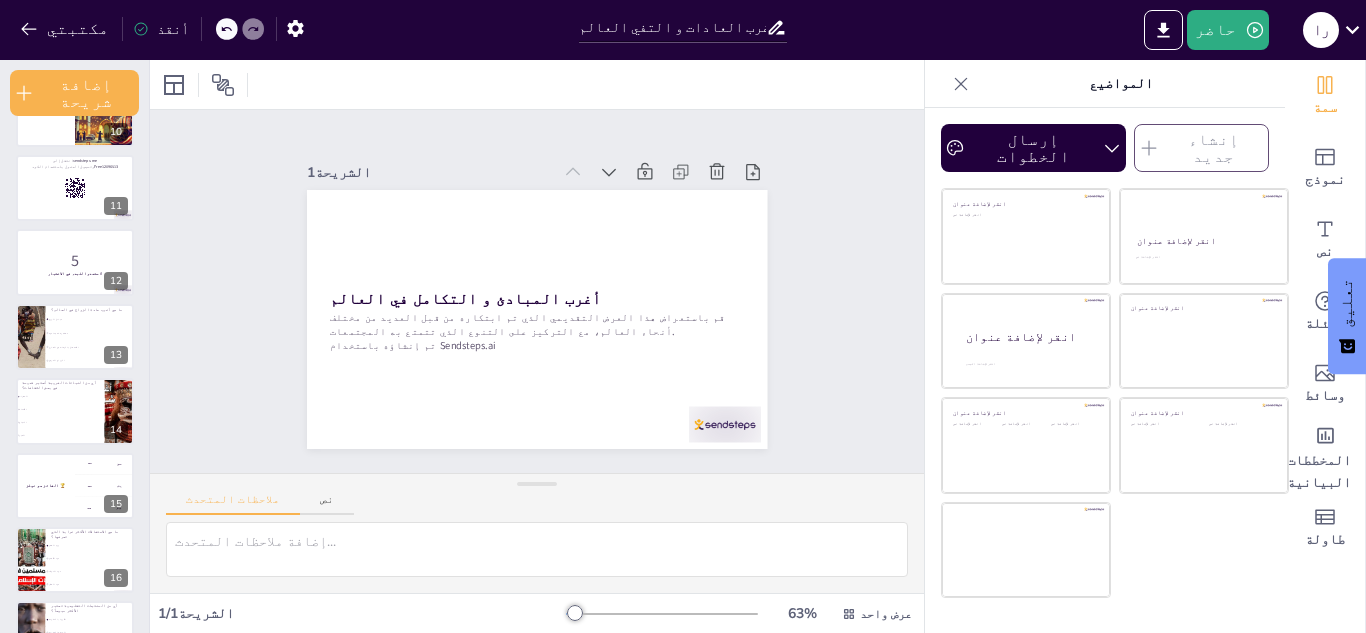 checkbox on "true" 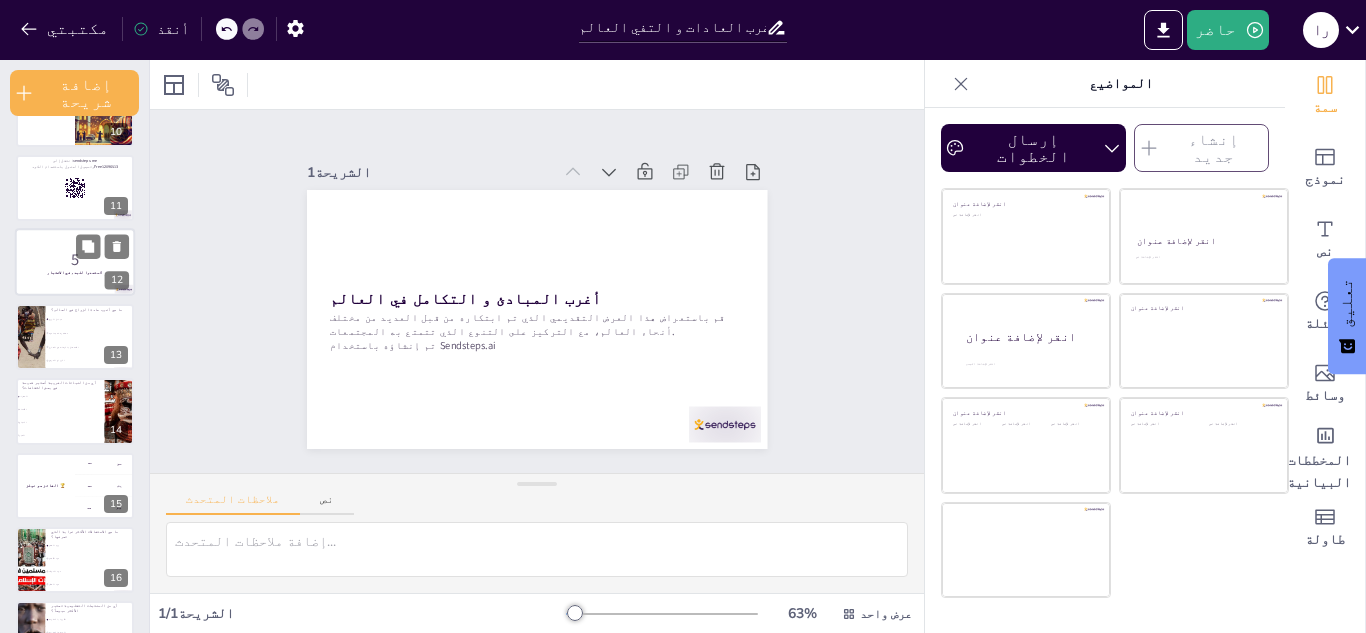 checkbox on "true" 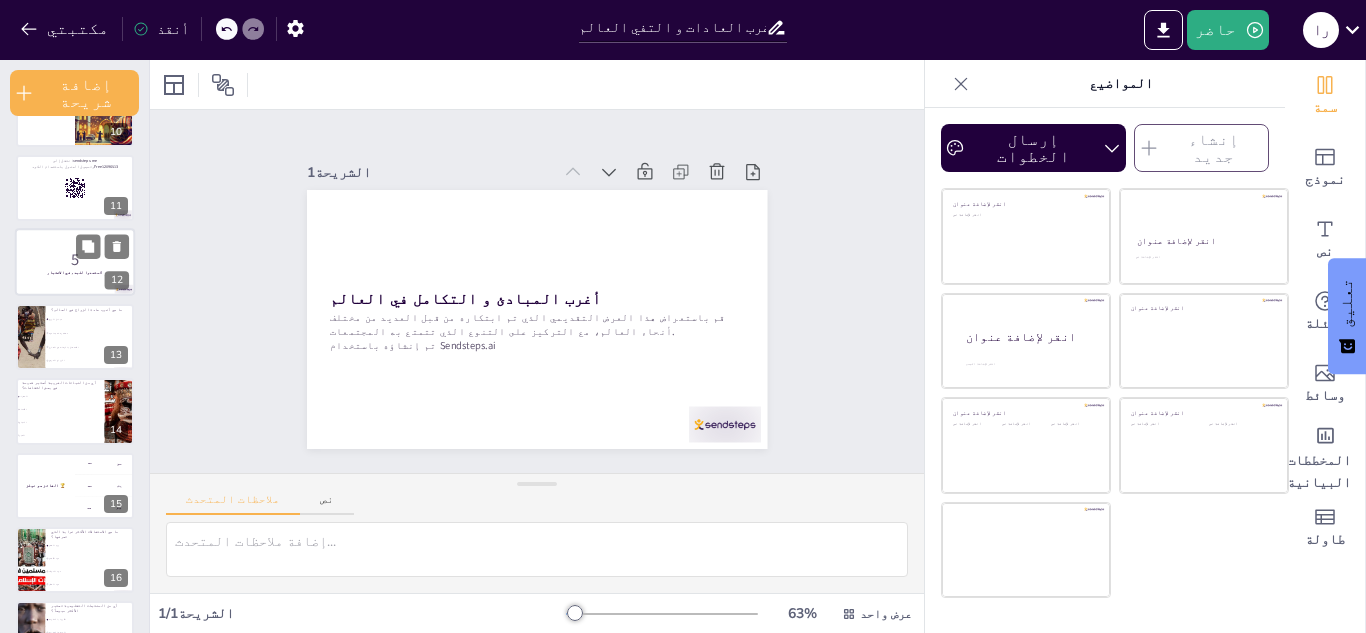 checkbox on "true" 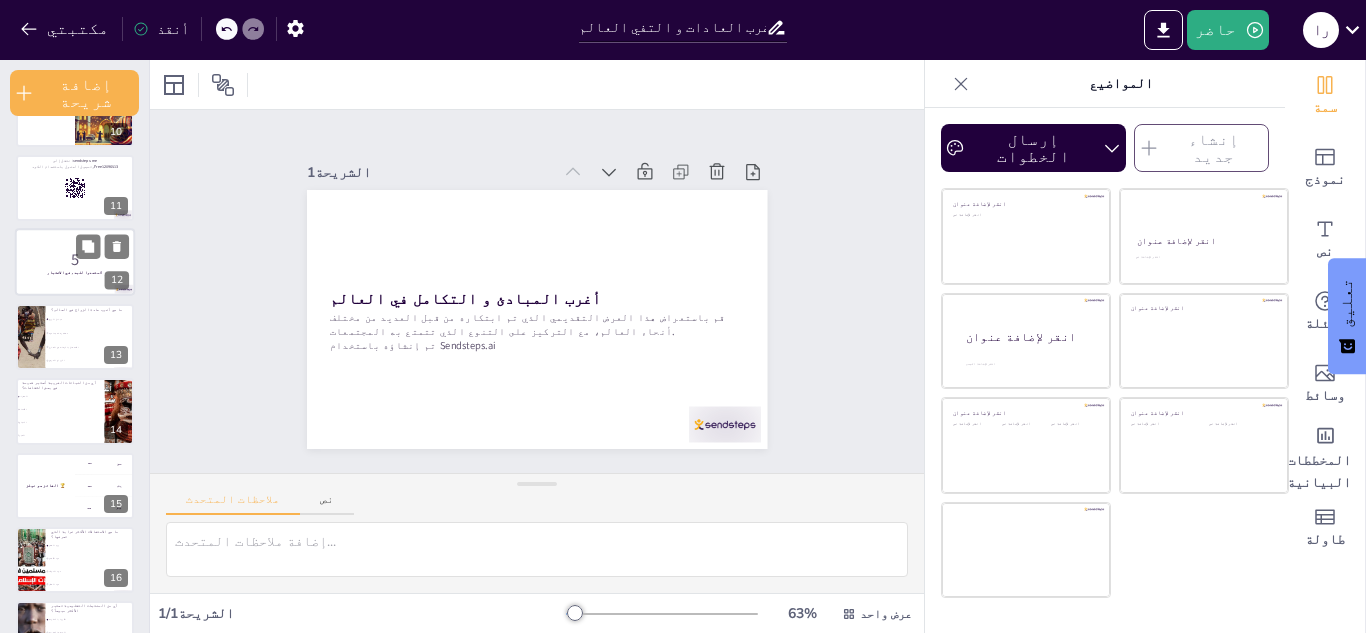 click at bounding box center [75, 263] 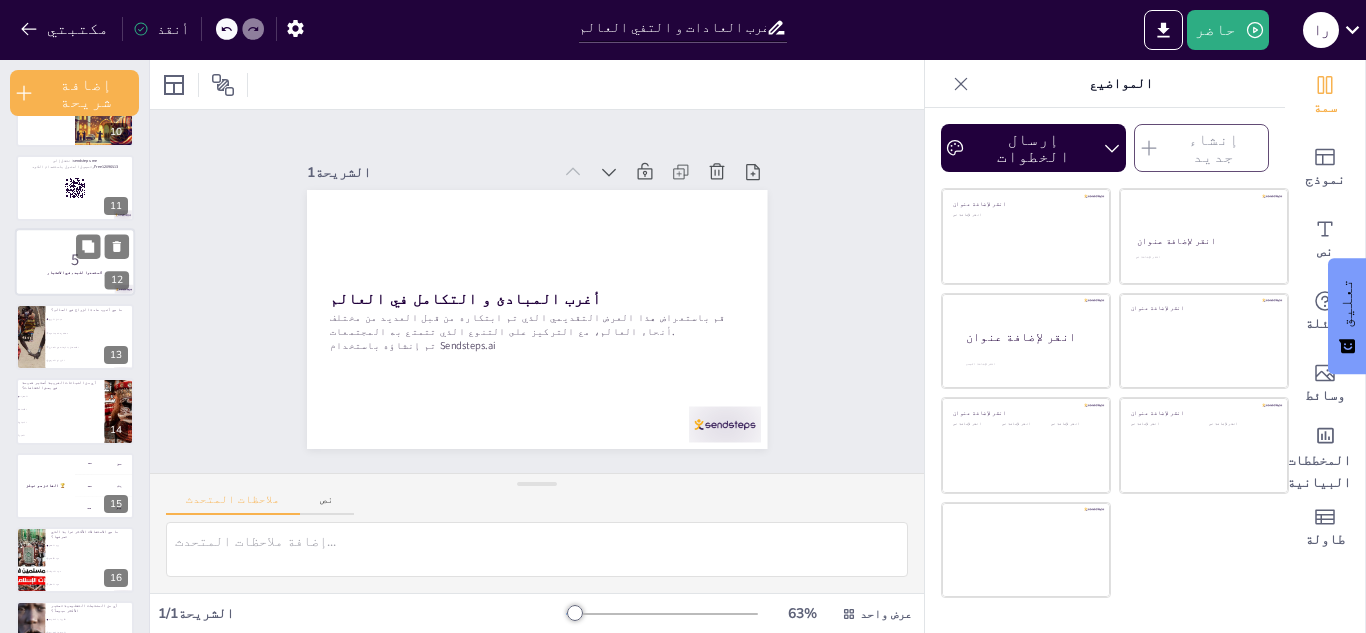 checkbox on "true" 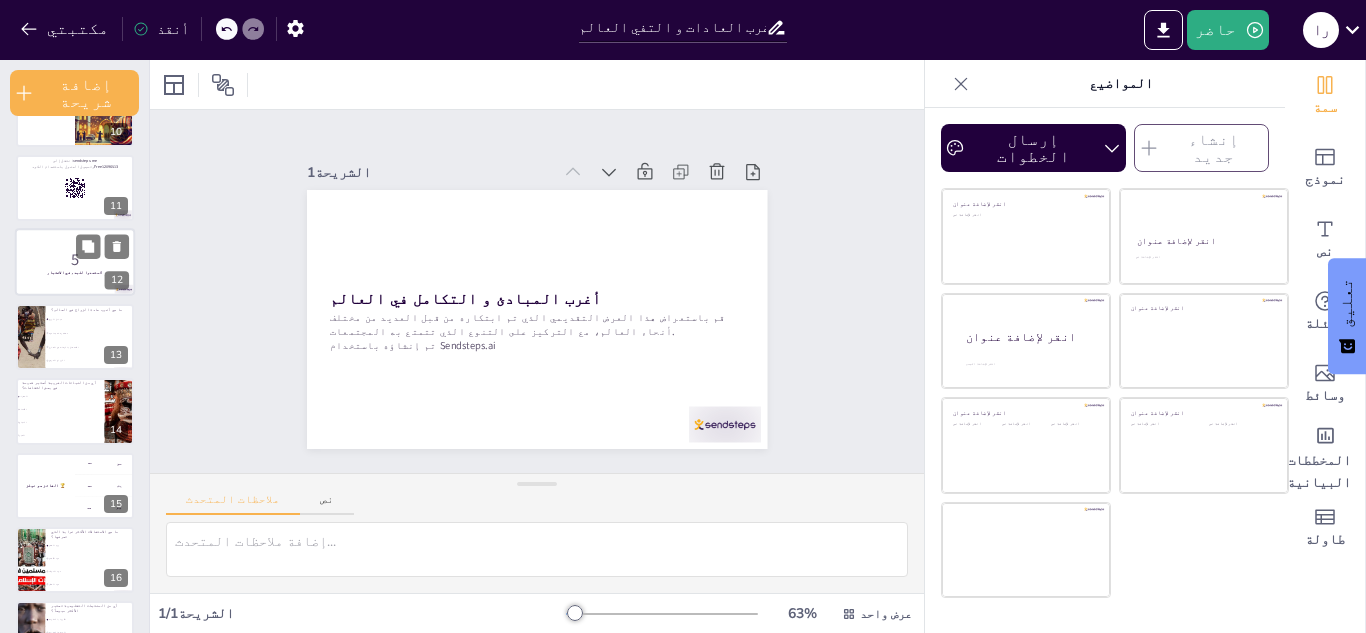 checkbox on "true" 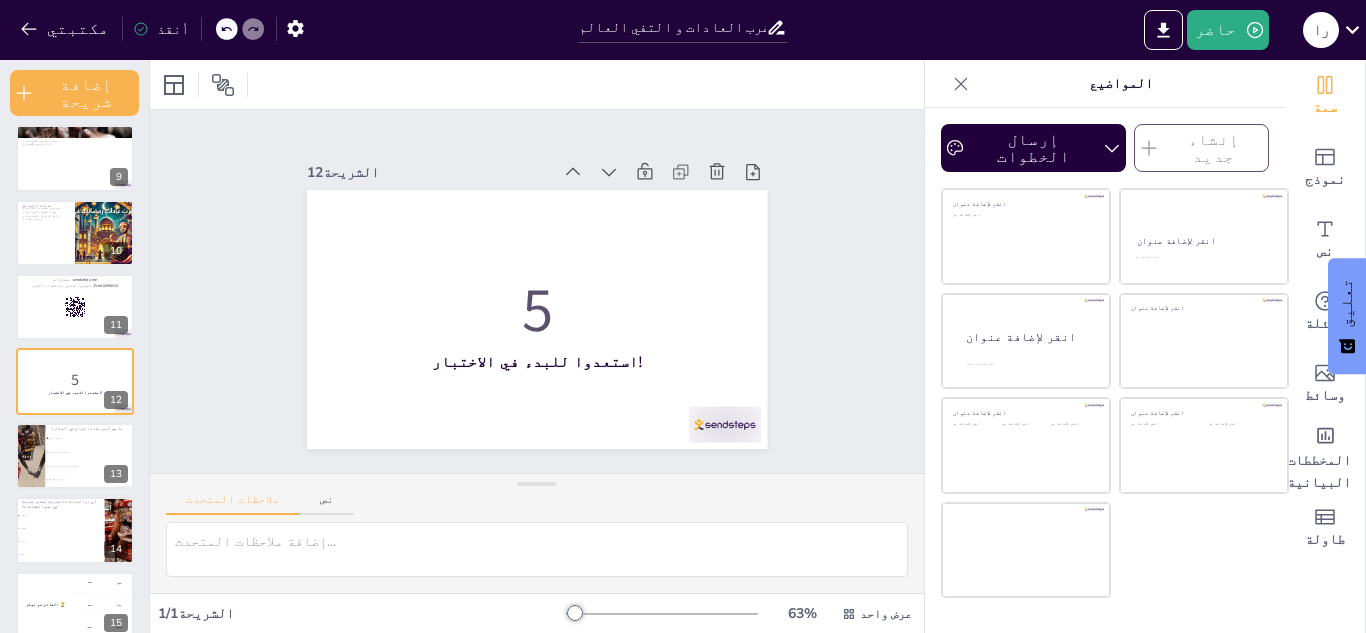 checkbox on "true" 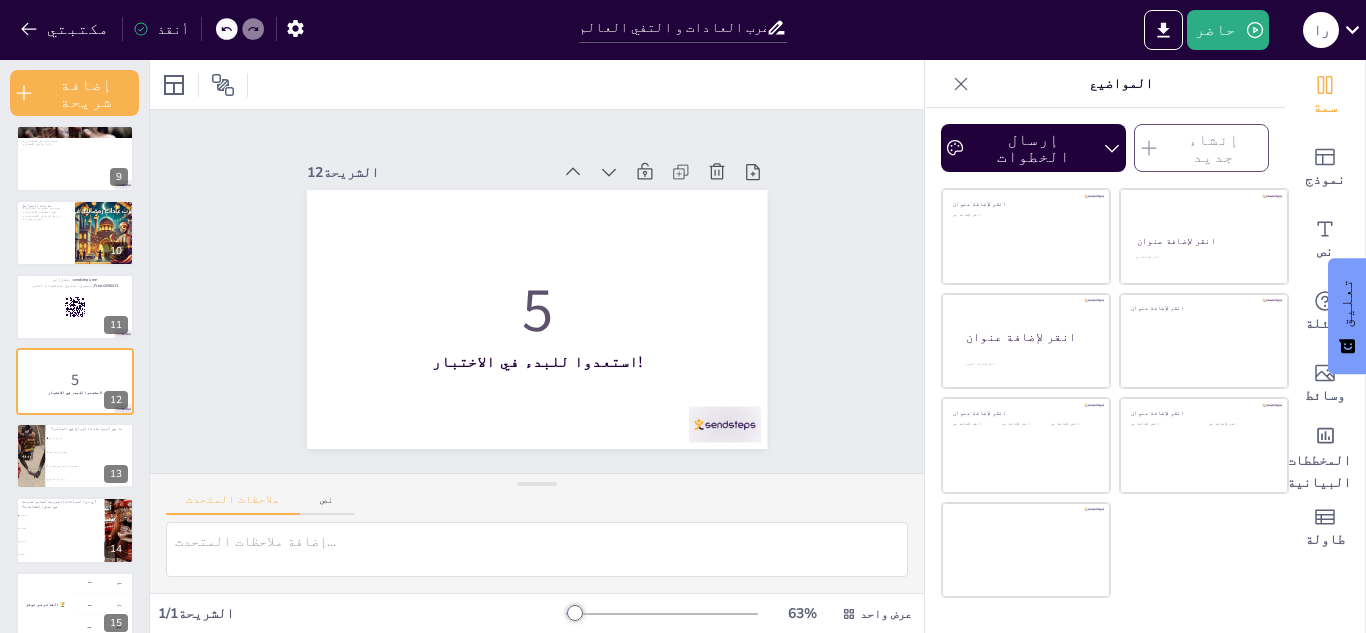 checkbox on "true" 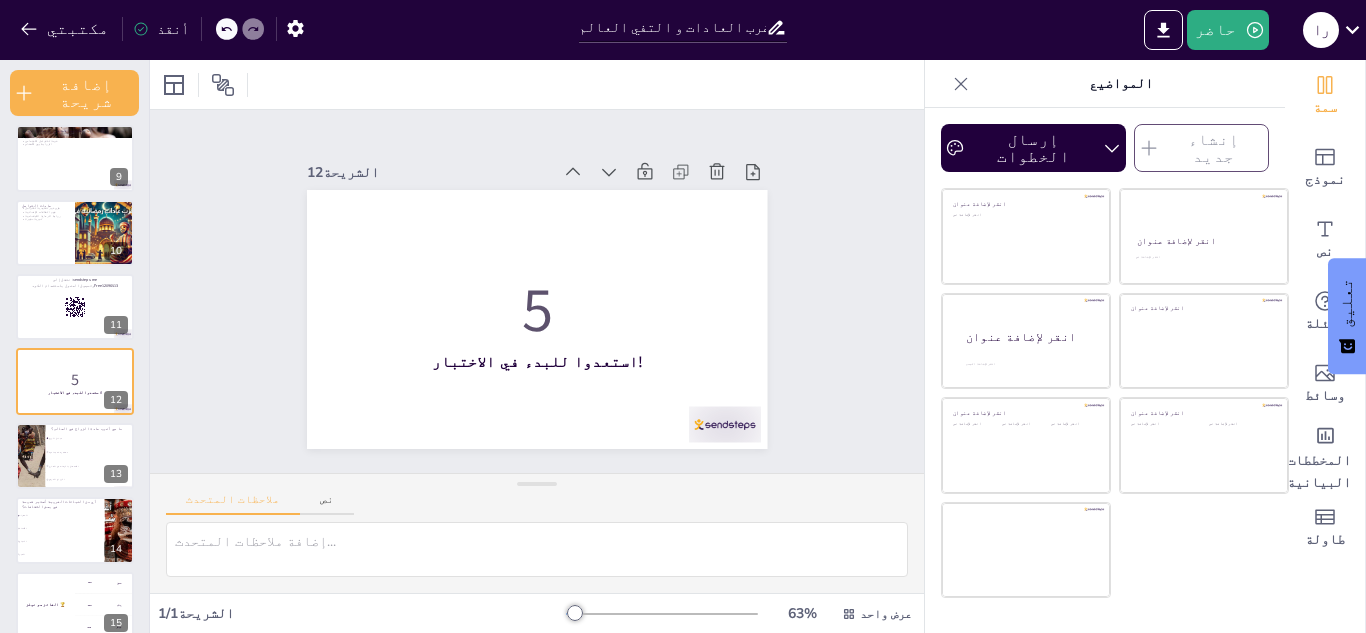 checkbox on "true" 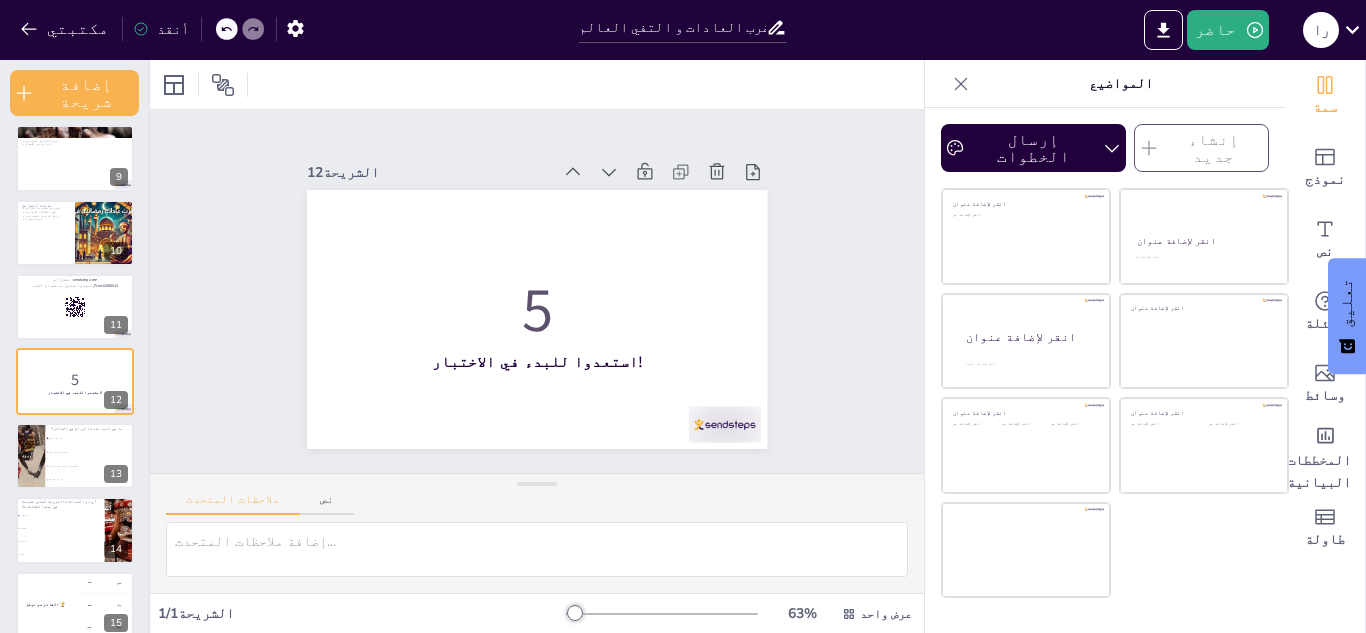 checkbox on "true" 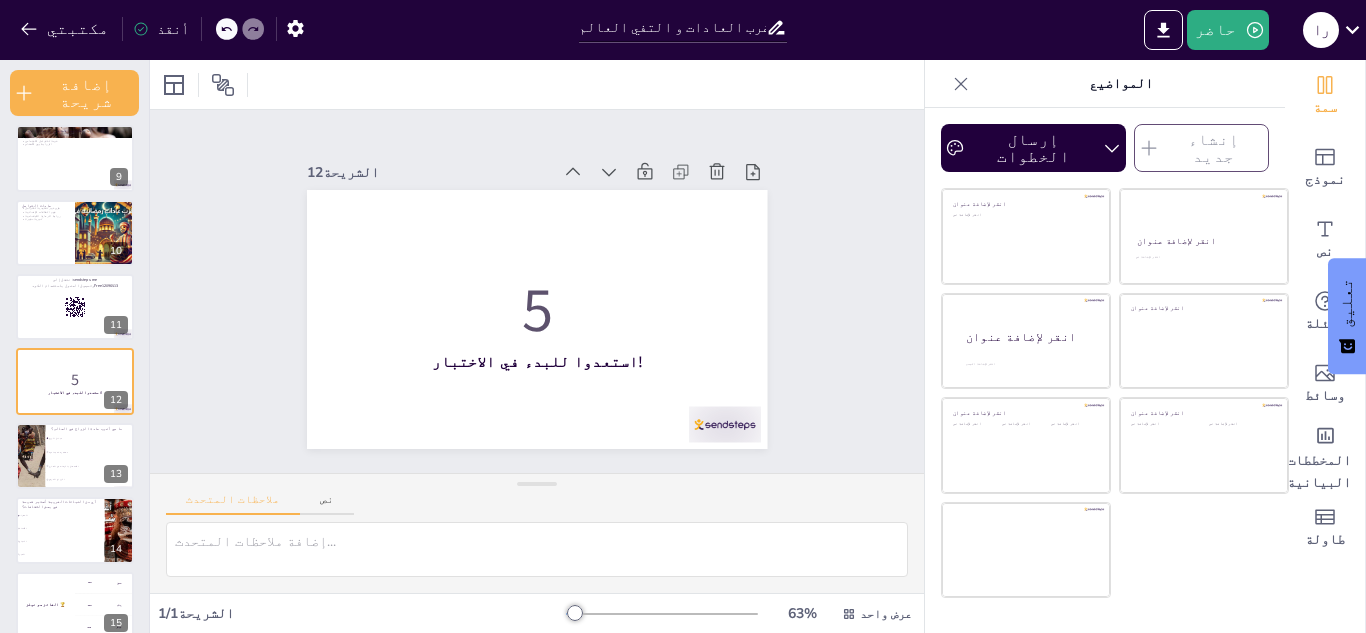 checkbox on "true" 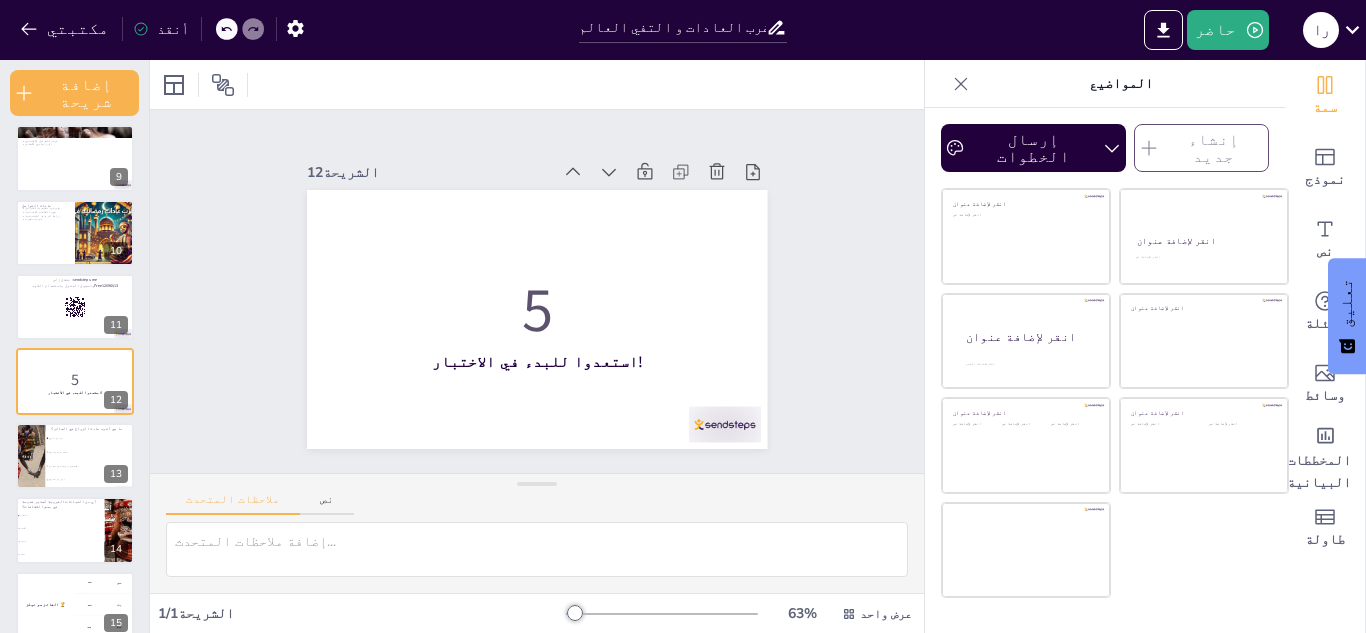checkbox on "true" 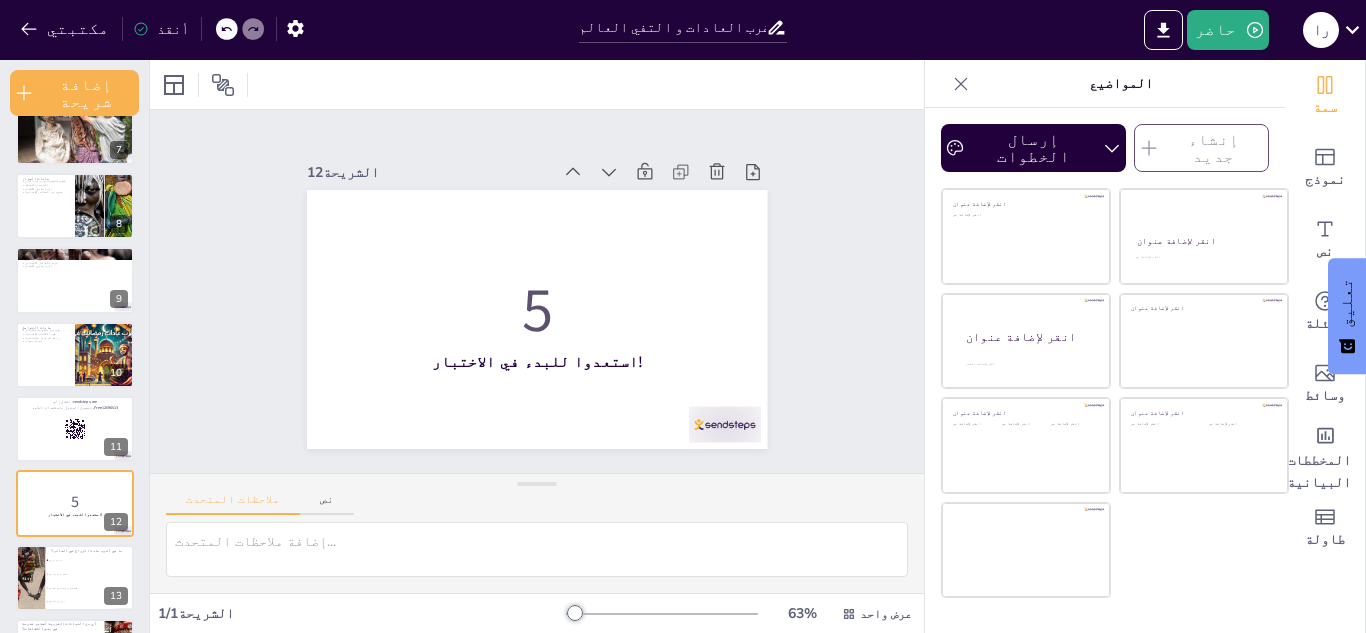 scroll, scrollTop: 462, scrollLeft: 0, axis: vertical 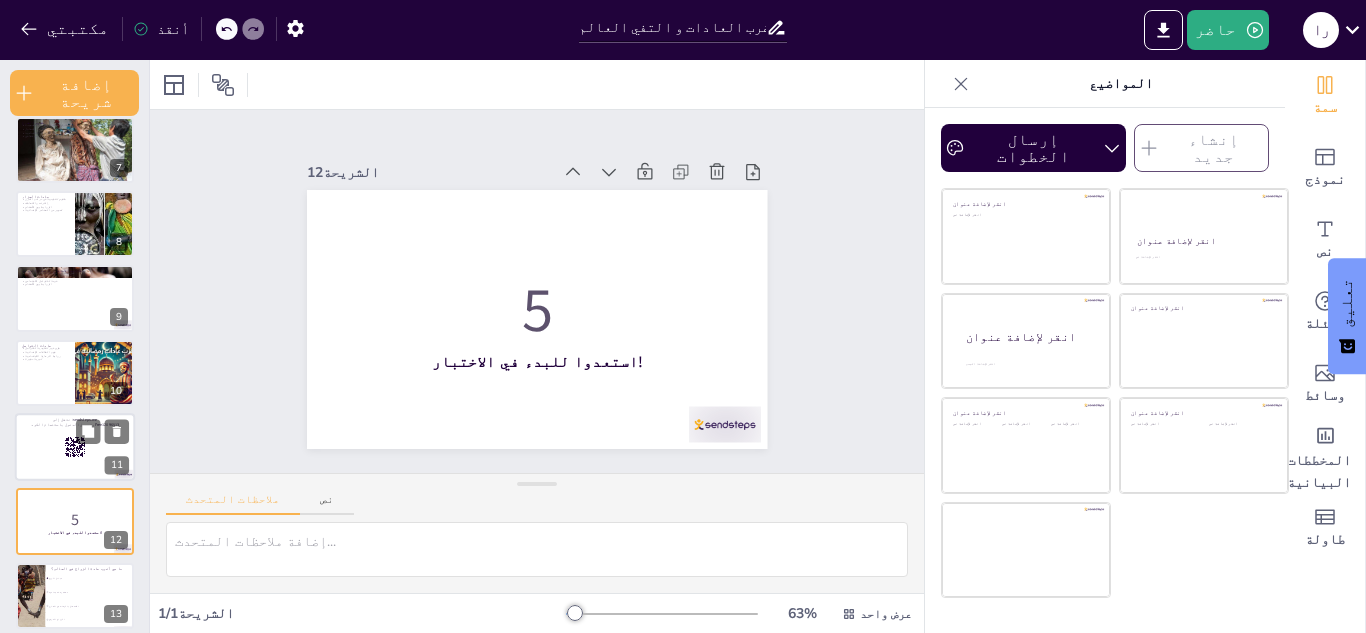 checkbox on "true" 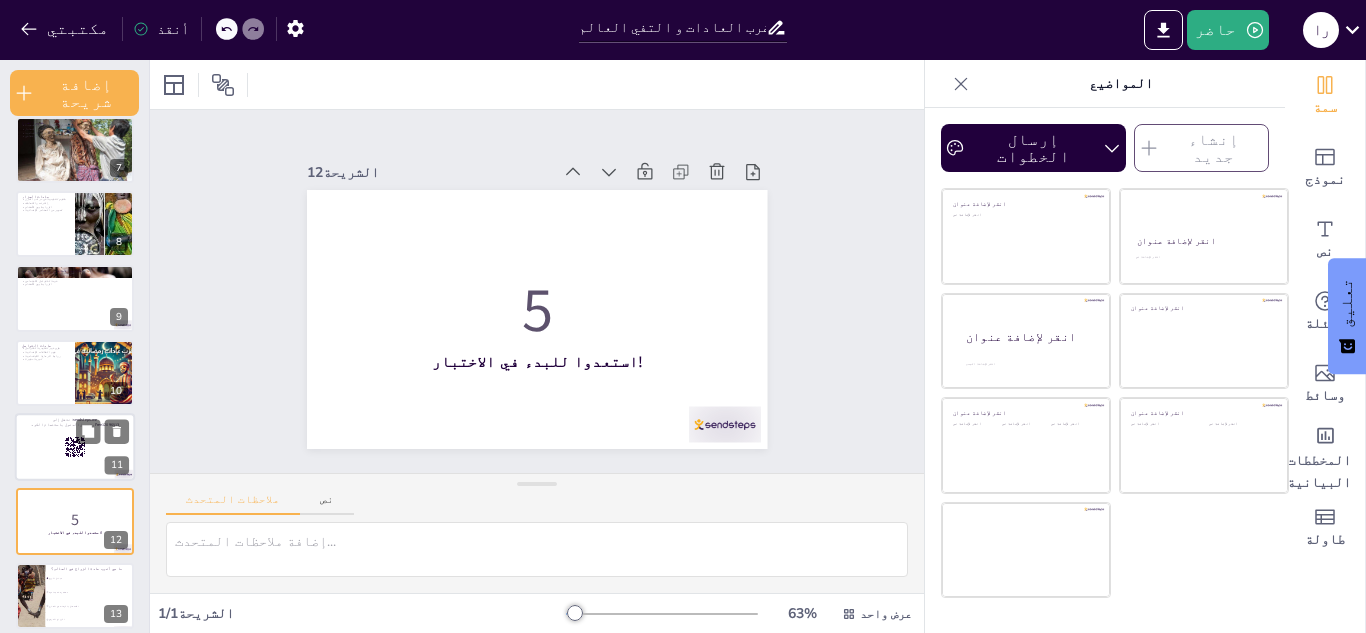 checkbox on "true" 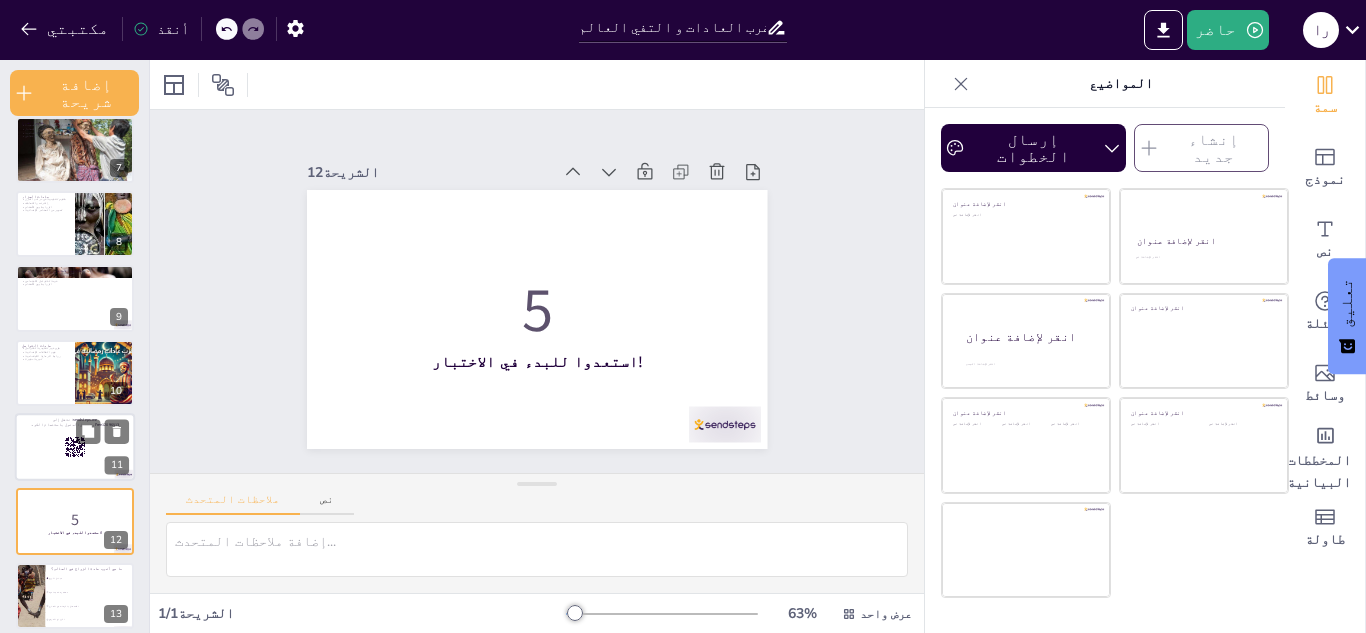 checkbox on "true" 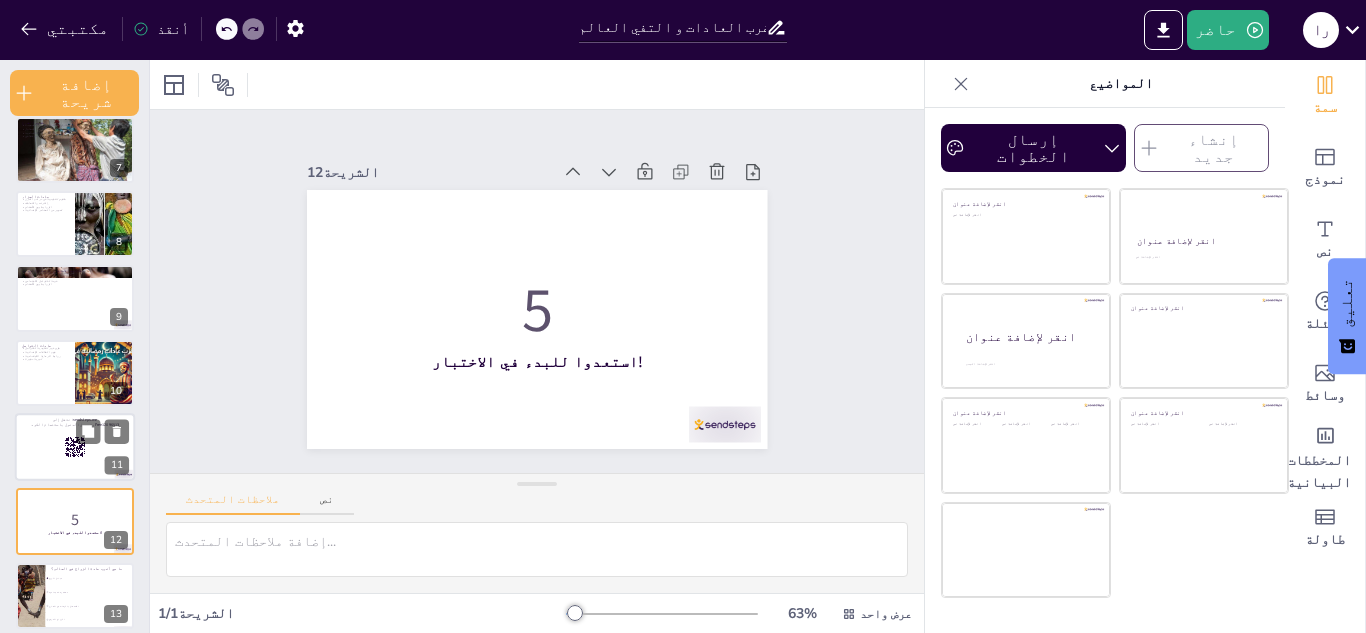 checkbox on "true" 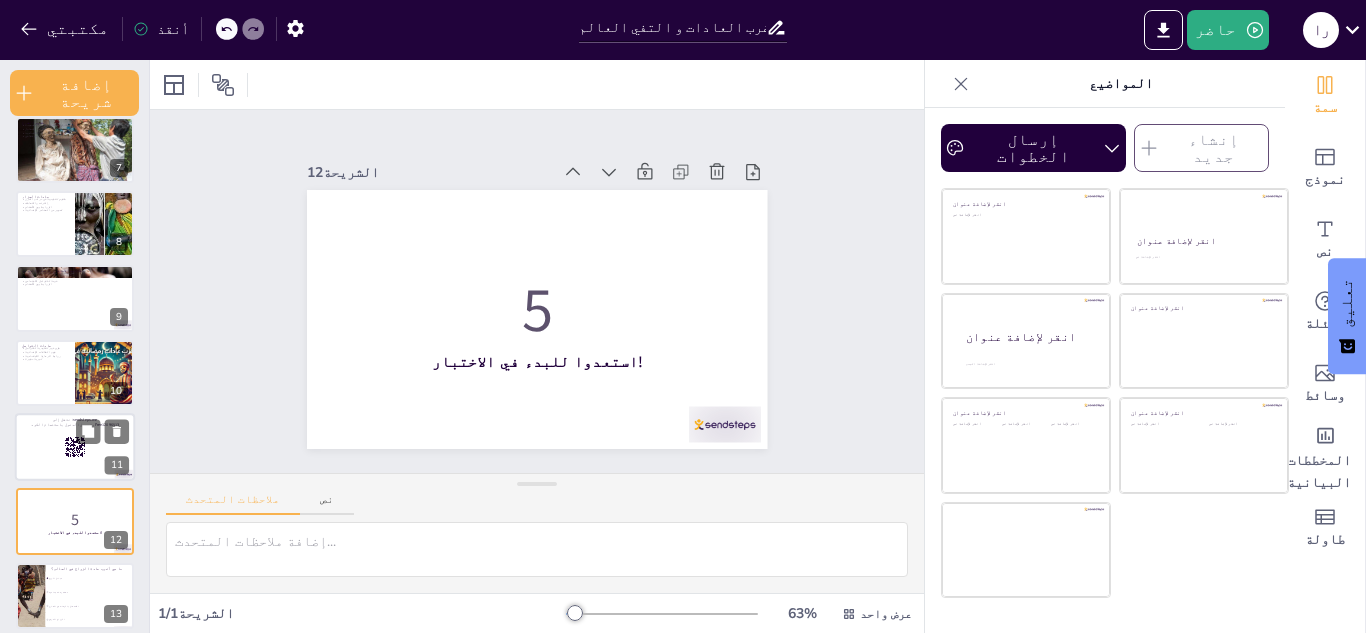 checkbox on "true" 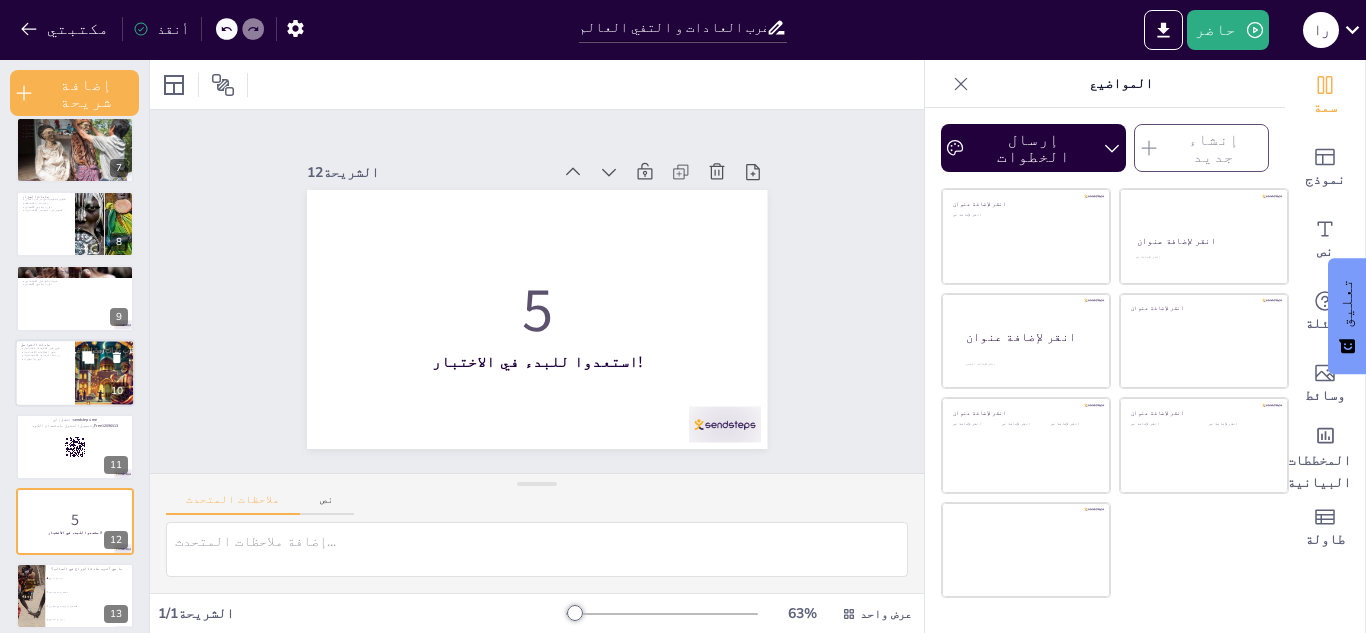 checkbox on "true" 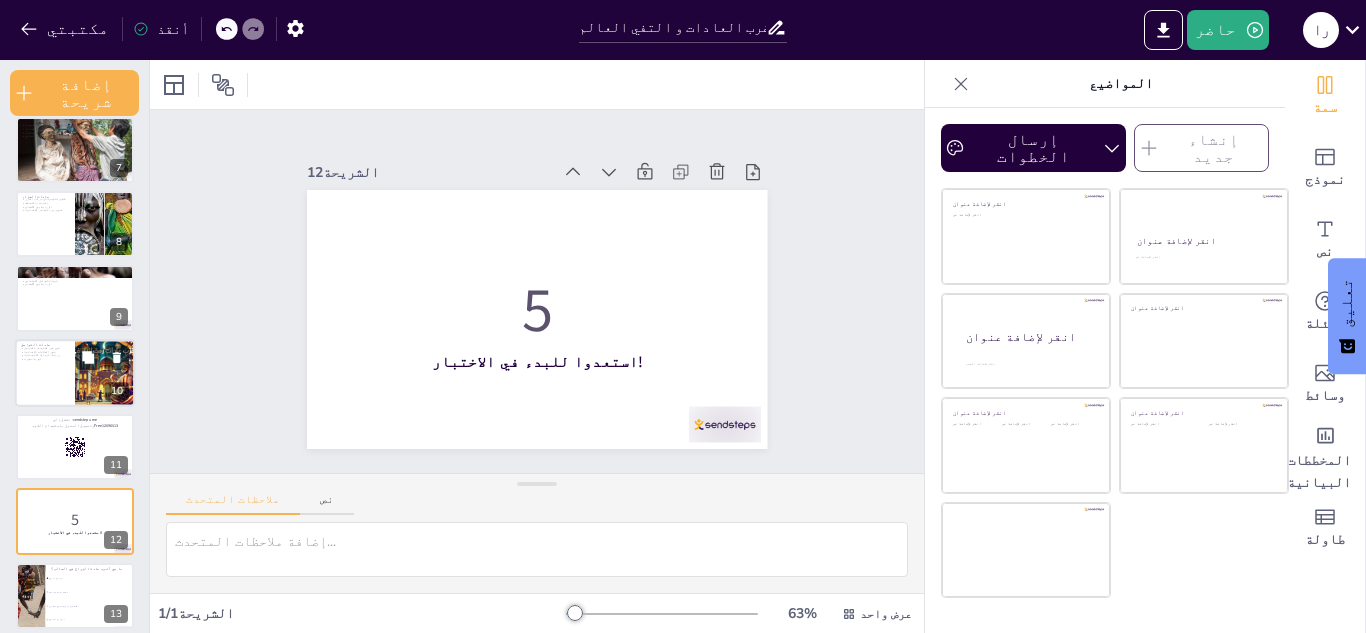 checkbox on "true" 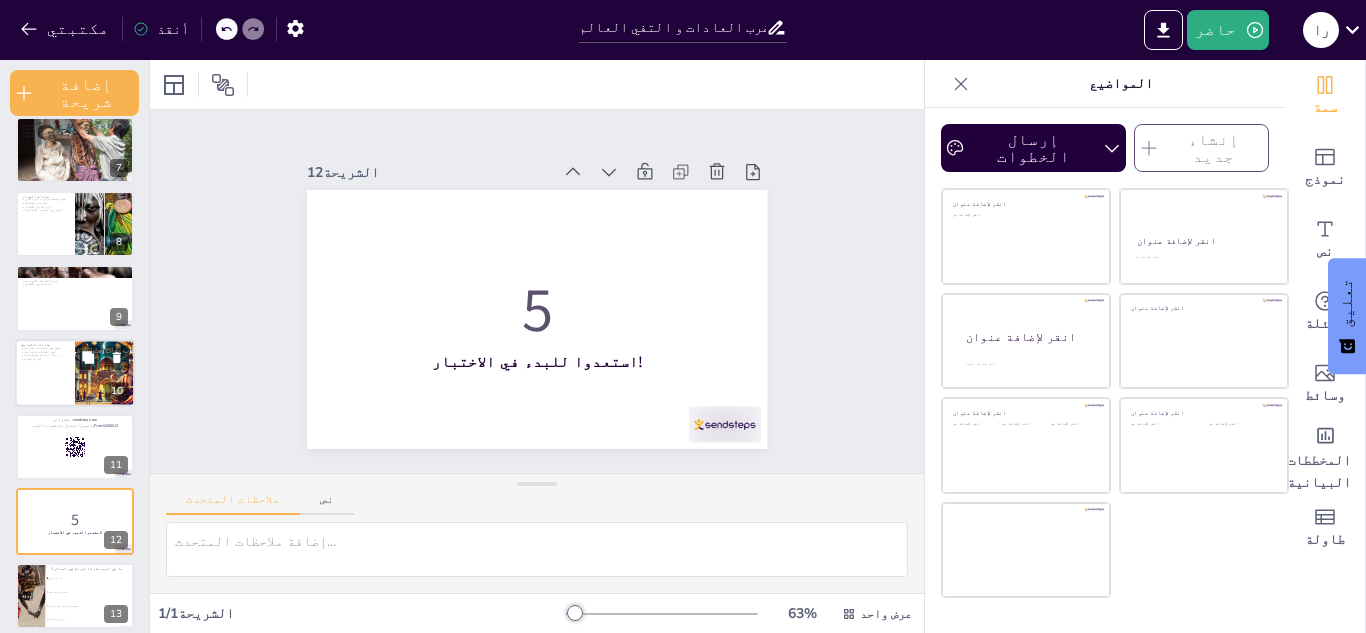 checkbox on "true" 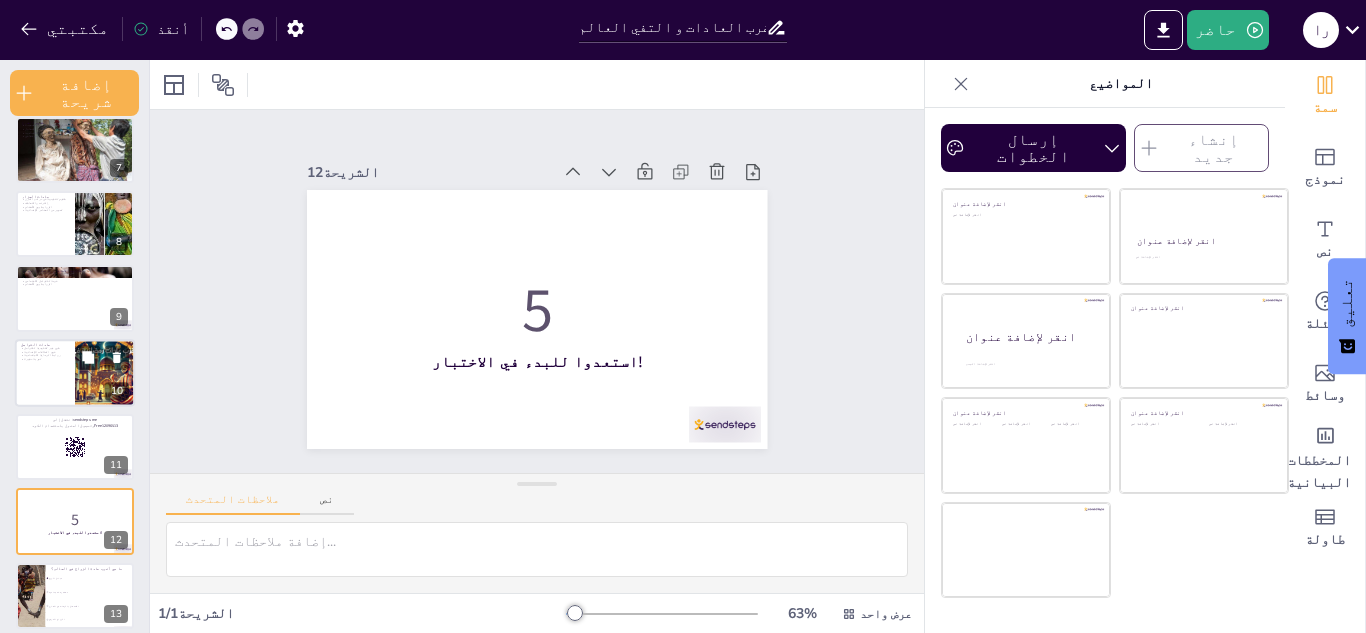 checkbox on "true" 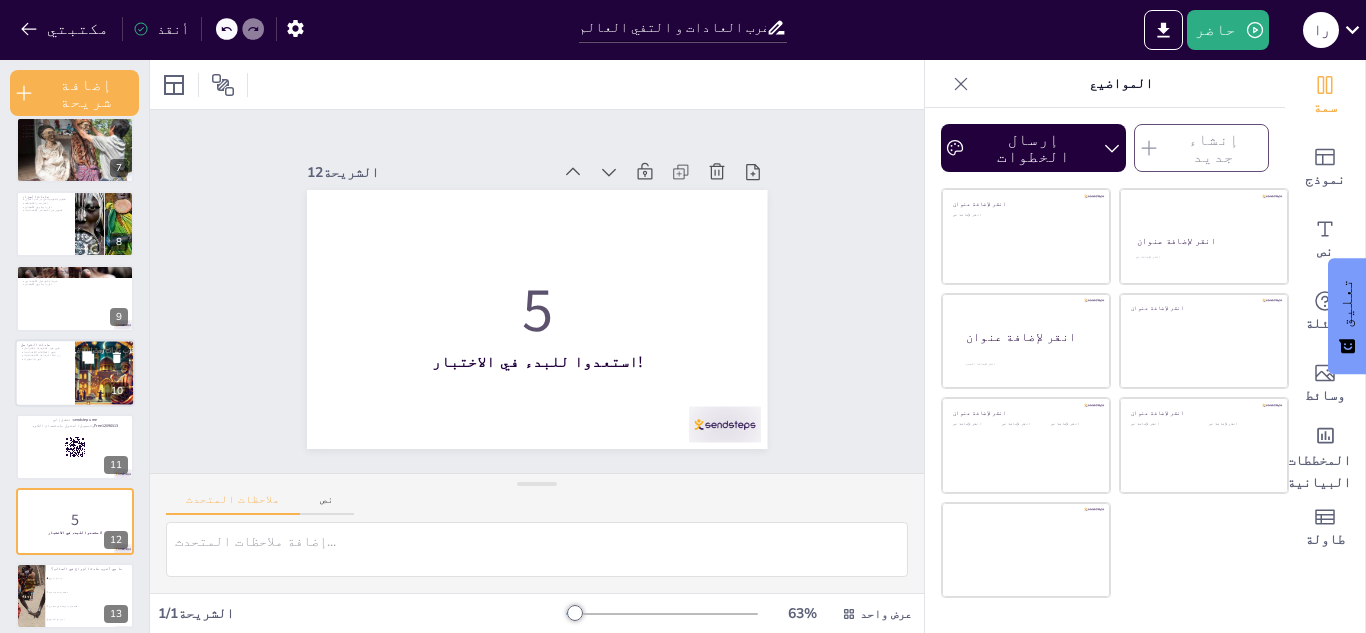 click on "تجربة مثيرة" at bounding box center (45, 359) 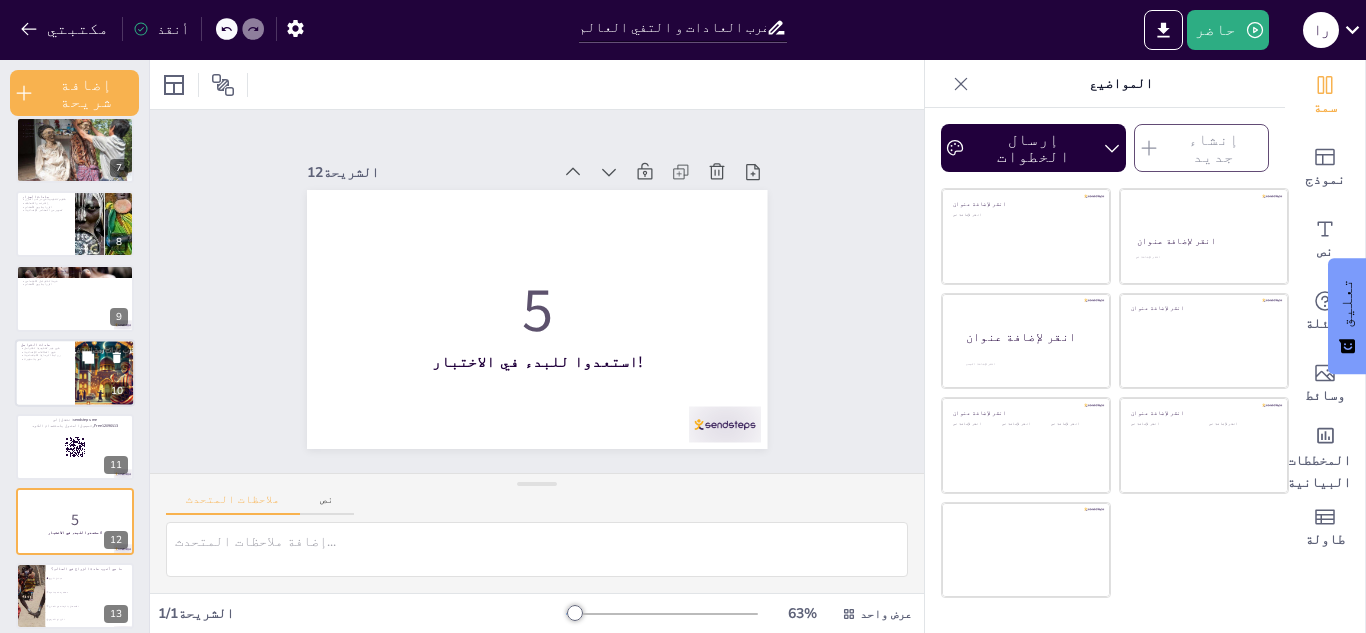 checkbox on "true" 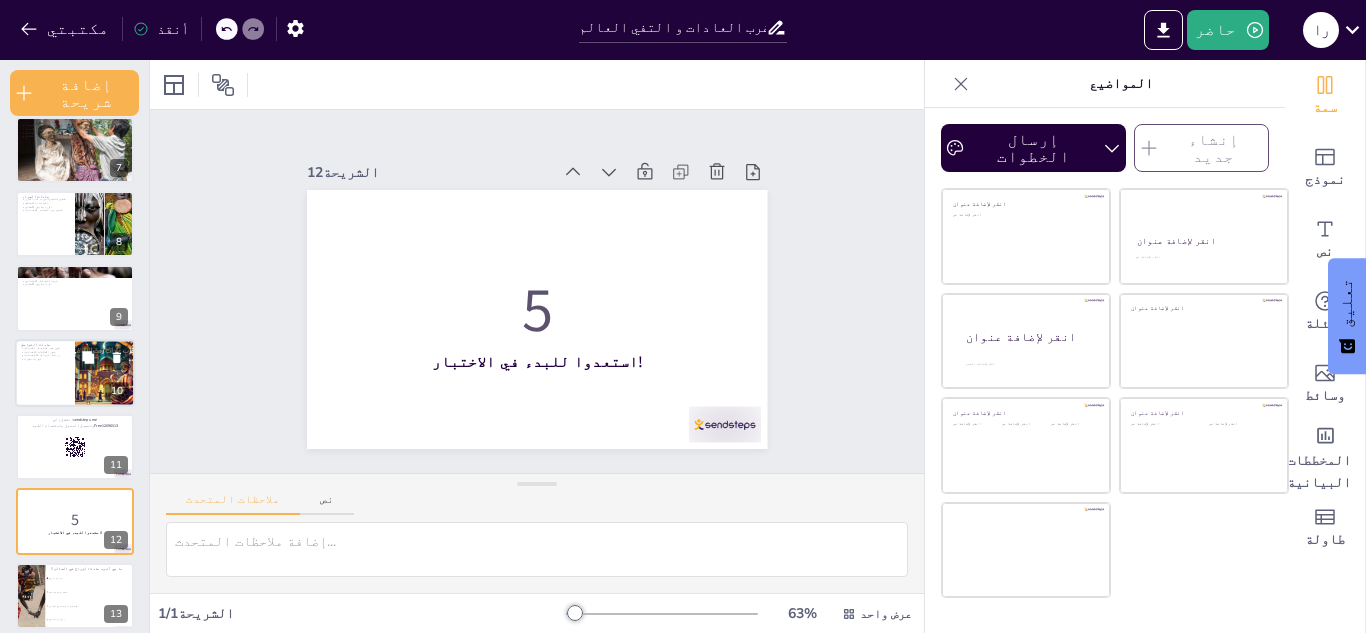 checkbox on "true" 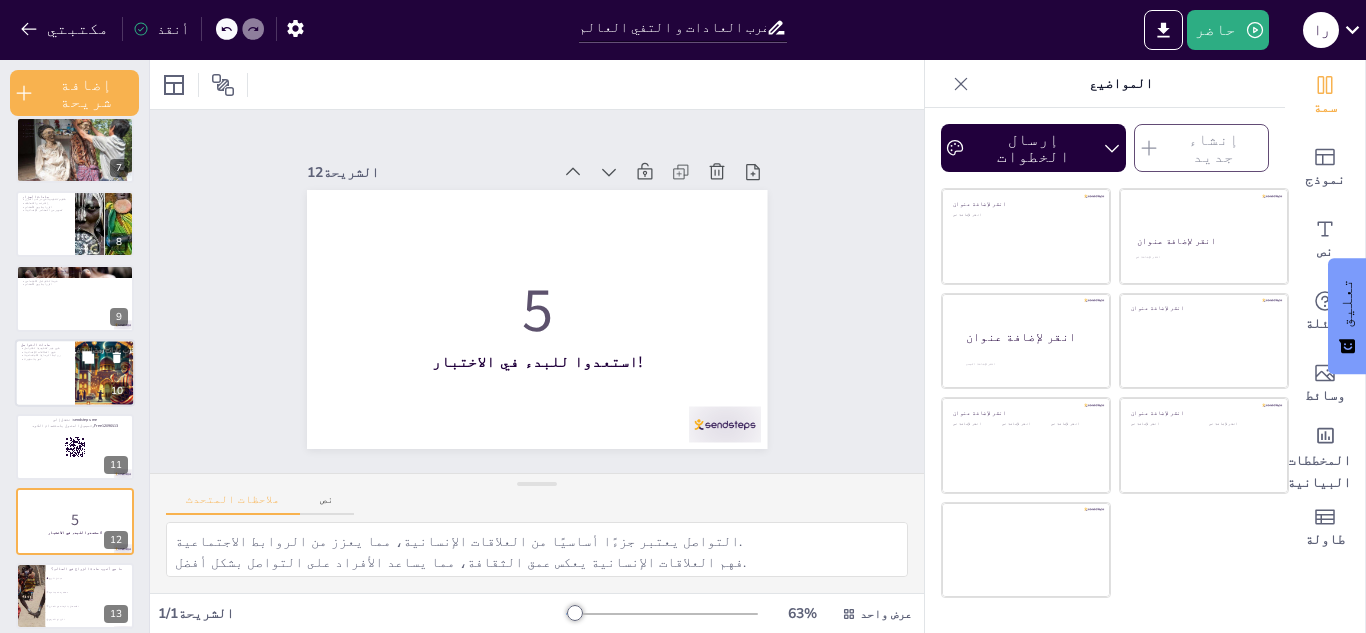 scroll, scrollTop: 453, scrollLeft: 0, axis: vertical 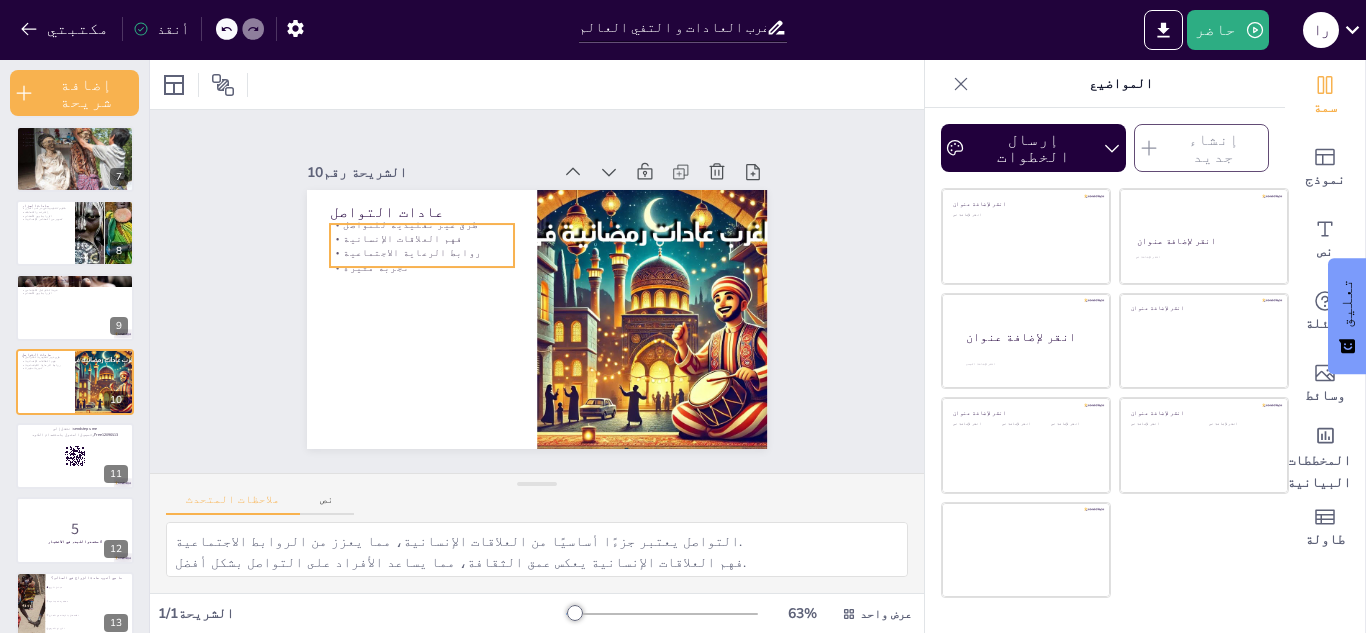 checkbox on "true" 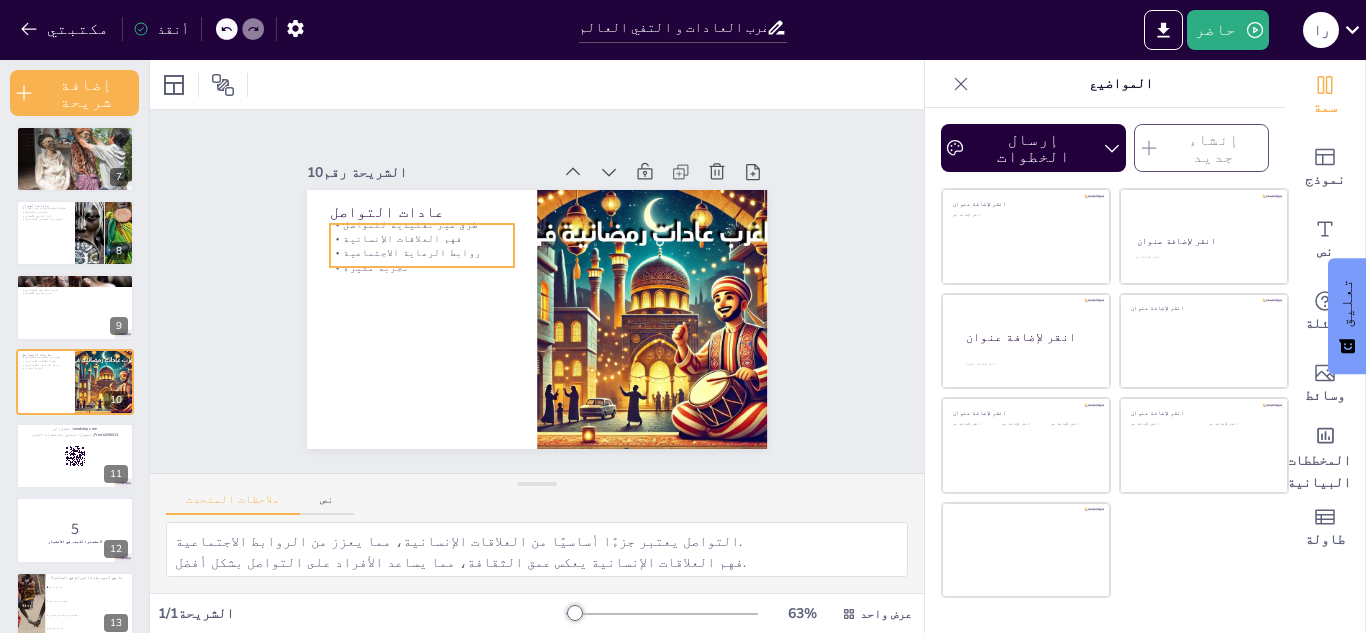 checkbox on "true" 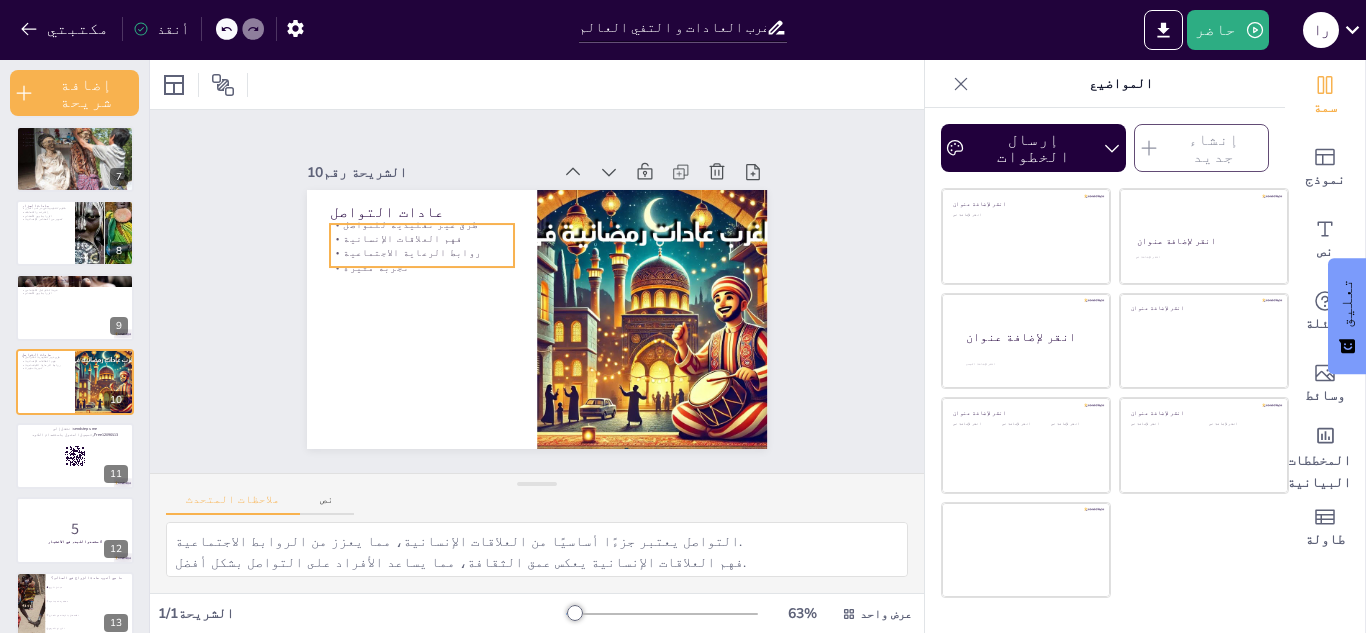 checkbox on "true" 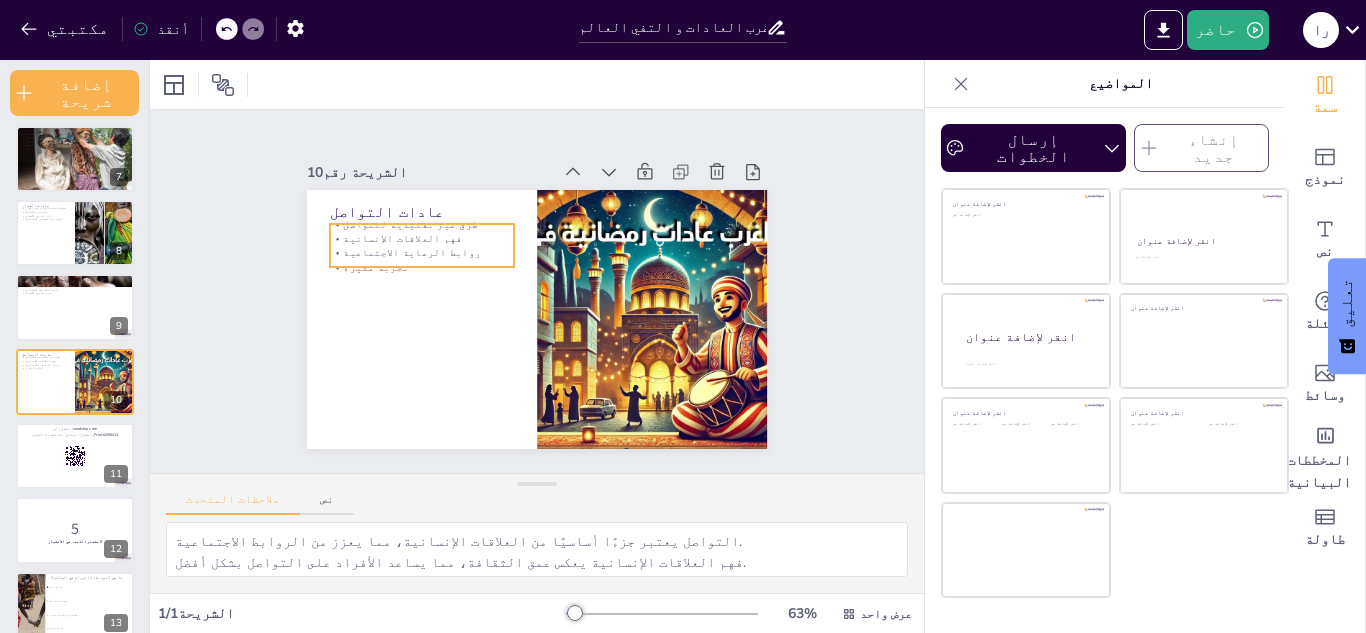 type 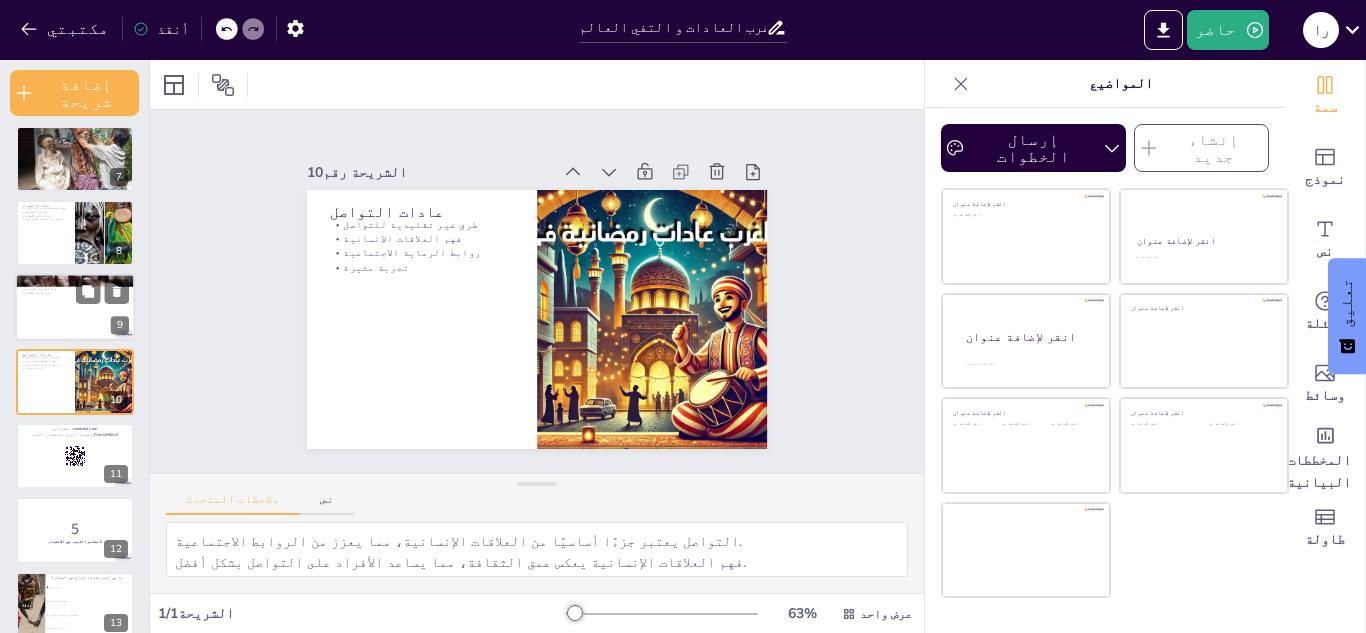 click at bounding box center (75, 308) 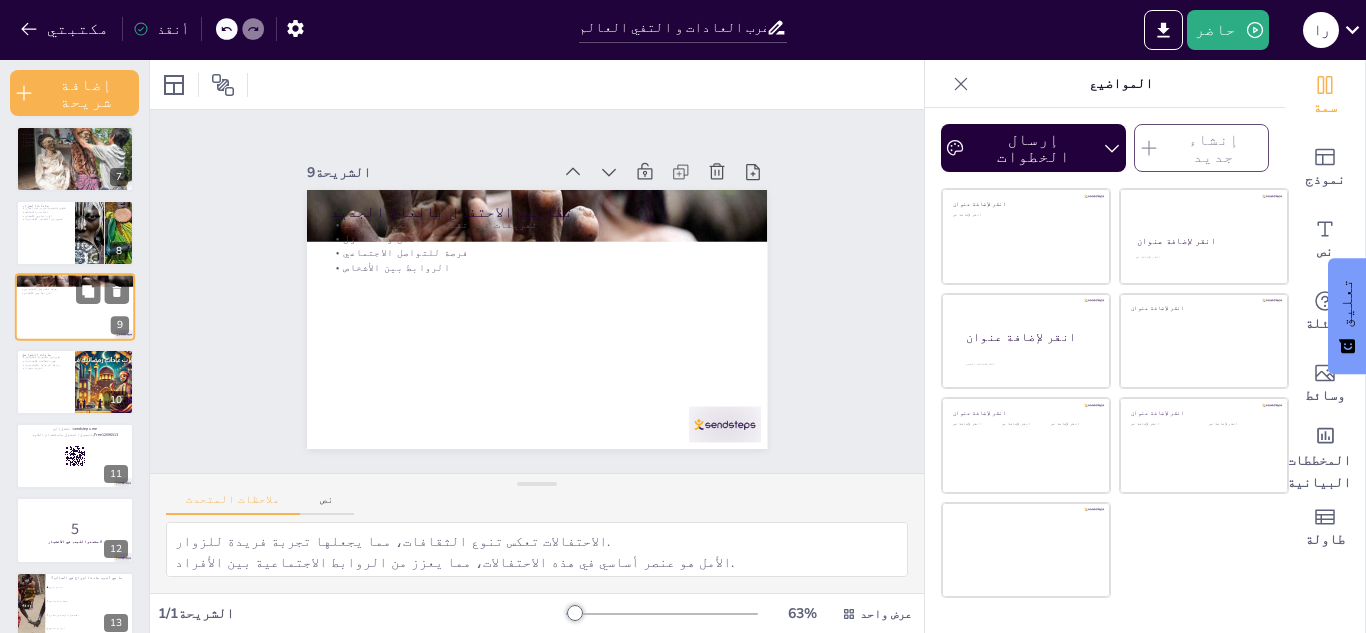 scroll, scrollTop: 379, scrollLeft: 0, axis: vertical 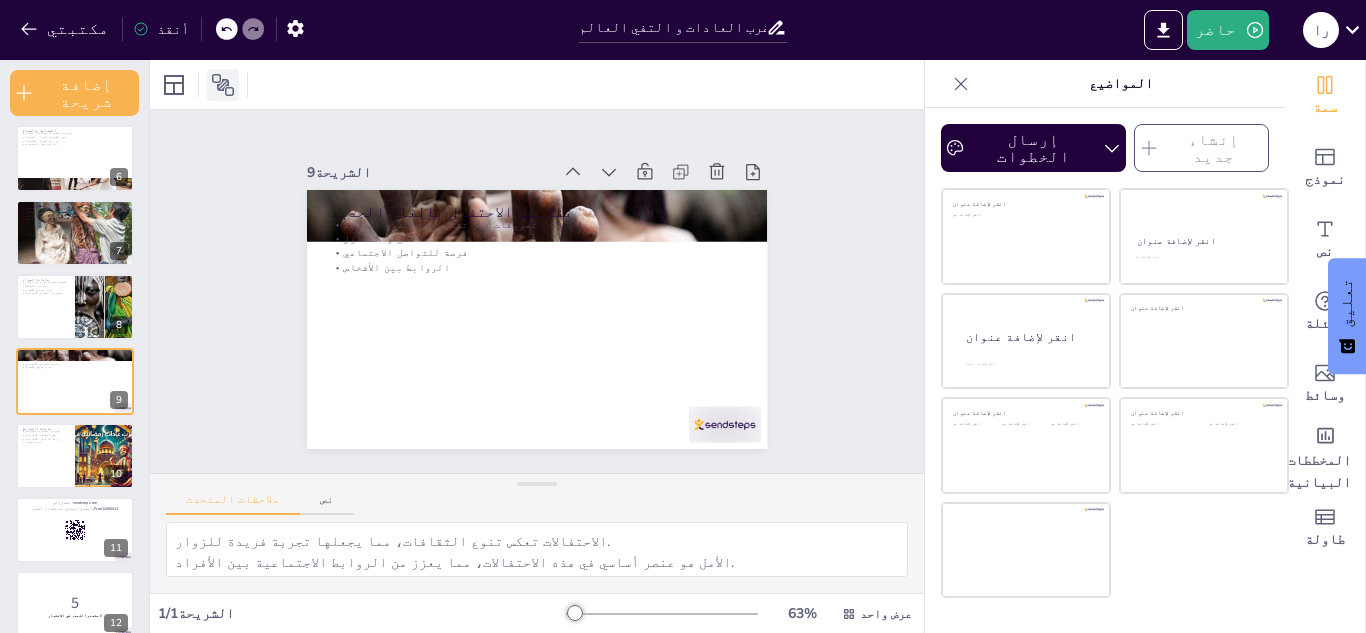 click at bounding box center [223, 85] 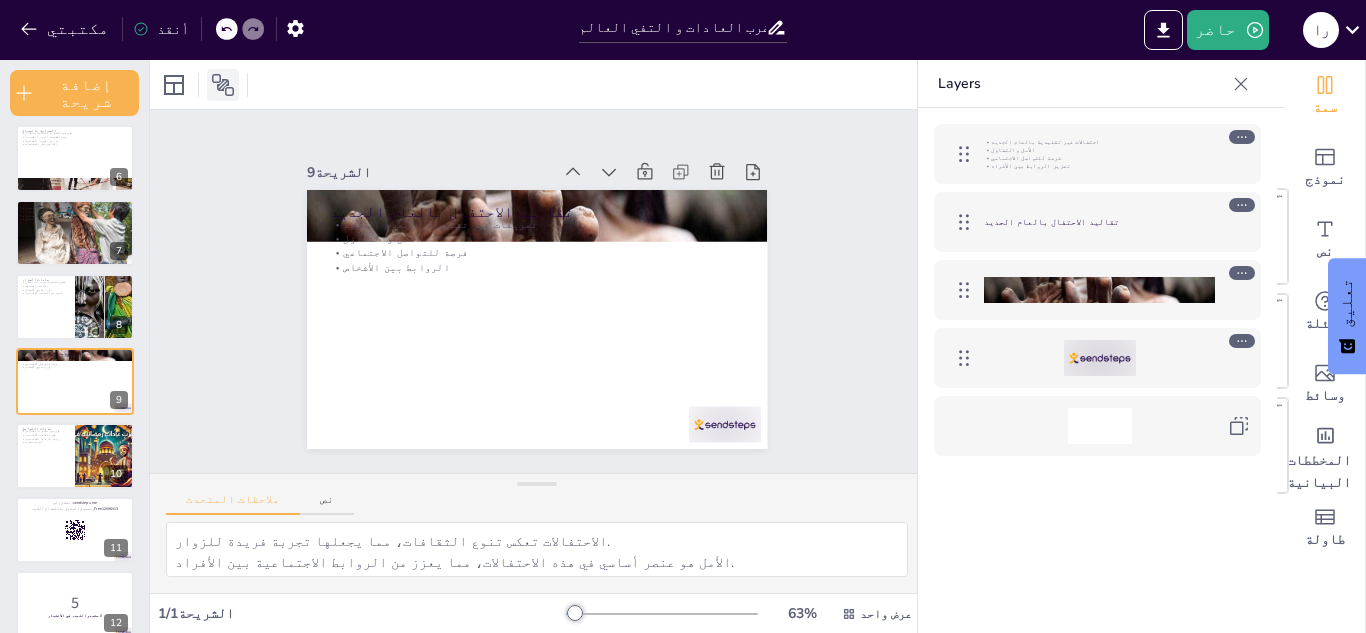 click at bounding box center [223, 85] 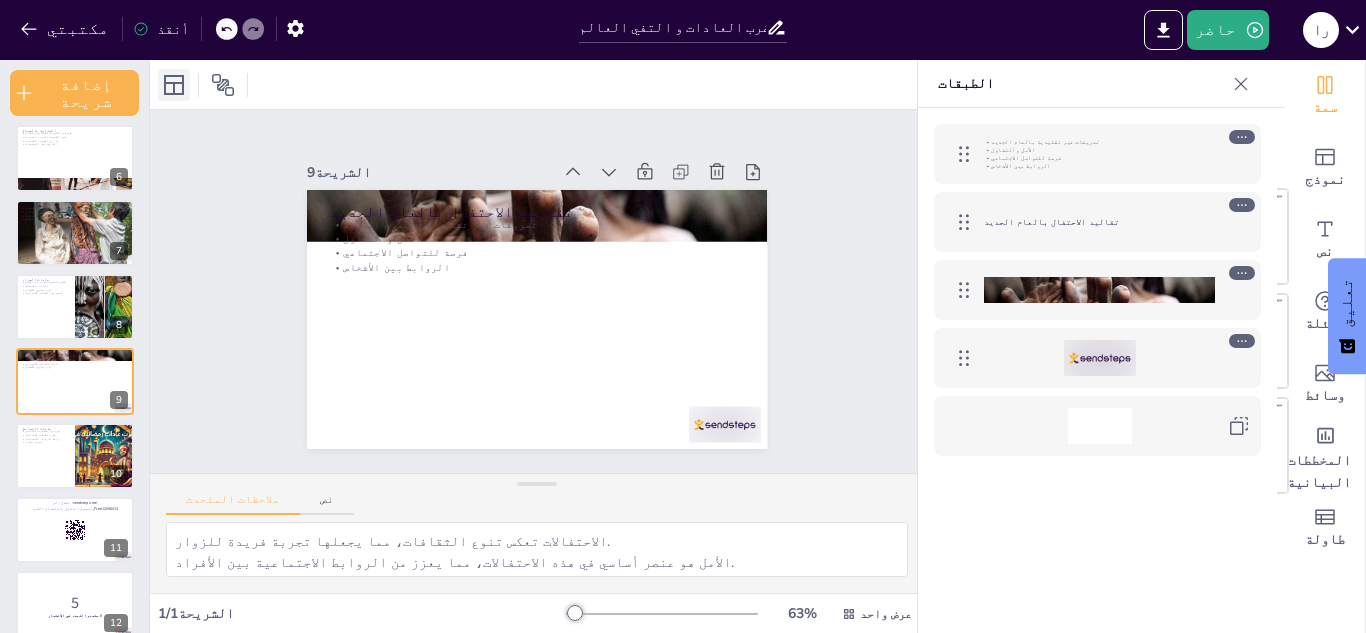 click at bounding box center (174, 85) 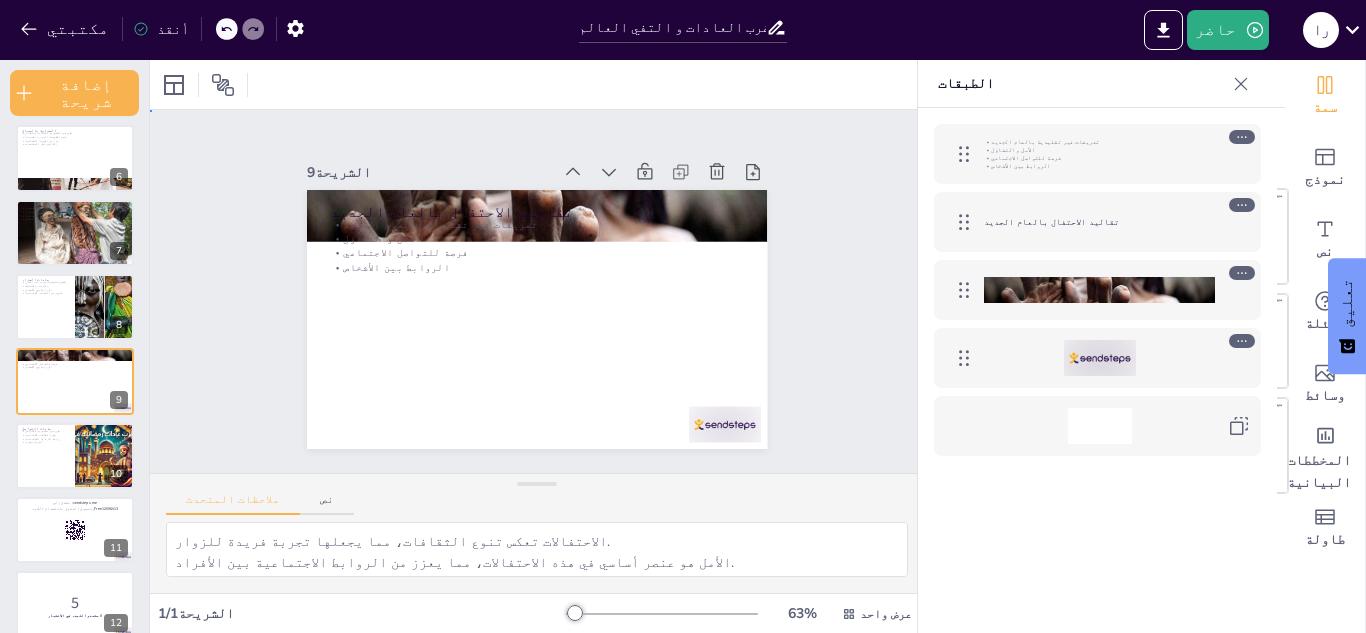 click on "الشريحة  1 أغرب المبادئ و التكامل في العالم قم باستعراض هذا العرض التقديمي الذي تم ابتكاره من قبل العديد من مختلف أنحاء العالم، مع التركيز على التنوع الذي تتمتع به المجتمعات. تم إنشاؤه باستخدام Sendsteps.ai الشريحة  2 تقاليد العطرية الغريبة تبادل الأفراد كجزء من تقليد العنب تقاليد الزواج احترام القيم الثقافية الاحتفال بطريقة فريدة التعاون بين الكتفين الشريحة  3 وجبات طعام كلاسيكية طعام غير تقليدي تنوع الطعام في الثقافات طرق تحضير قديمة التاريخ الشريحة  4 احتفالات غريبة تعريفات غير تقليدية الفرح والحماس في المجتمع تعزيز السياحة الثقافية التراث الثقافي الشريحة  5 6" at bounding box center (537, 291) 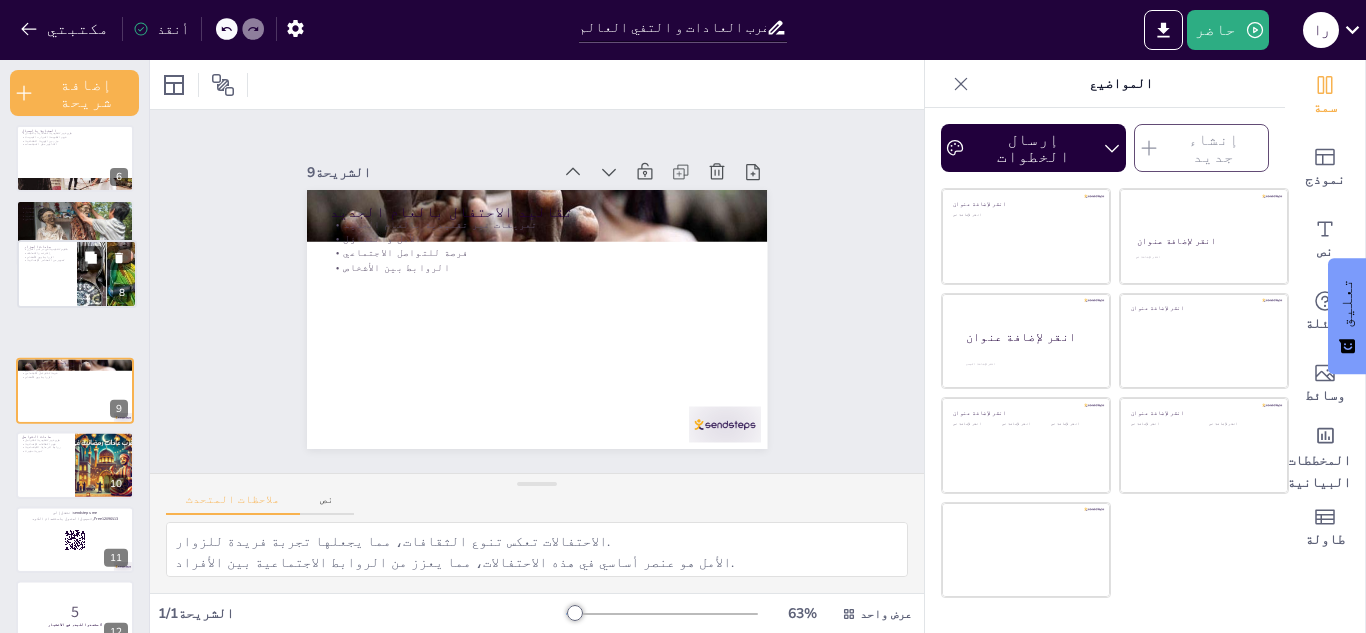 click at bounding box center (107, 274) 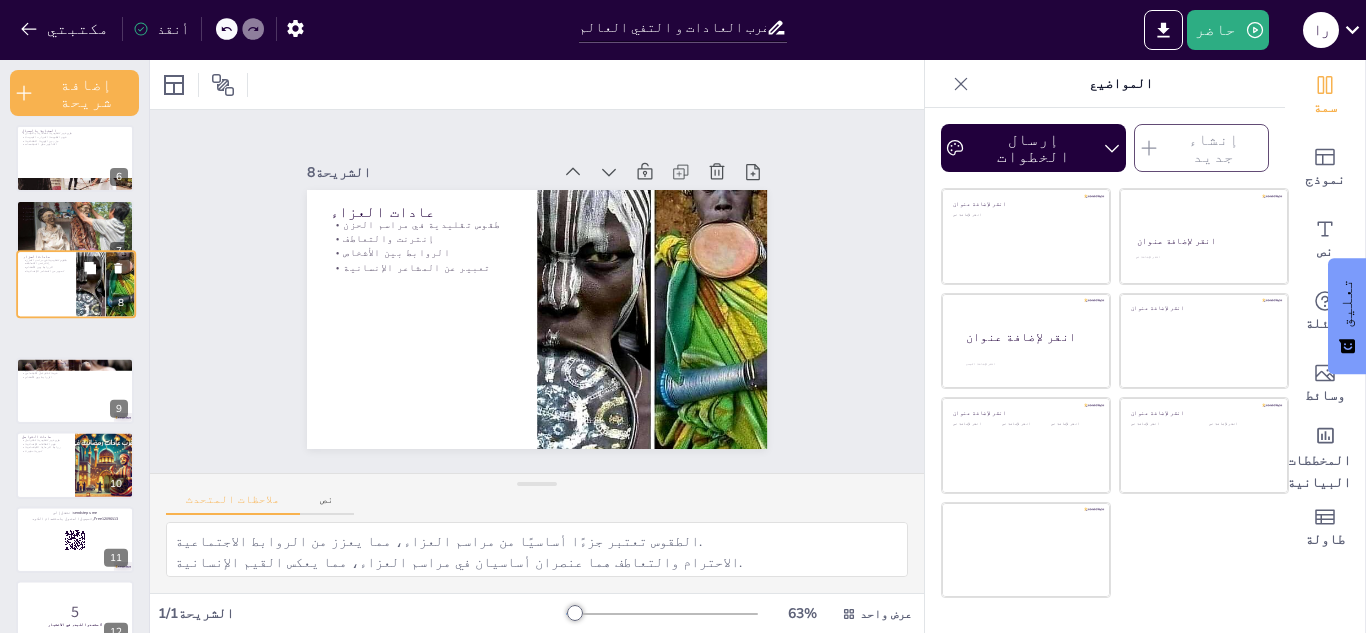 scroll, scrollTop: 301, scrollLeft: 0, axis: vertical 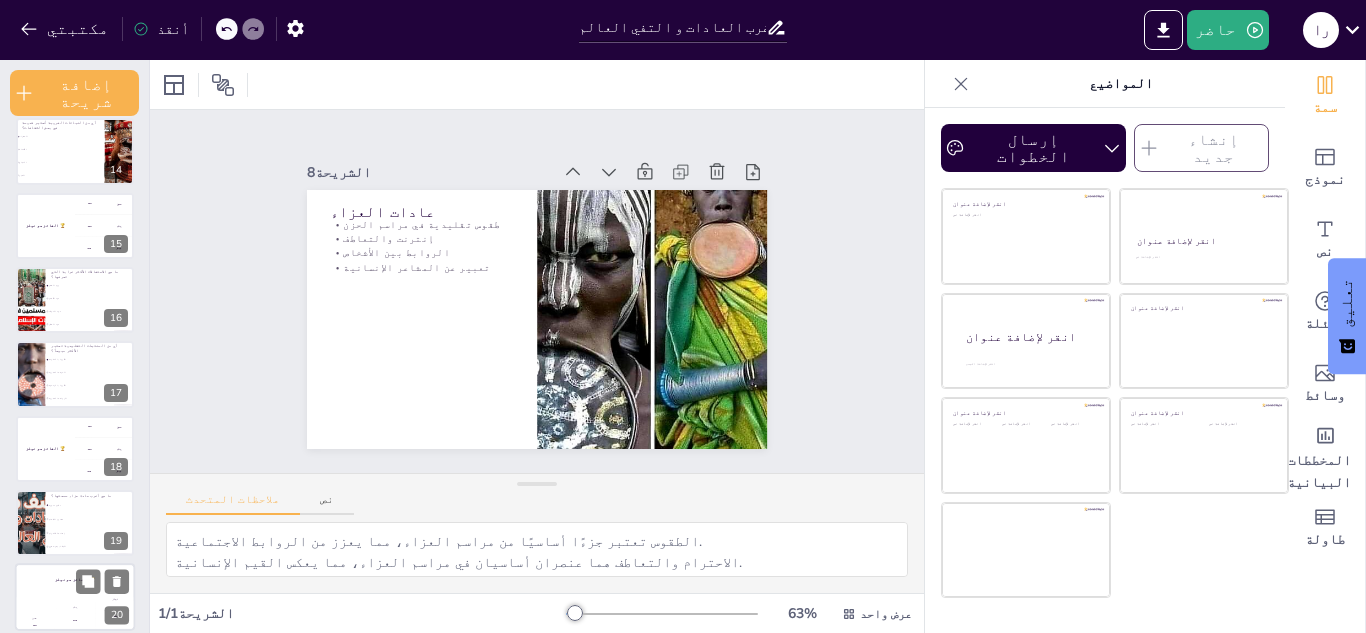 click on "حسن 100" at bounding box center (35, 615) 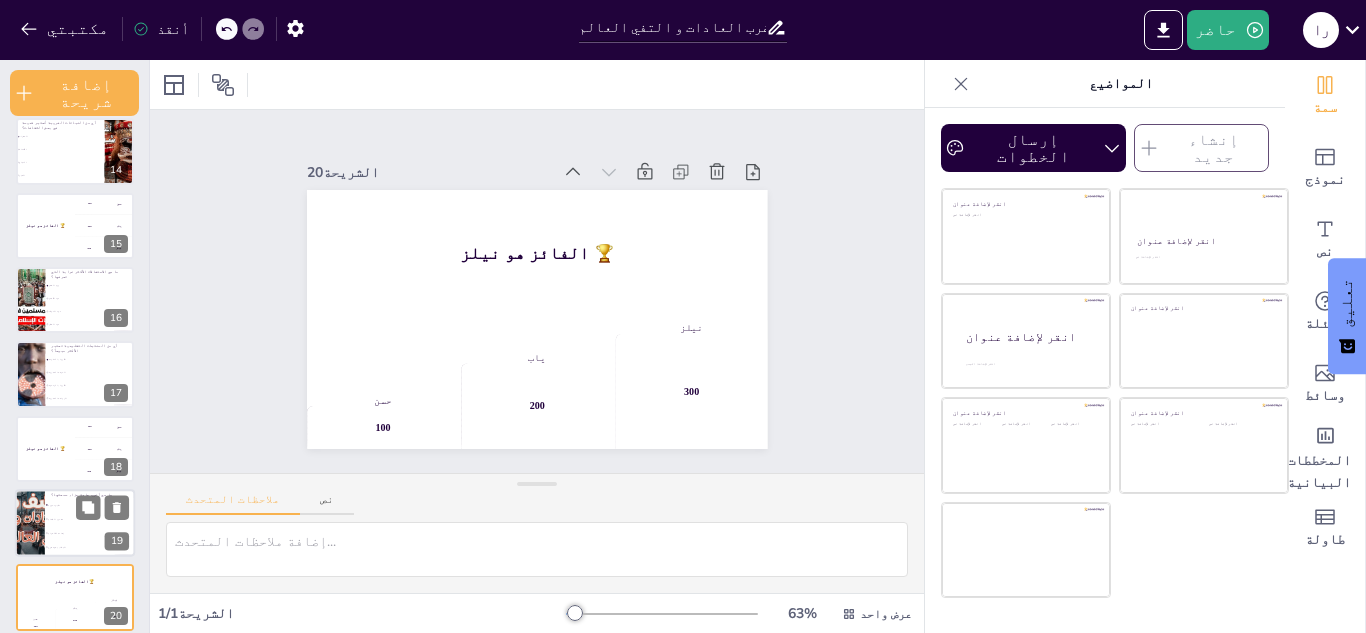 click at bounding box center [30, 523] 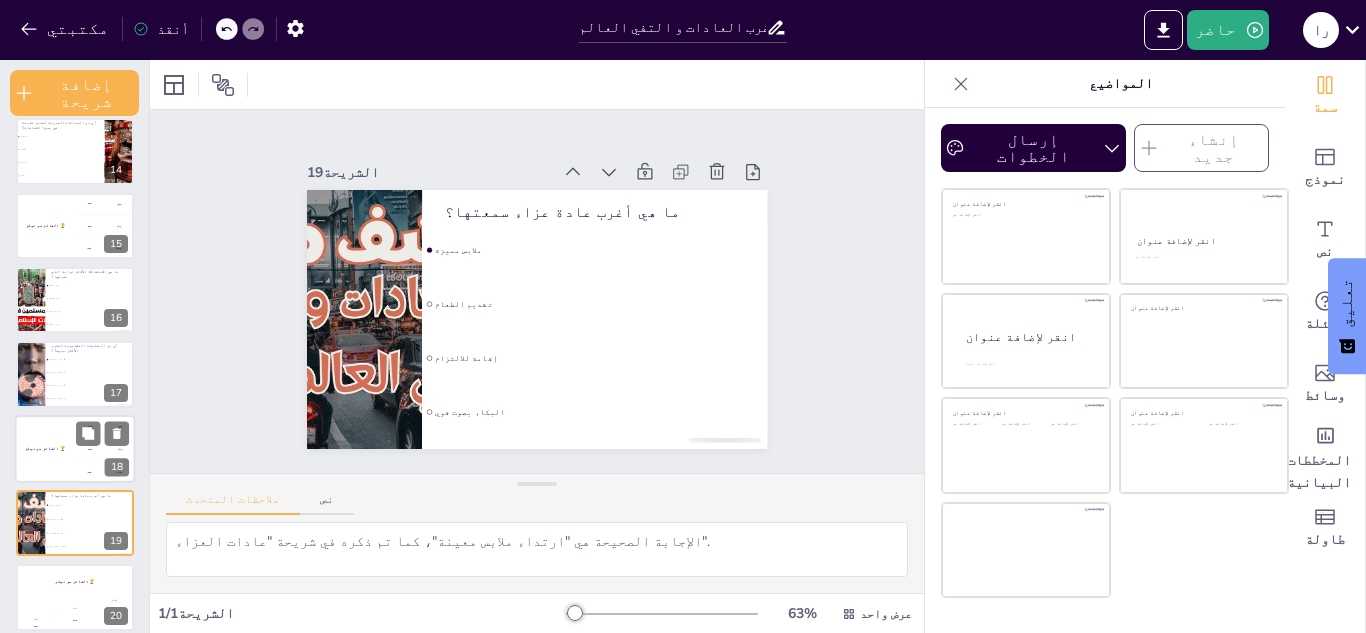 click on "نيلز 🏆" at bounding box center (45, 448) 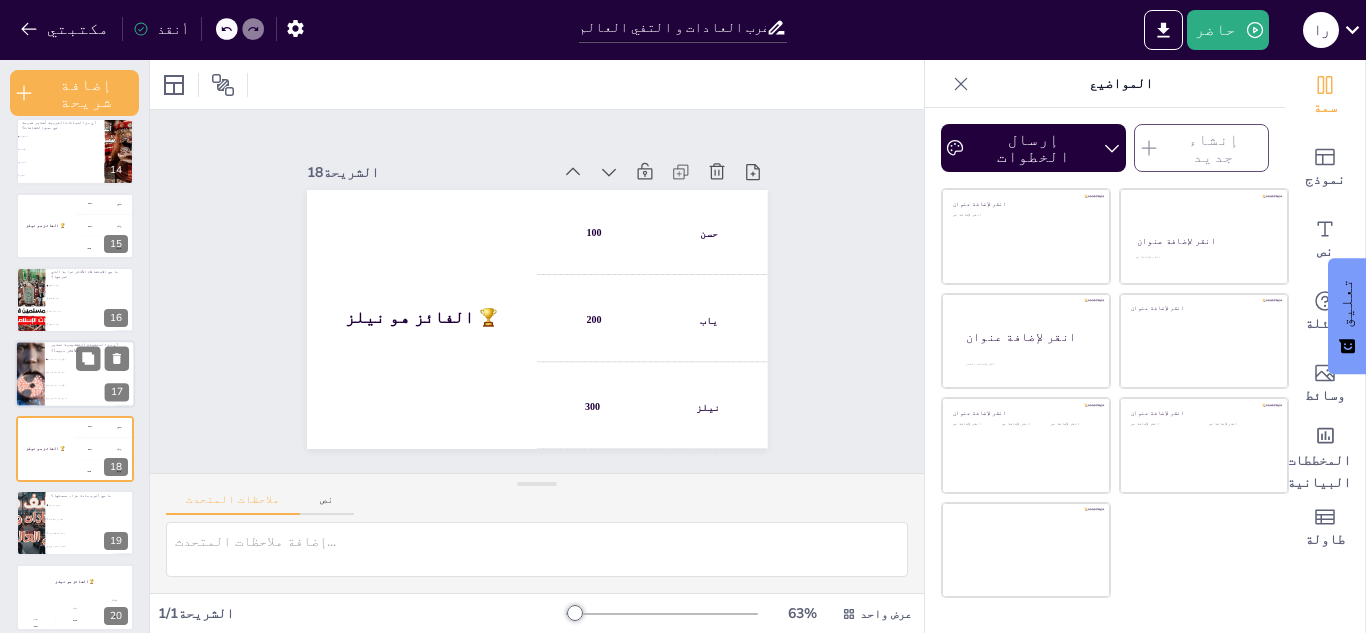 click on "الأزياء الرسمية" at bounding box center (90, 386) 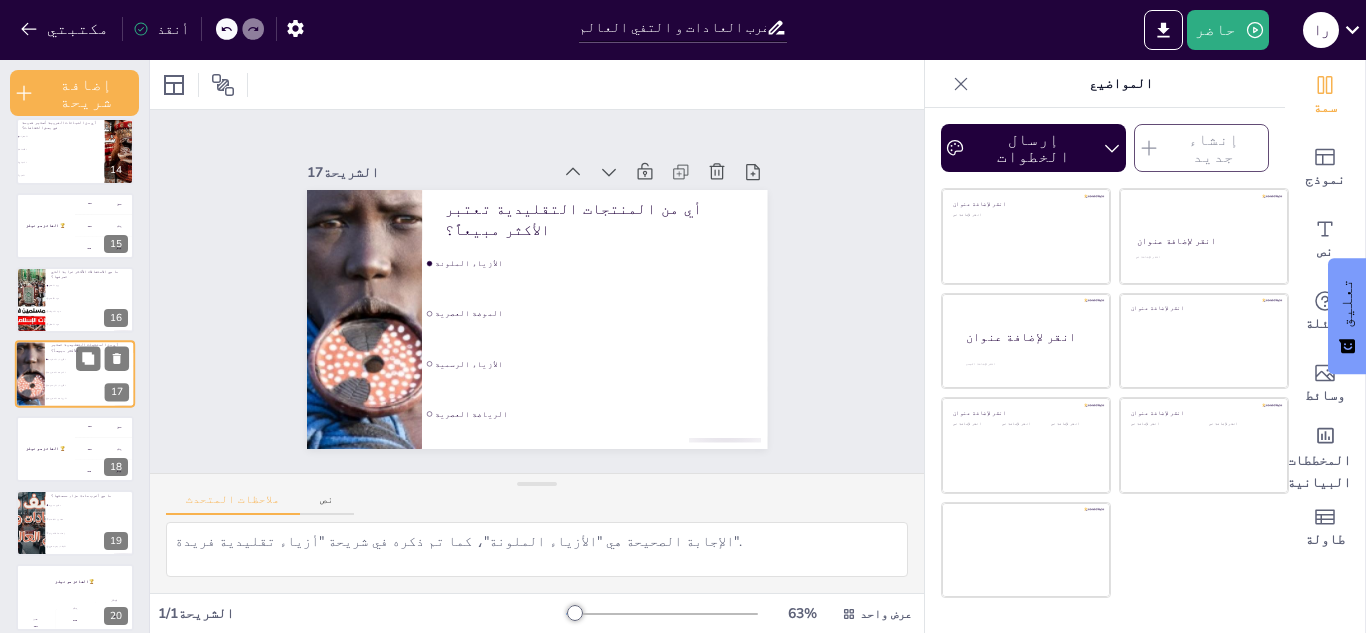 scroll, scrollTop: 974, scrollLeft: 0, axis: vertical 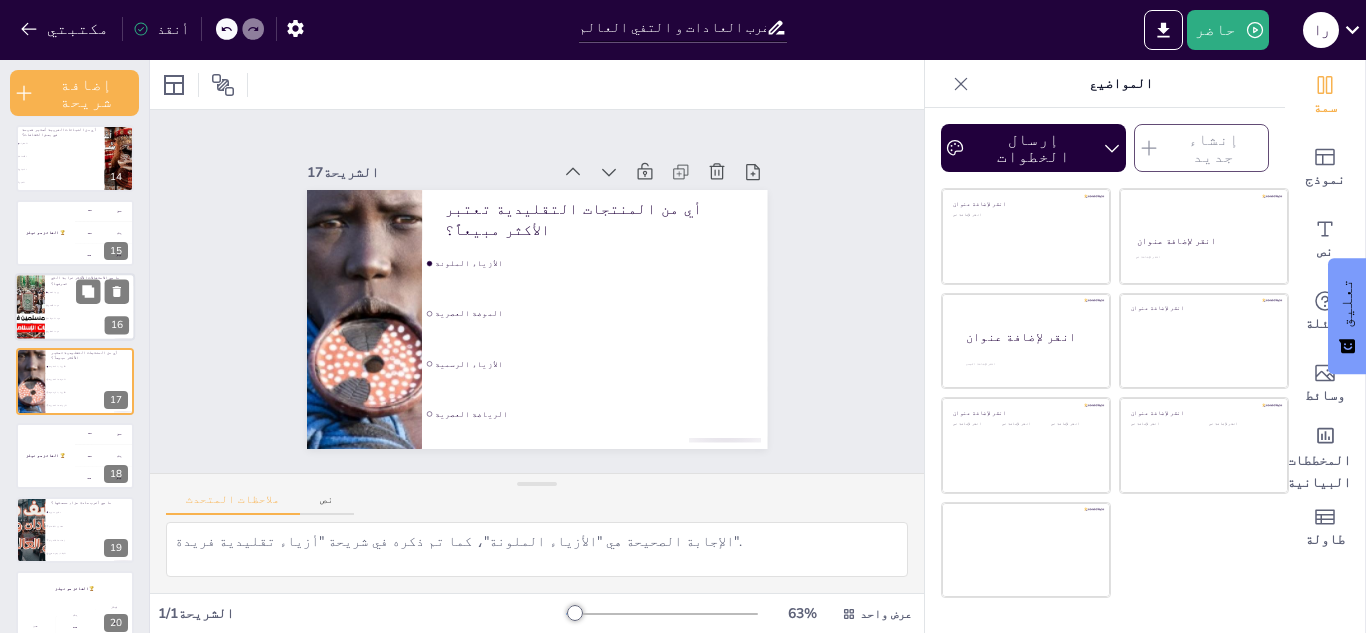 click on "يوم القفز" at bounding box center (90, 292) 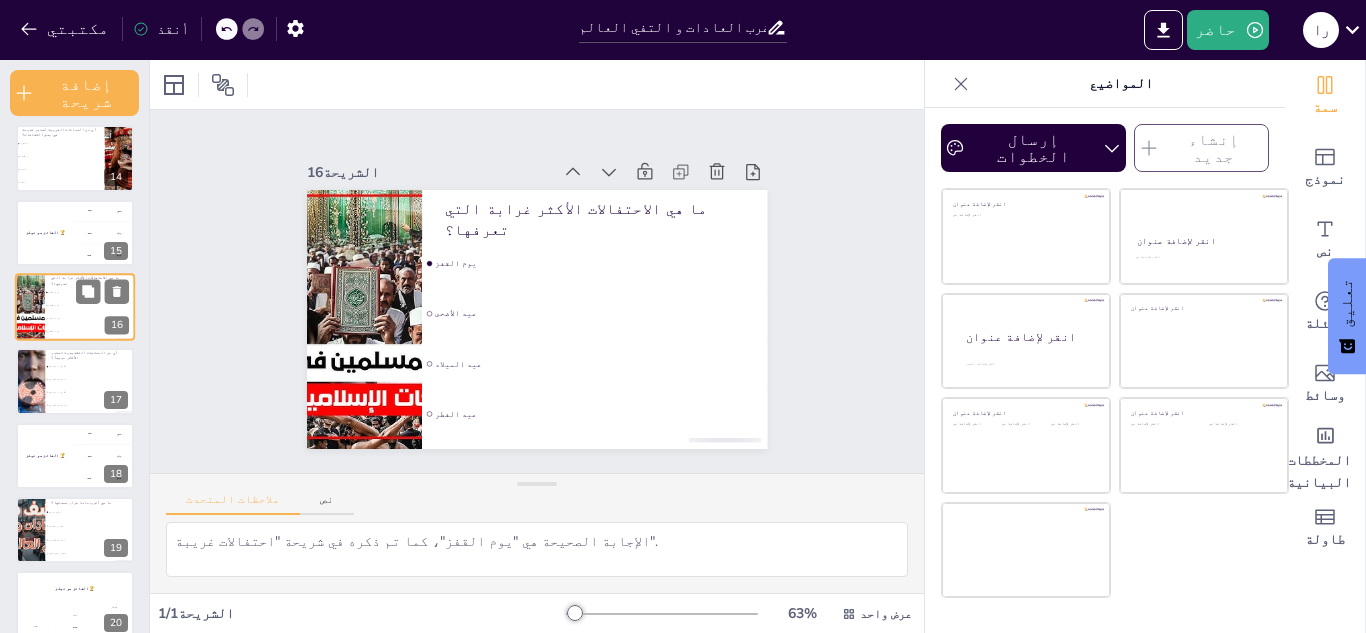 scroll, scrollTop: 899, scrollLeft: 0, axis: vertical 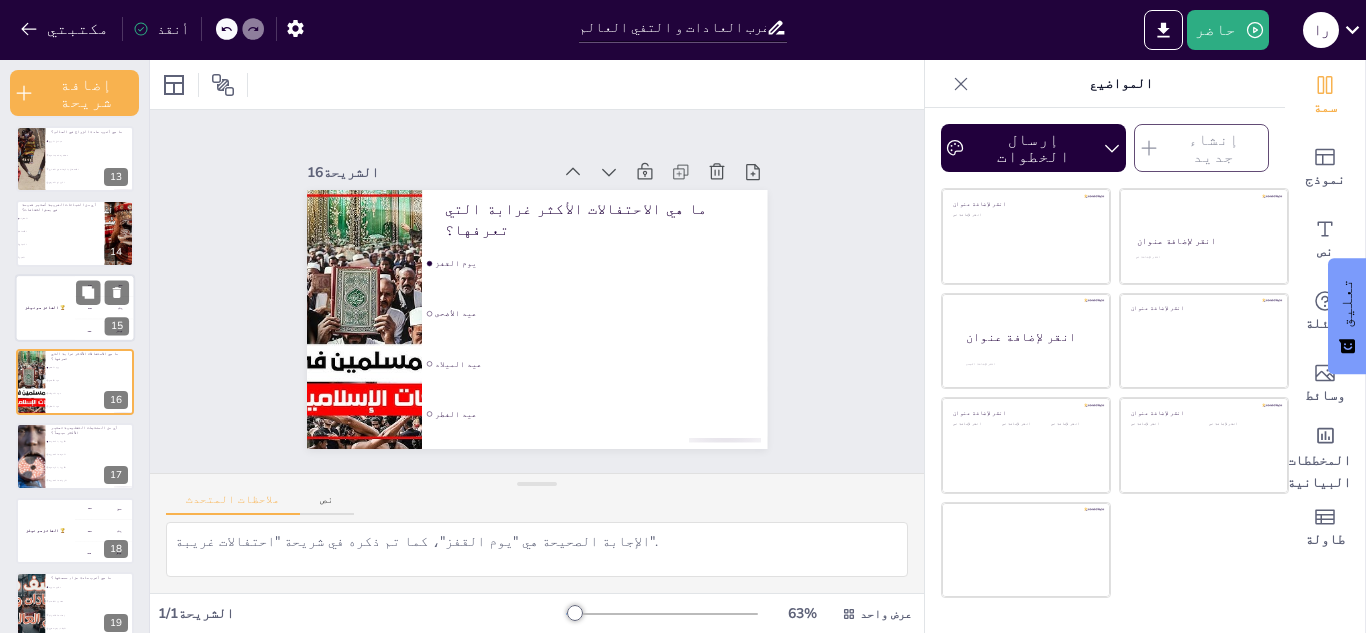 click on "الفائز هو    [NAME] 🏆" at bounding box center (45, 308) 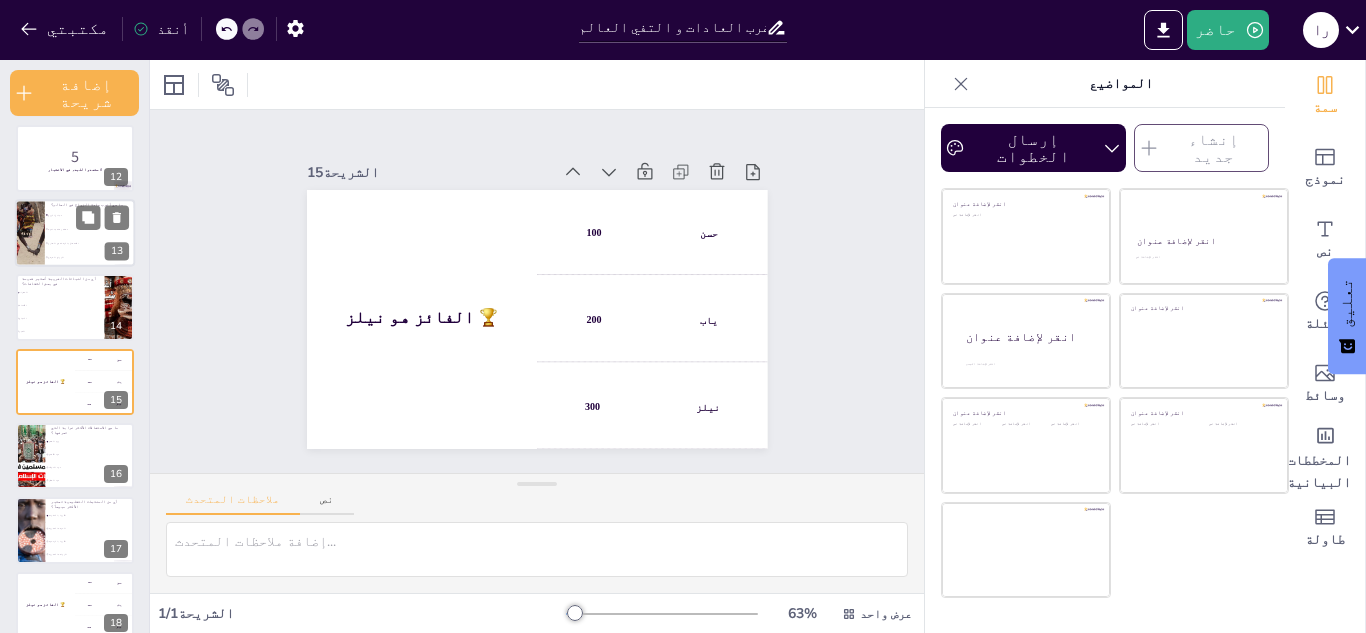 click on "تبادل الزوج" at bounding box center (55, 215) 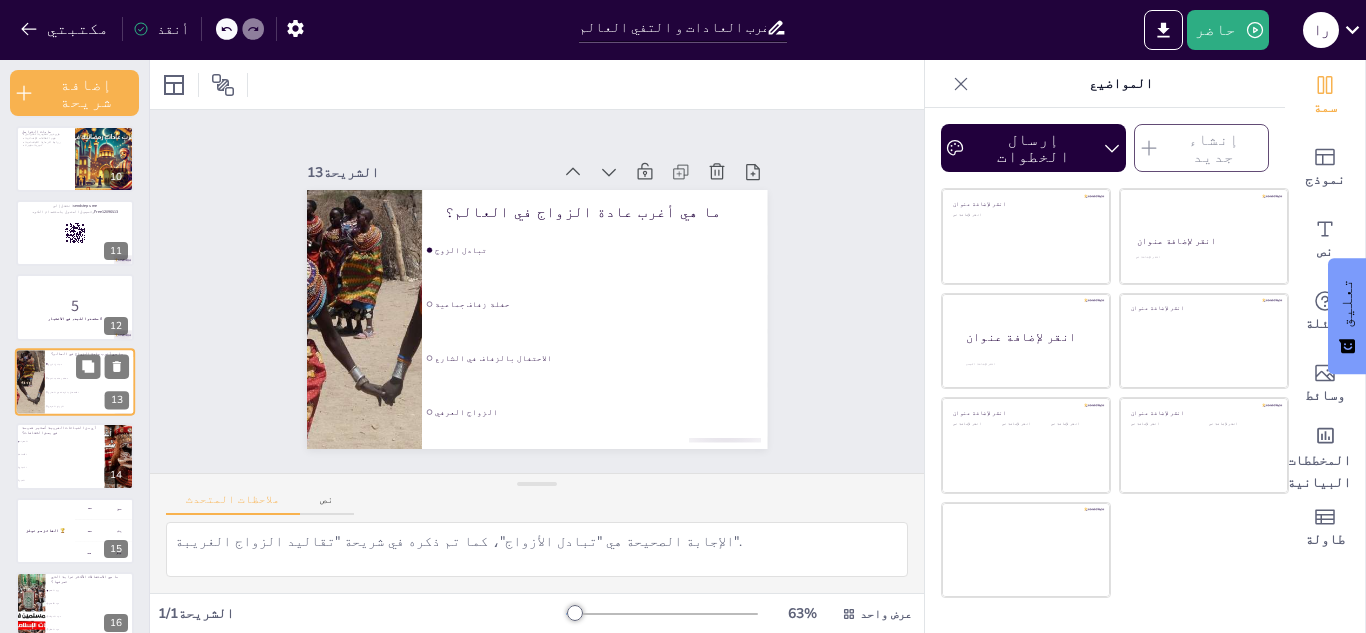 click at bounding box center [75, 233] 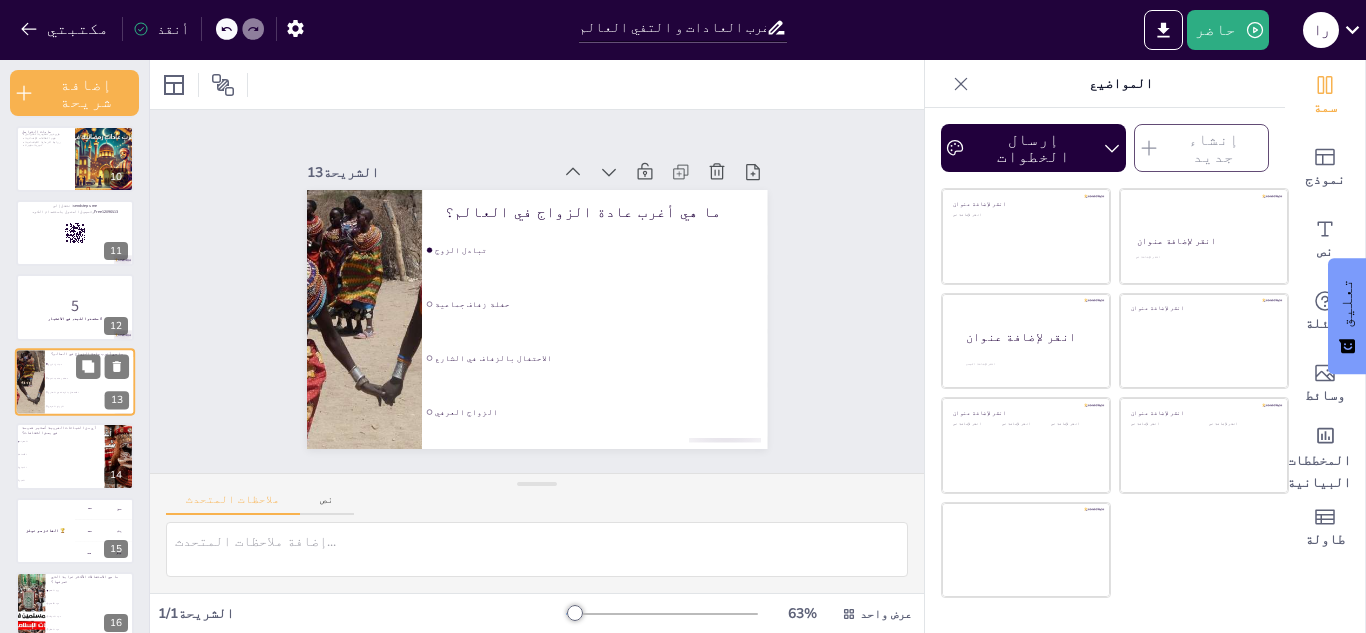 scroll, scrollTop: 527, scrollLeft: 0, axis: vertical 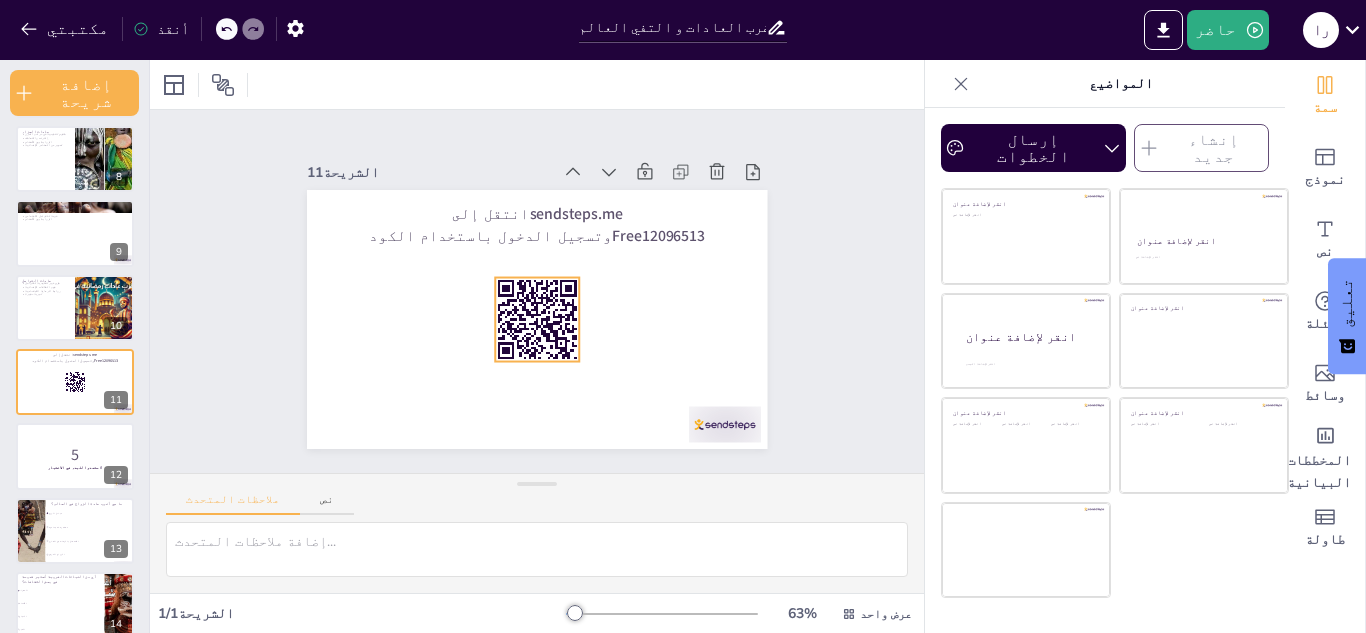 click 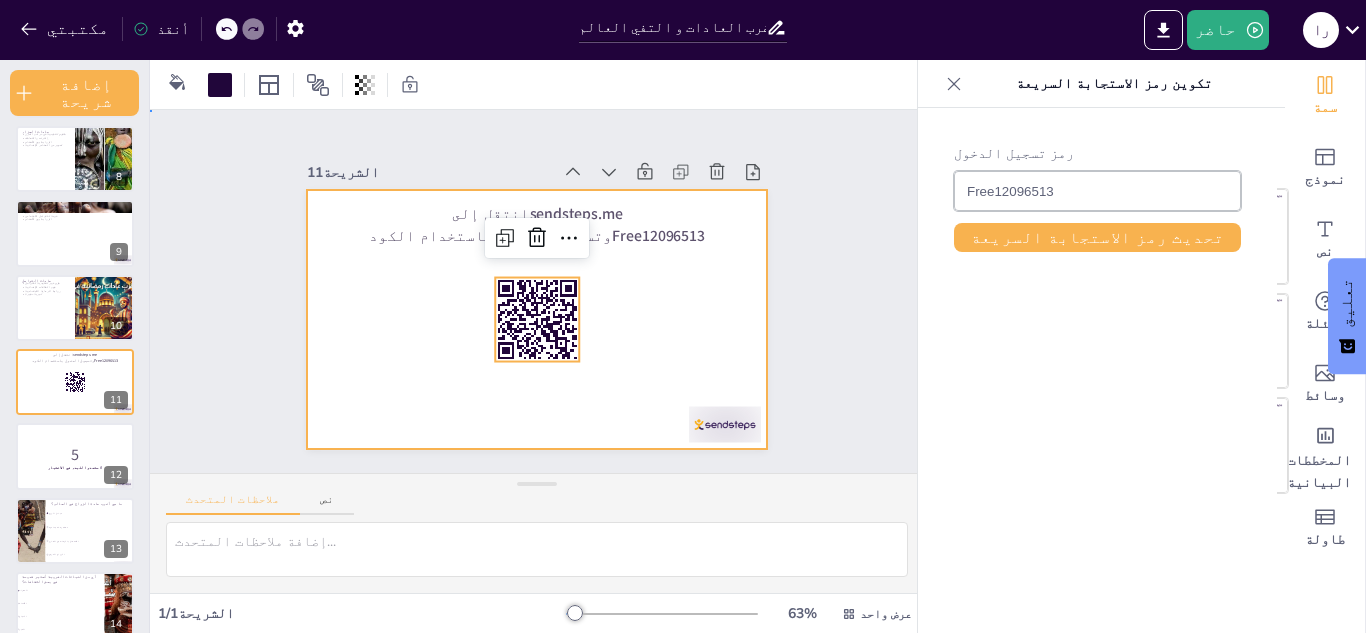 click at bounding box center (537, 319) 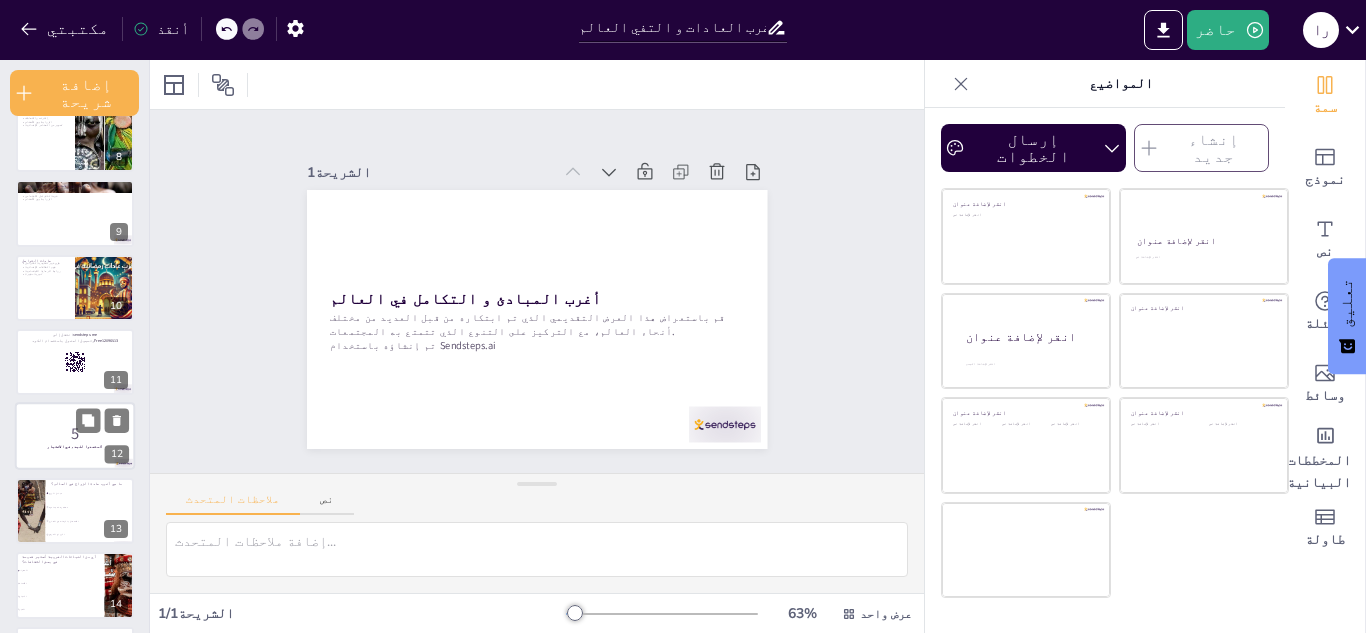 scroll, scrollTop: 544, scrollLeft: 0, axis: vertical 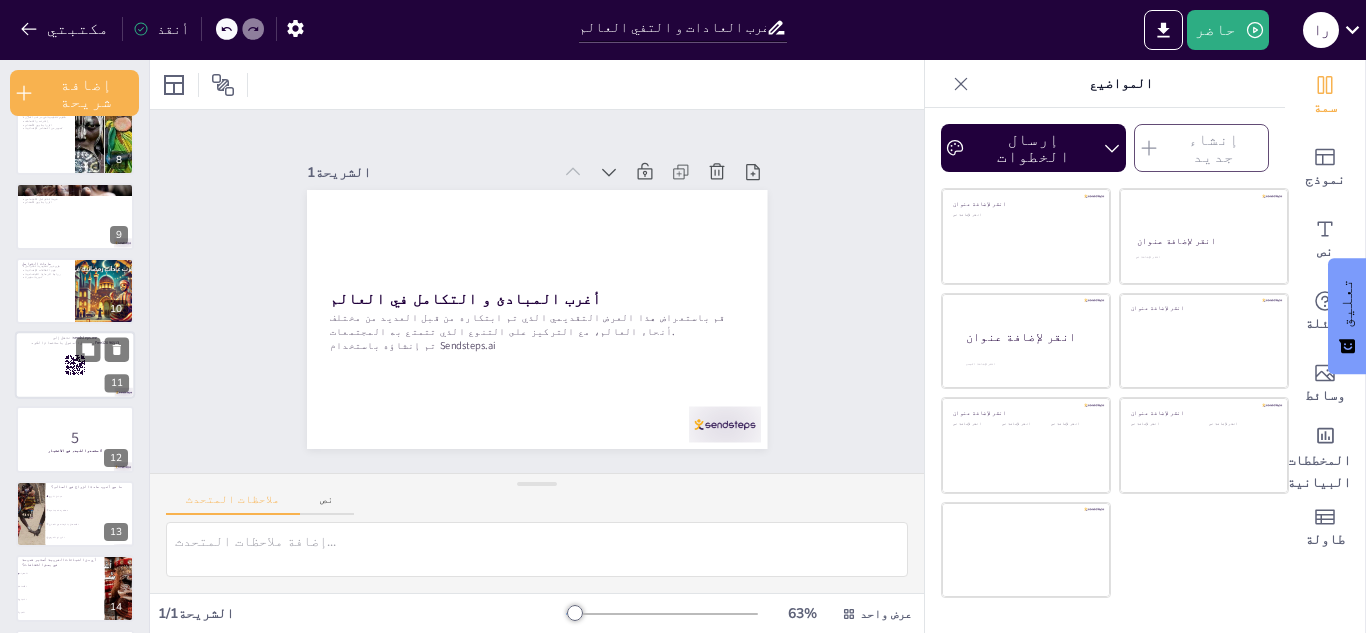click 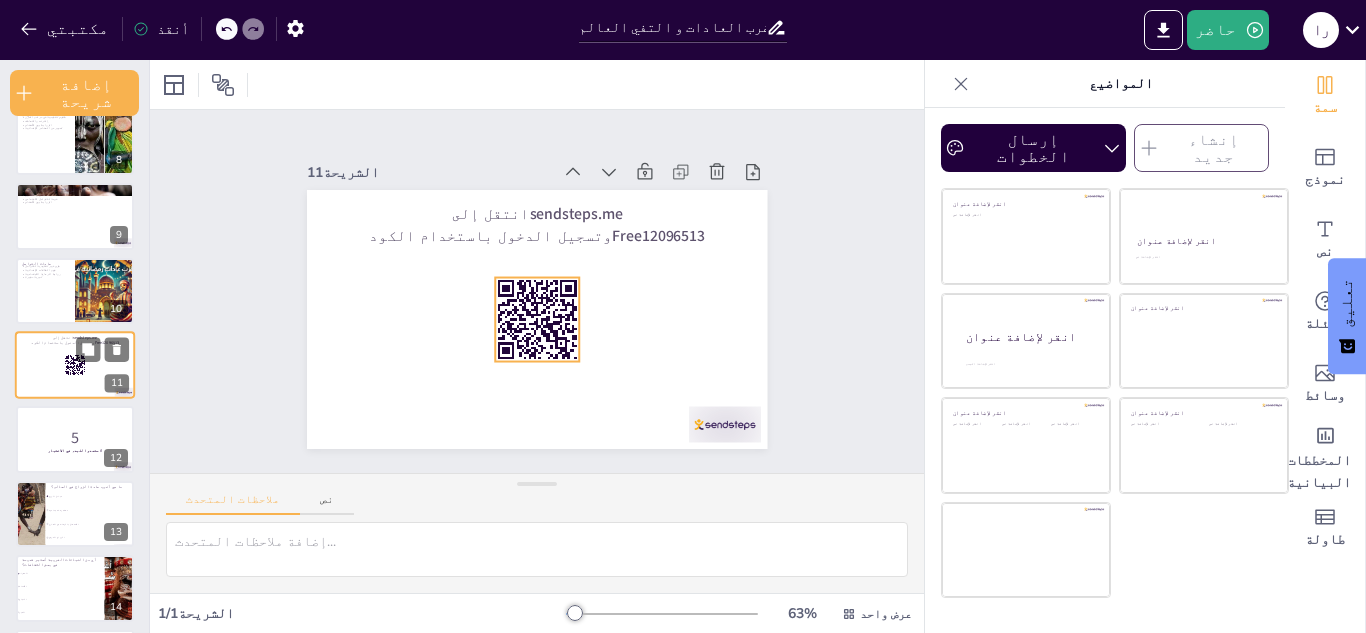 scroll, scrollTop: 527, scrollLeft: 0, axis: vertical 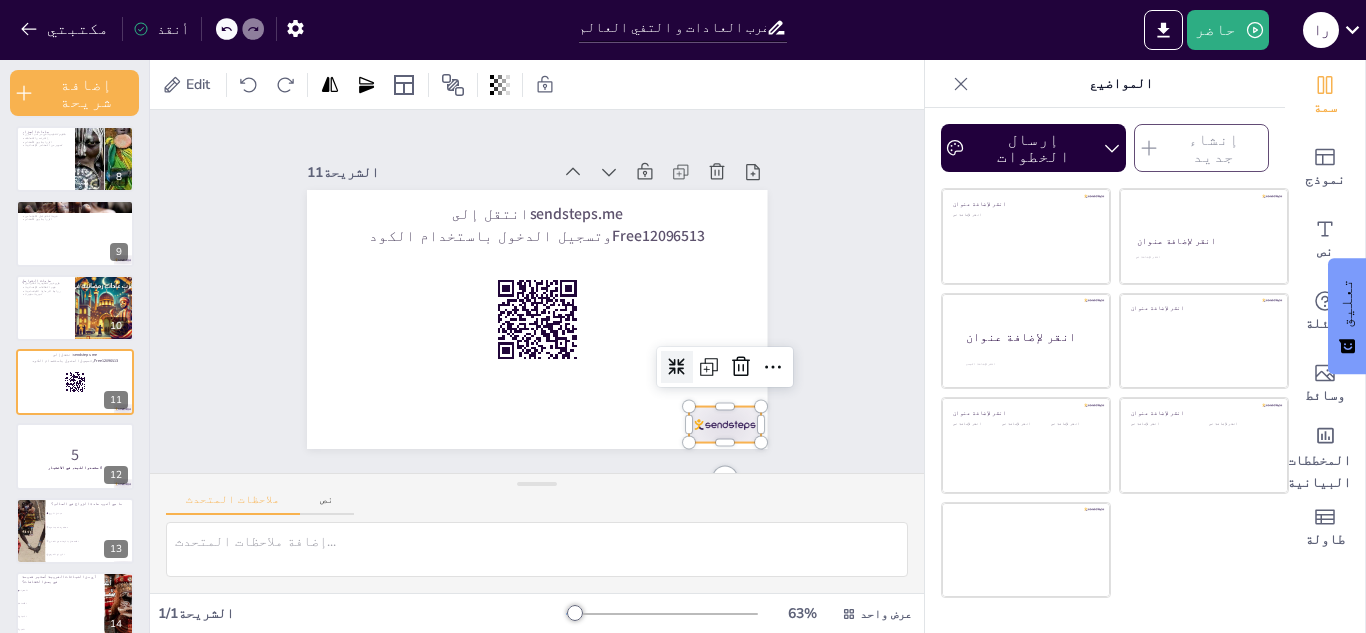 click at bounding box center (725, 425) 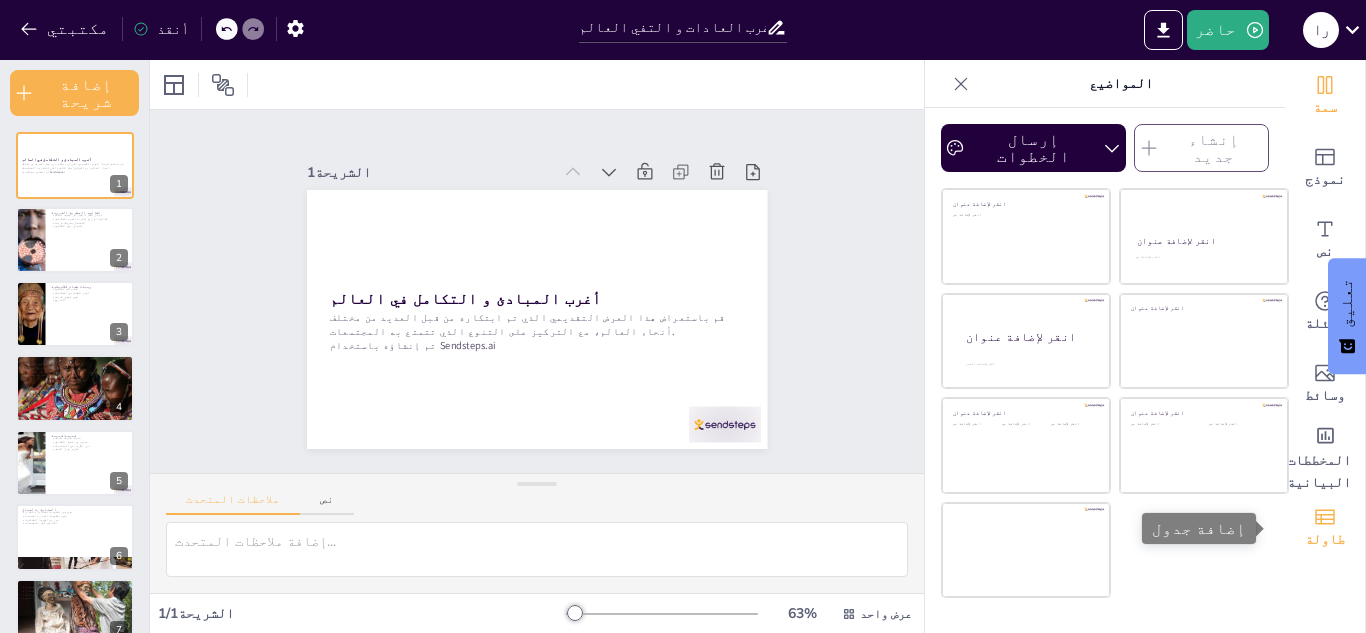 click 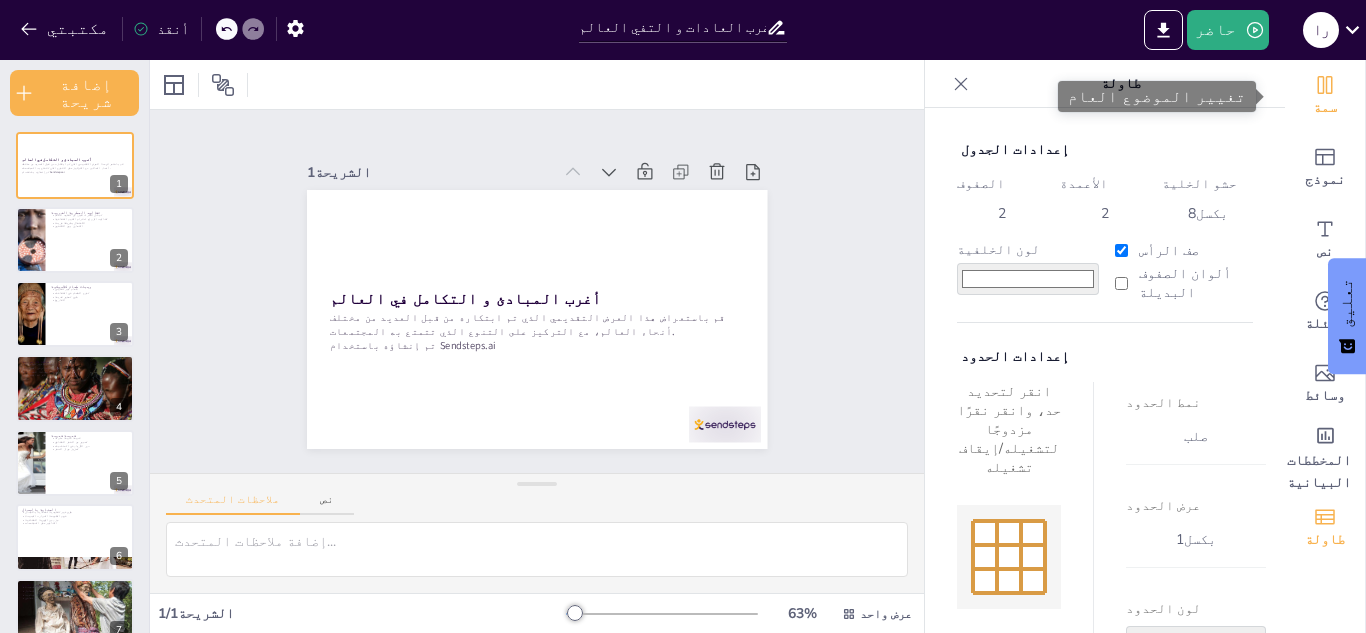click on "سمة" at bounding box center [1325, 108] 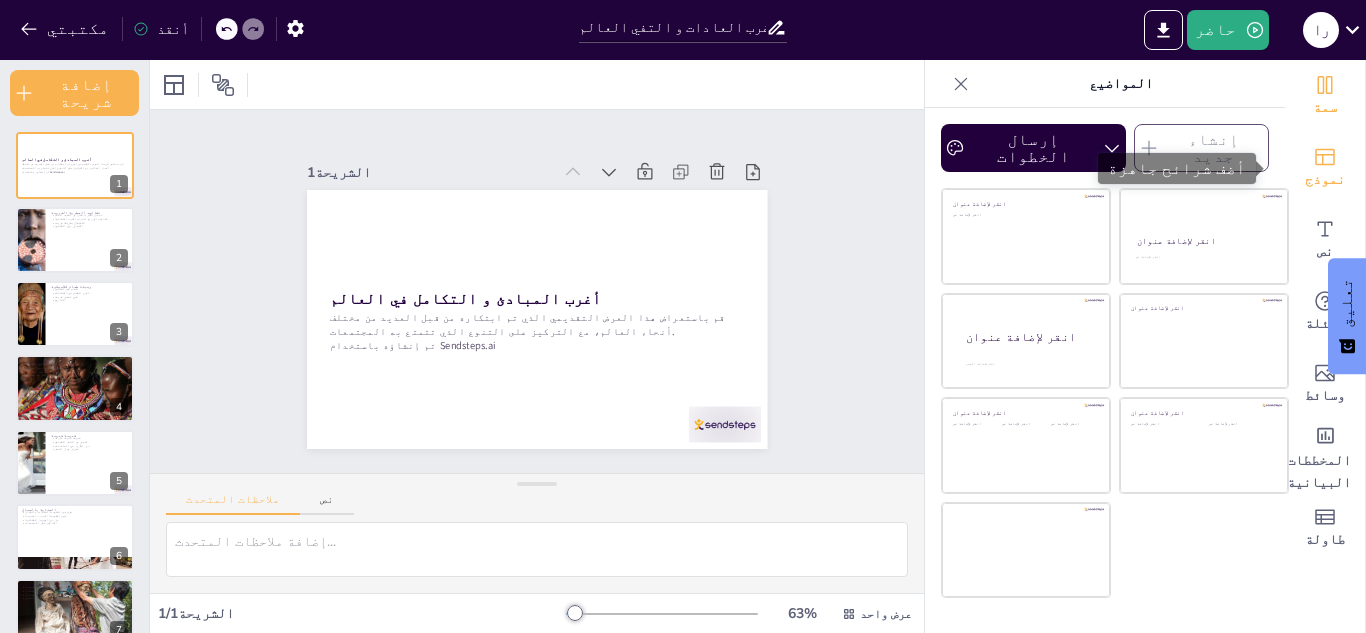 click on "نموذج" at bounding box center (1325, 179) 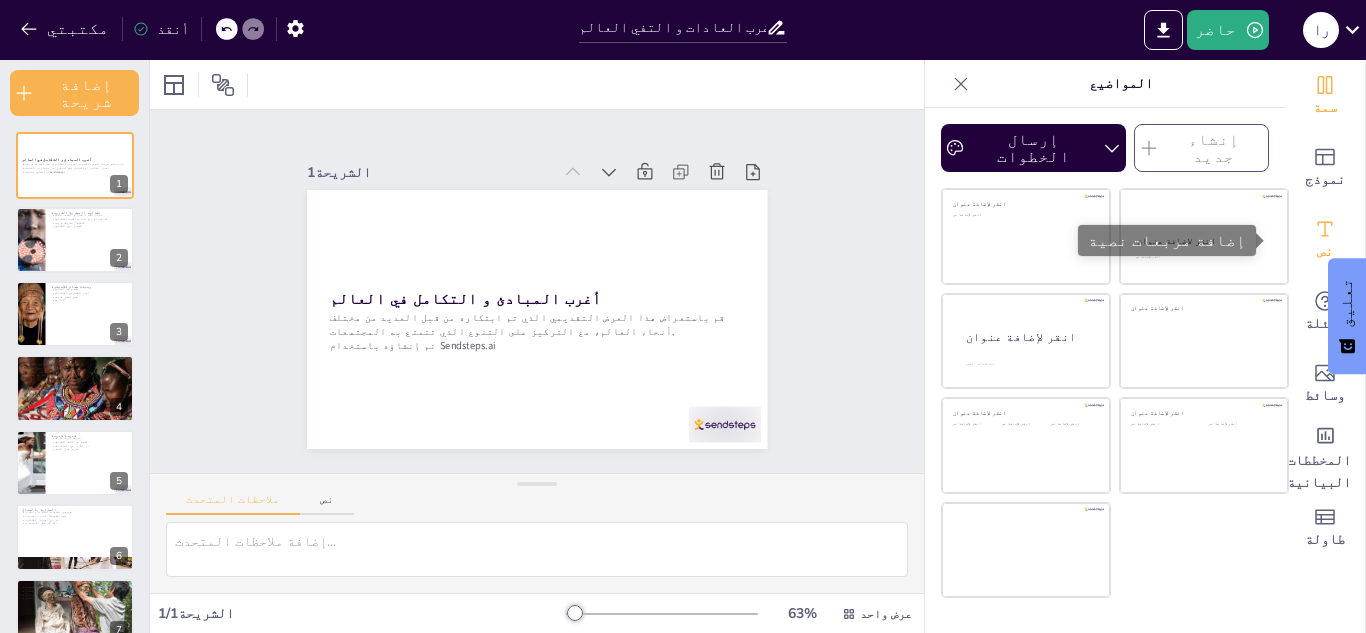 click 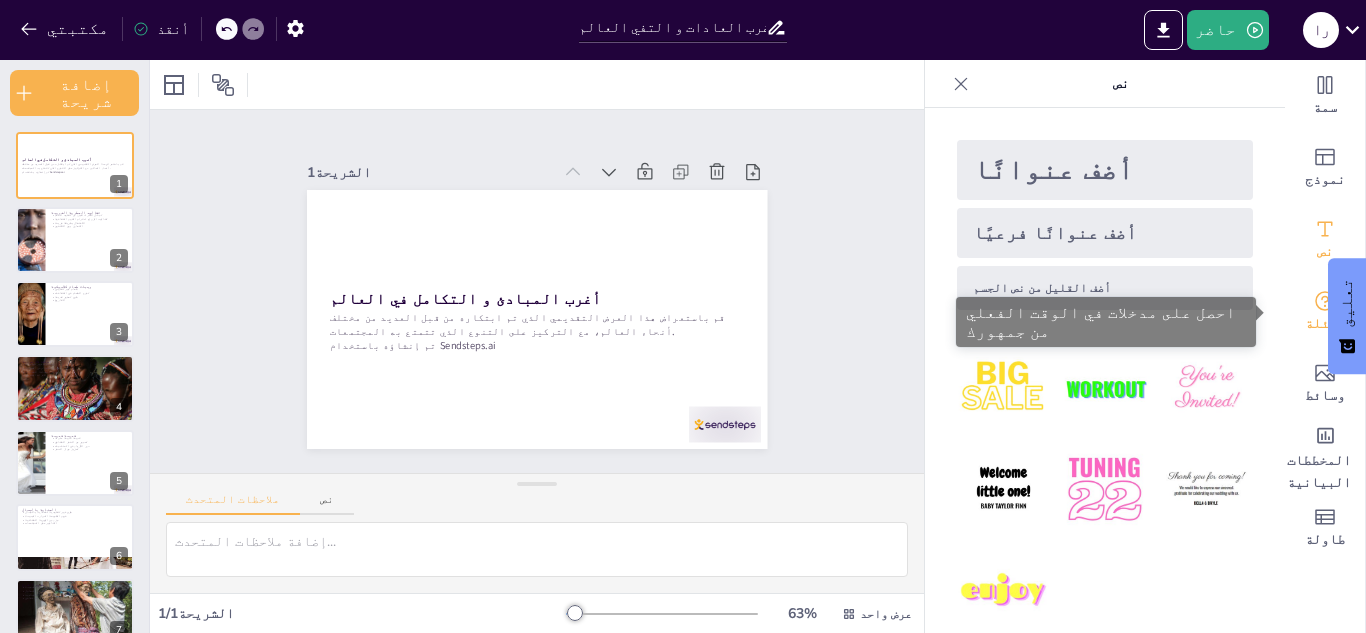 click on "أسئلة" at bounding box center (1325, 312) 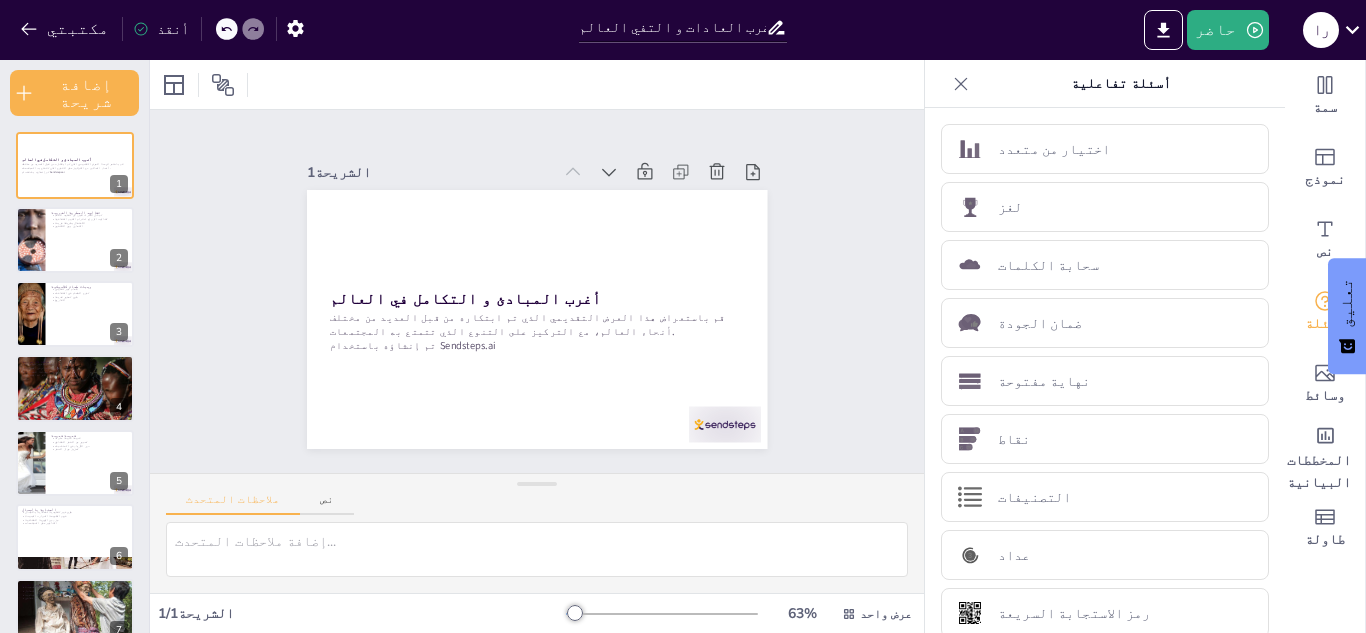 drag, startPoint x: 1266, startPoint y: 300, endPoint x: 1258, endPoint y: 433, distance: 133.24039 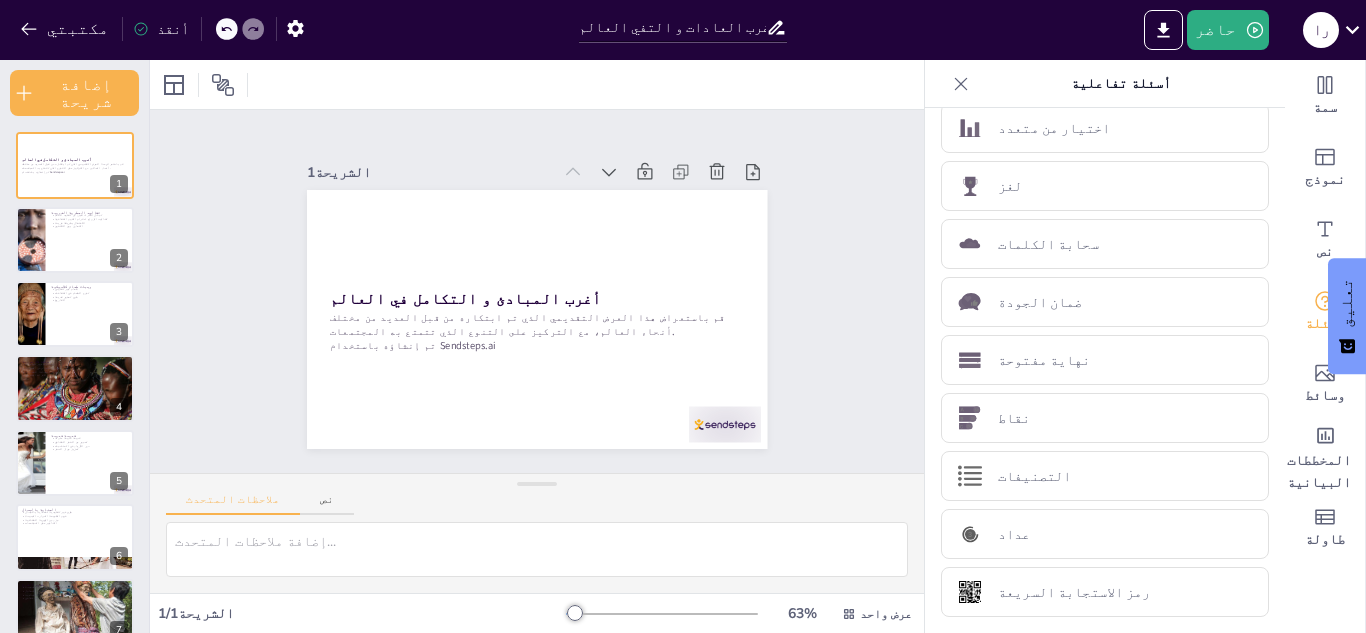 scroll, scrollTop: 0, scrollLeft: 0, axis: both 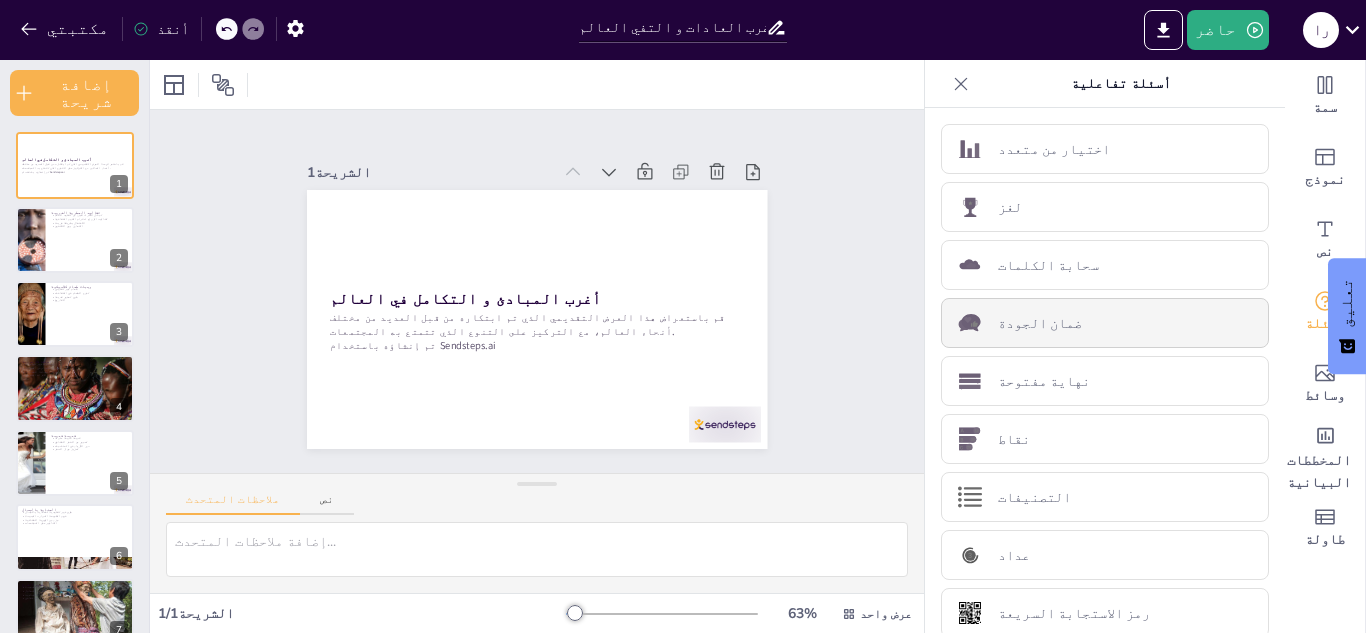 click on "ضمان الجودة" at bounding box center (1040, 323) 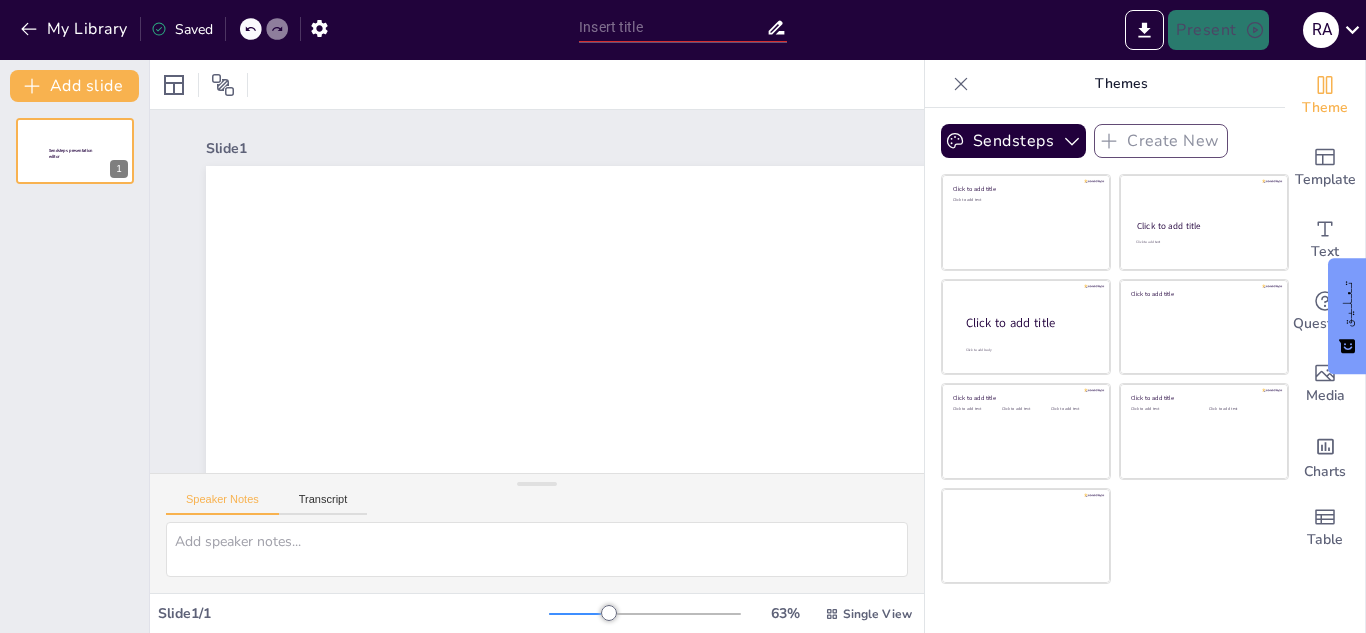 scroll, scrollTop: 0, scrollLeft: 0, axis: both 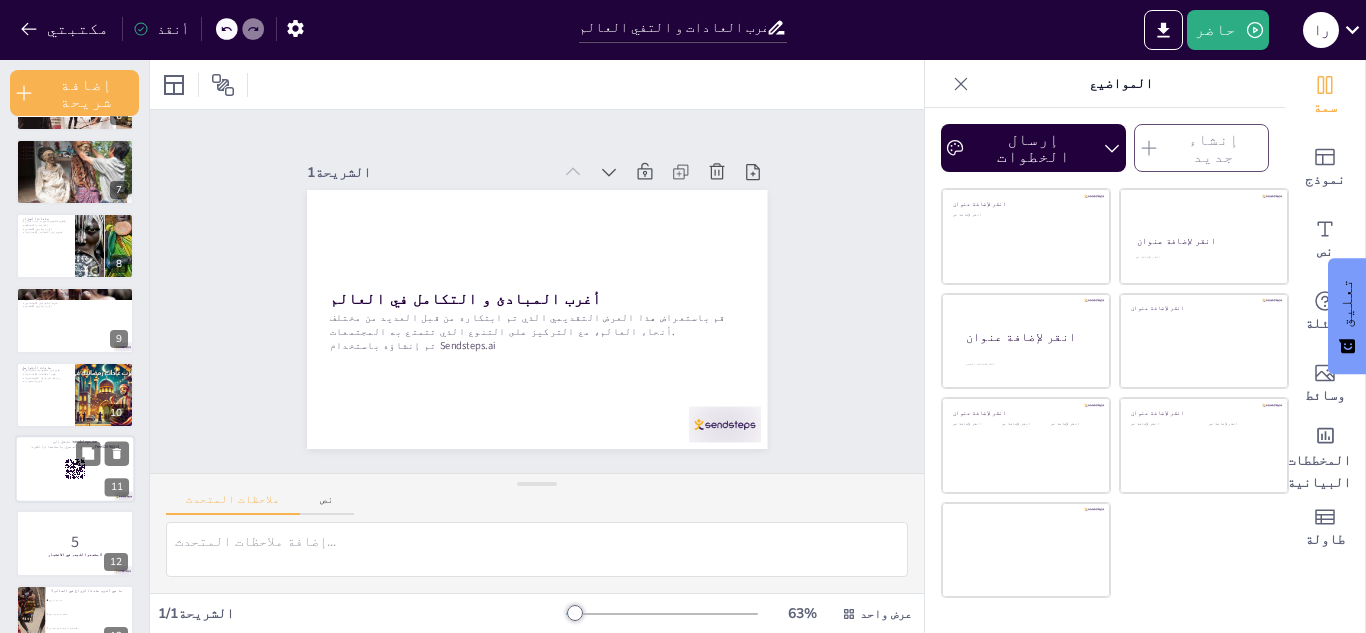 click on "11" at bounding box center [117, 488] 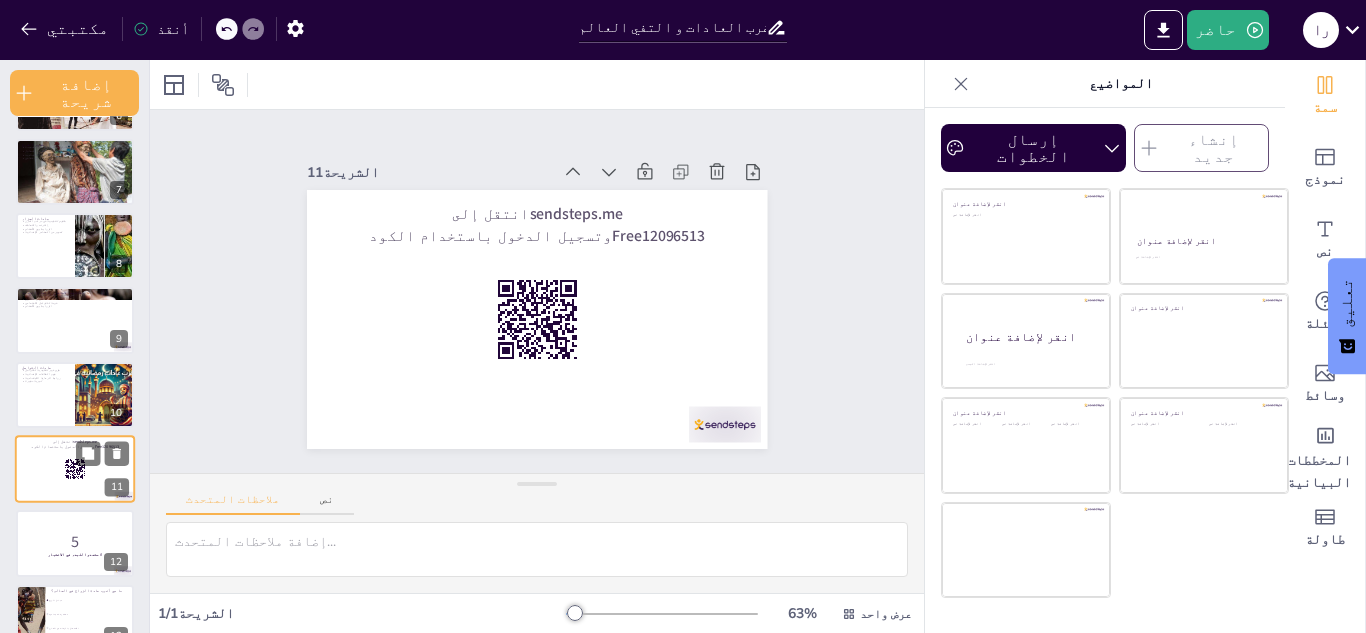 scroll, scrollTop: 527, scrollLeft: 0, axis: vertical 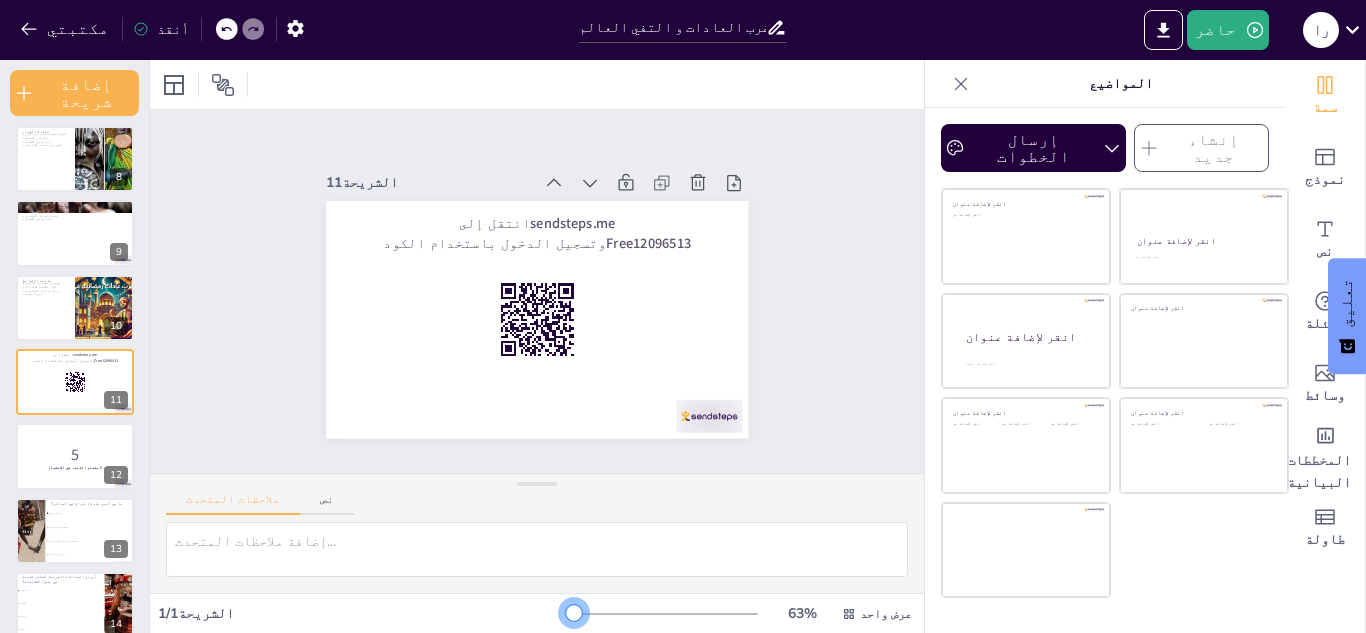 drag, startPoint x: 574, startPoint y: 613, endPoint x: 565, endPoint y: 626, distance: 15.811388 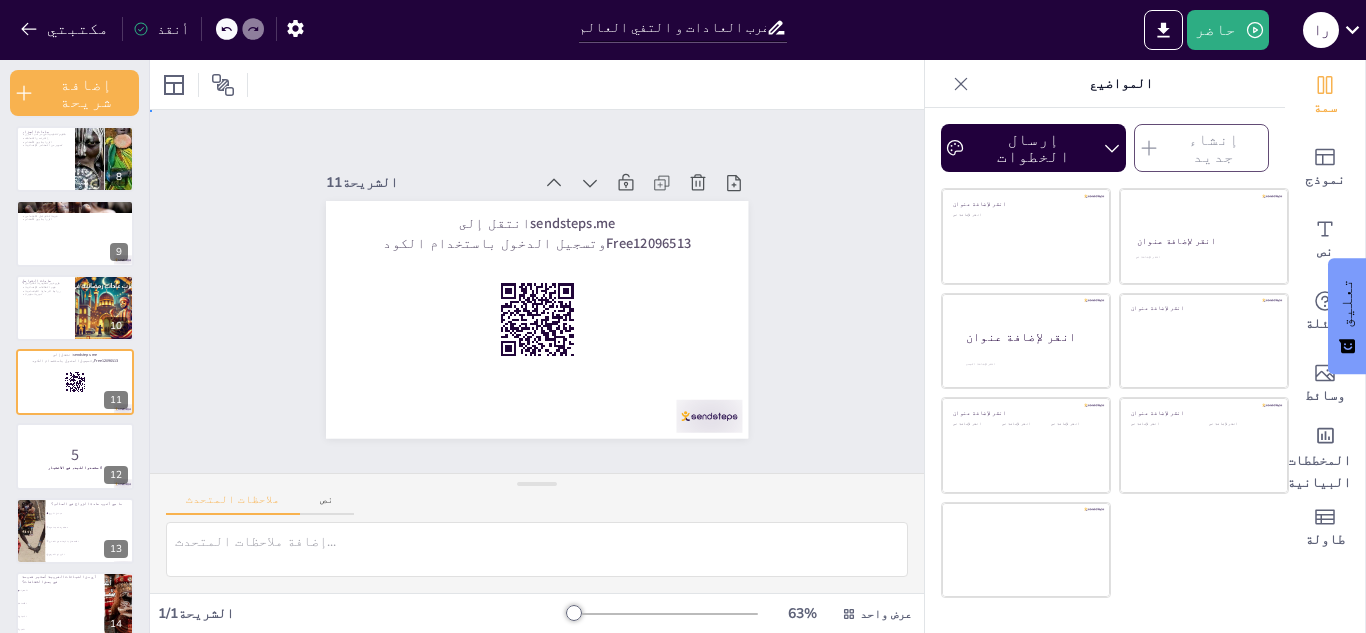 click on "الشريحة  1 أغرب المبادئ و التكامل في العالم قم باستعراض هذا العرض التقديمي الذي تم ابتكاره من قبل العديد من مختلف أنحاء العالم، مع التركيز على التنوع الذي تتمتع به المجتمعات. تم إنشاؤه باستخدام Sendsteps.ai الشريحة  2 تقاليد العطرية الغريبة تبادل الأفراد كجزء من تقليد العنب تقاليد الزواج احترام القيم الثقافية الاحتفال بطريقة فريدة التعاون بين الكتفين الشريحة  3 وجبات طعام كلاسيكية طعام غير تقليدي تنوع الطعام في الثقافات طرق تحضير قديمة التاريخ الشريحة  4 احتفالات غريبة تعريفات غير تقليدية الفرح والحماس في المجتمع تعزيز السياحة الثقافية التراث الثقافي الشريحة  5 6" at bounding box center (537, 292) 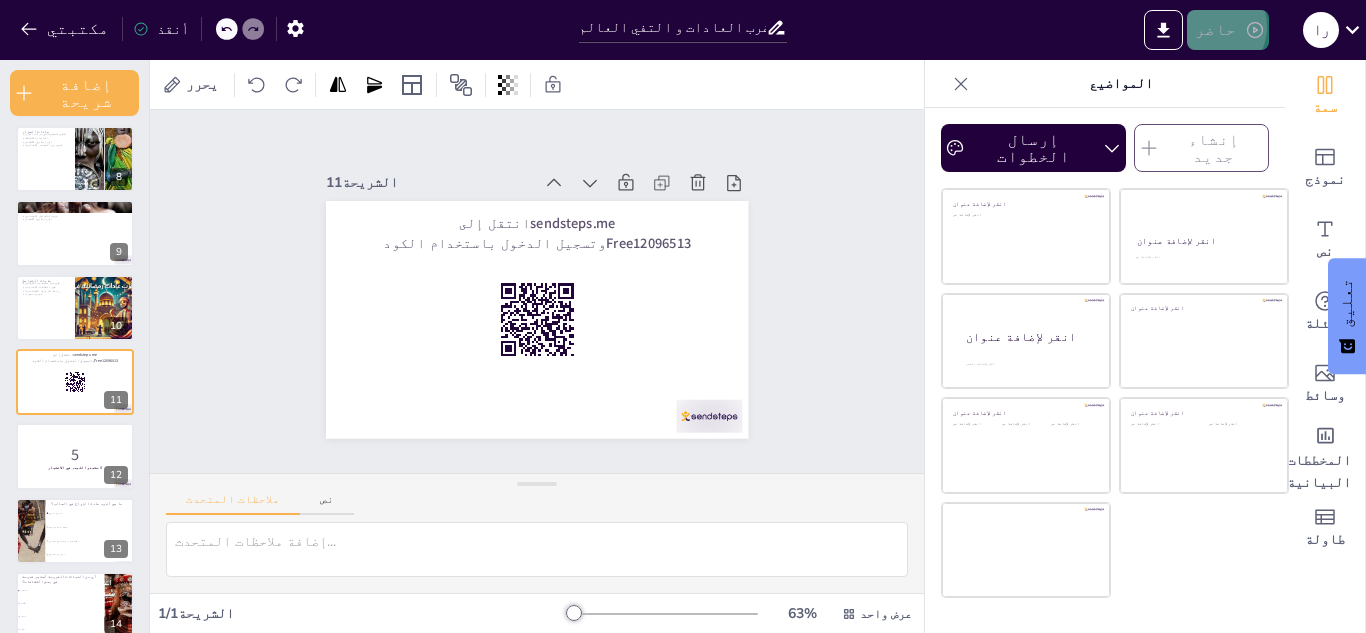 click on "حاضر" at bounding box center (1216, 31) 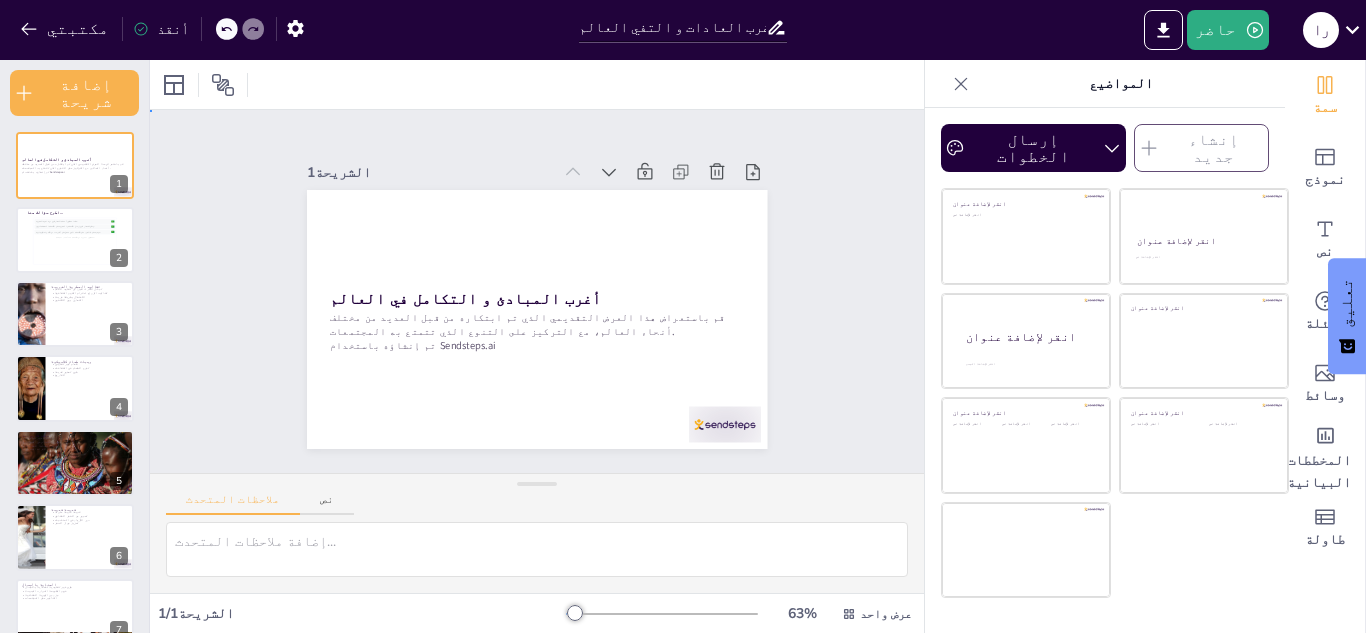 click on "الشريحة  1 أغرب المبادئ و التكامل في العالم قم باستعراض هذا العرض التقديمي الذي تم ابتكاره من قبل العديد من مختلف أنحاء العالم، مع التركيز على التنوع الذي تتمتع به المجتمعات. تم إنشاؤه باستخدام Sendsteps.ai الشريحة  2 اطرح سؤالك هنا... هكذا ستظهر أسئلة المشاركين مع خاصية التصويت. 👍 5 يمكن للمشاركين إرسال الأسئلة والتصويت على الأسئلة المفضلة لديهم. 👍 3 سيتم تسليط الضوء على الأسئلة التي تحصل على أكبر عدد من الأصوات الإيجابية. 👍 8 ستظهر المزيد من الأسئلة هنا أثناء الجلسة... الشريحة  3 تقاليد العطرية الغريبة تبادل الأفراد كجزء من تقليد العنب الاحتفال بطريقة فريدة 4 5 6 7 8 9 5" at bounding box center (537, 291) 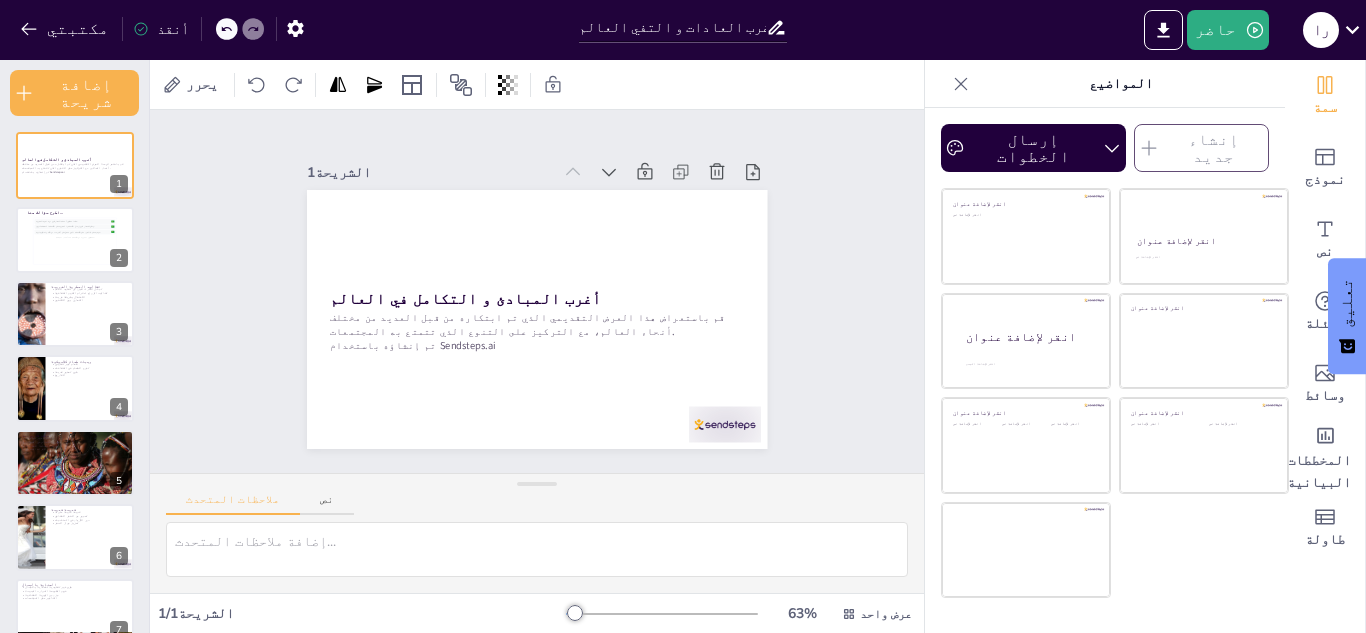 click on "الشريحة  1 أغرب المبادئ و التكامل في العالم قم باستعراض هذا العرض التقديمي الذي تم ابتكاره من قبل العديد من مختلف أنحاء العالم، مع التركيز على التنوع الذي تتمتع به المجتمعات. تم إنشاؤه باستخدام Sendsteps.ai الشريحة  2 اطرح سؤالك هنا... هكذا ستظهر أسئلة المشاركين مع خاصية التصويت. 👍 5 يمكن للمشاركين إرسال الأسئلة والتصويت على الأسئلة المفضلة لديهم. 👍 3 سيتم تسليط الضوء على الأسئلة التي تحصل على أكبر عدد من الأصوات الإيجابية. 👍 8 ستظهر المزيد من الأسئلة هنا أثناء الجلسة... الشريحة  3 تقاليد العطرية الغريبة تبادل الأفراد كجزء من تقليد العنب الاحتفال بطريقة فريدة 4 5 6 7 8 9 5" at bounding box center (537, 291) 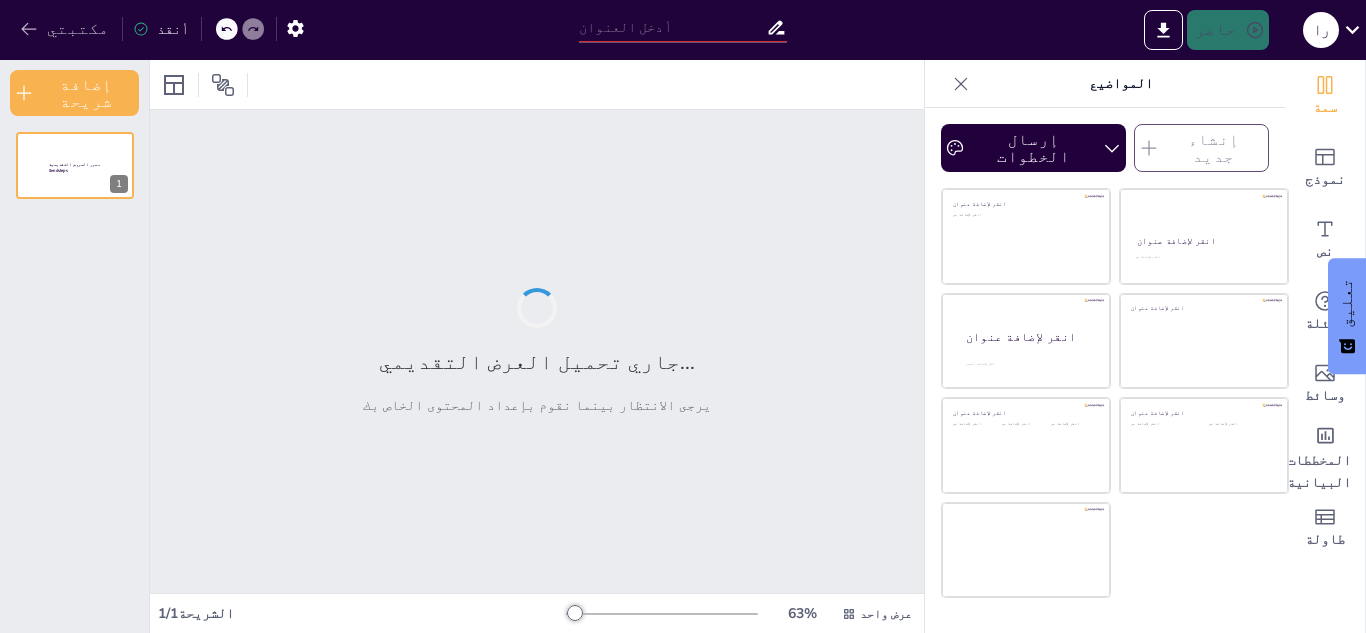 click on "مكتبتي" at bounding box center [66, 29] 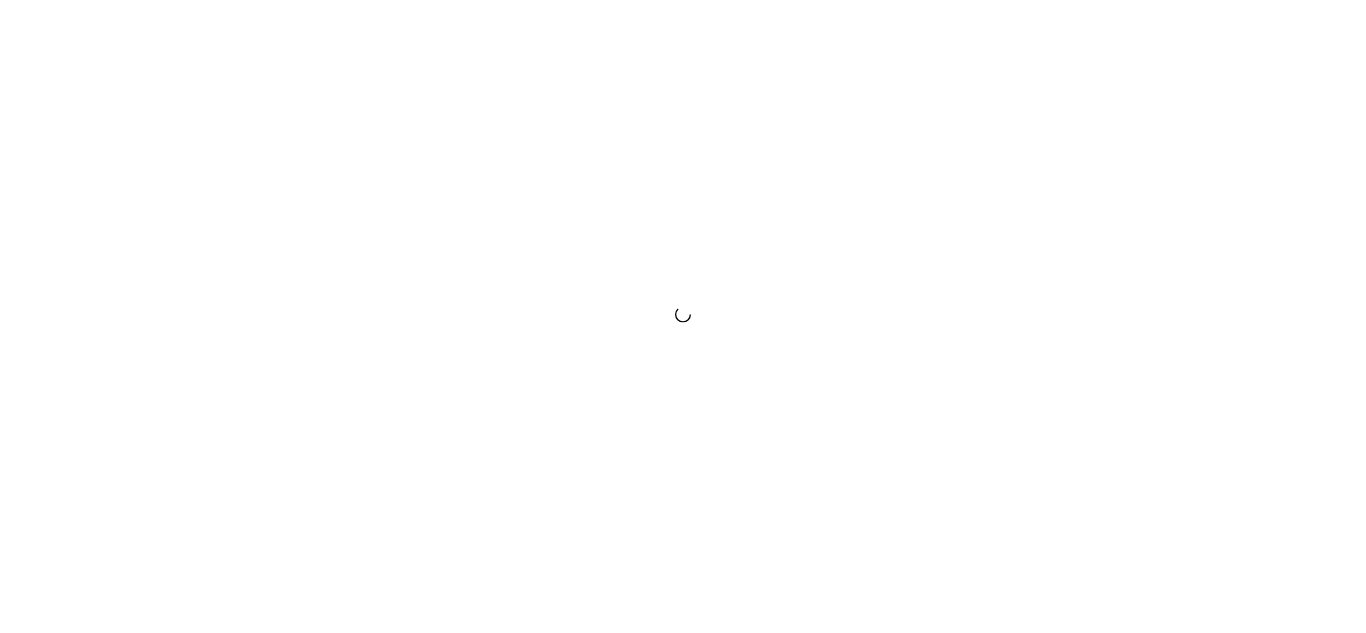 scroll, scrollTop: 0, scrollLeft: 0, axis: both 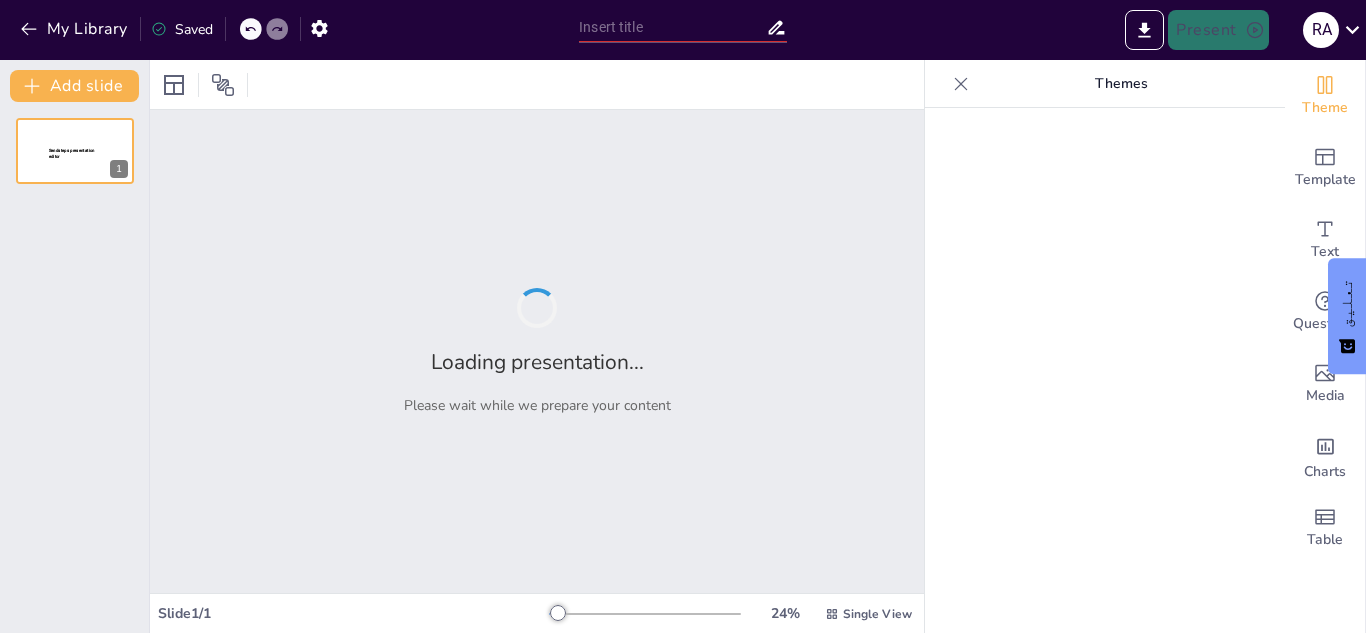 type on "New Sendsteps" 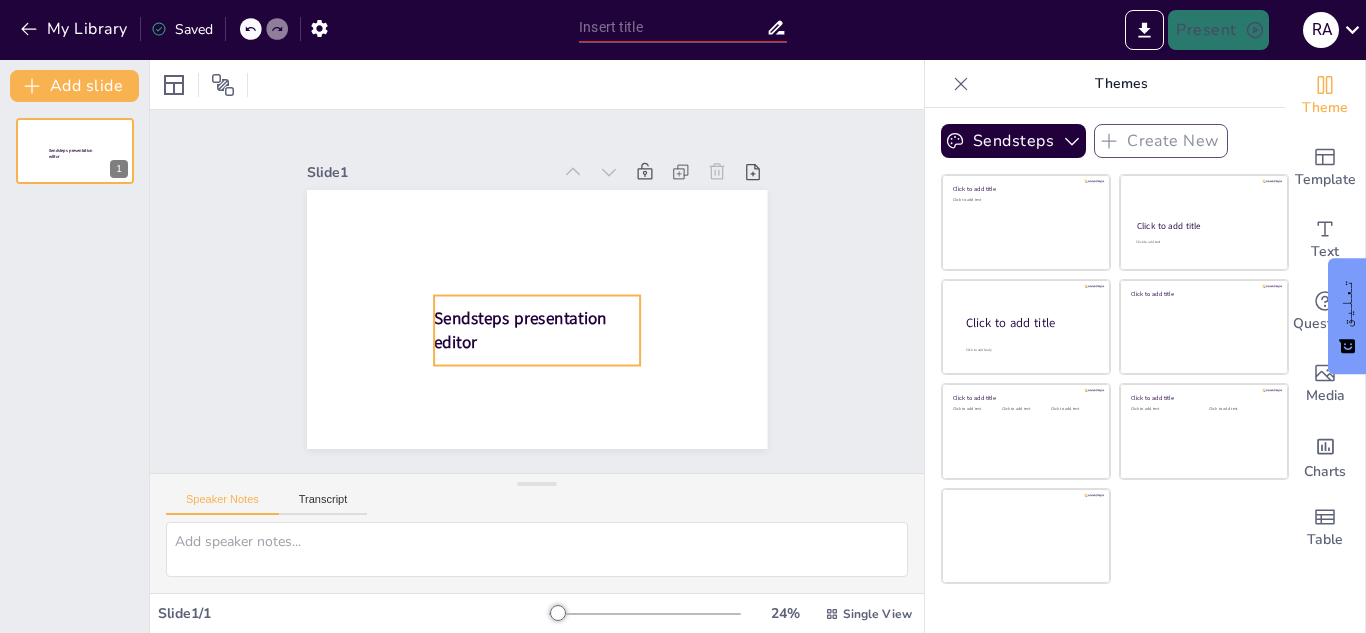 type on "New Sendsteps" 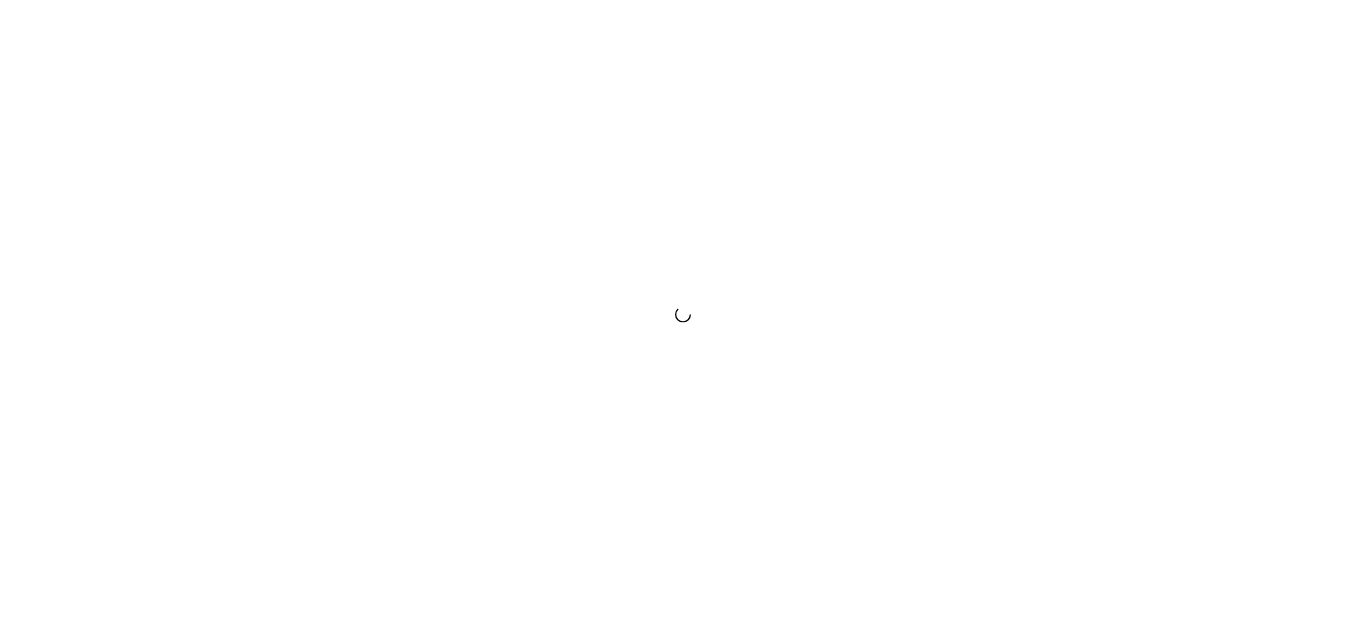scroll, scrollTop: 0, scrollLeft: 0, axis: both 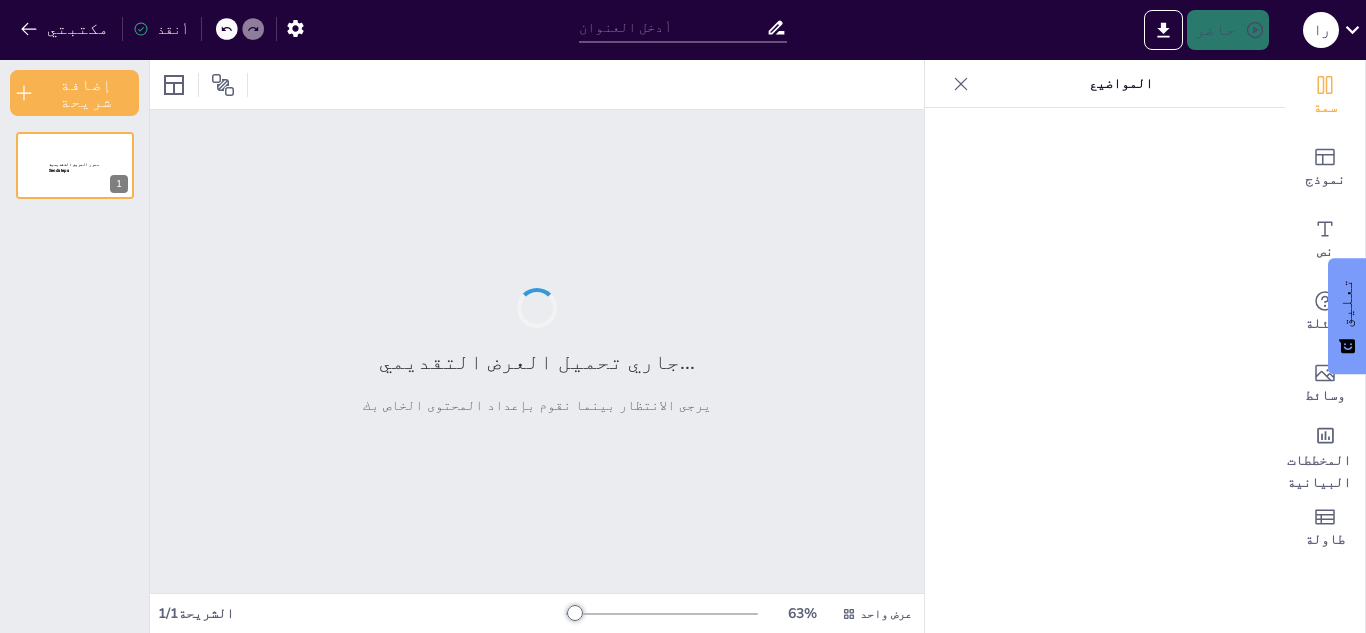 type on "الحروب" 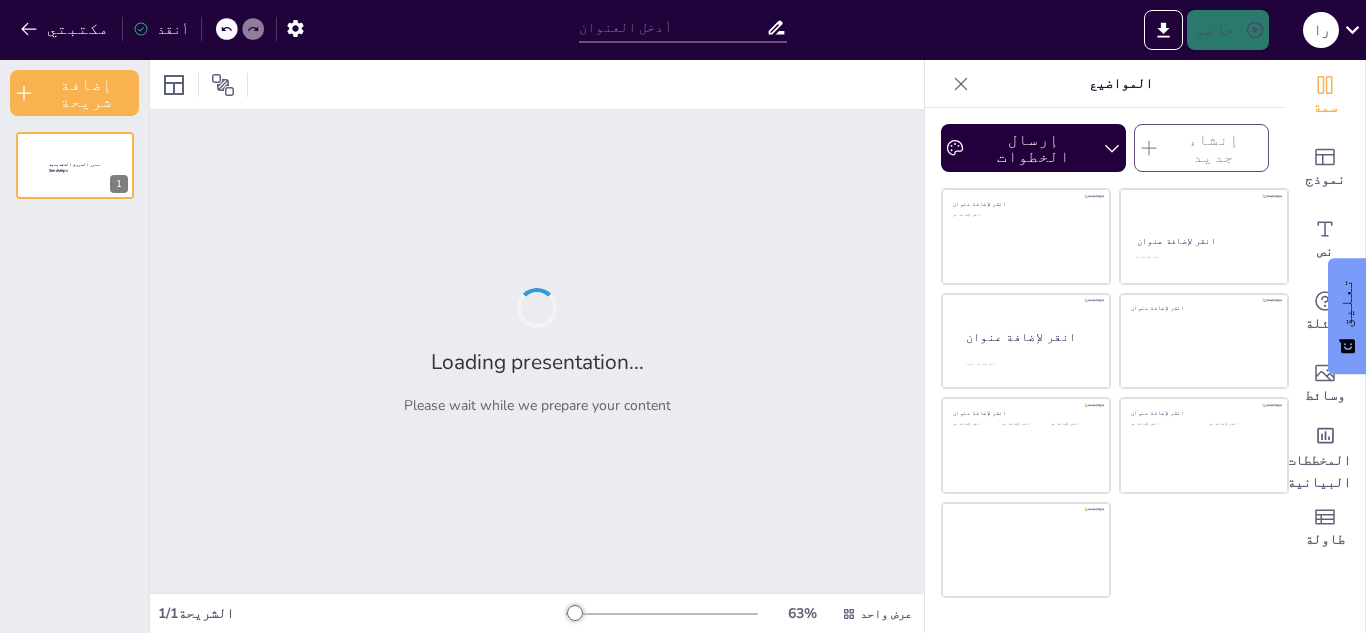 type on "الحروب" 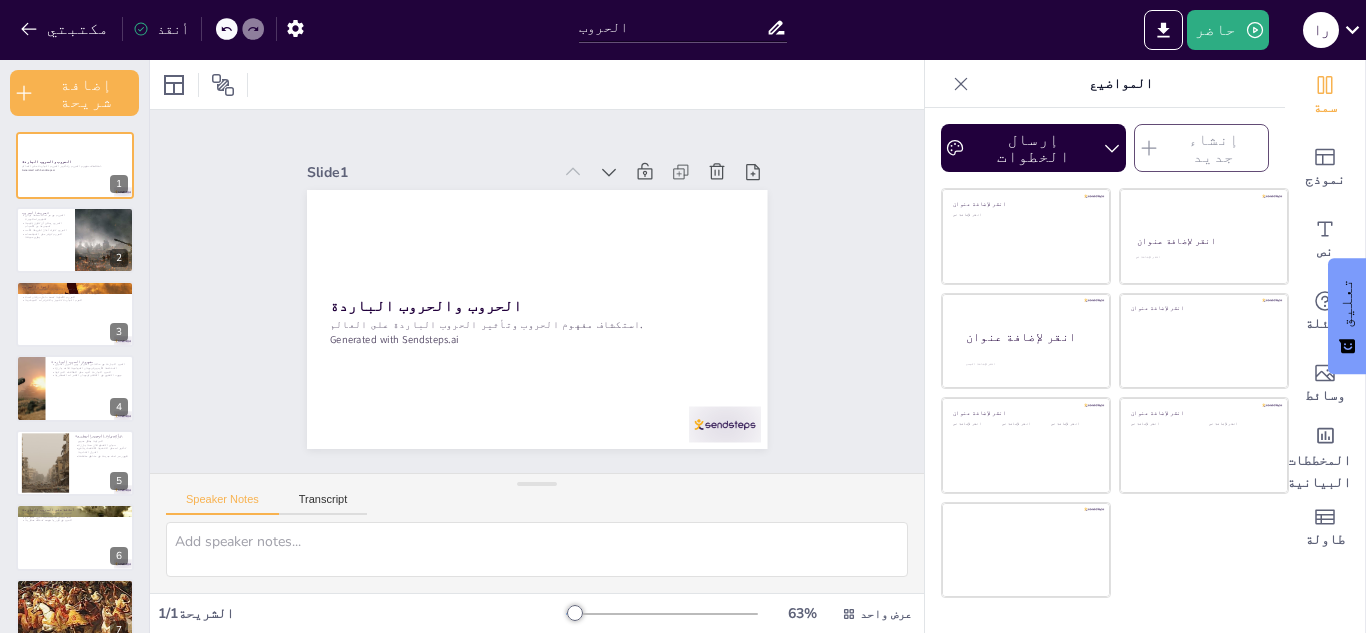 checkbox on "true" 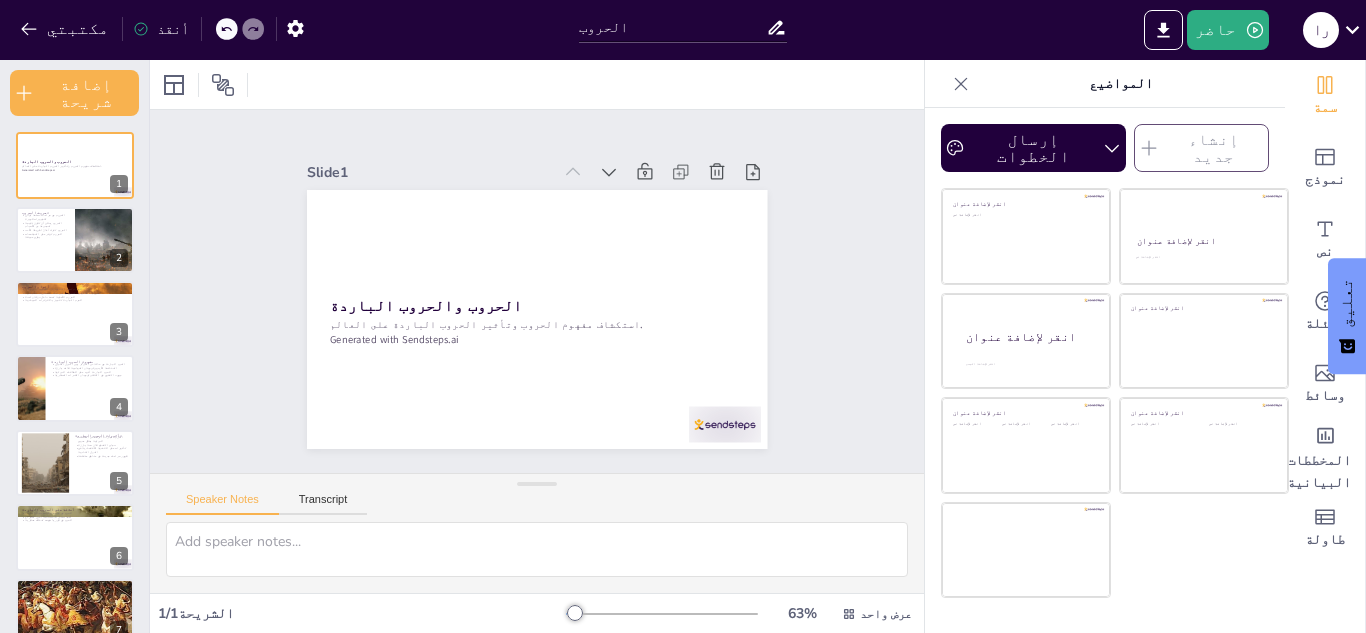 checkbox on "true" 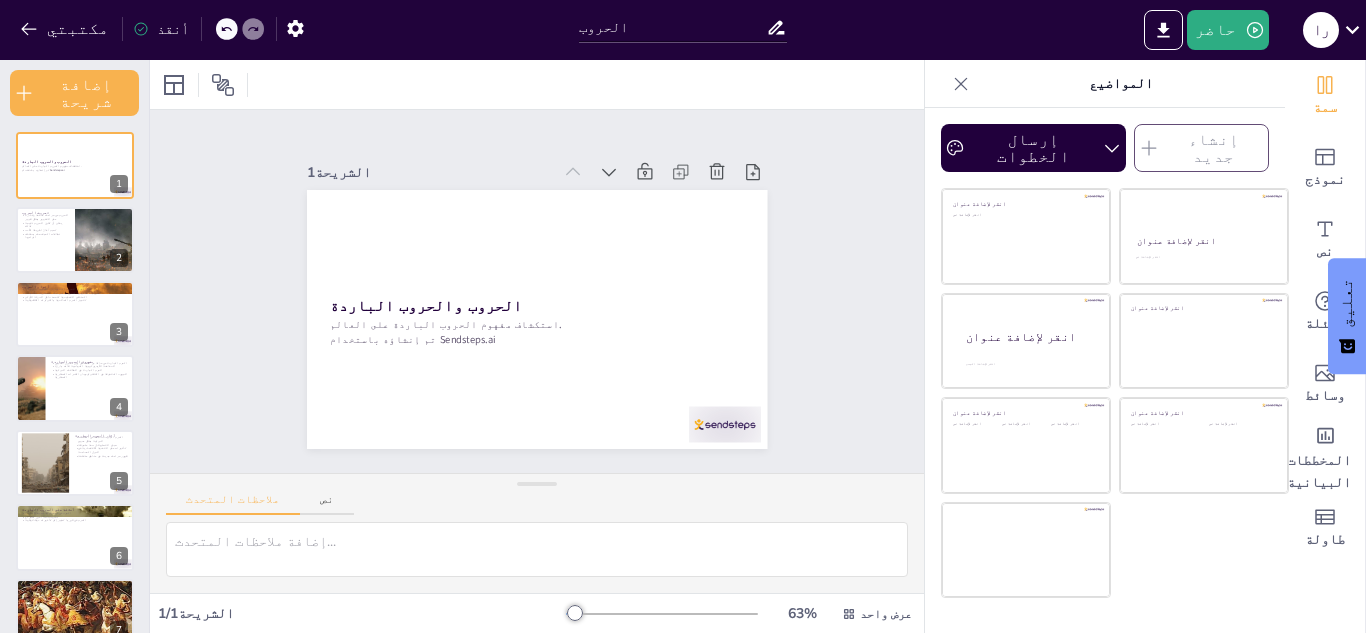 checkbox on "true" 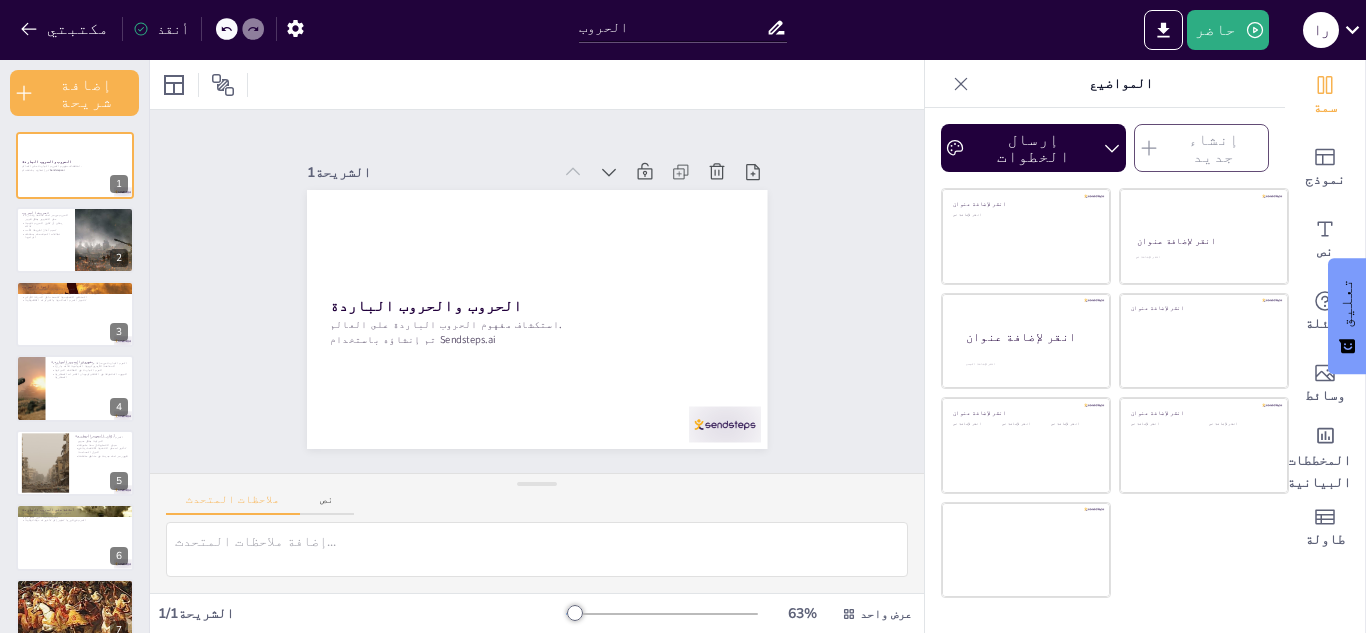 checkbox on "true" 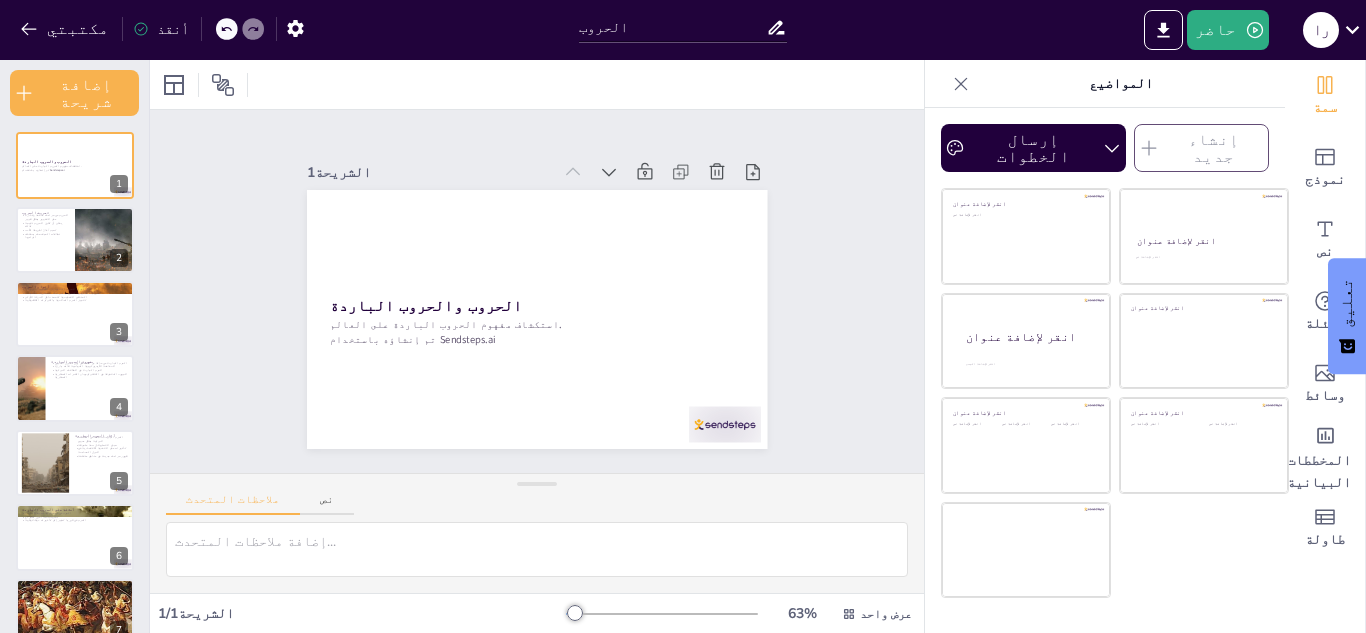 checkbox on "true" 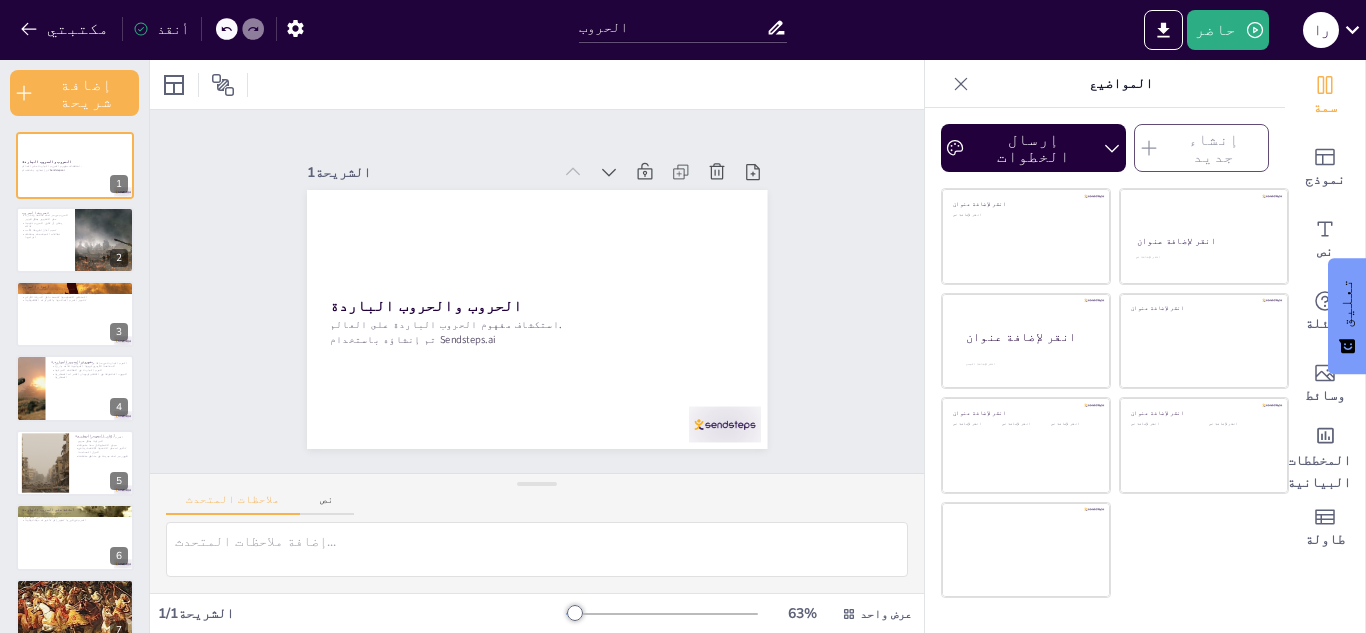 checkbox on "true" 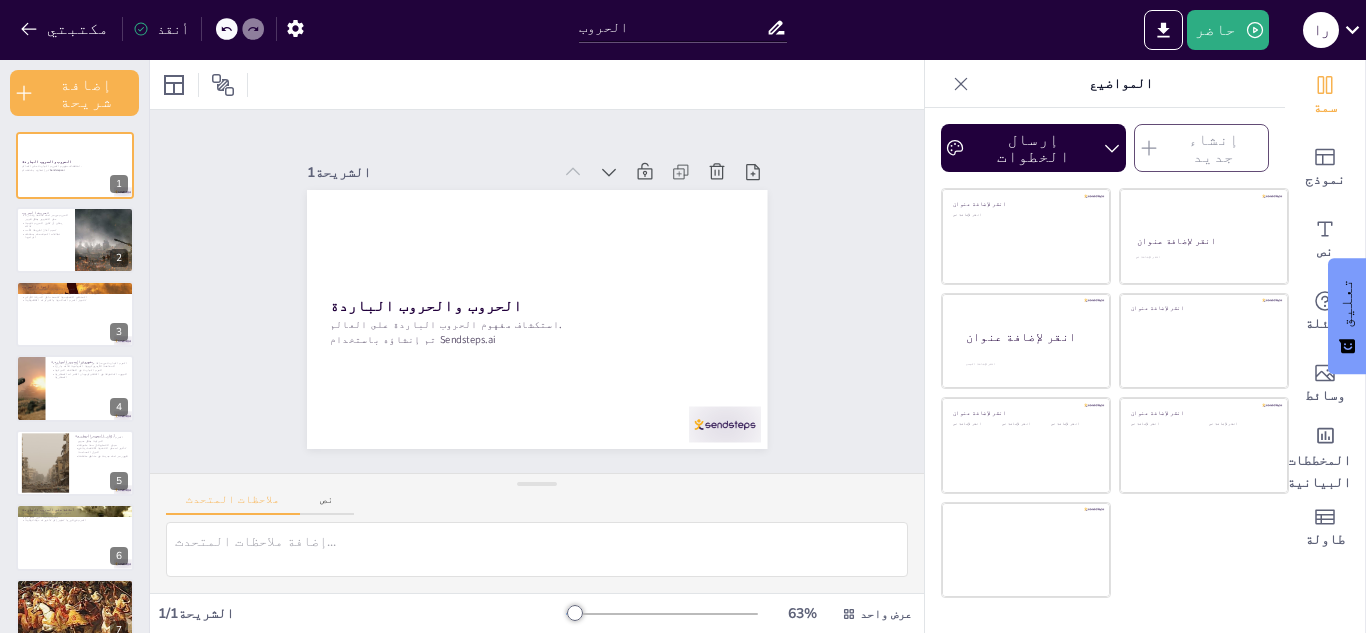 checkbox on "true" 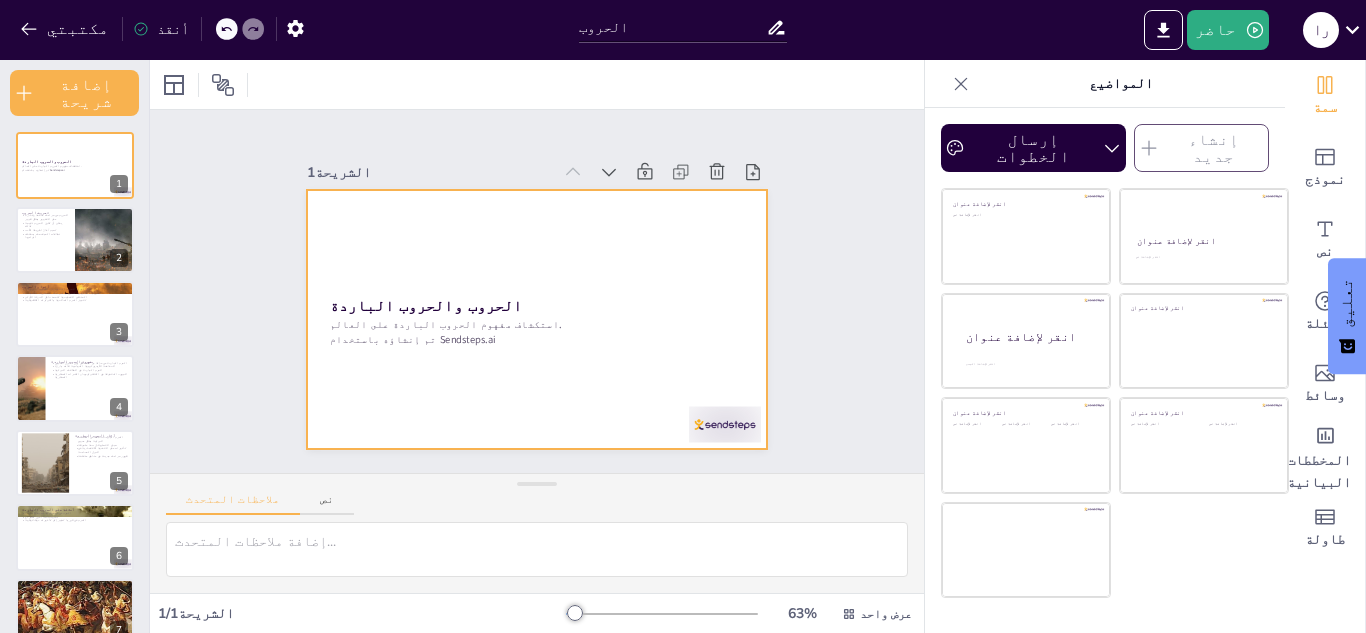 checkbox on "true" 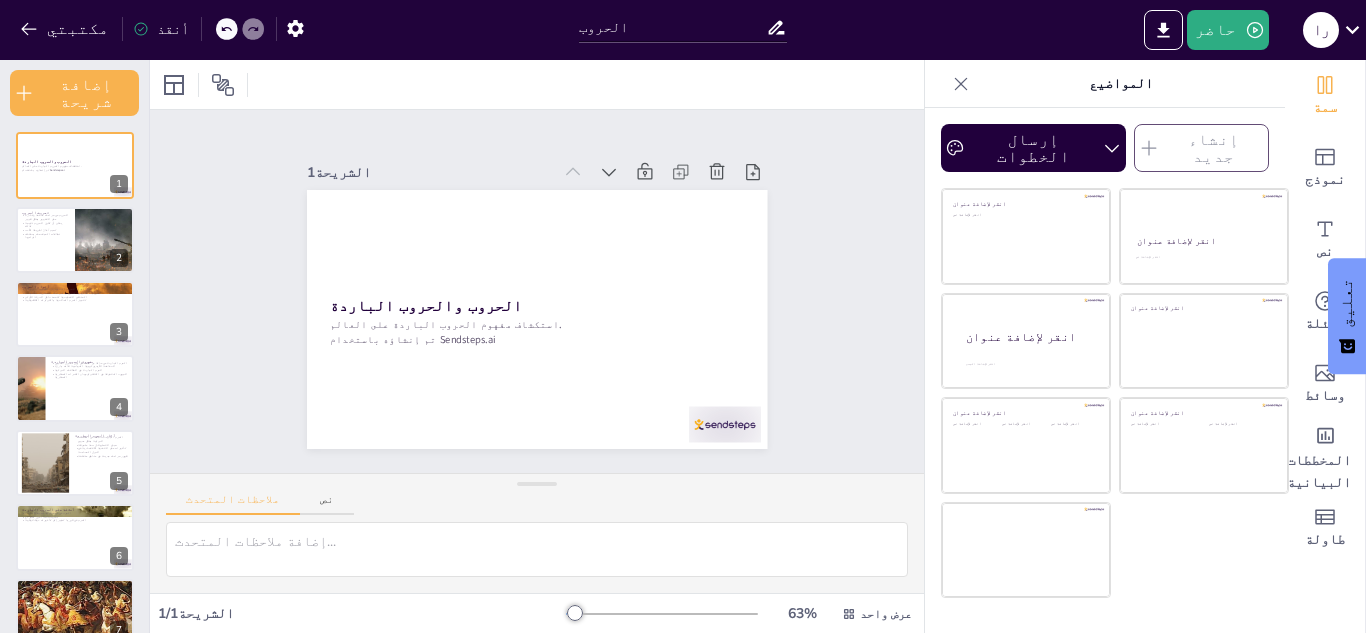 checkbox on "true" 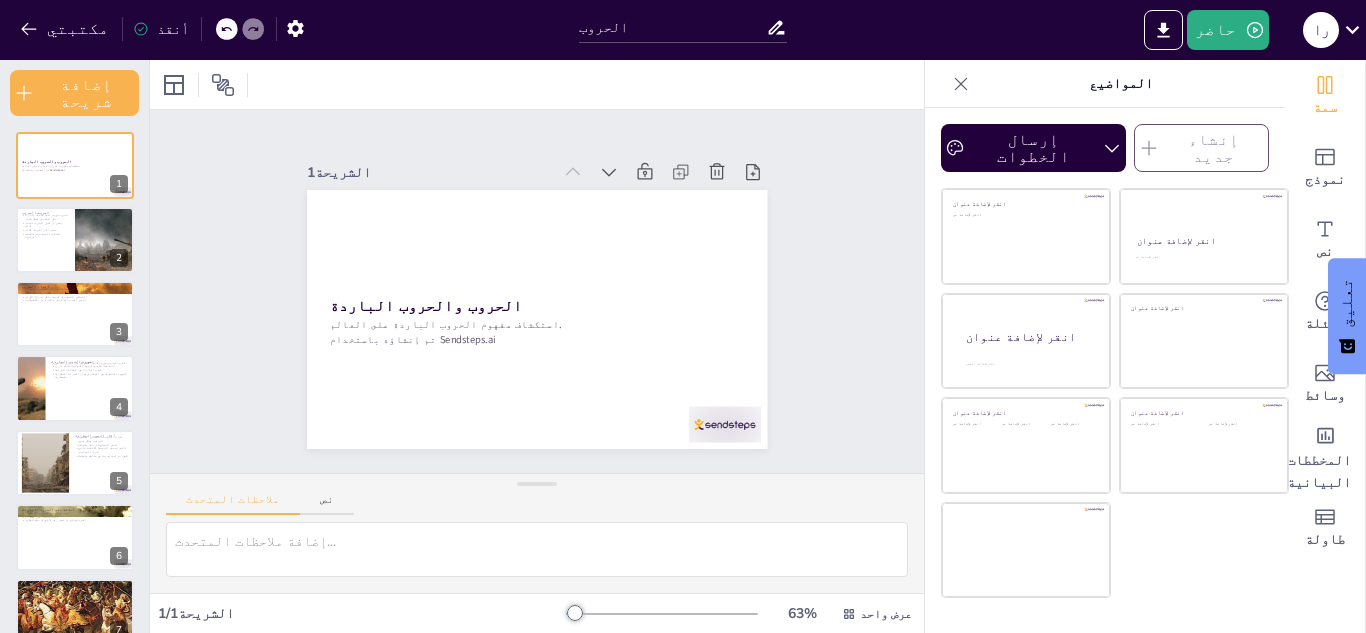 checkbox on "true" 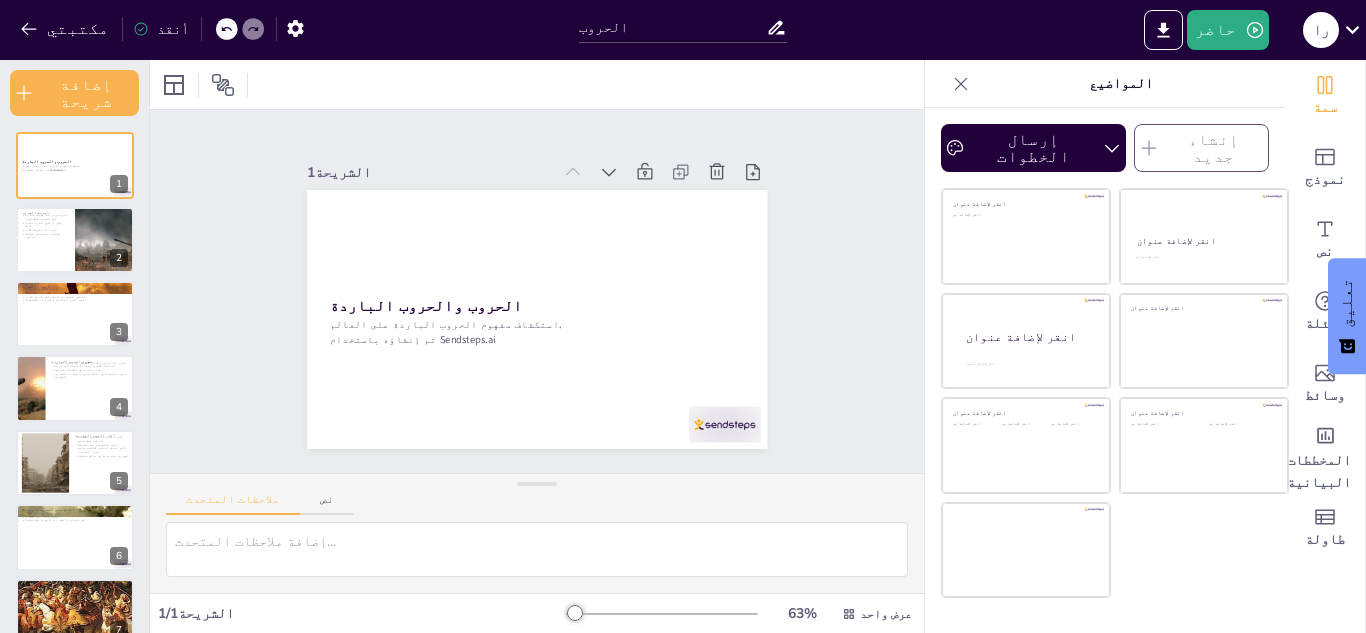 checkbox on "true" 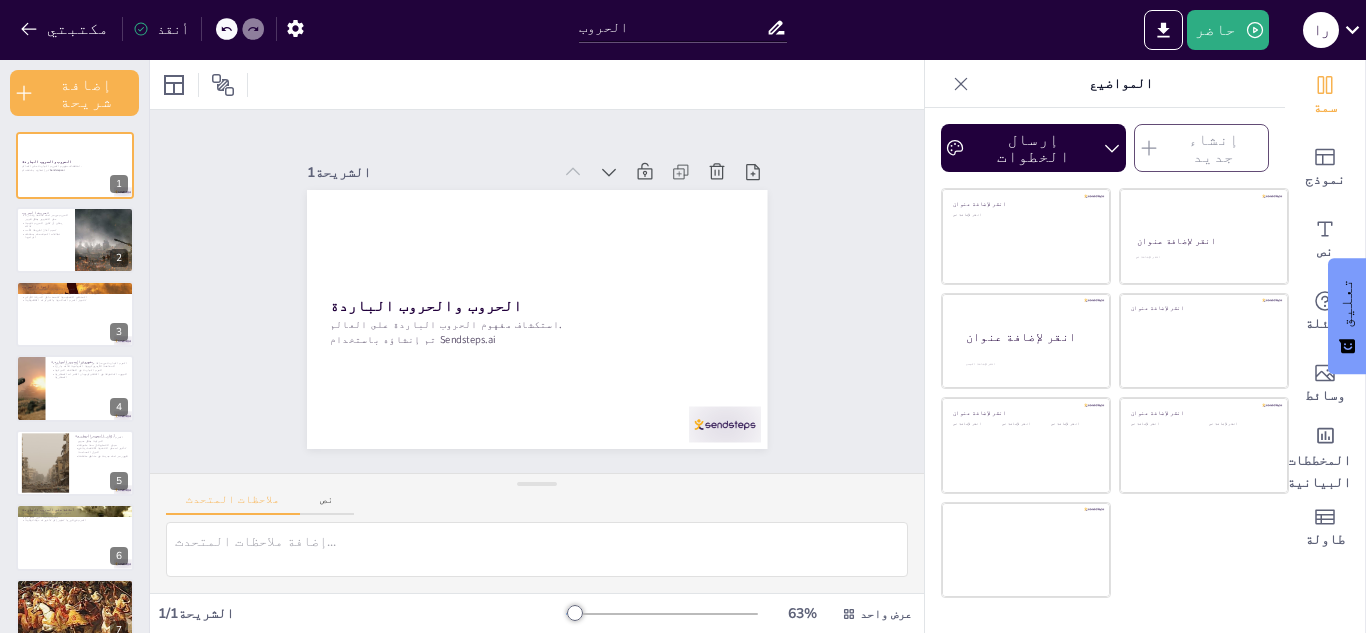 checkbox on "true" 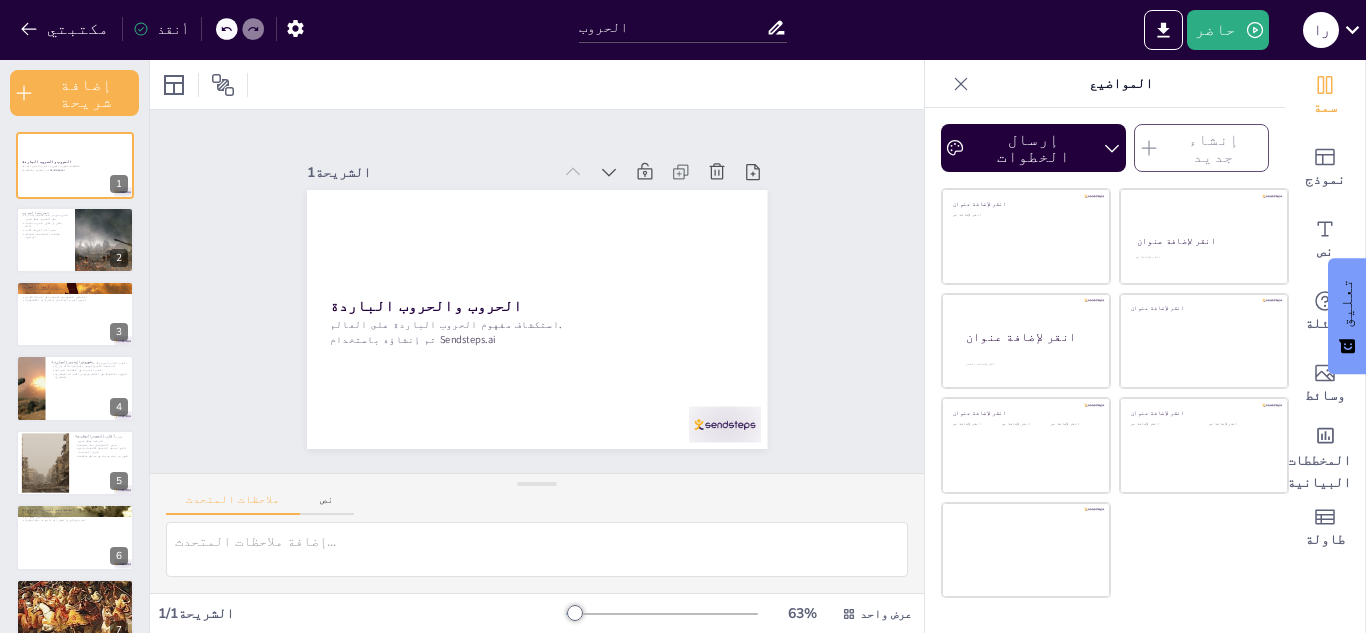 checkbox on "true" 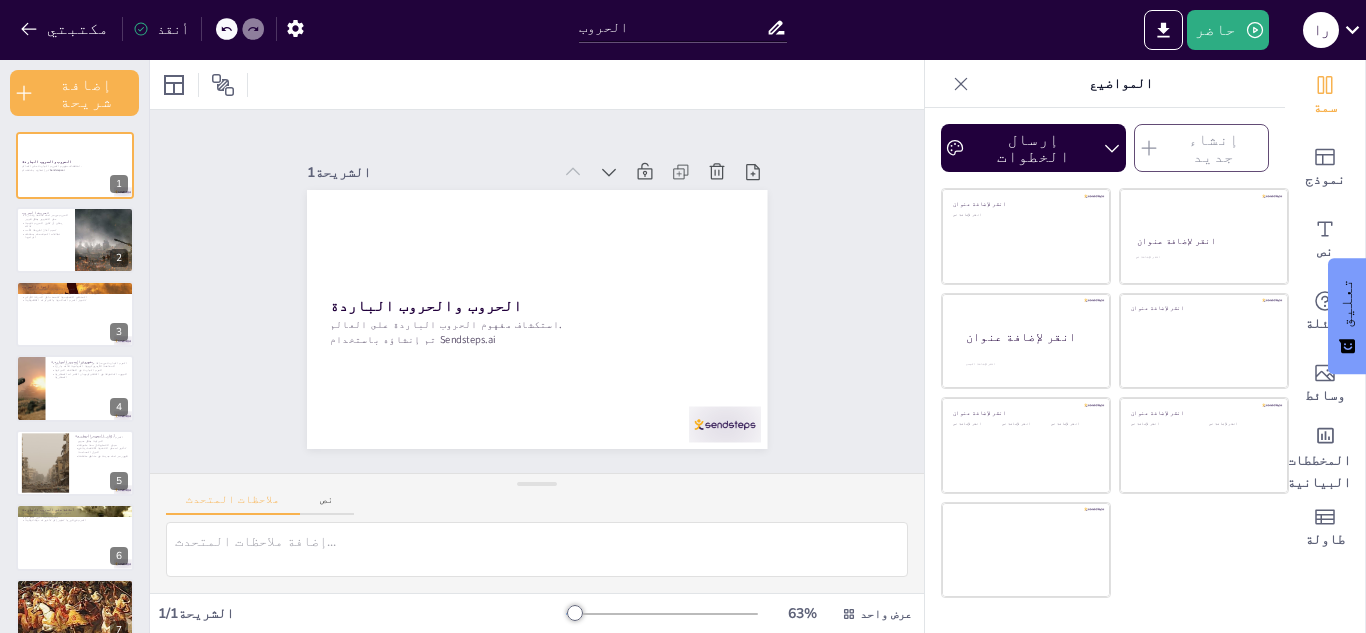 checkbox on "true" 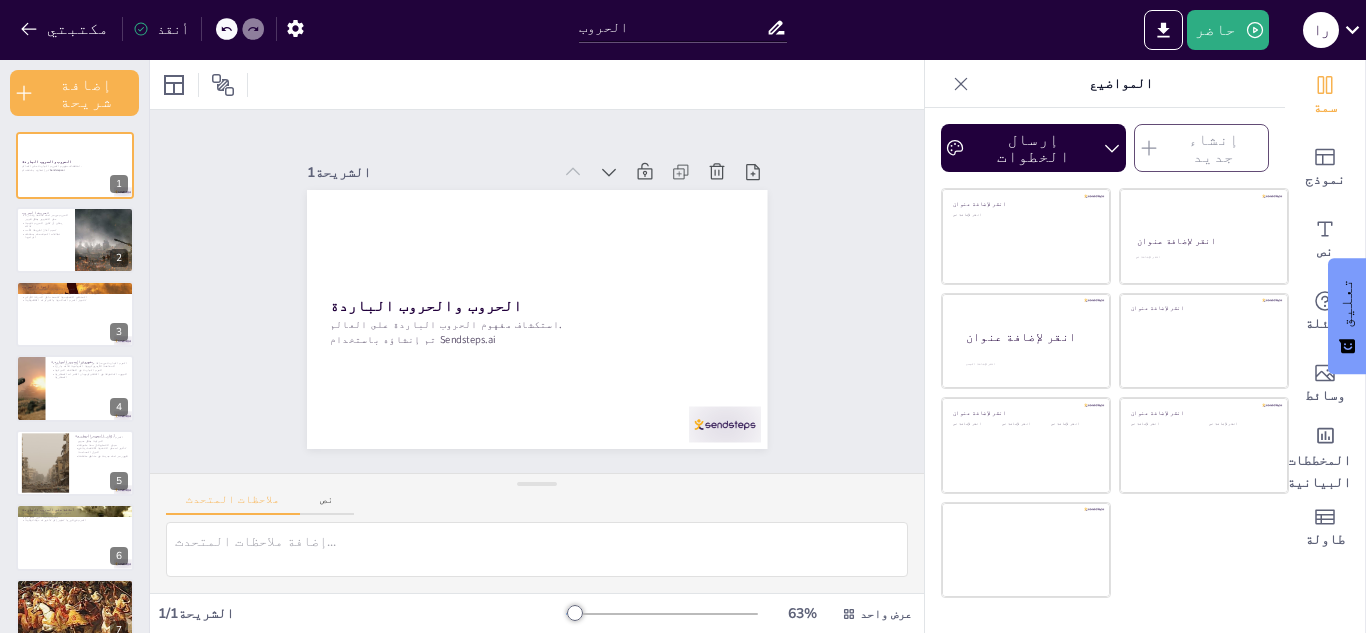 checkbox on "true" 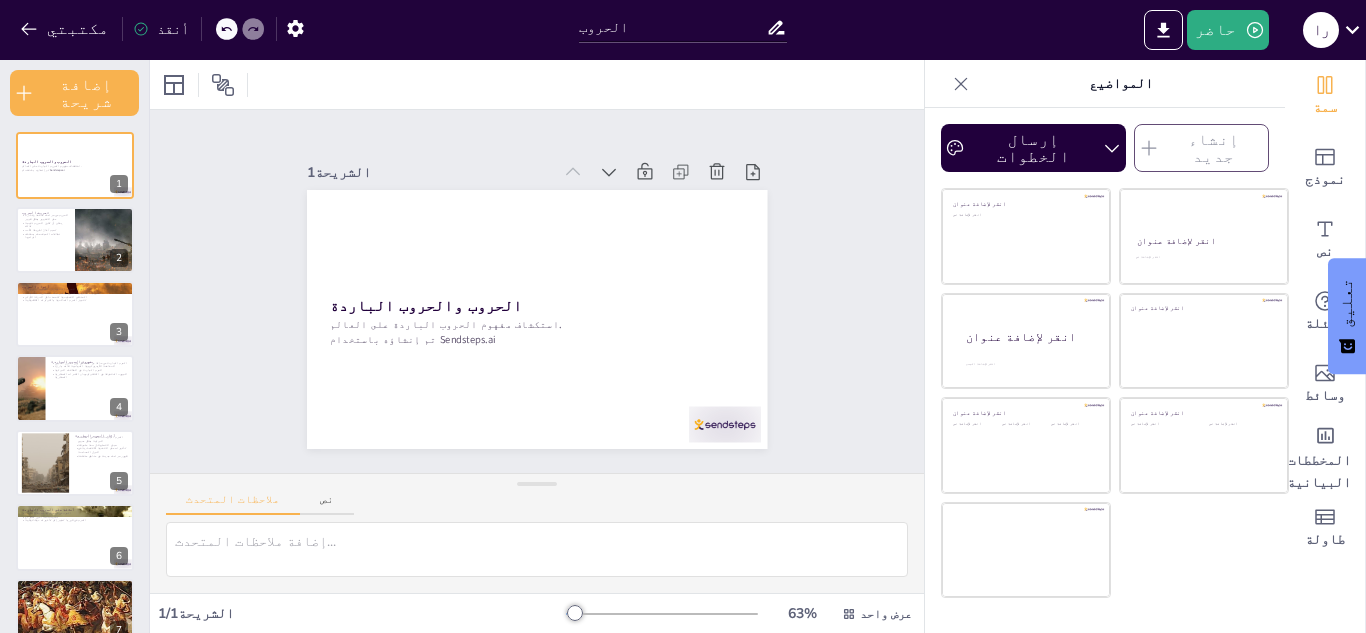 checkbox on "true" 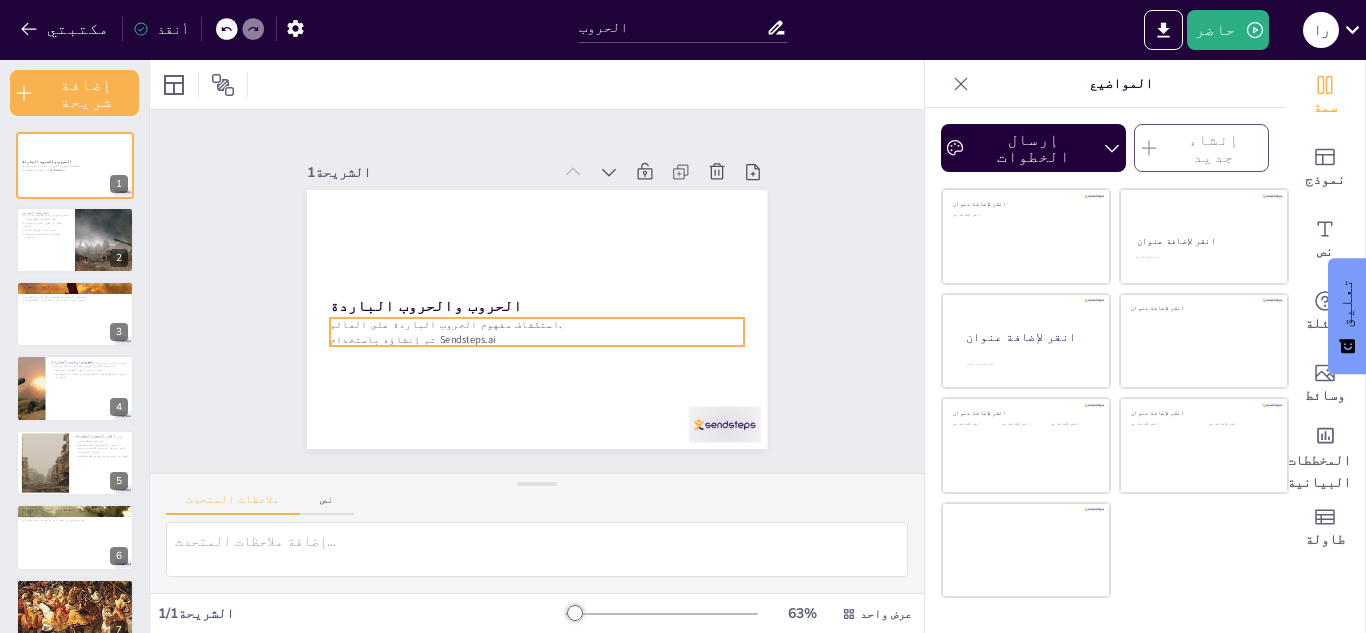 checkbox on "true" 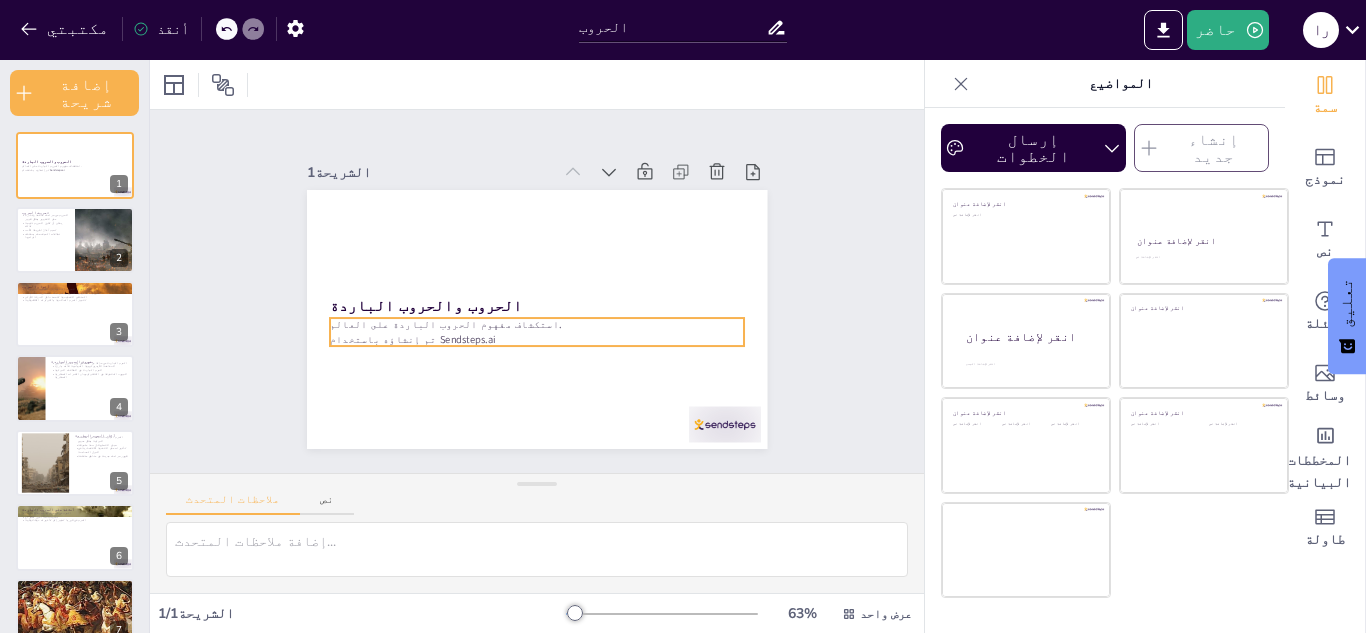 checkbox on "true" 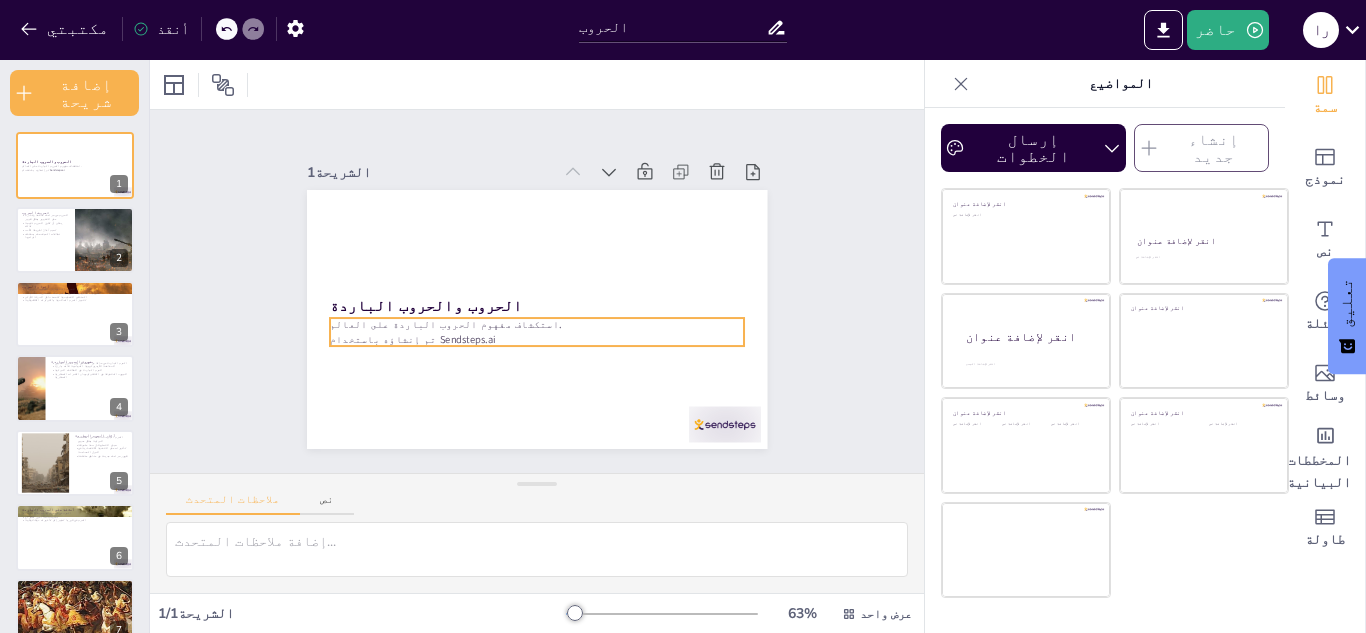 checkbox on "true" 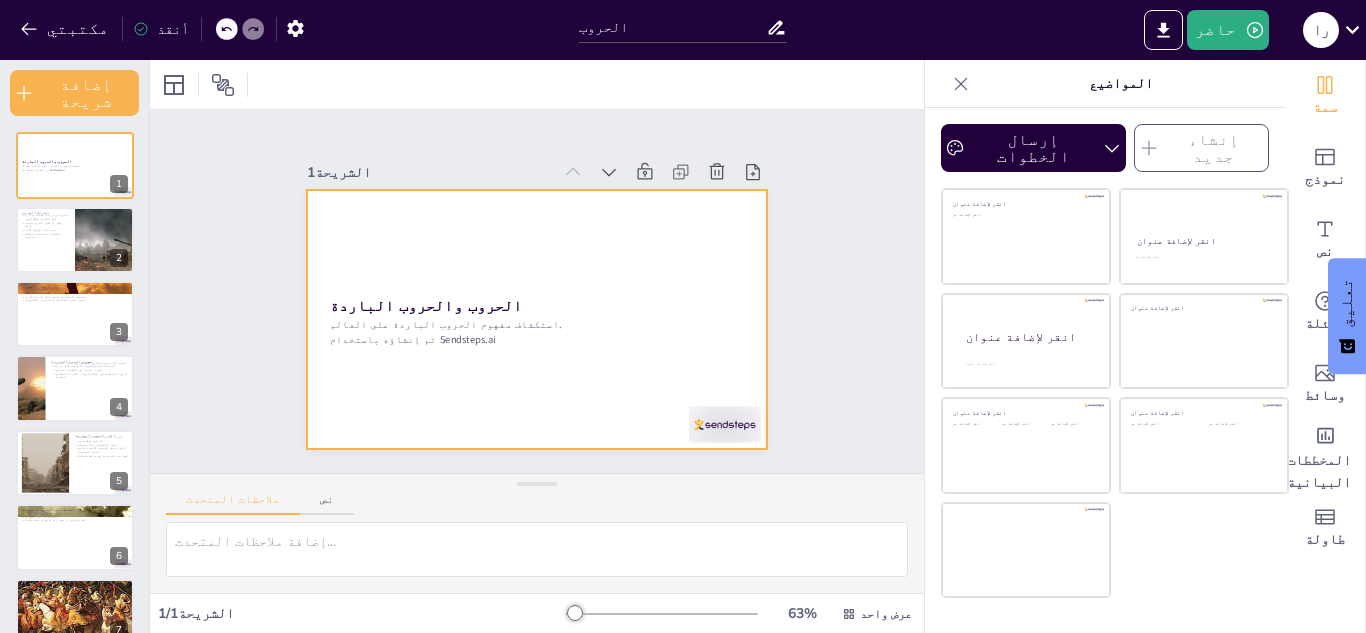 checkbox on "true" 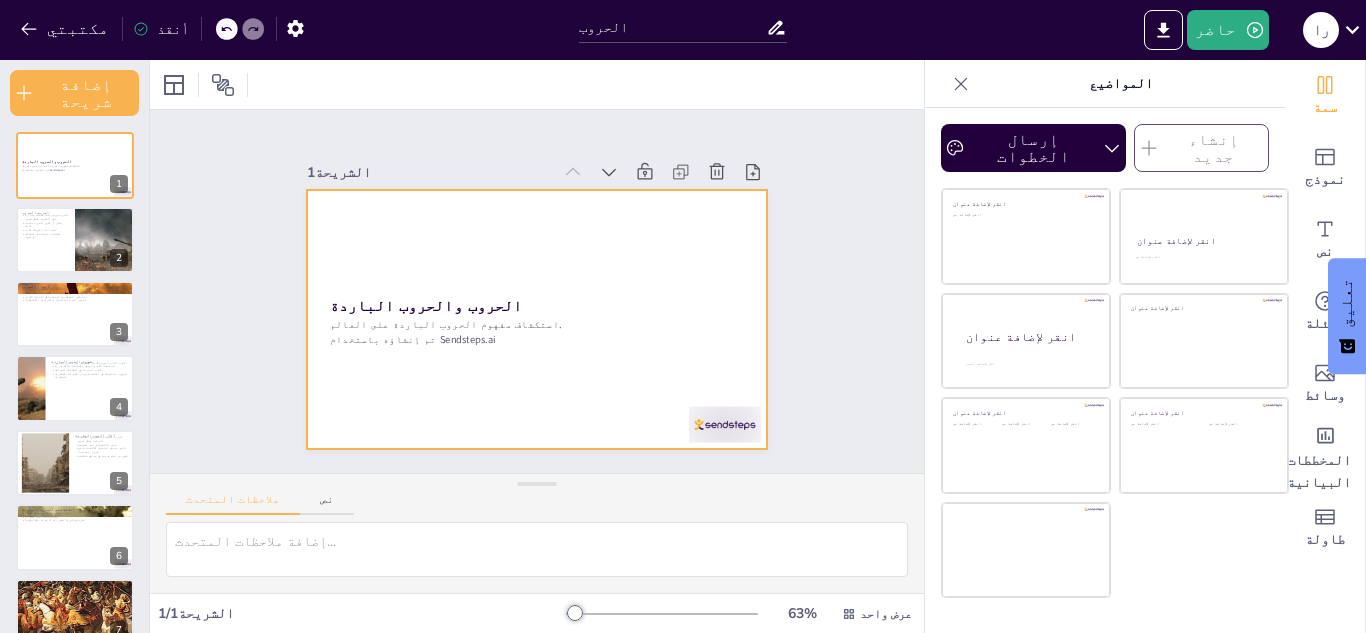 checkbox on "true" 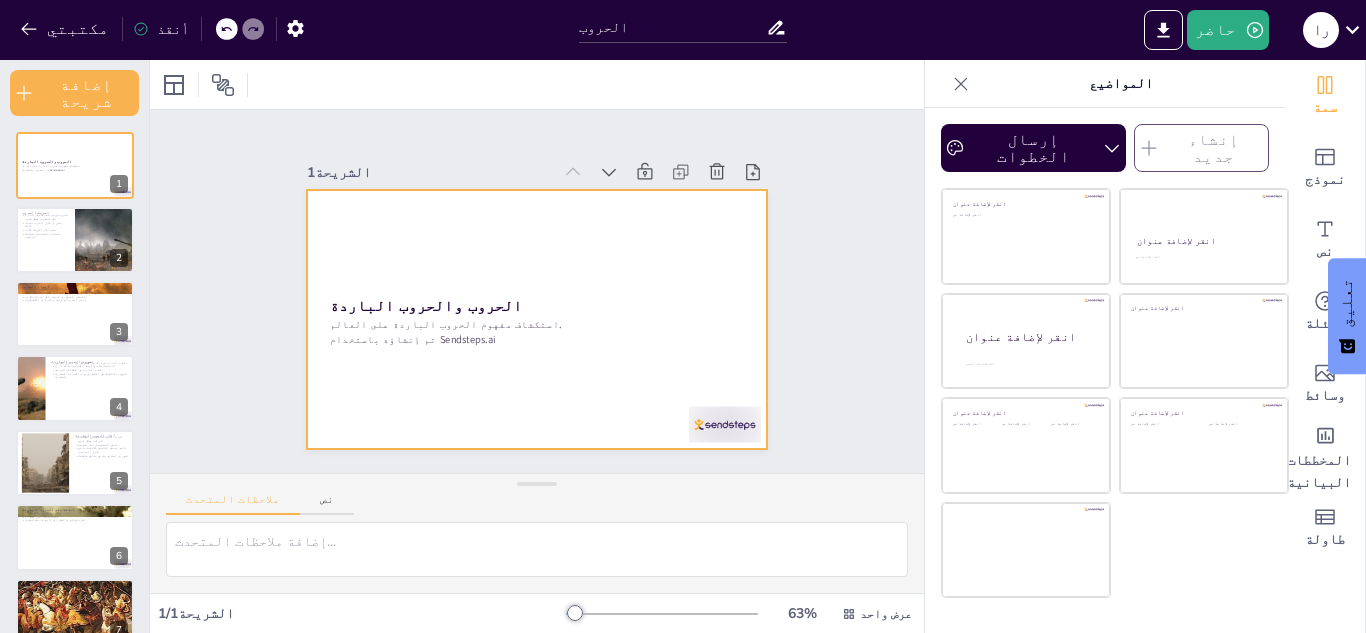 checkbox on "true" 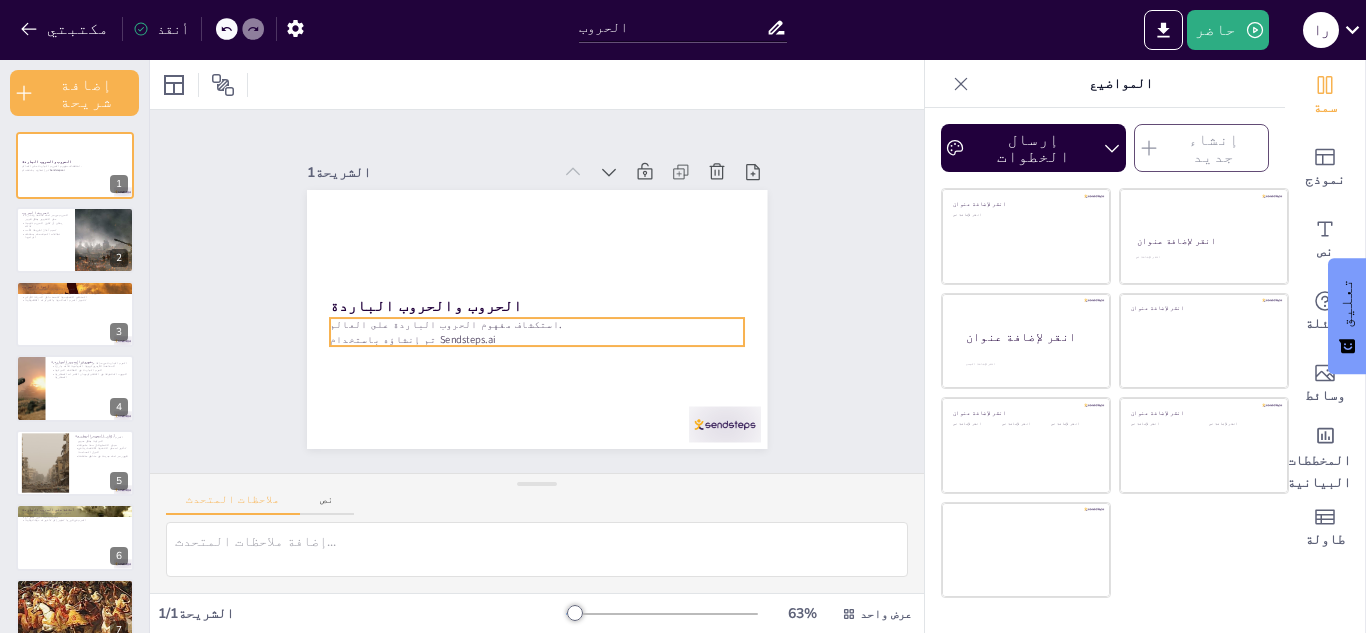 checkbox on "true" 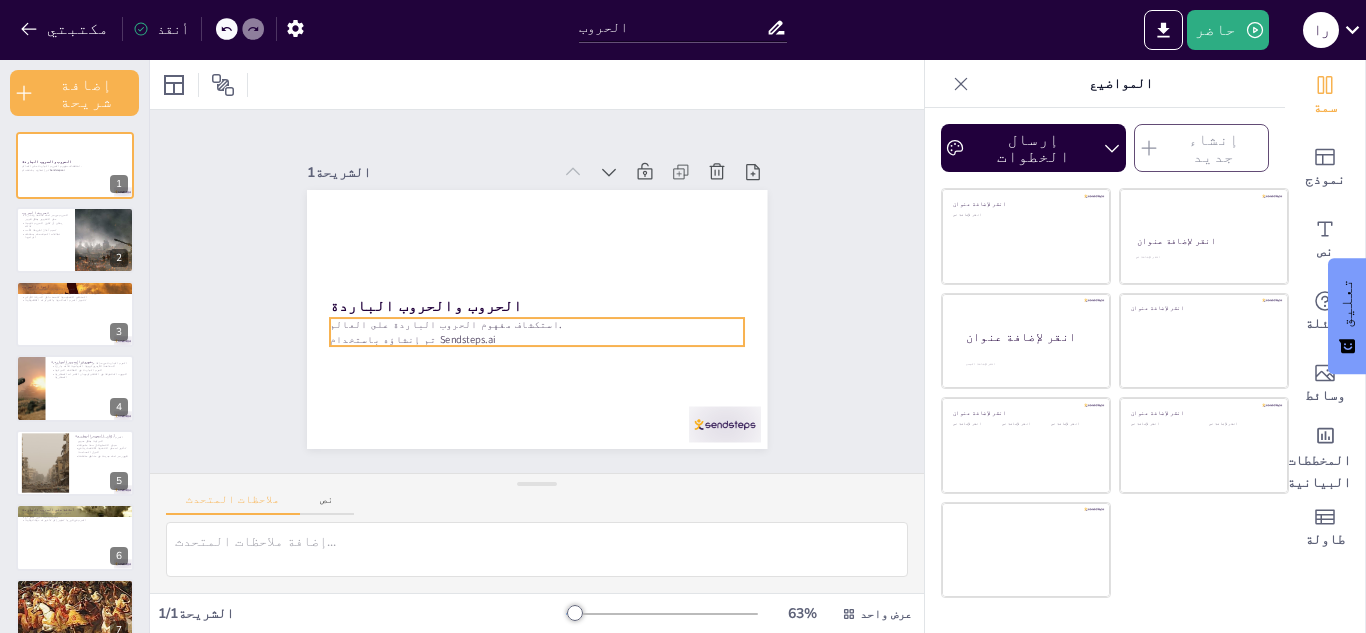 checkbox on "true" 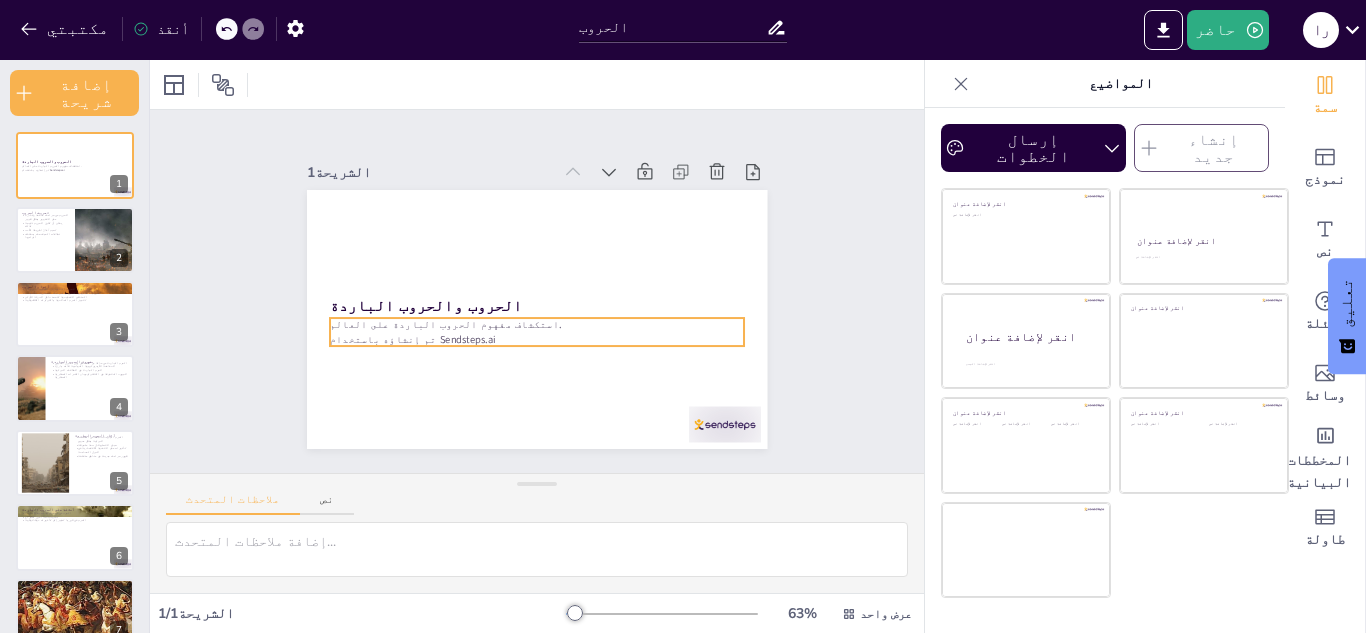 checkbox on "true" 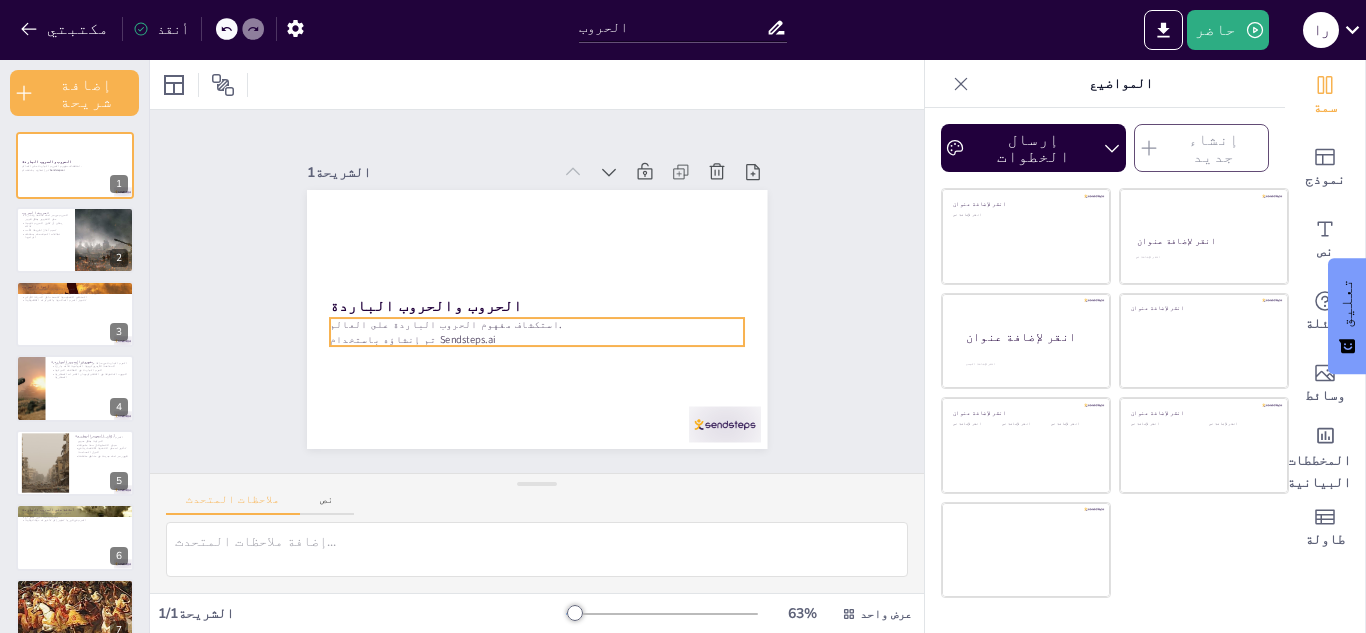 checkbox on "true" 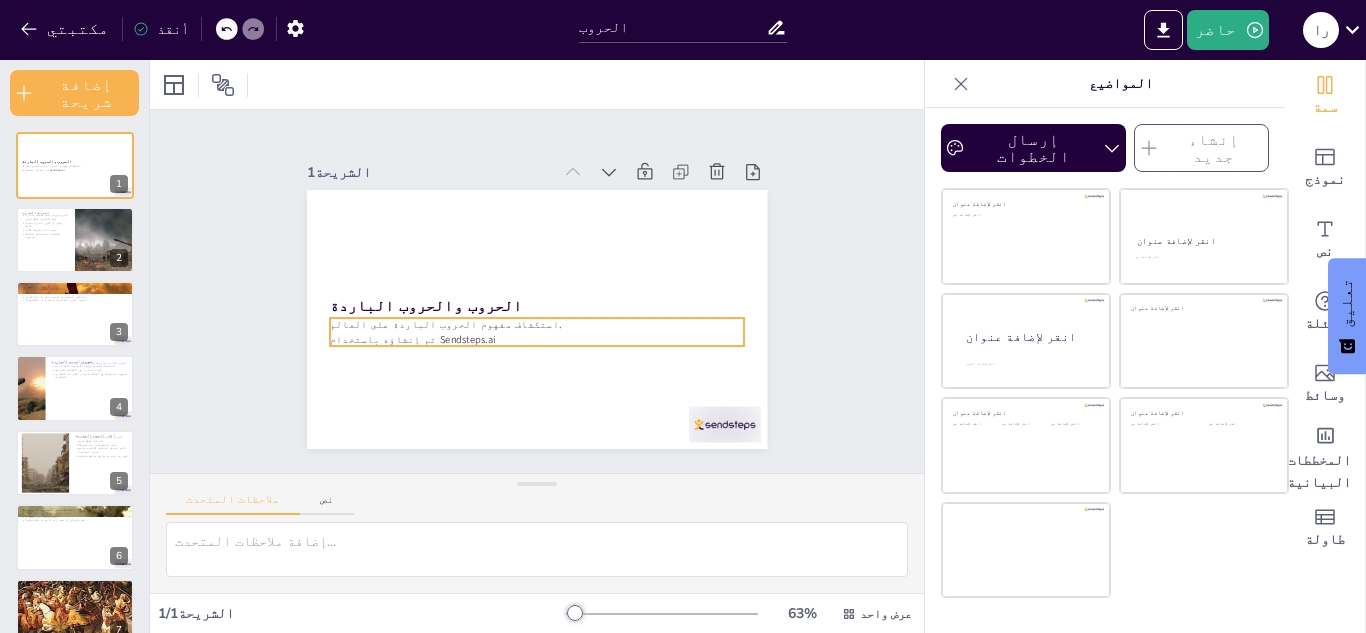 checkbox on "true" 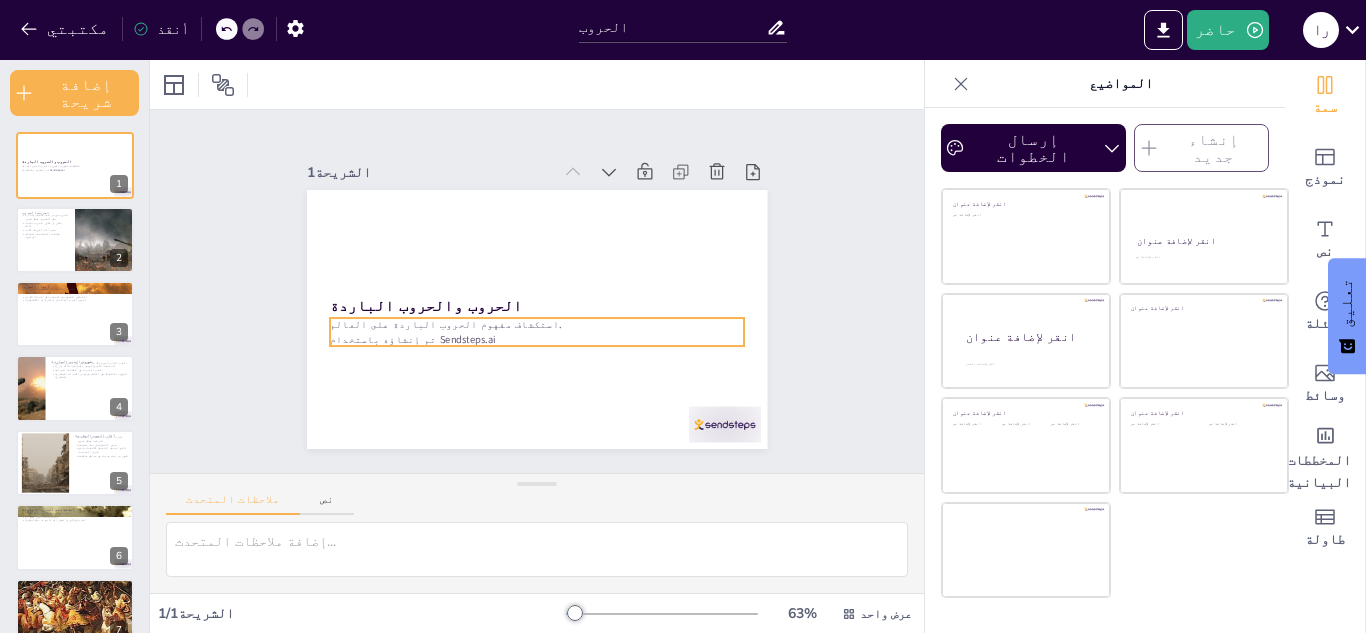 checkbox on "true" 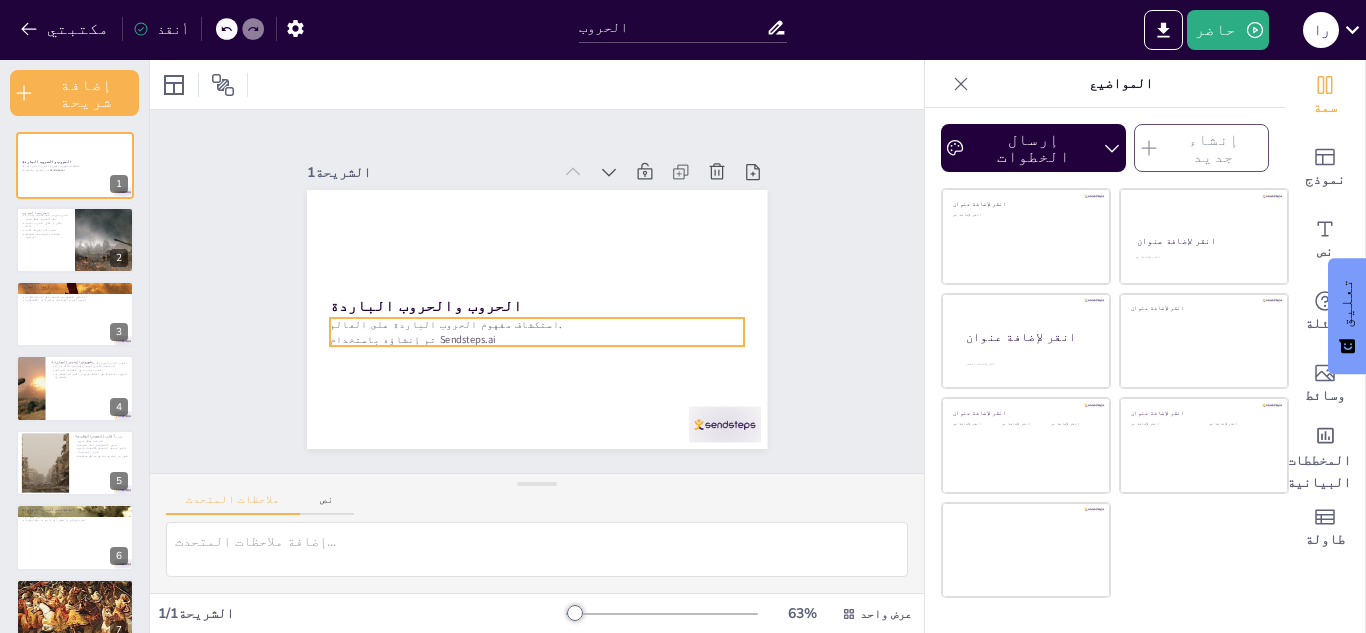 checkbox on "true" 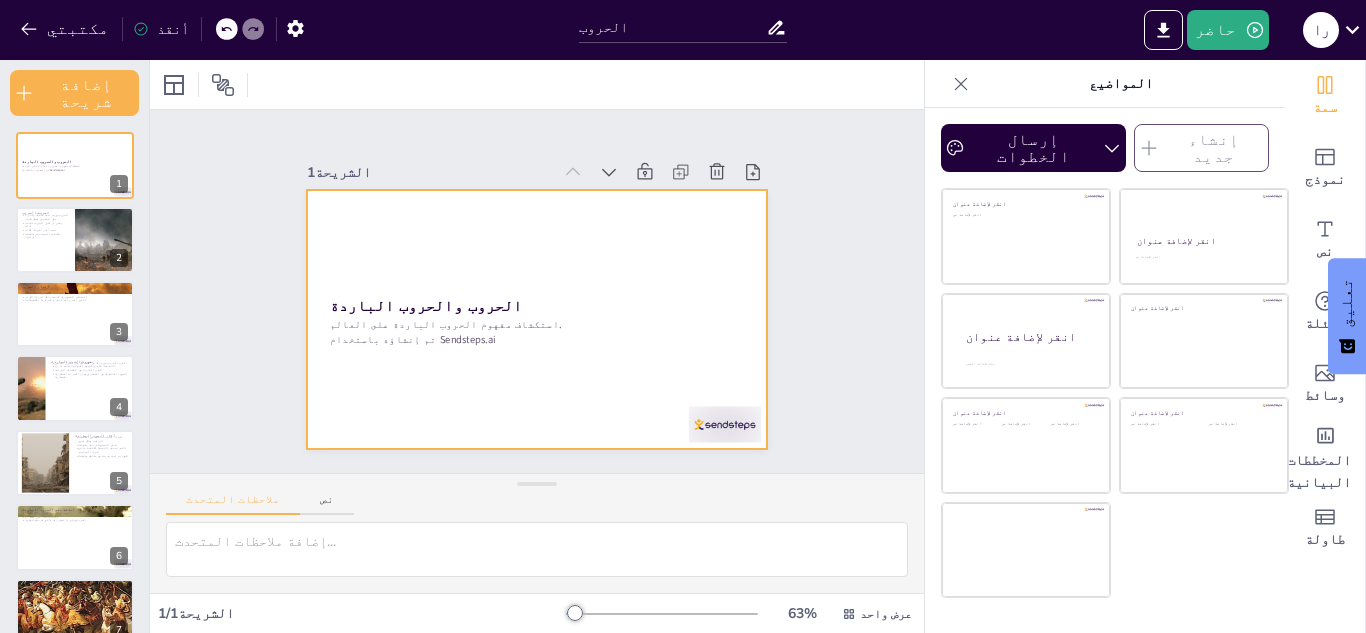 checkbox on "true" 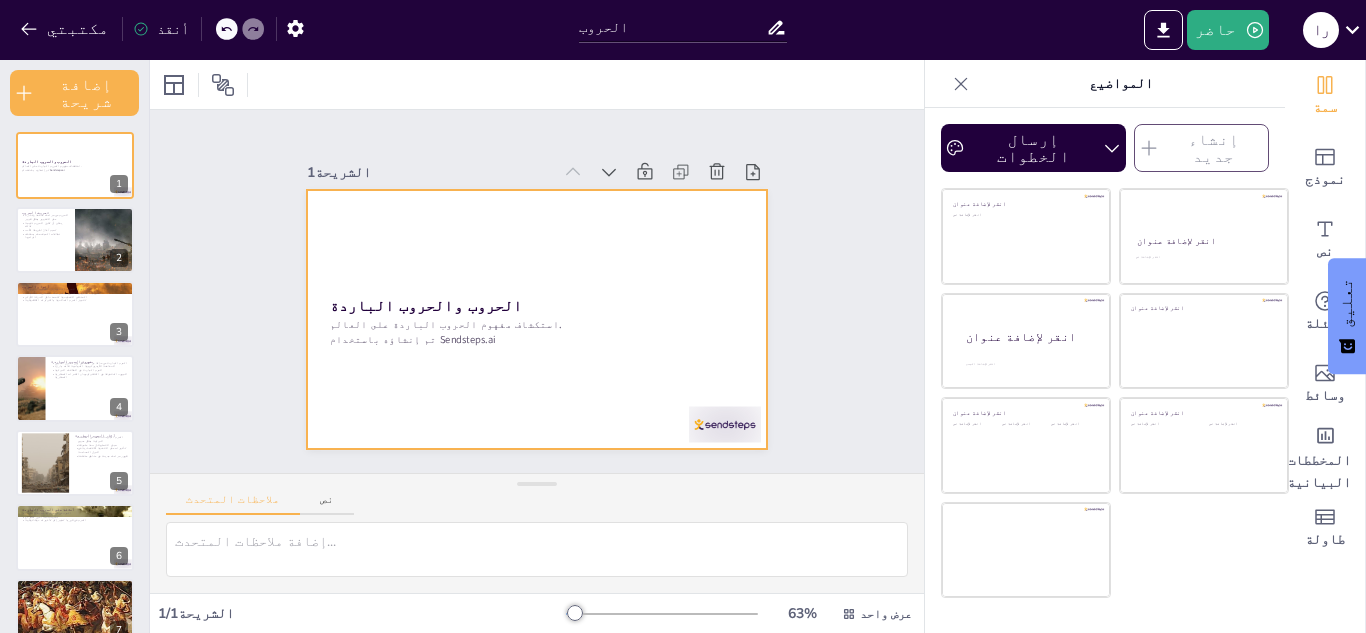 checkbox on "true" 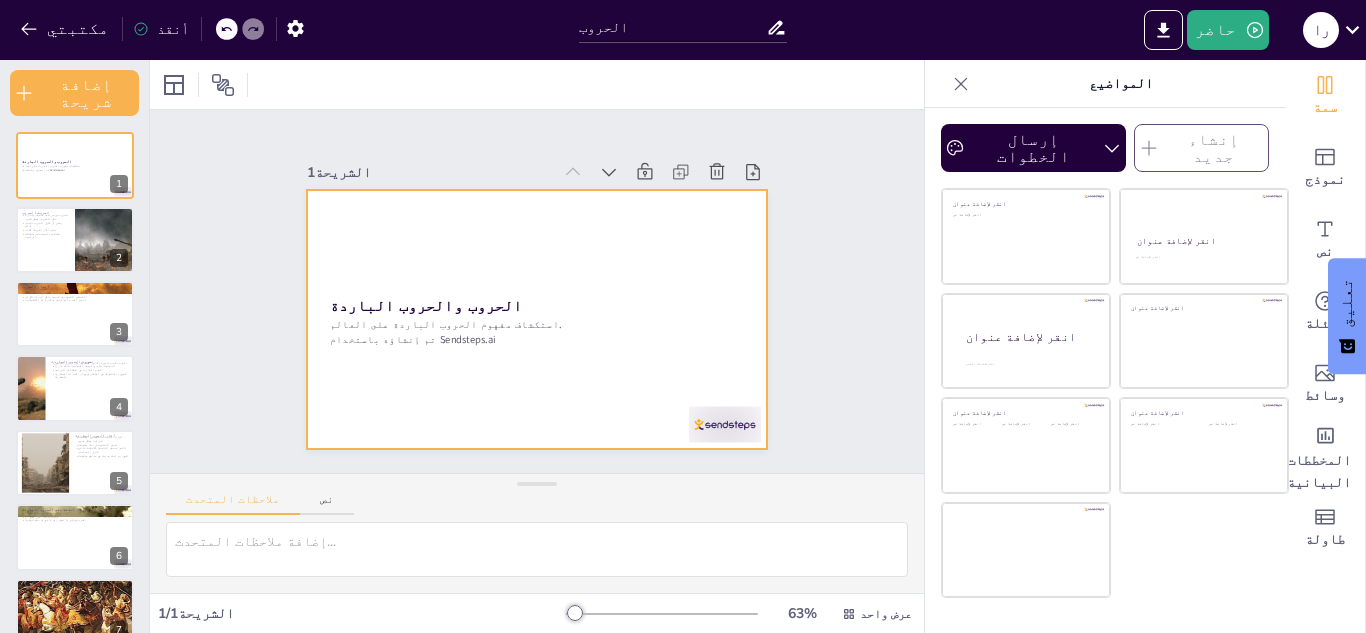 checkbox on "true" 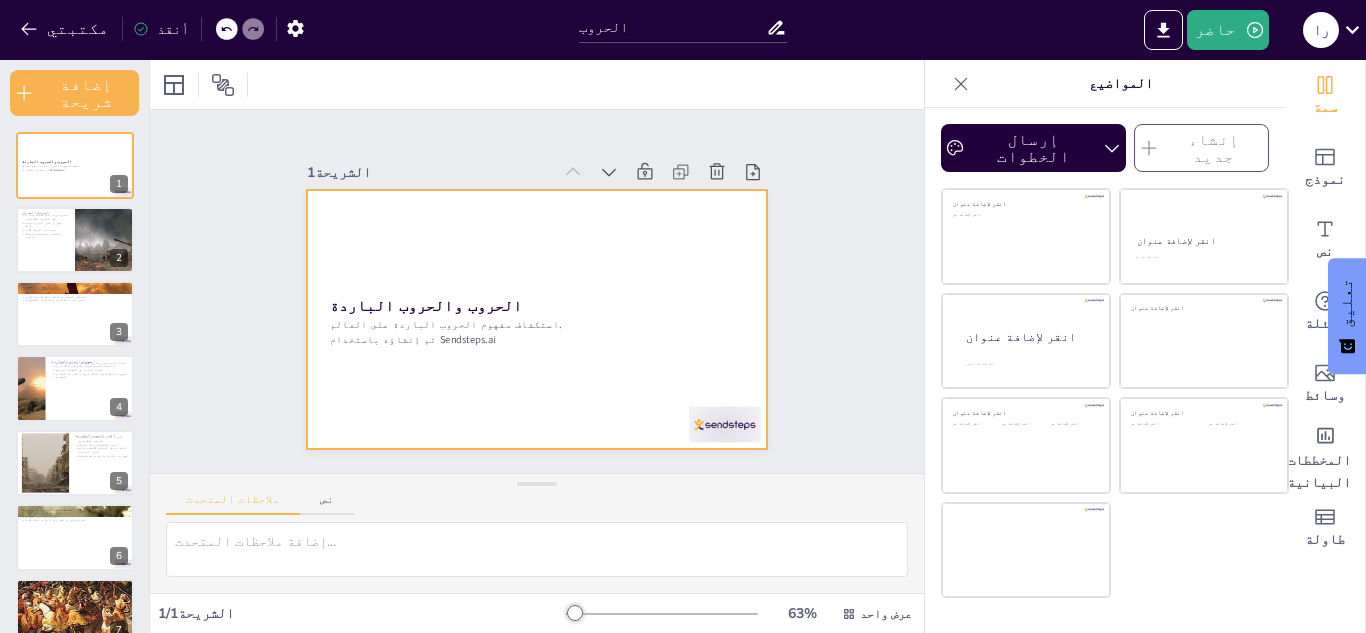 checkbox on "true" 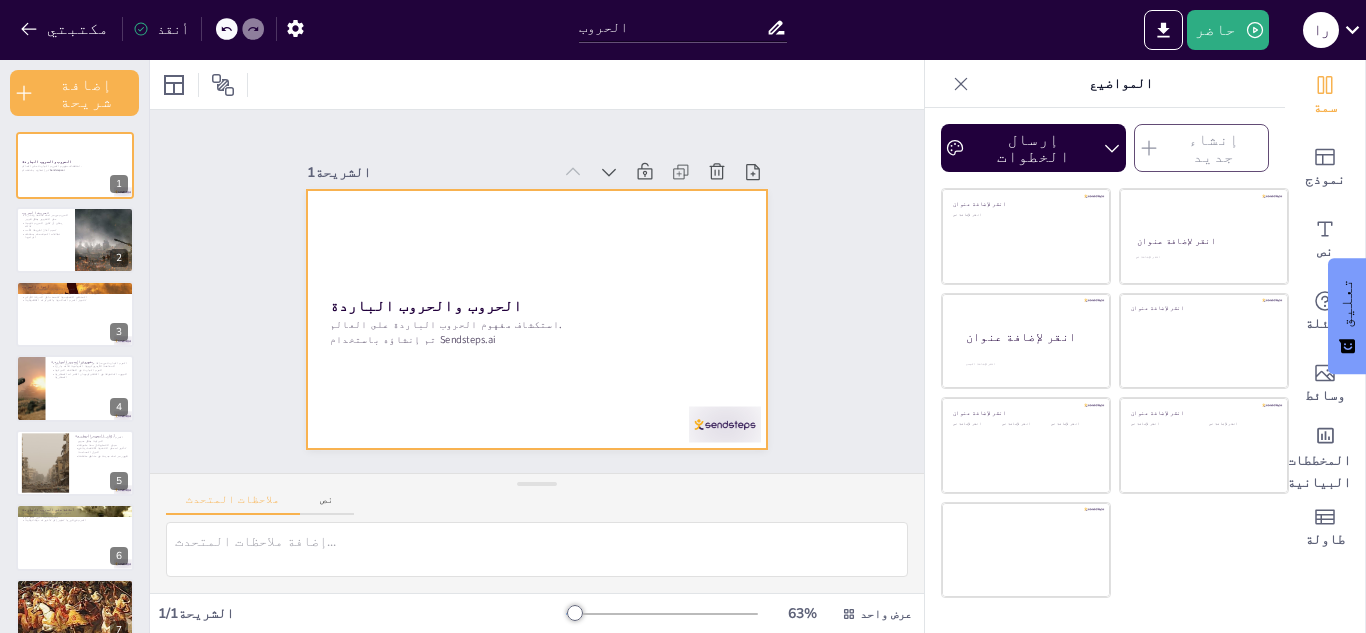 checkbox on "true" 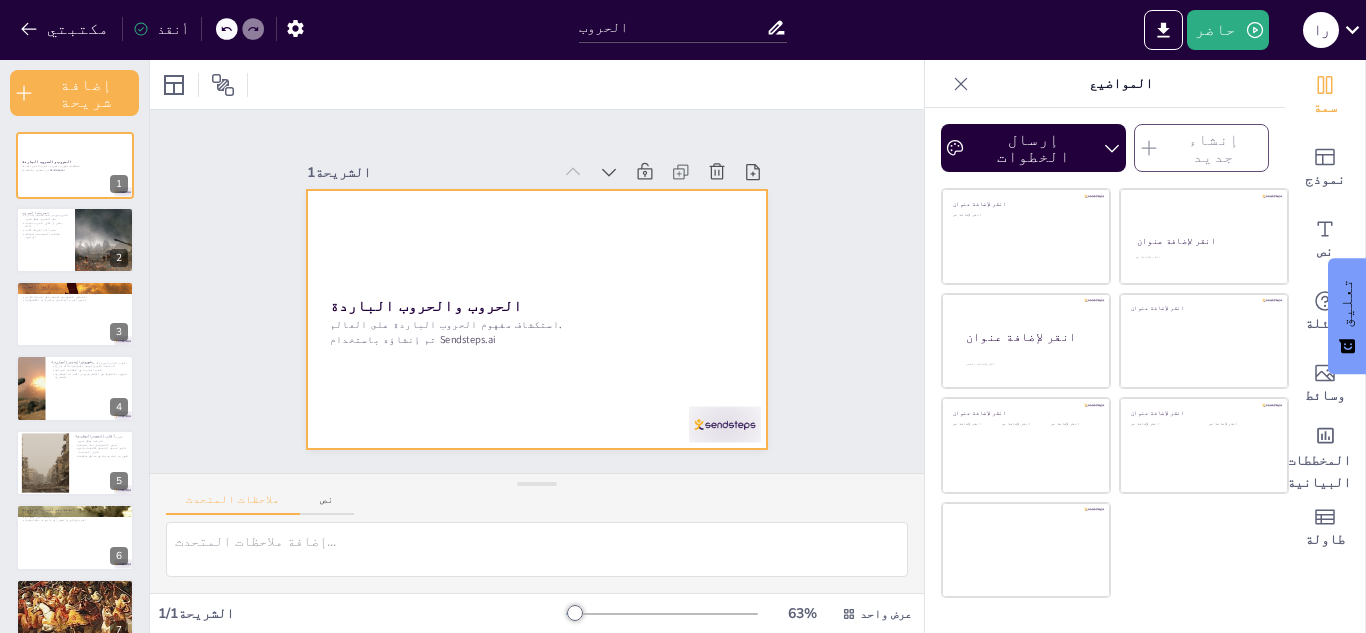 checkbox on "true" 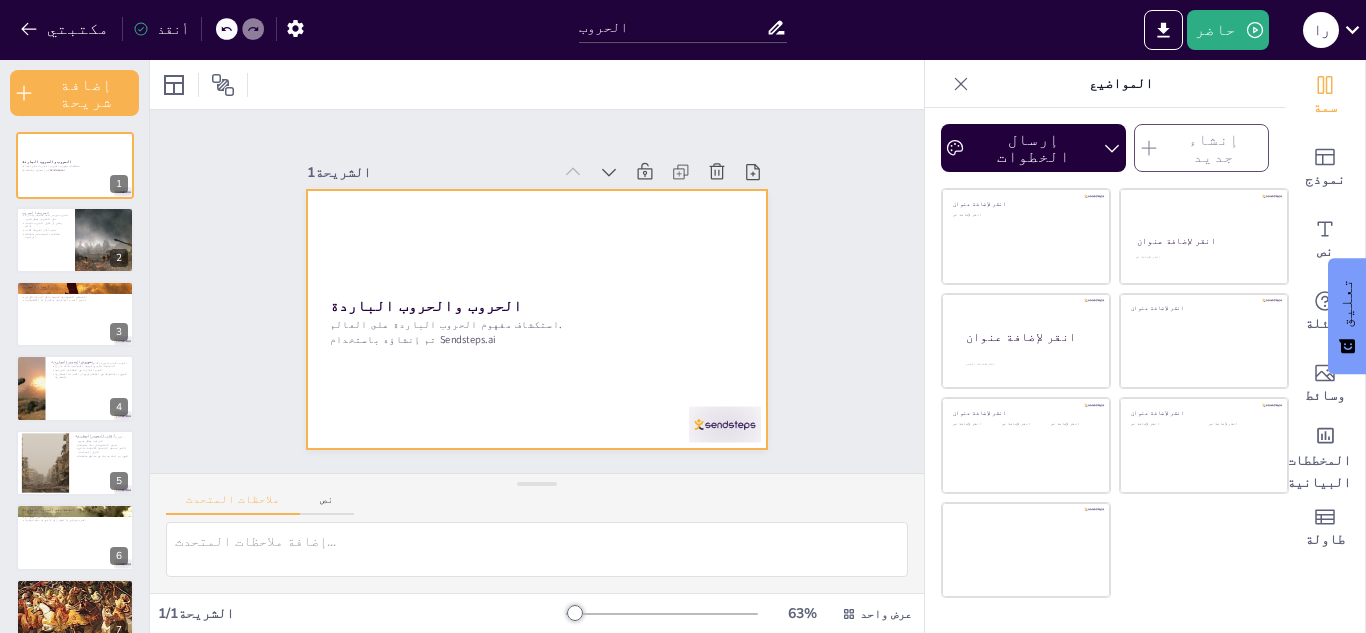 checkbox on "true" 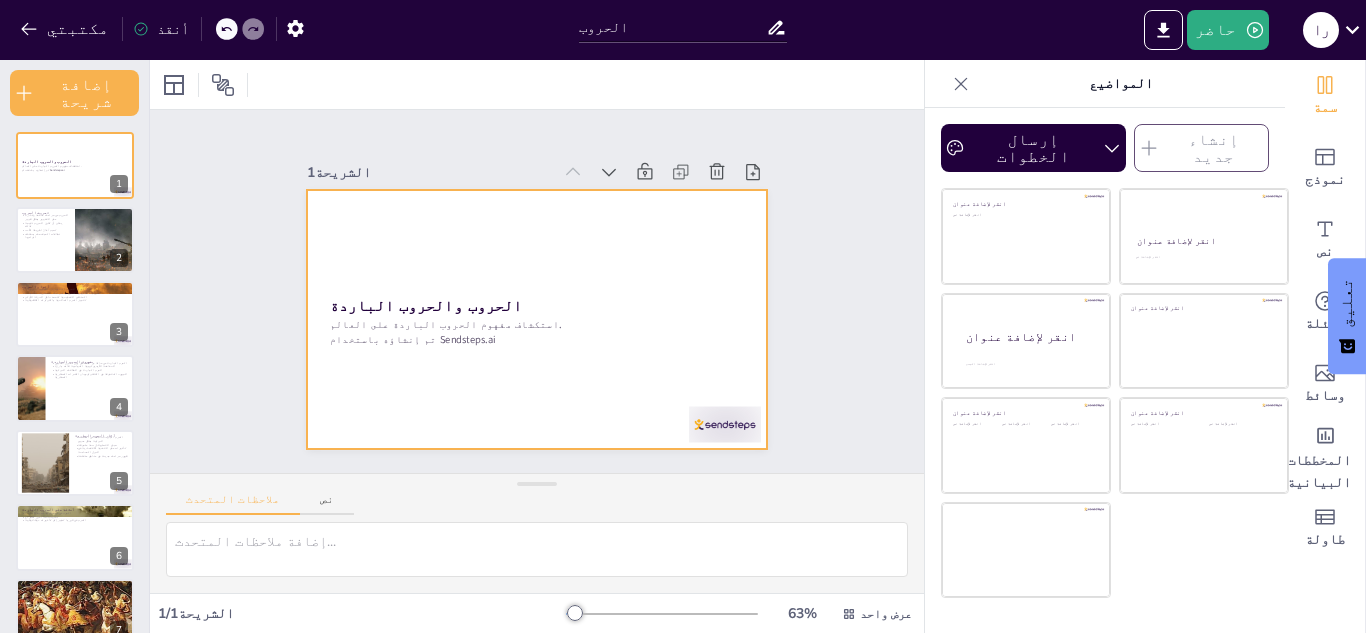 checkbox on "true" 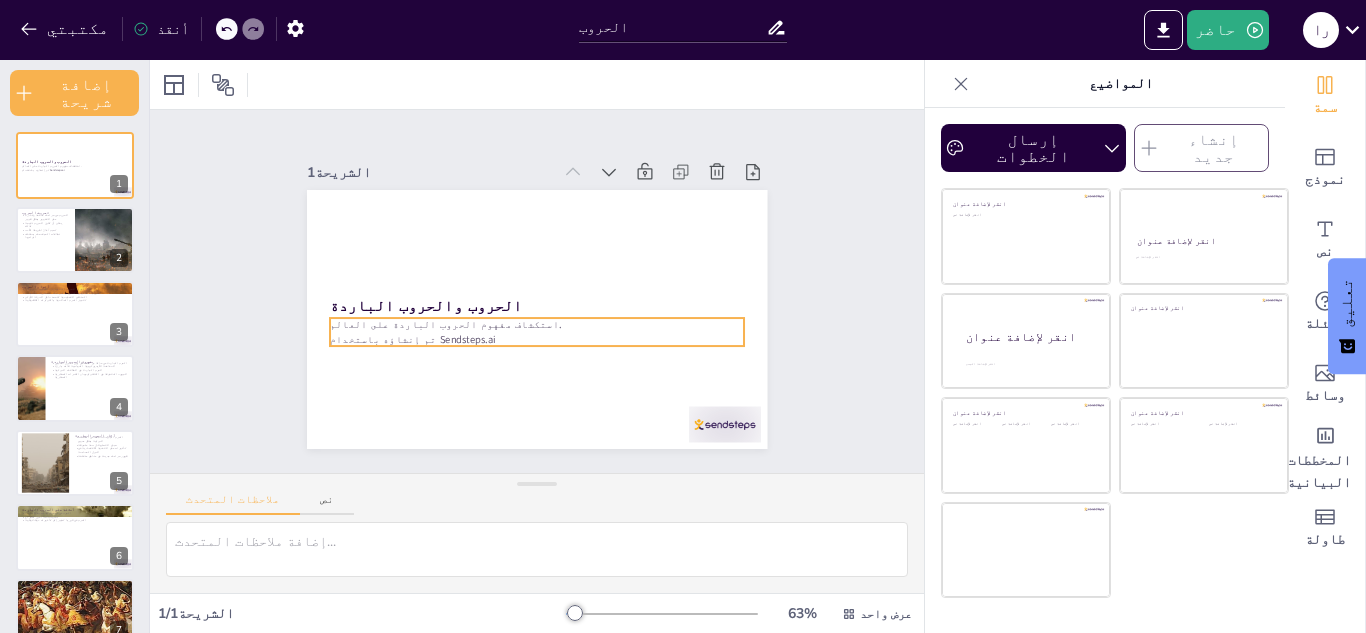 checkbox on "true" 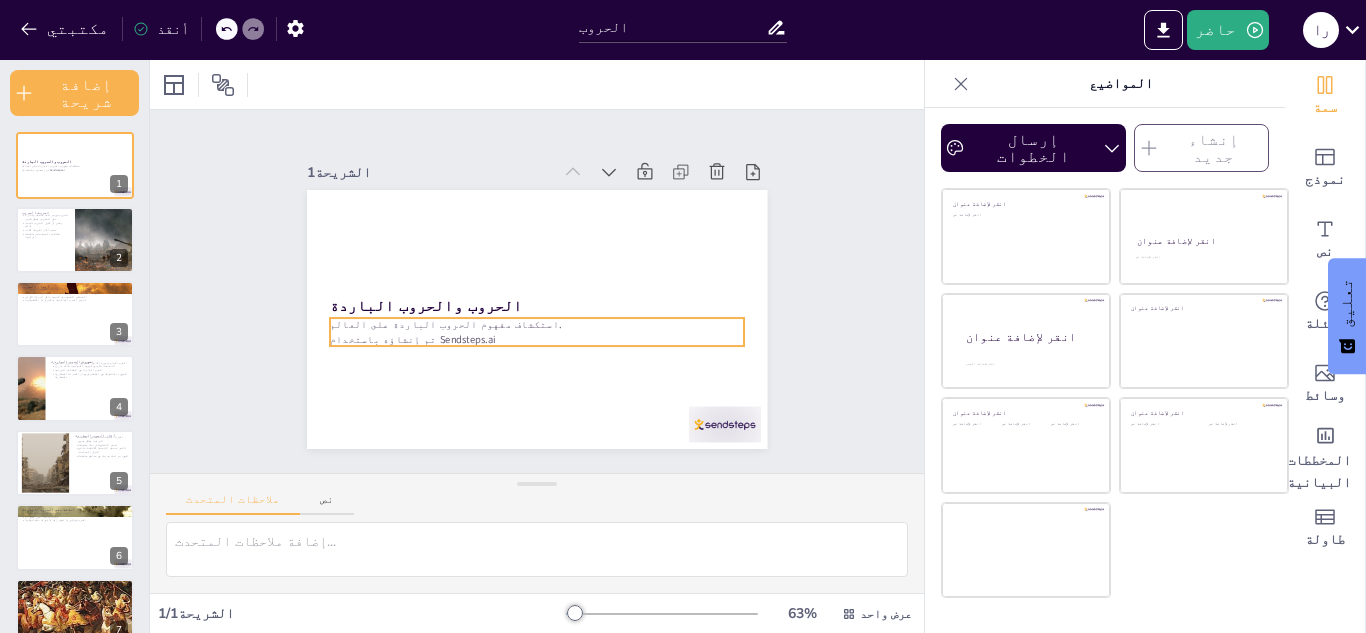 checkbox on "true" 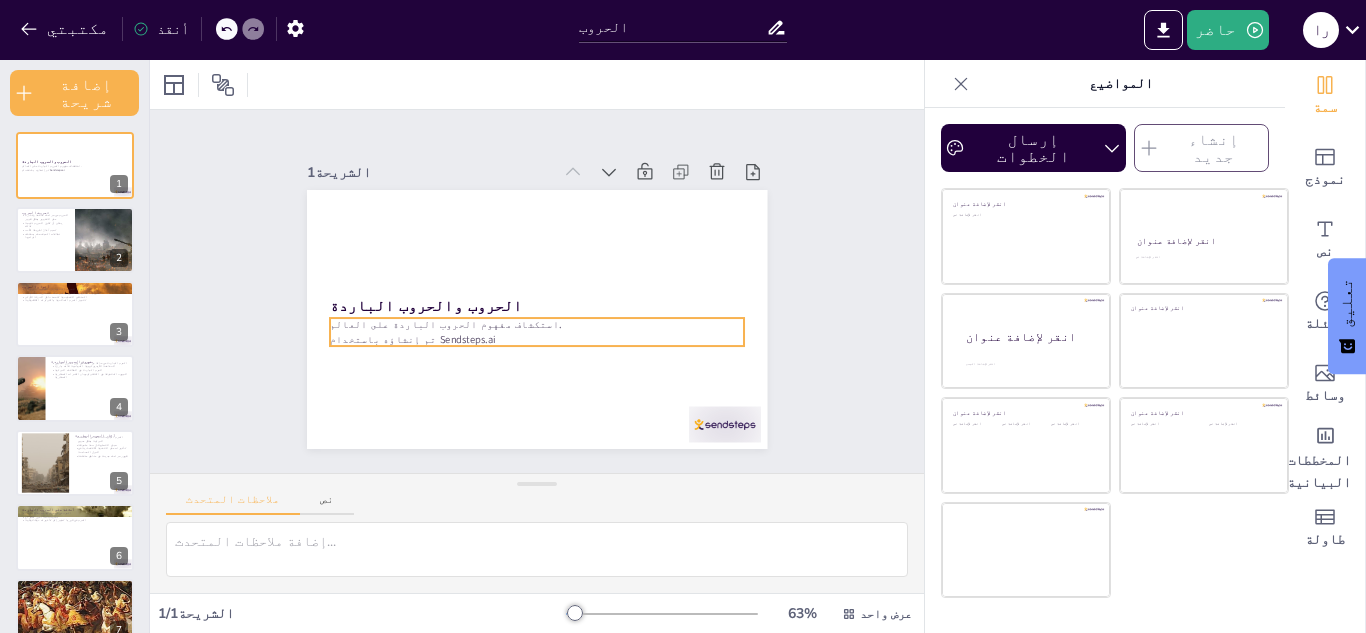 checkbox on "true" 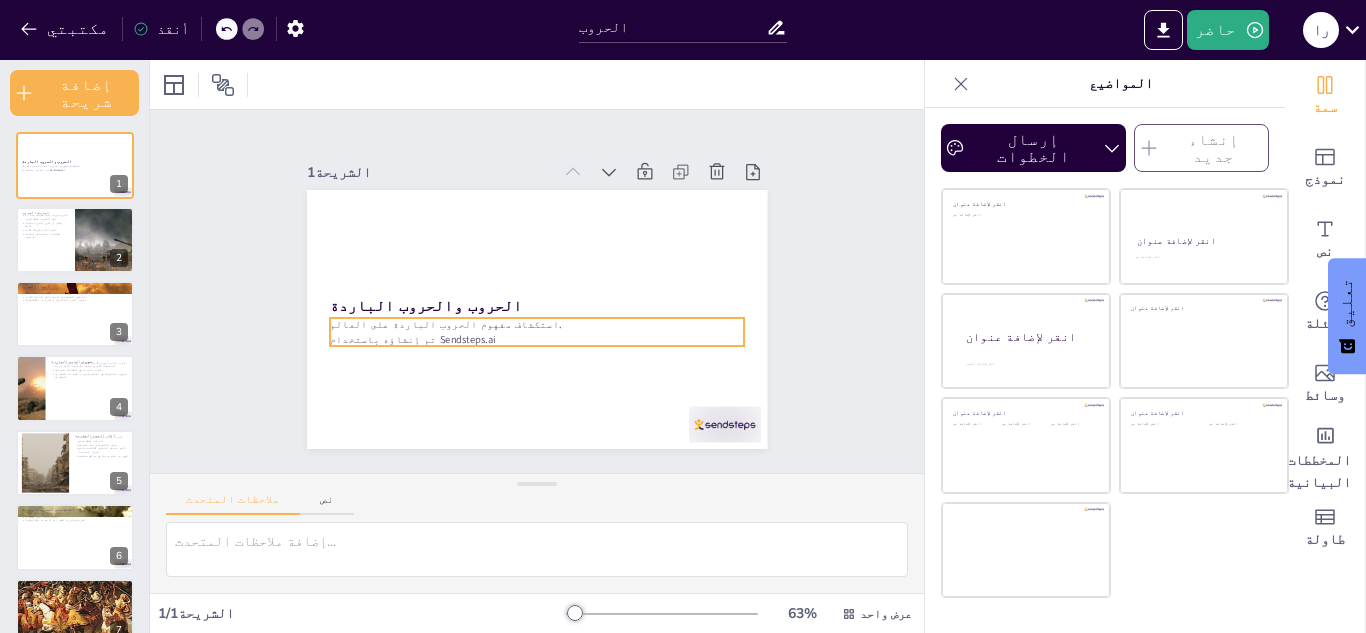 checkbox on "true" 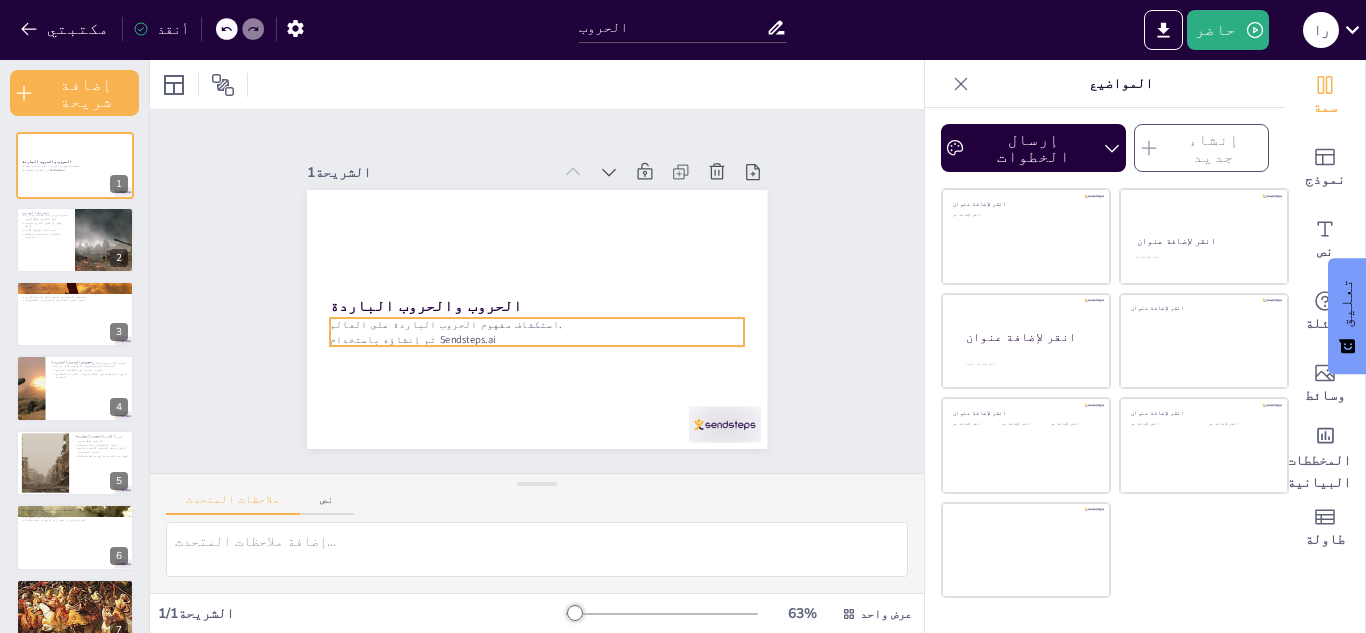 checkbox on "true" 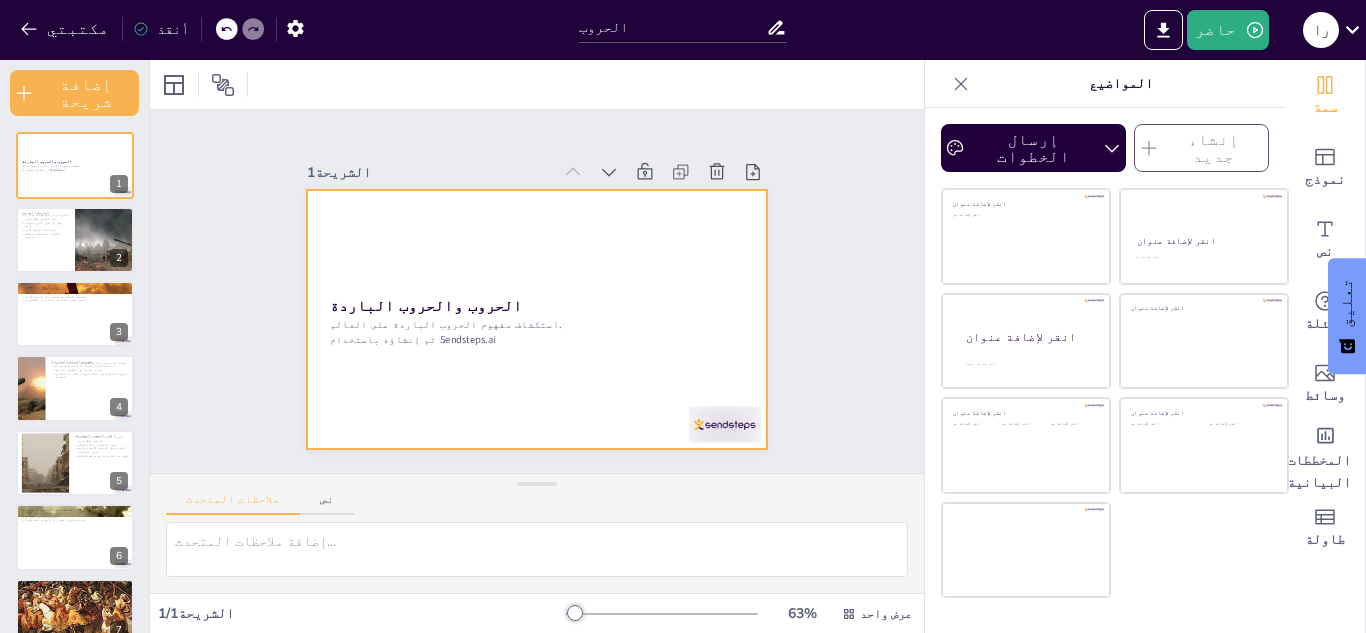 checkbox on "true" 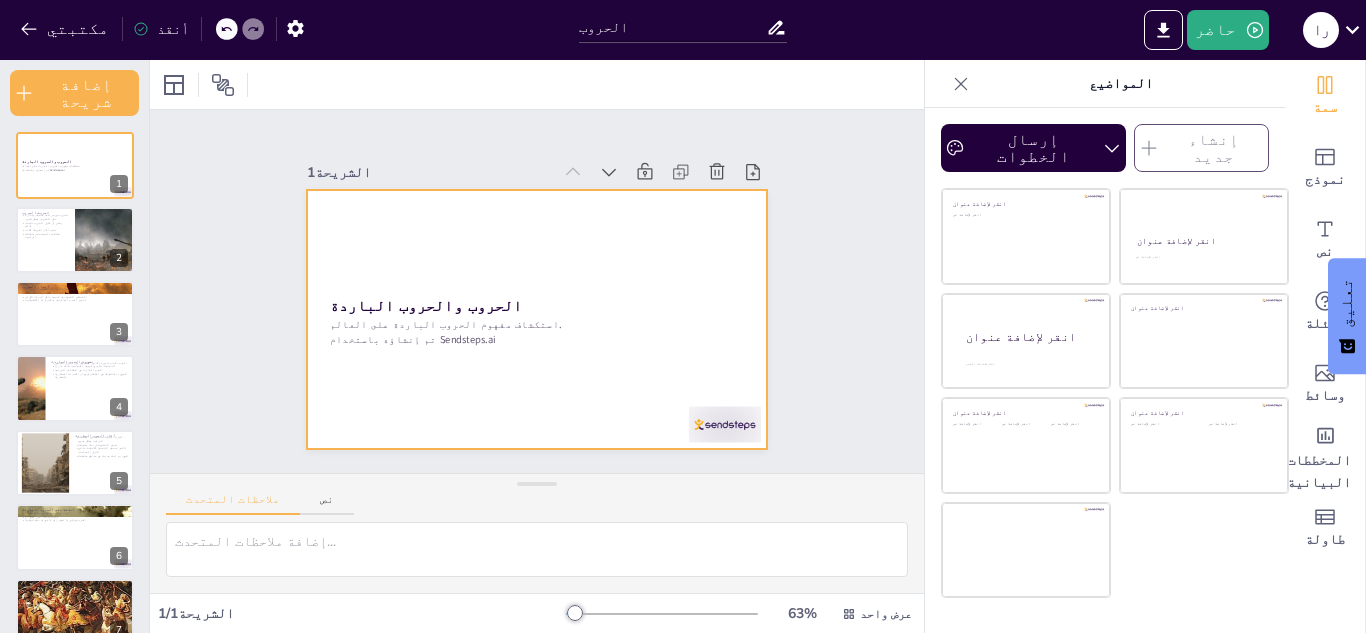 checkbox on "true" 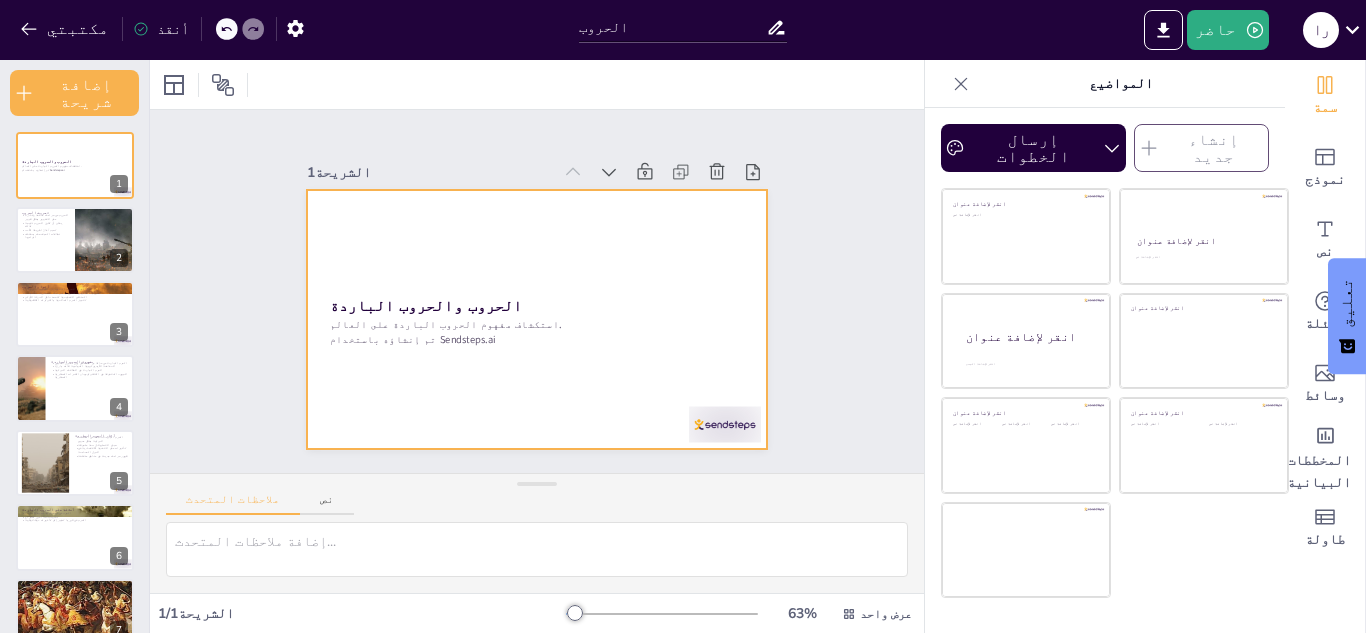 checkbox on "true" 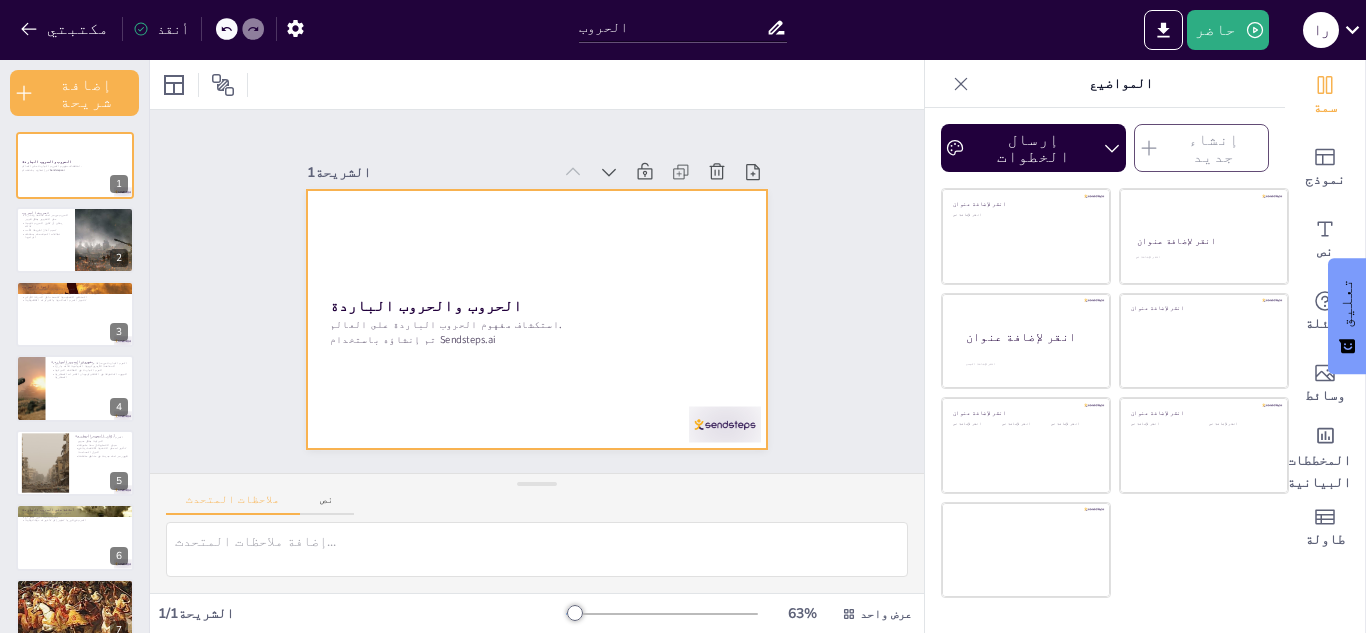 checkbox on "true" 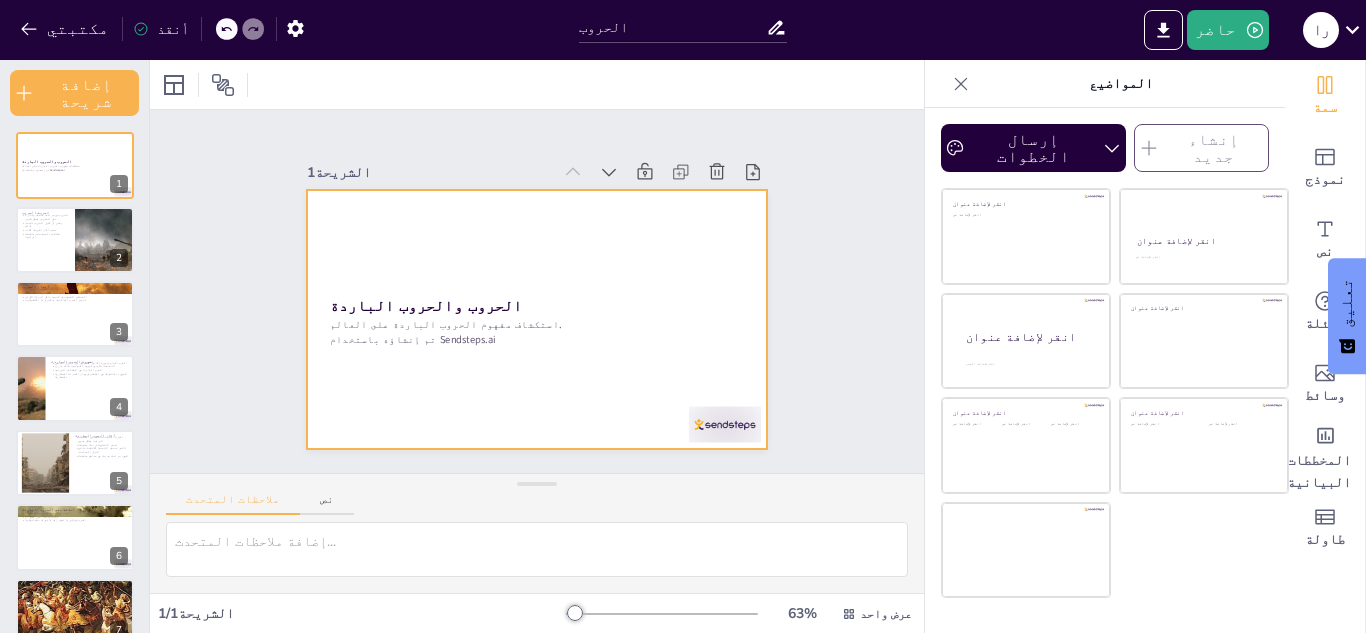 checkbox on "true" 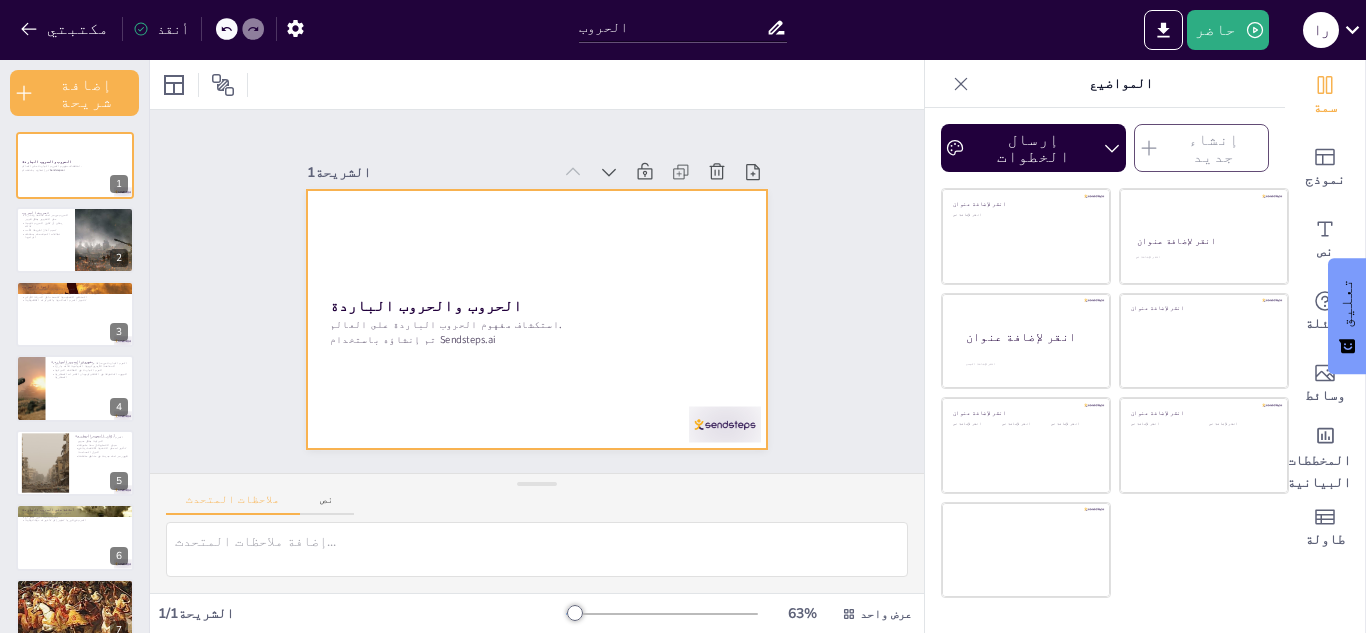 checkbox on "true" 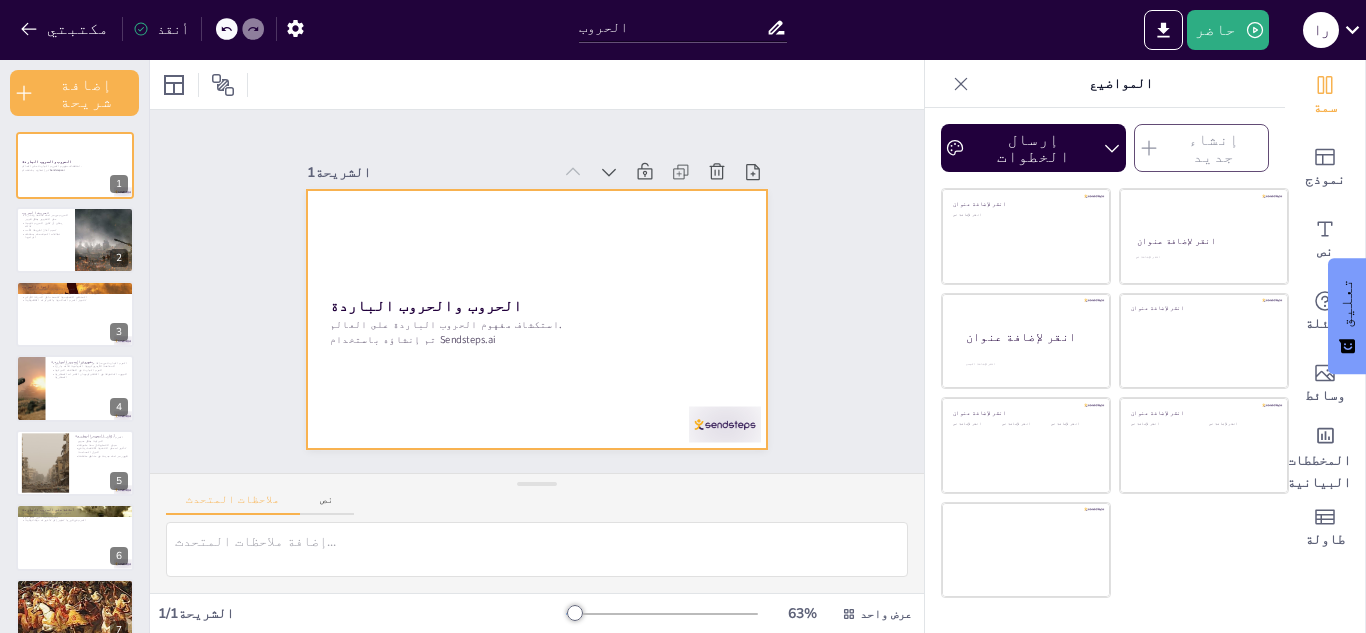 checkbox on "true" 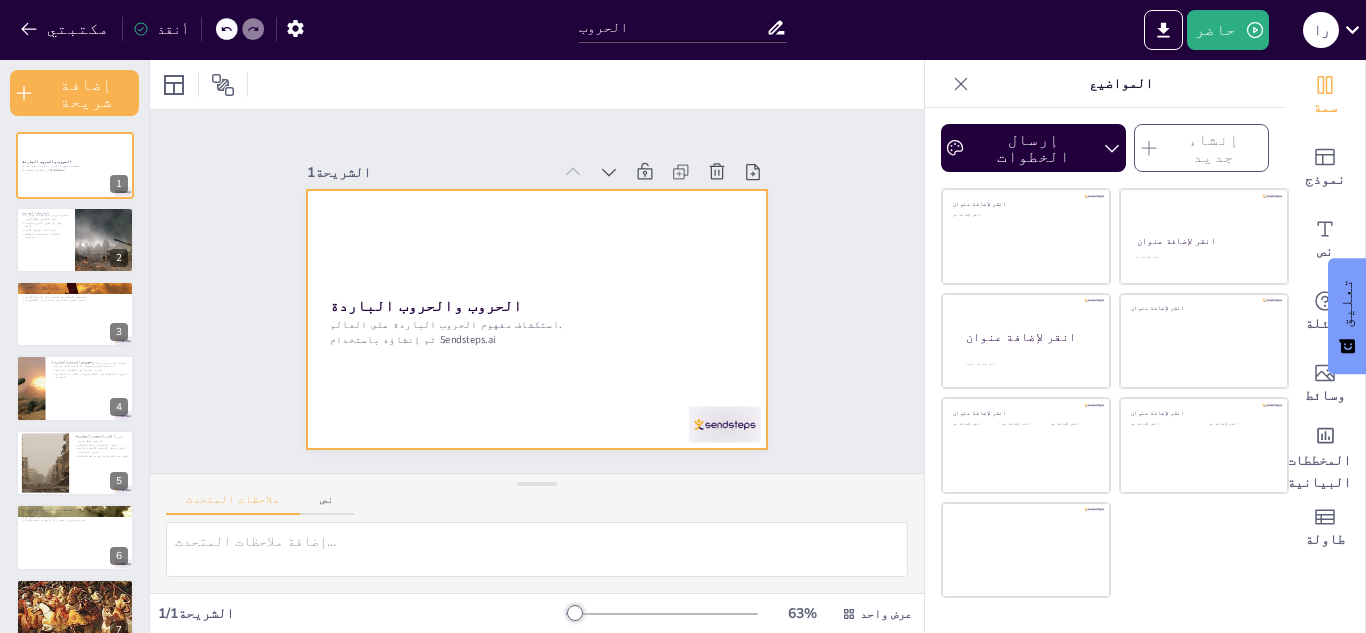 checkbox on "true" 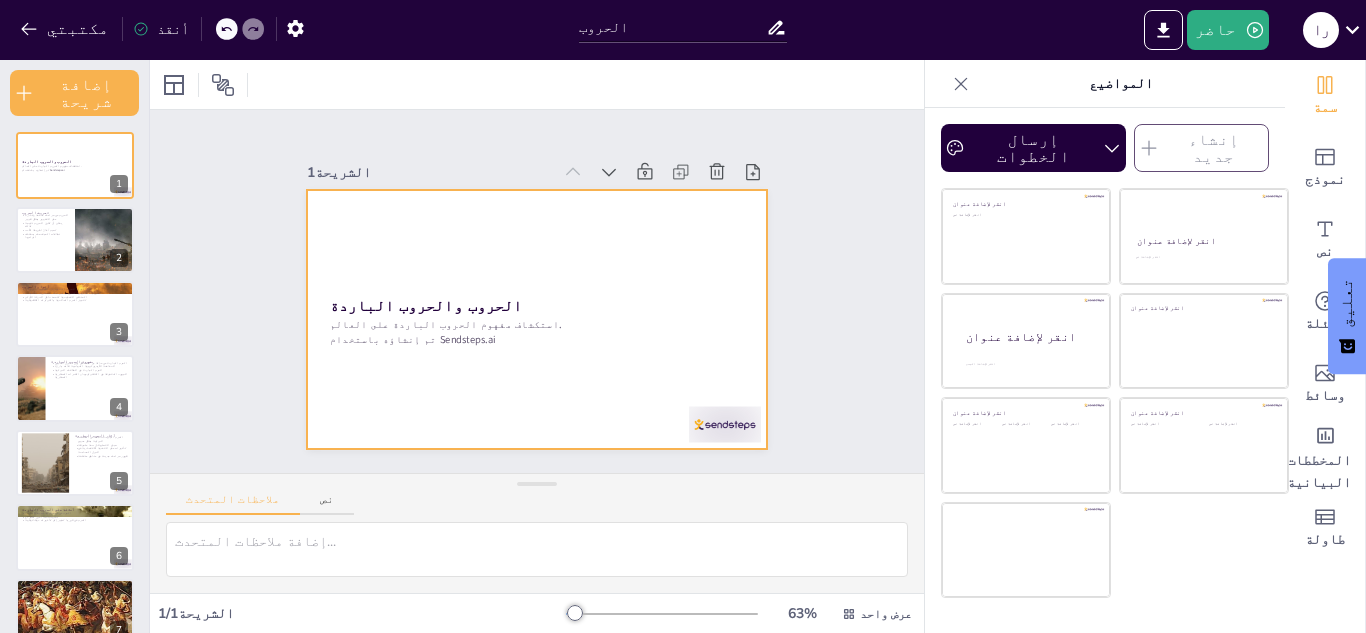 checkbox on "true" 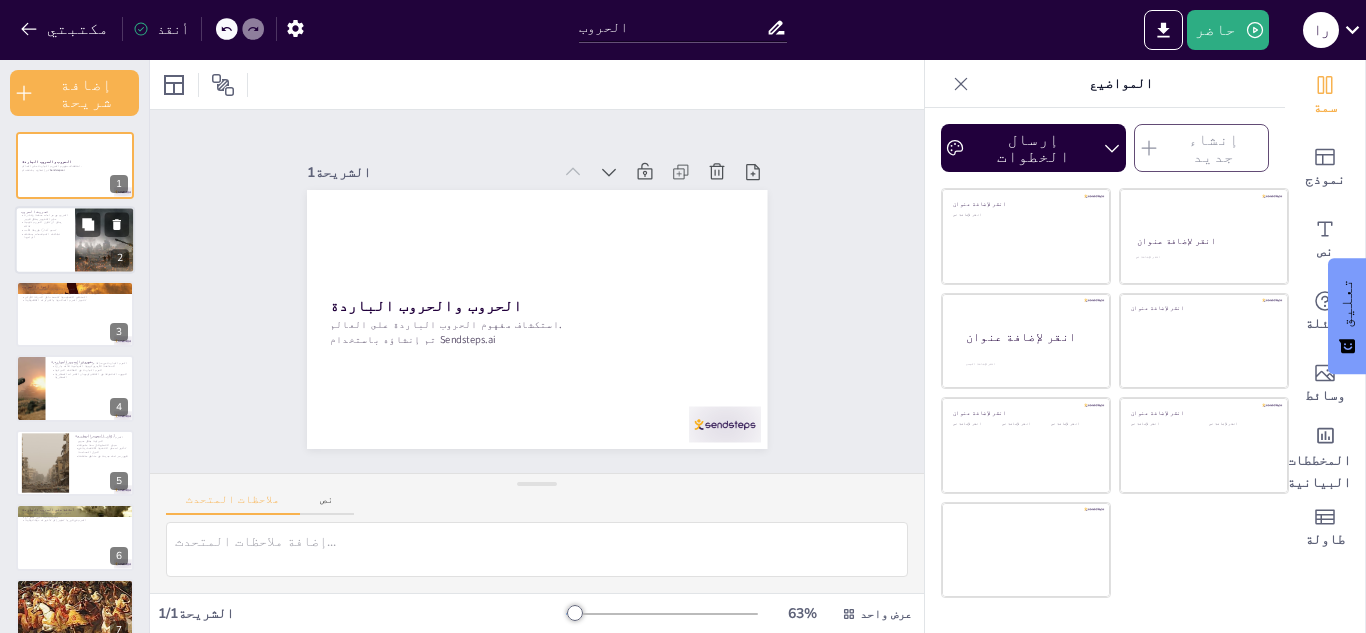 checkbox on "true" 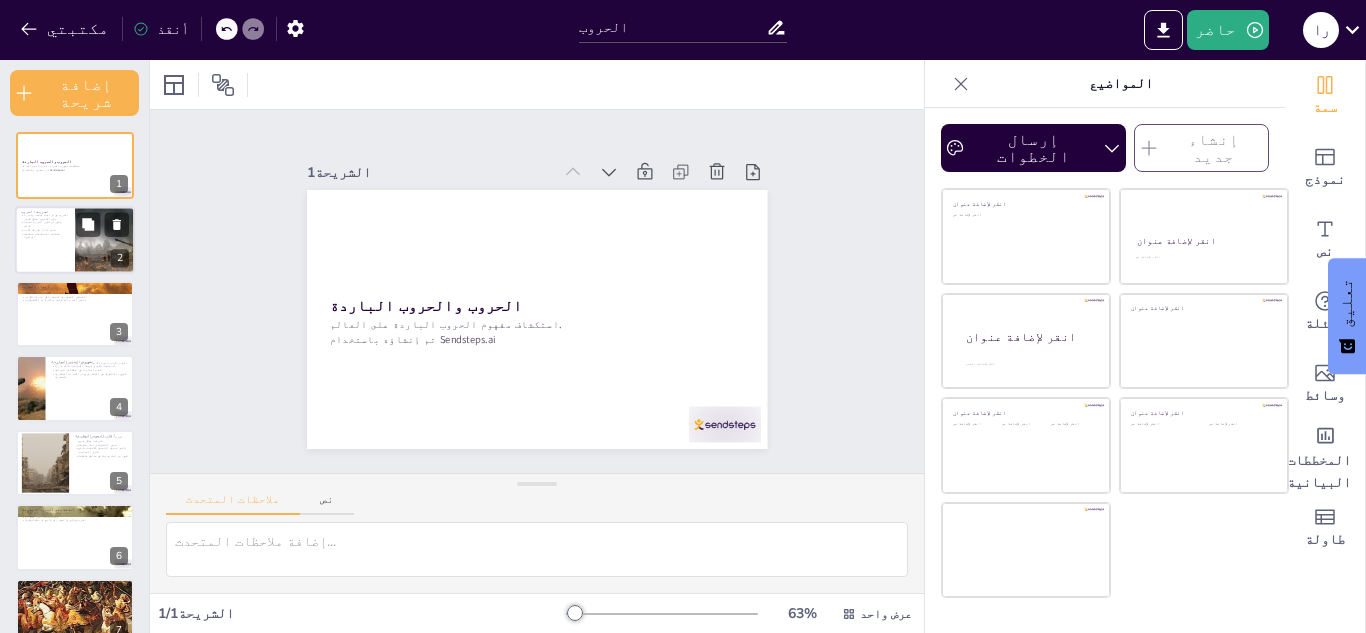 checkbox on "true" 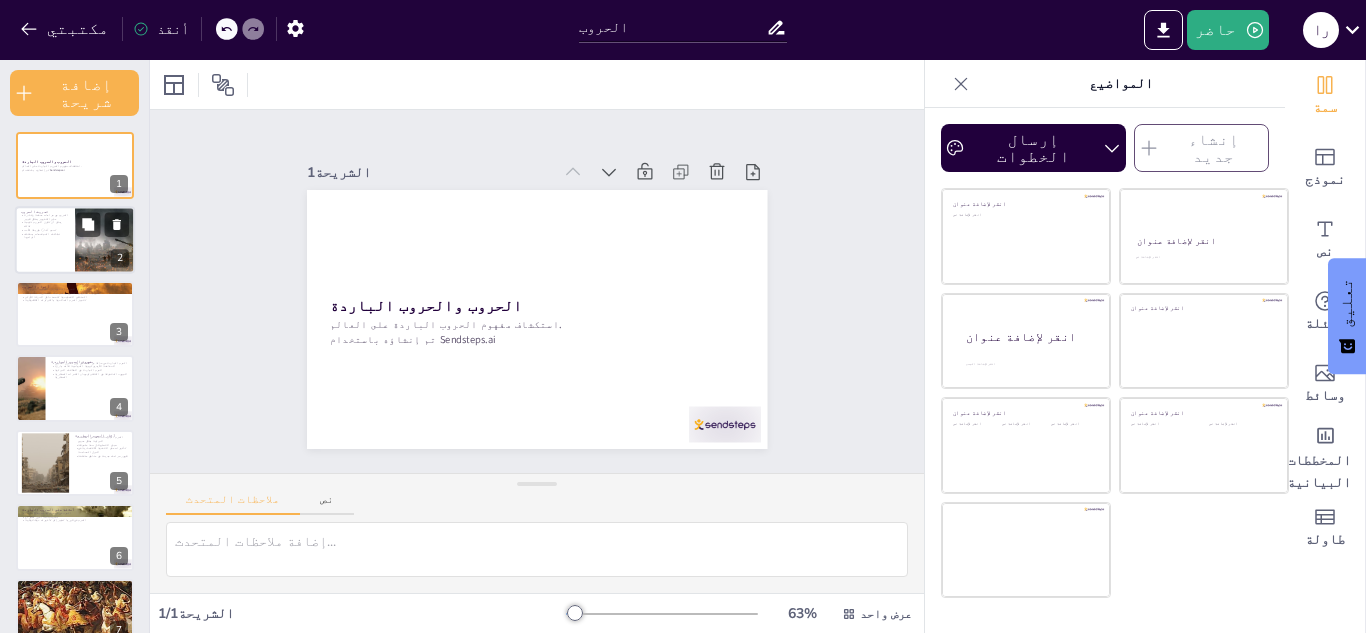 checkbox on "true" 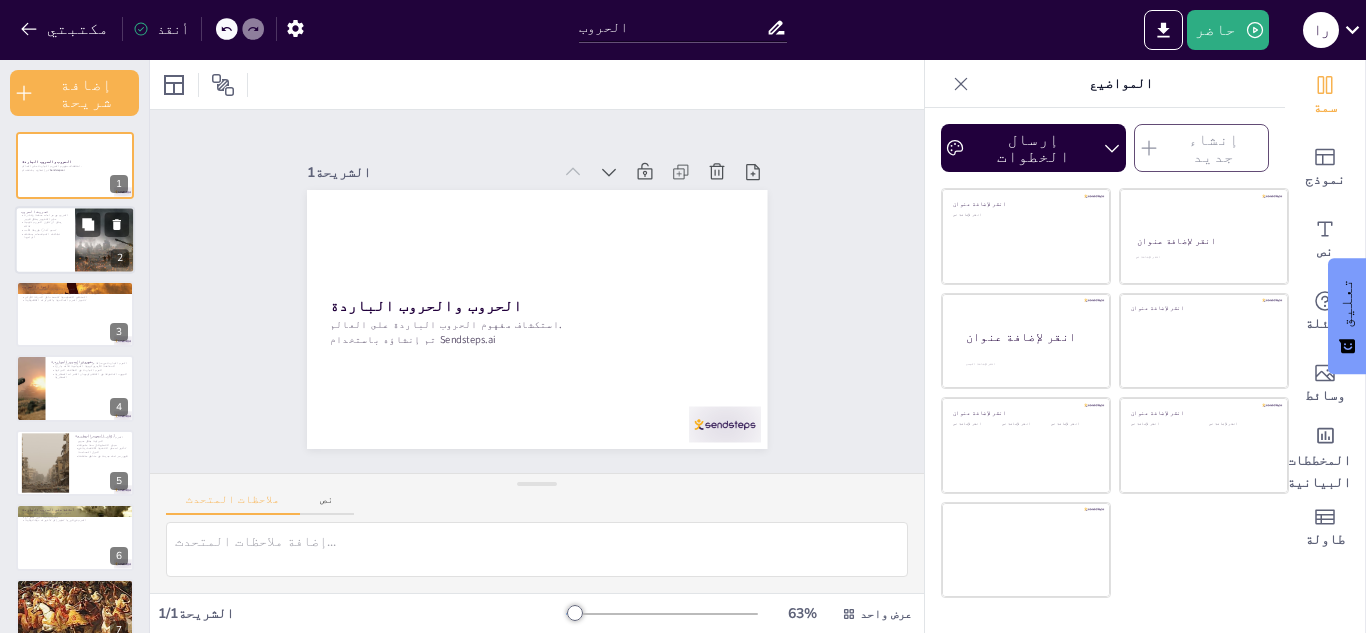checkbox on "true" 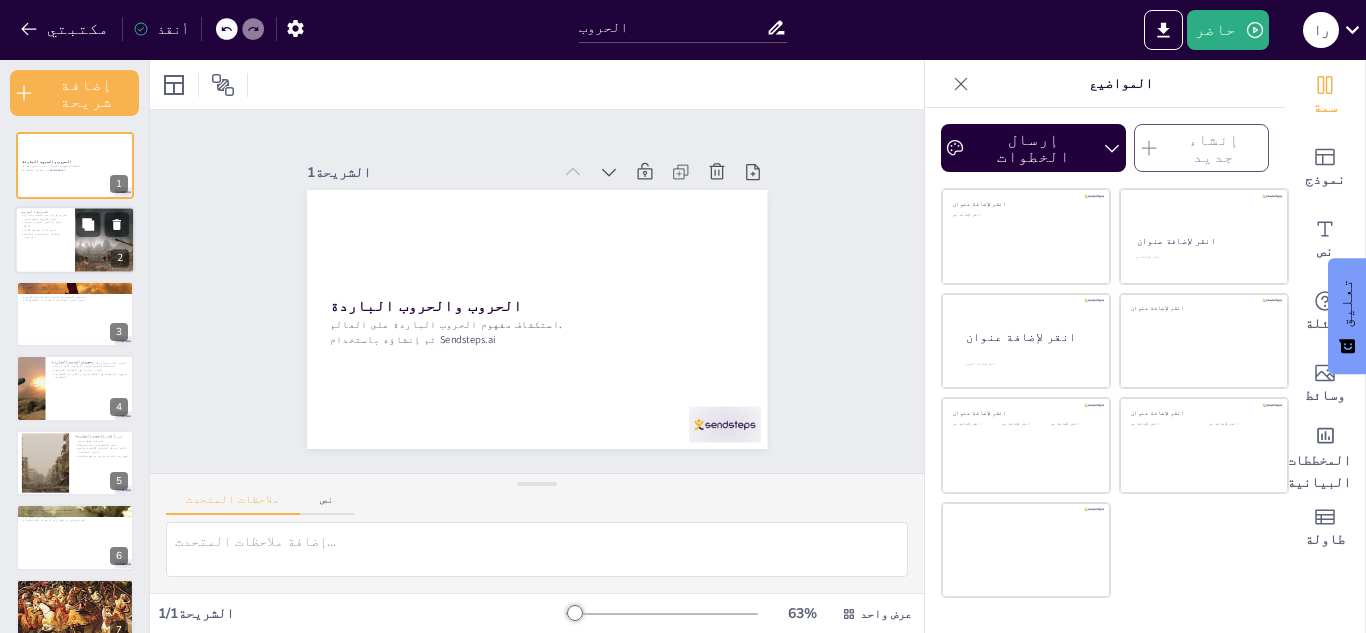 checkbox on "true" 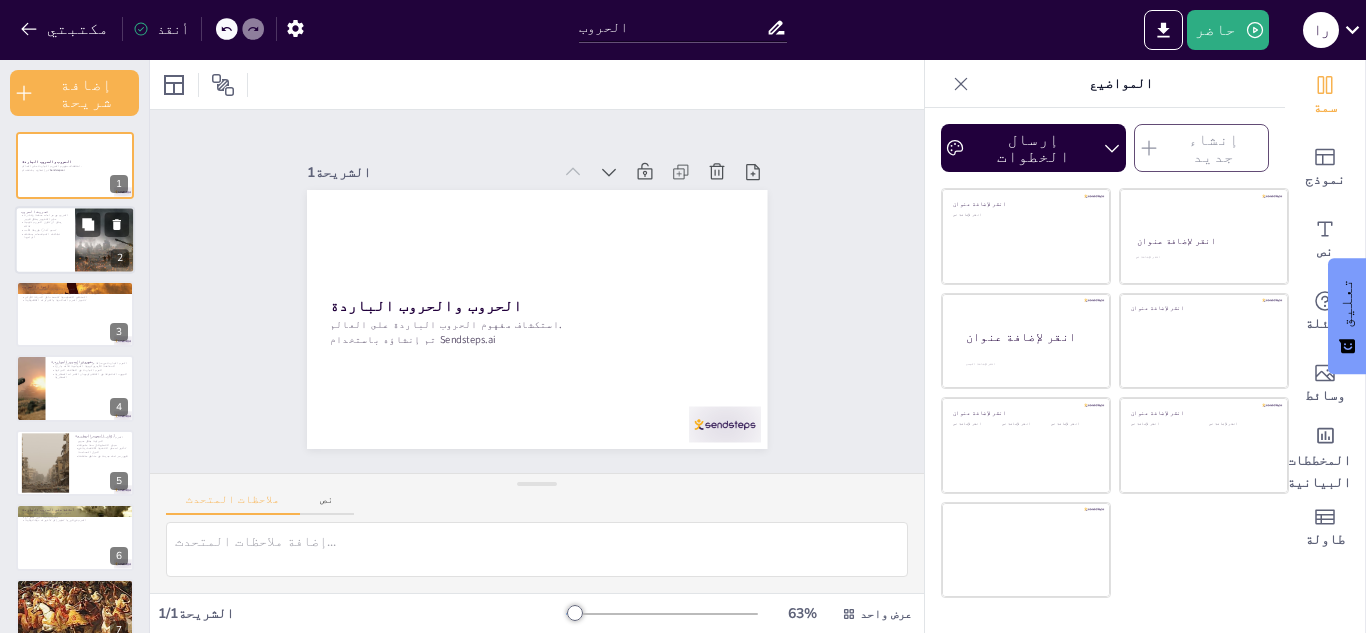 click at bounding box center [75, 240] 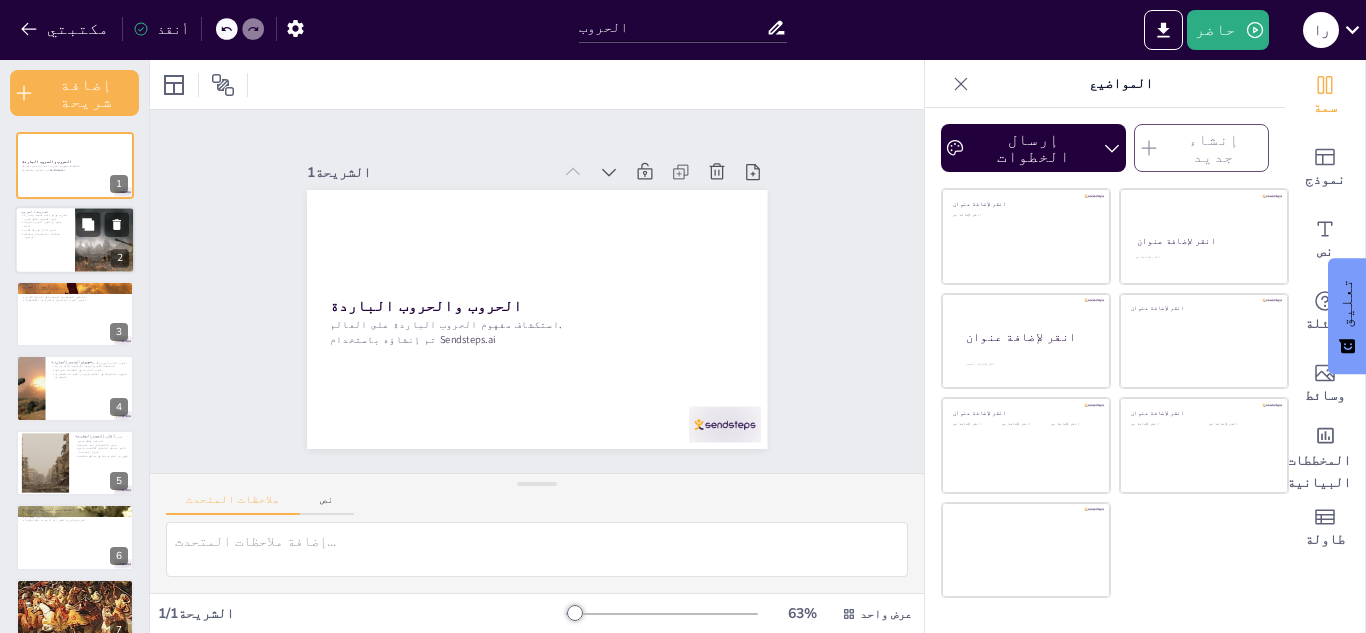 type on "الحروب تعرف بأنها صراعات مسلحة تؤدي إلى تغييرات كبيرة في السياقات السياسية والاقتصادية والاجتماعية. هذه التعريفات تساعدنا على فهم التأثيرات العميقة للحروب على الشعوب والدول.
الأسباب التي تؤدي إلى الحروب متنوعة، وتشمل النزاعات الإقليمية والتوترات الثقافية والصراعات على الموارد. فهم هذه الأسباب يساعد في معالجة النزاعات قبل أن تتصاعد إلى حروب.
آثار الحروب تمتد لعقود، حيث تؤثر على الأفراد والمجتمعات والدول. هذه الآثار تشمل التغيرات في البنية الاجتماعية والاقتصادية، مما يجعل فهم هذه التأثيرات أمرًا حيويًا.
التأثيرات العميقة للحروب على المجتمعات تشمل فقدان الأرواح، التهجير، وتدمير البنية التحتية. هذه التأثيرات تتطلب جهودًا كبيرة لإعادة البناء وتحقيق السلام...." 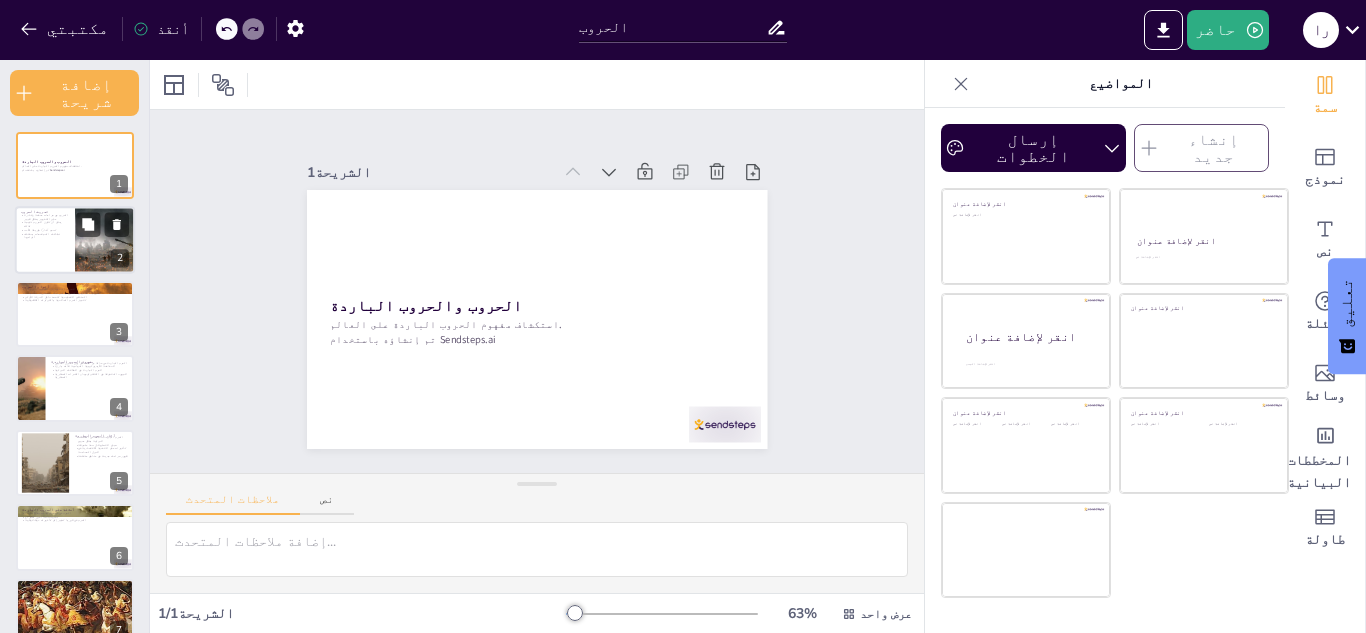 checkbox on "true" 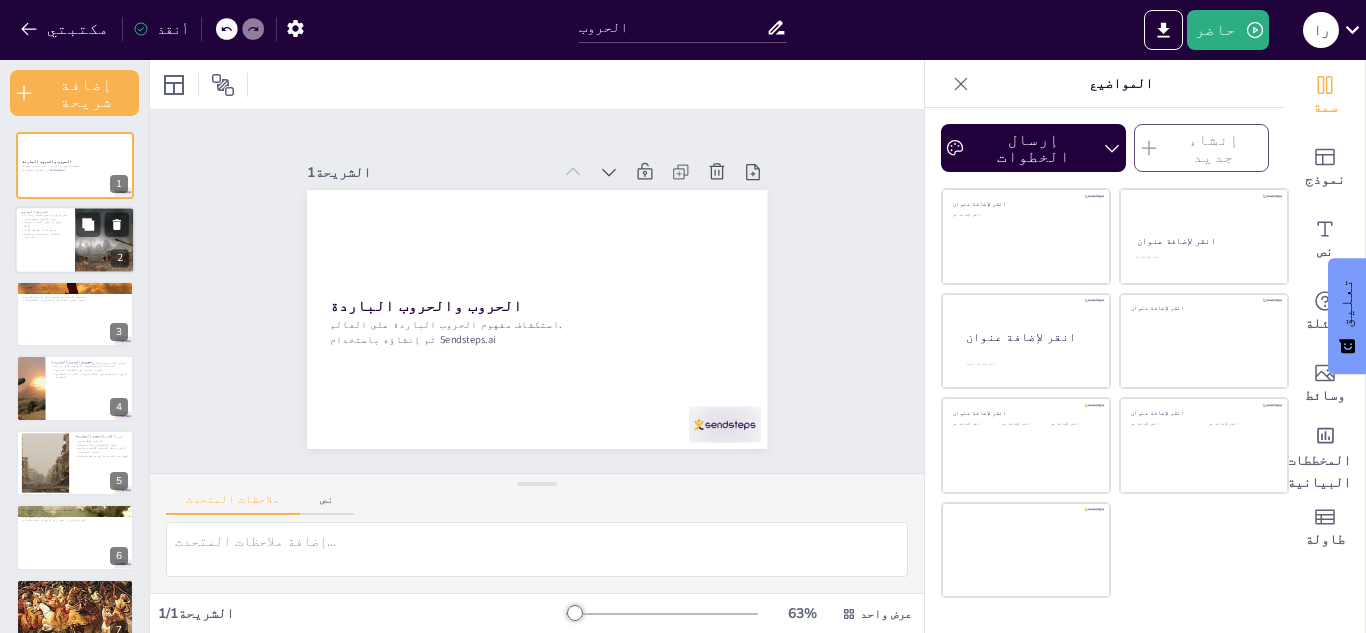 checkbox on "true" 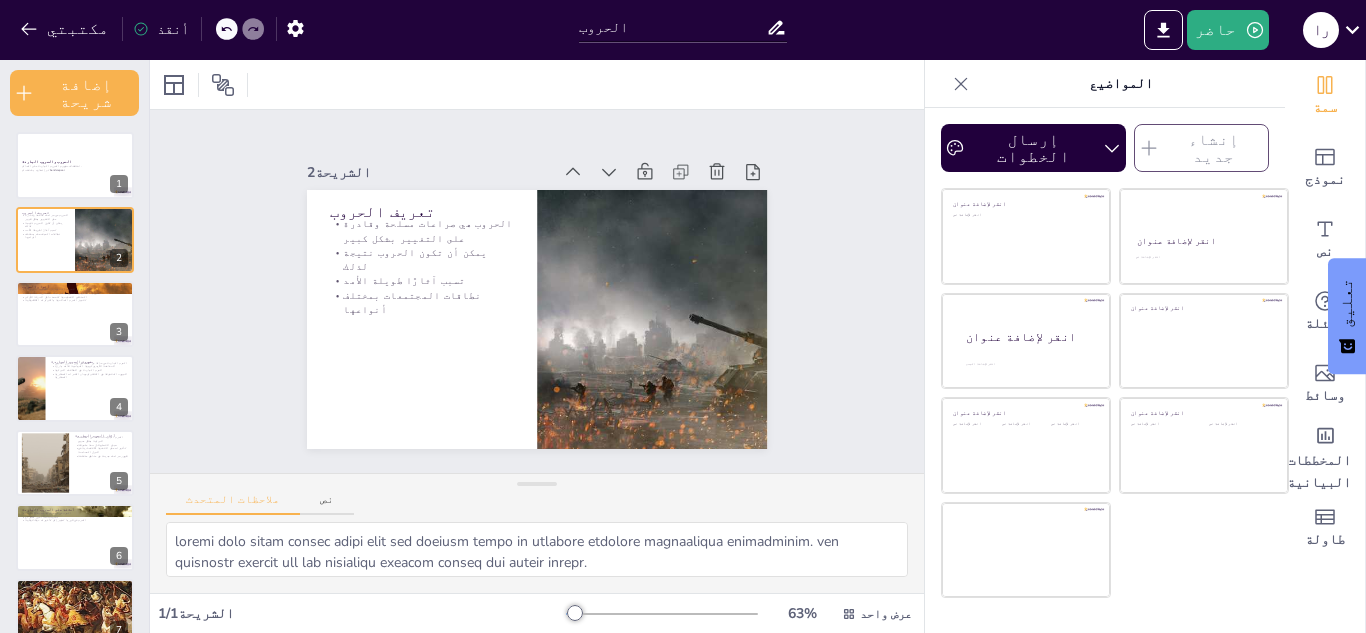 checkbox on "true" 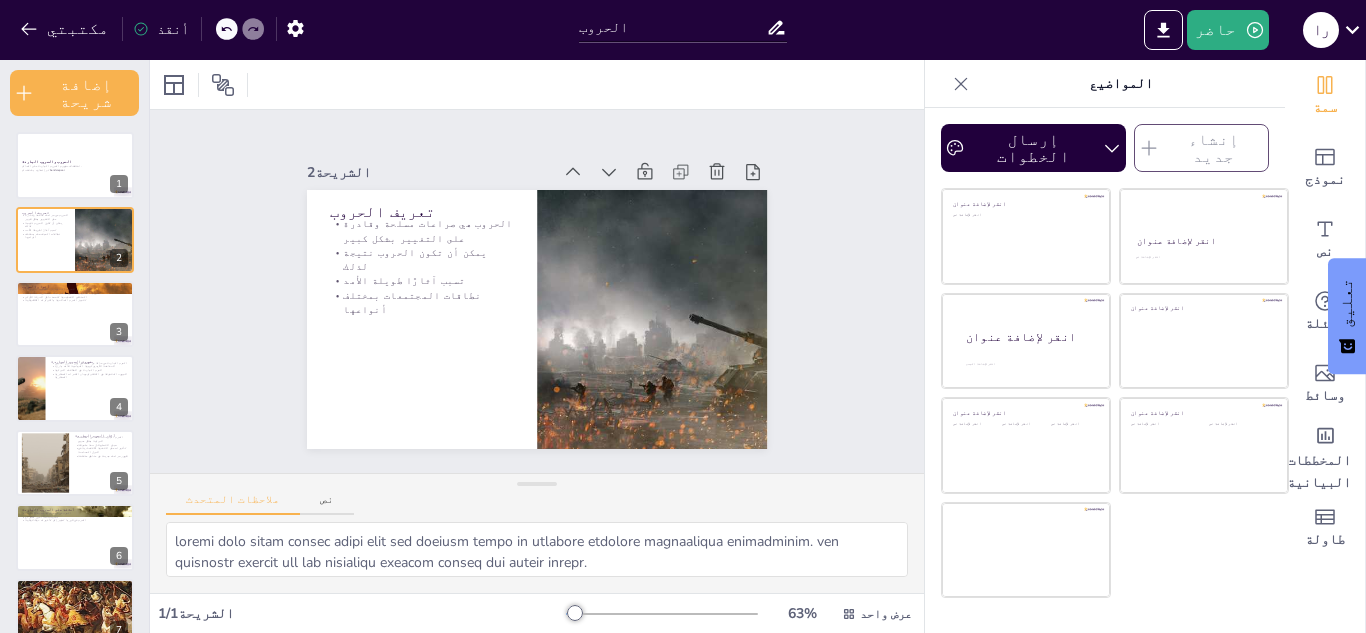 checkbox on "true" 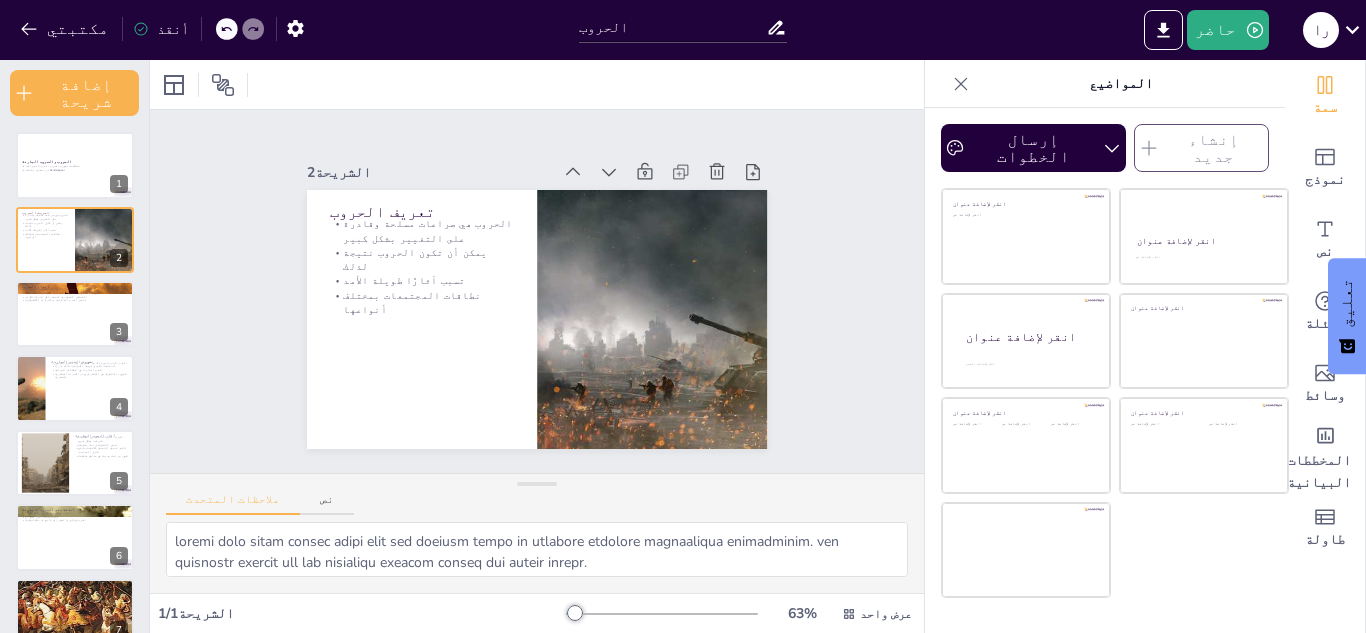 checkbox on "true" 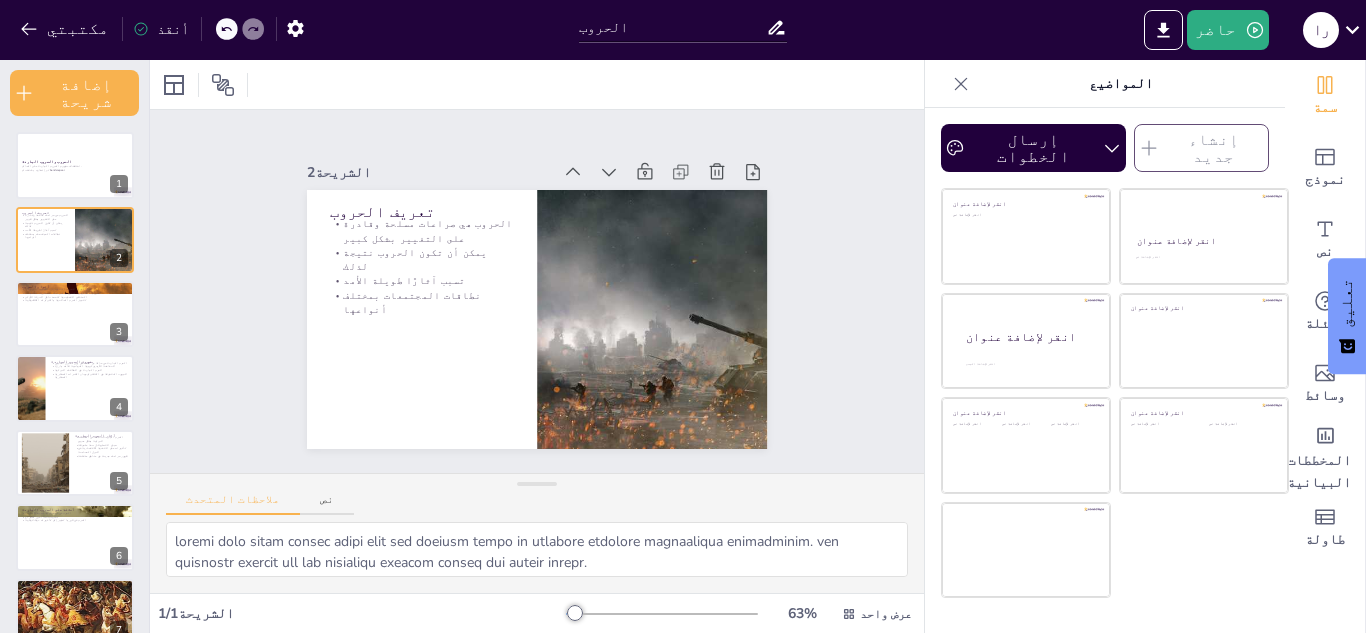 checkbox on "true" 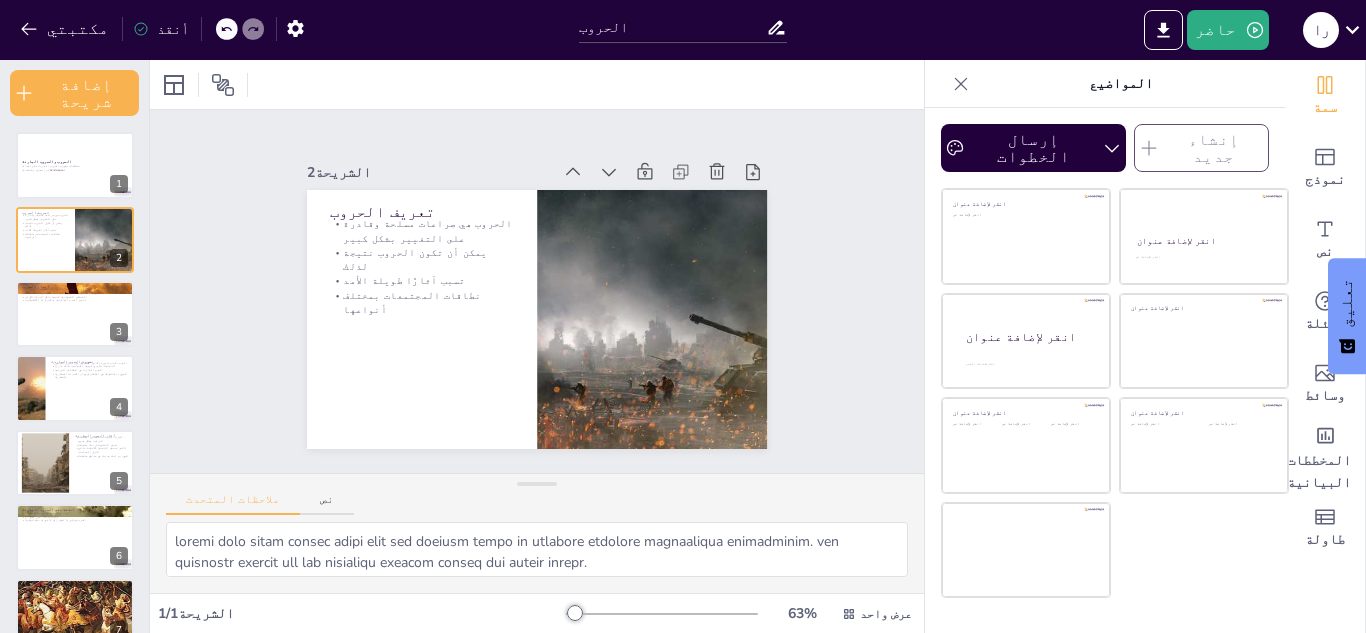 checkbox on "true" 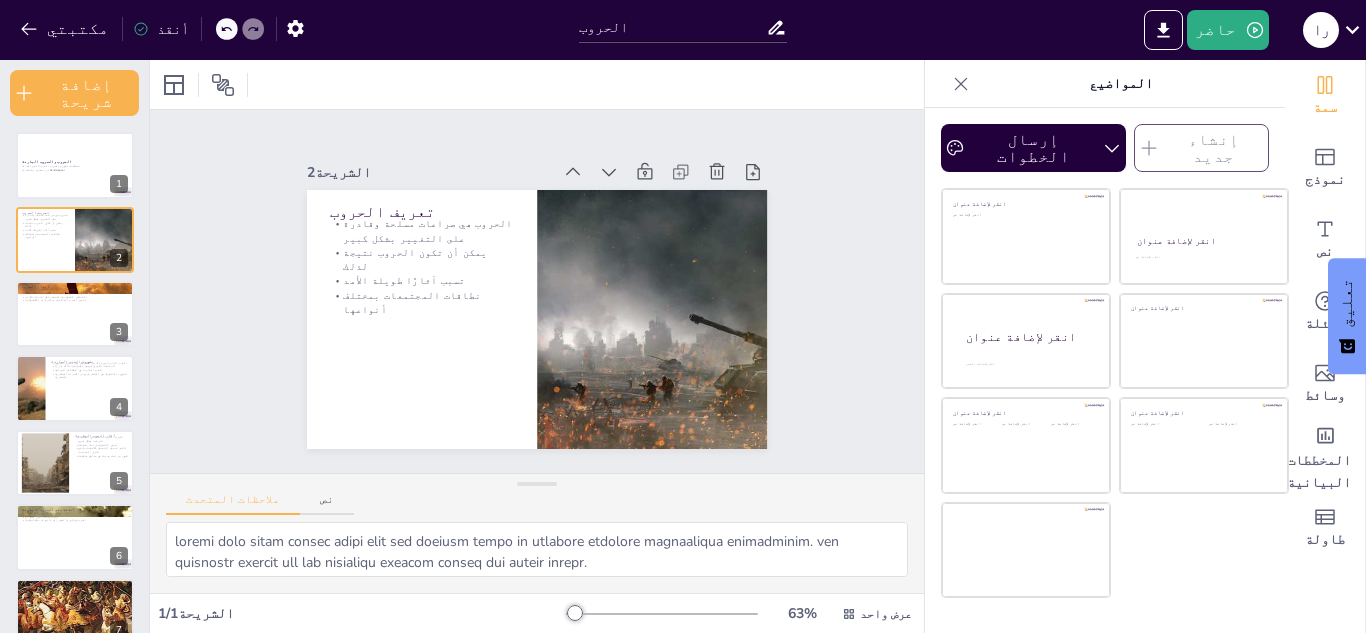 checkbox on "true" 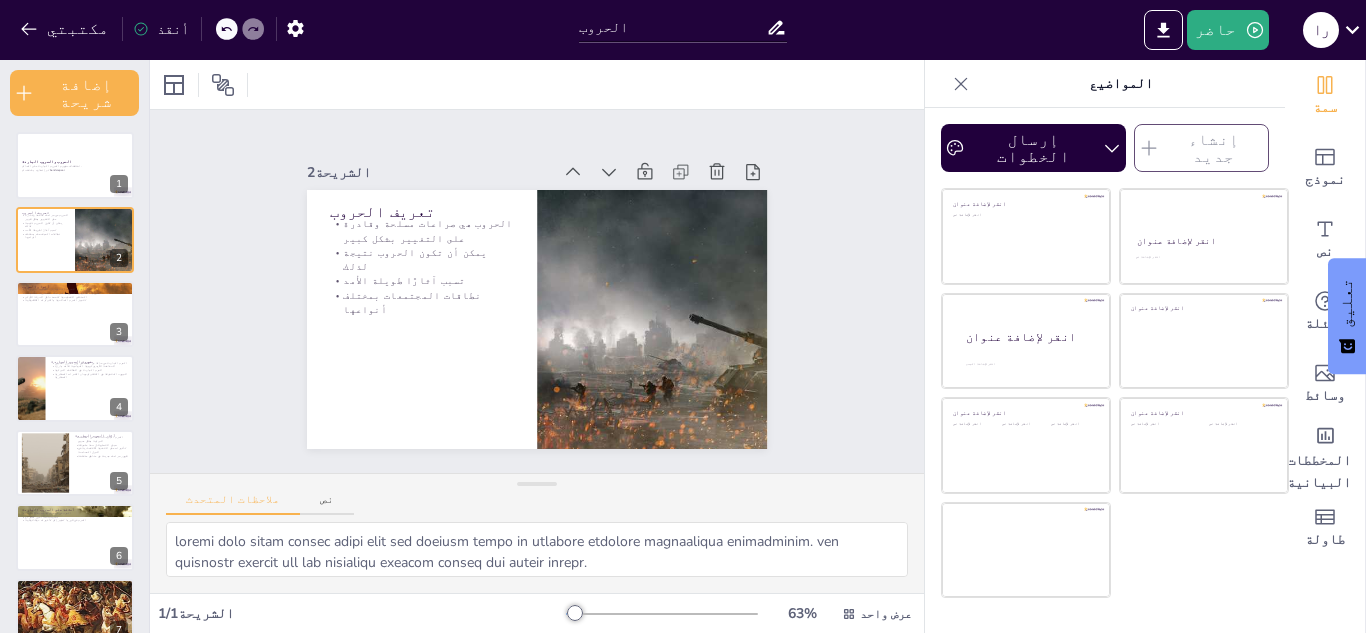 checkbox on "true" 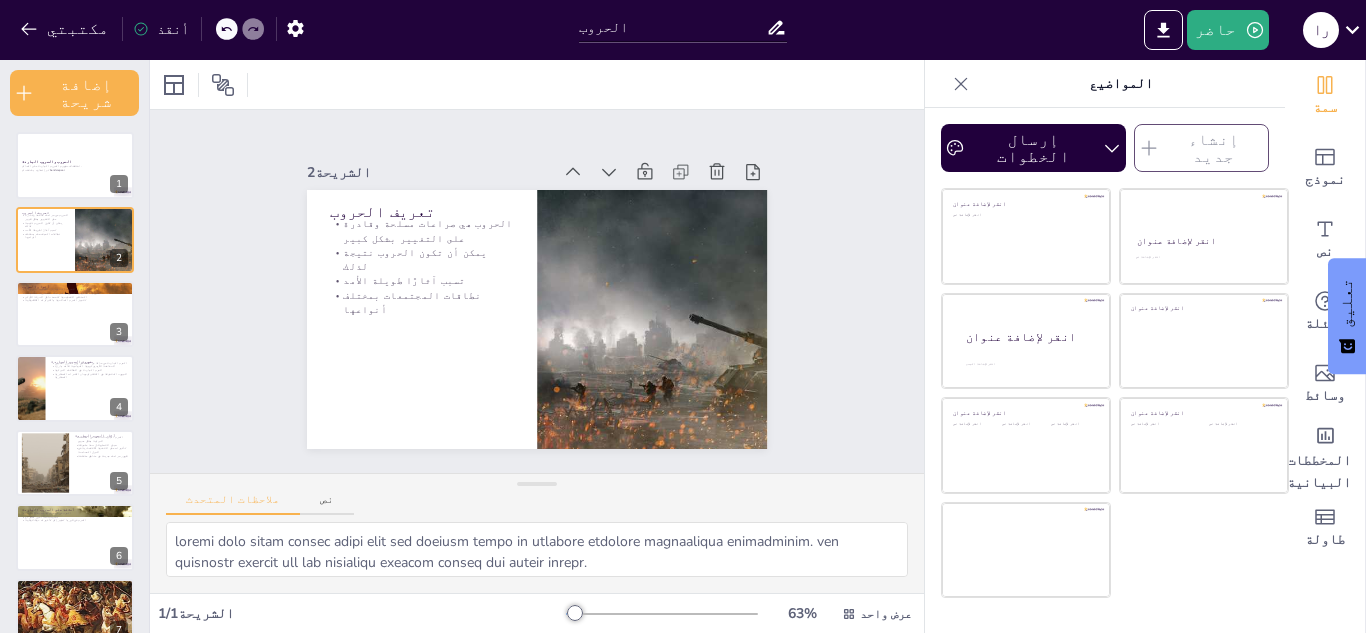 click 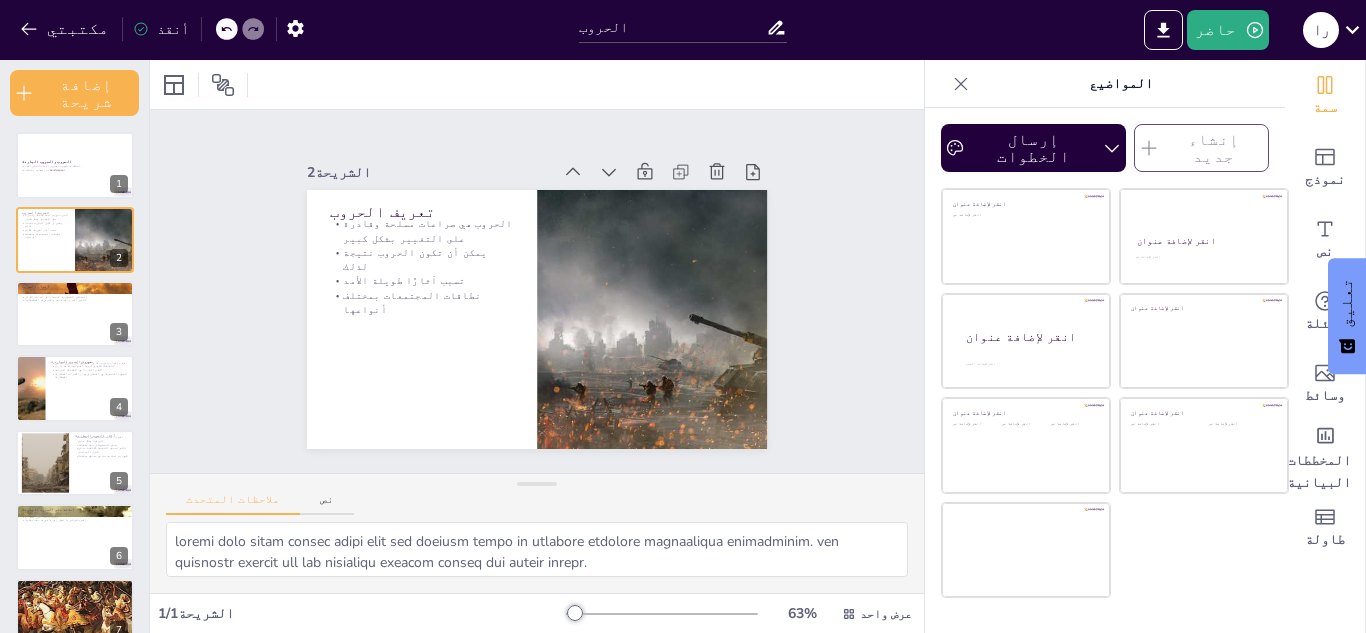 checkbox on "true" 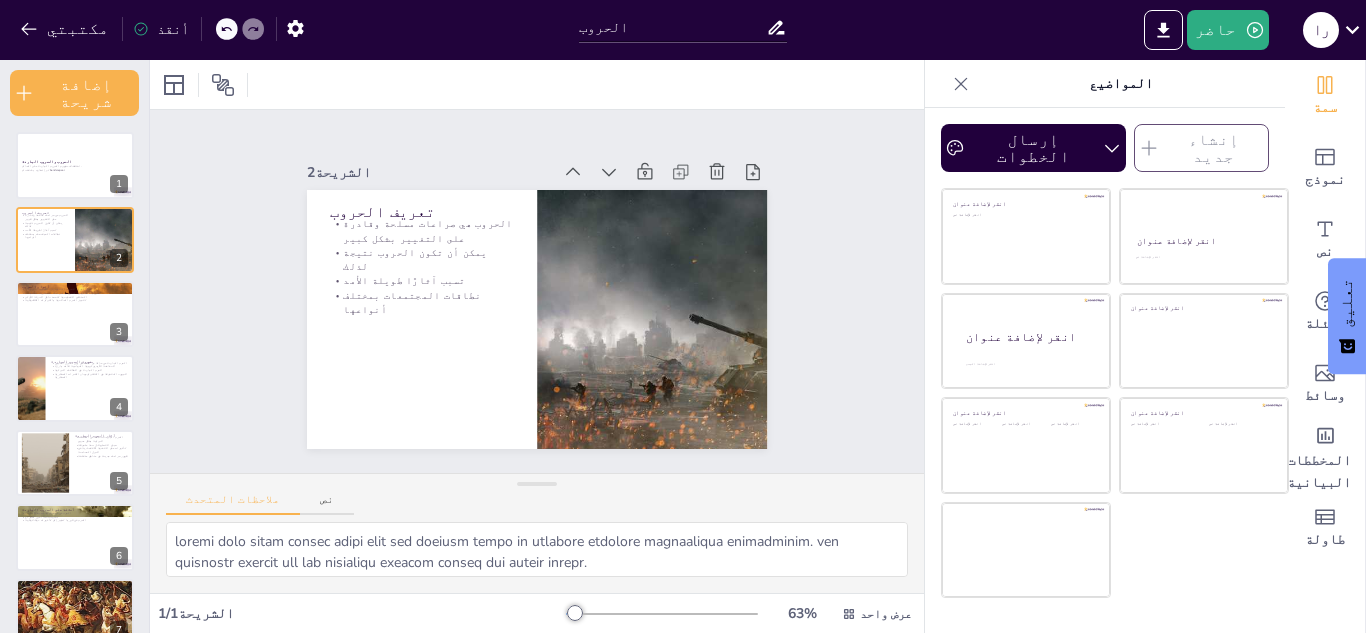 checkbox on "true" 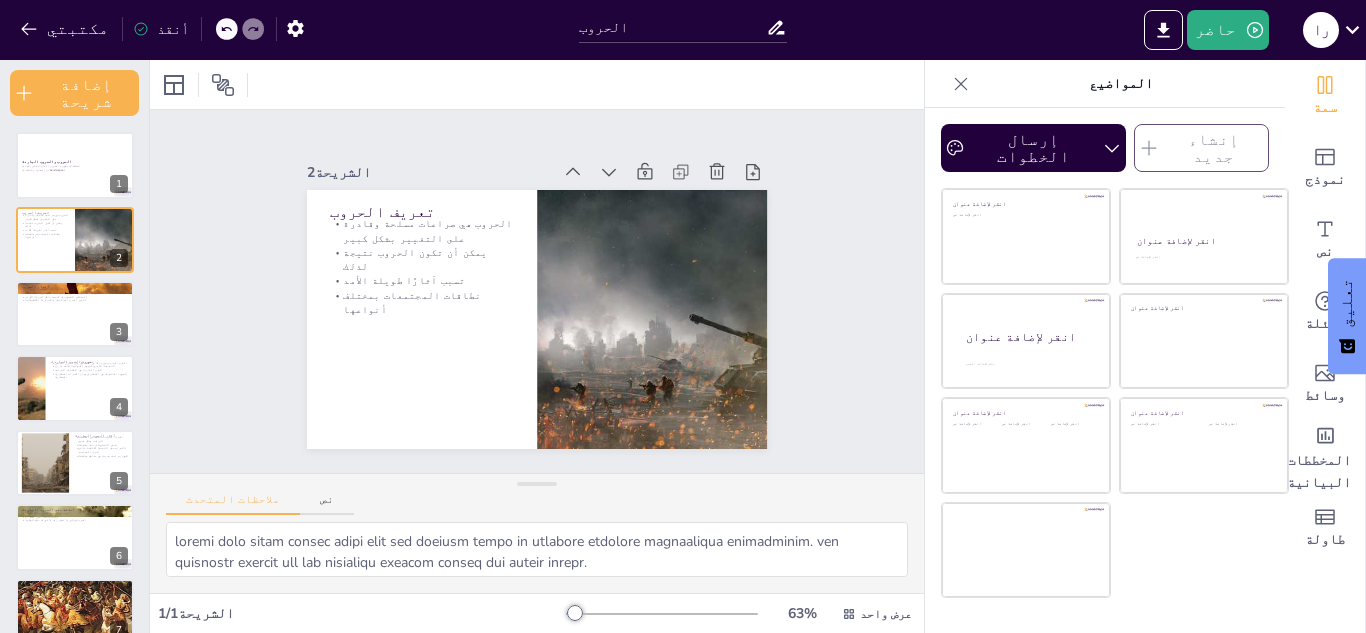 checkbox on "true" 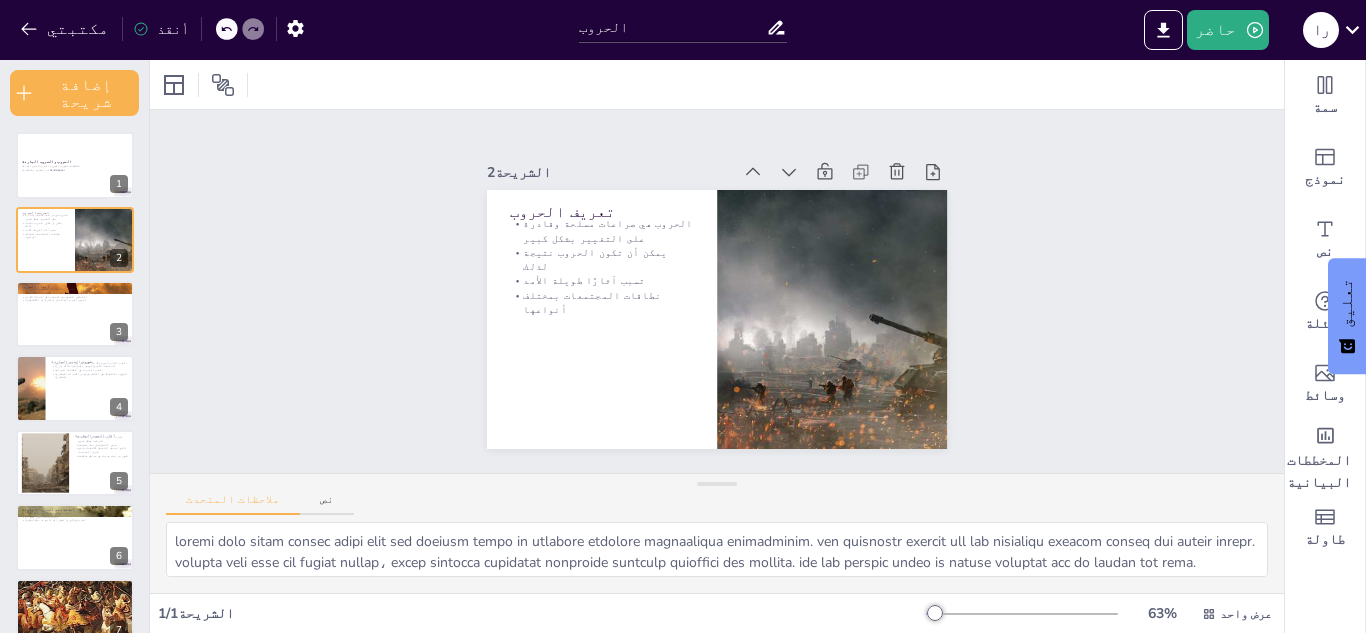 checkbox on "true" 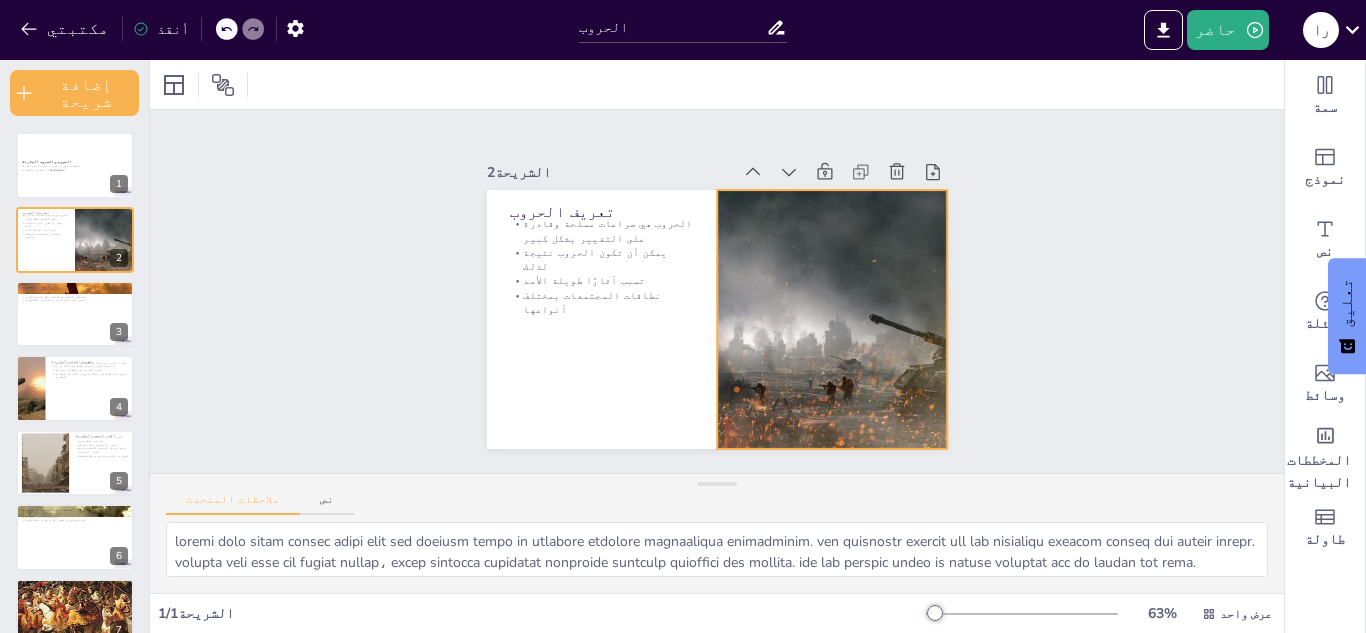 checkbox on "true" 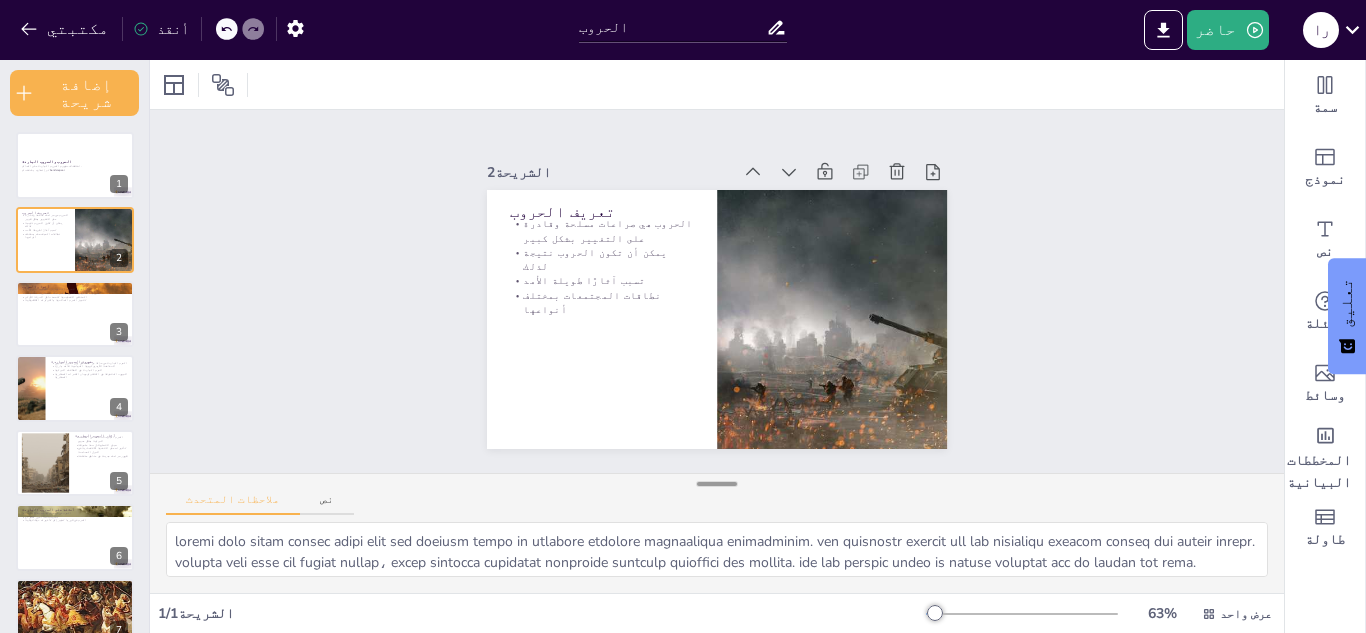 checkbox on "true" 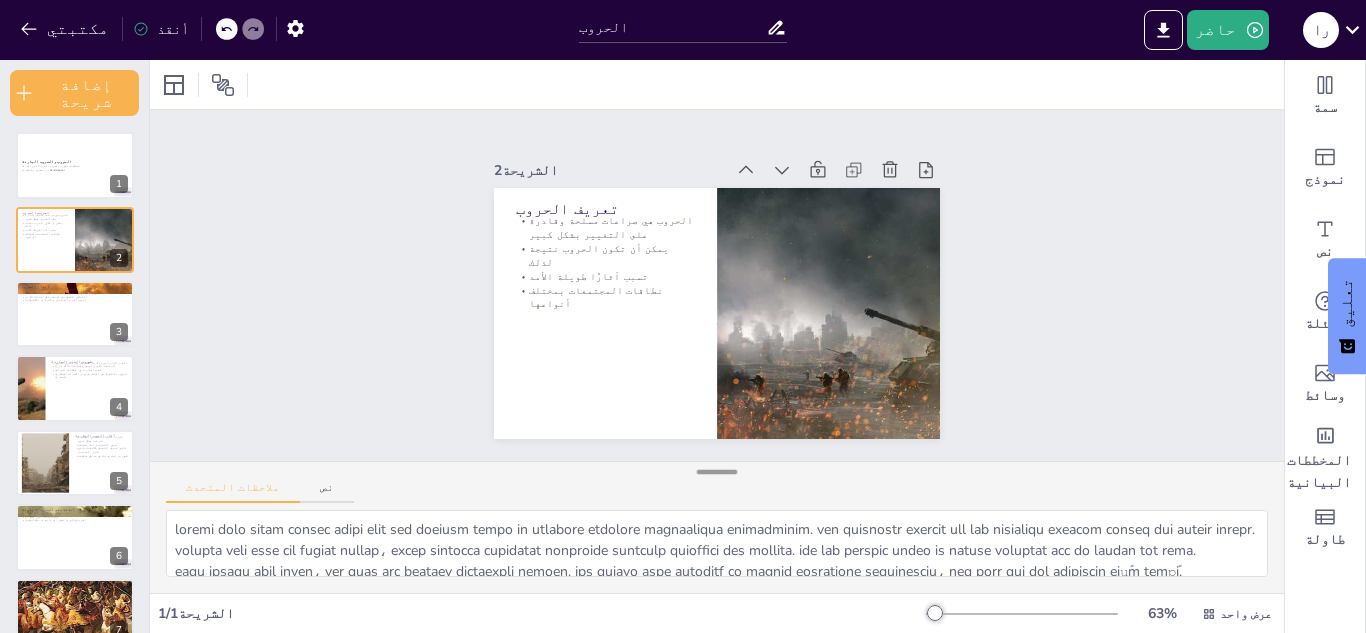 checkbox on "true" 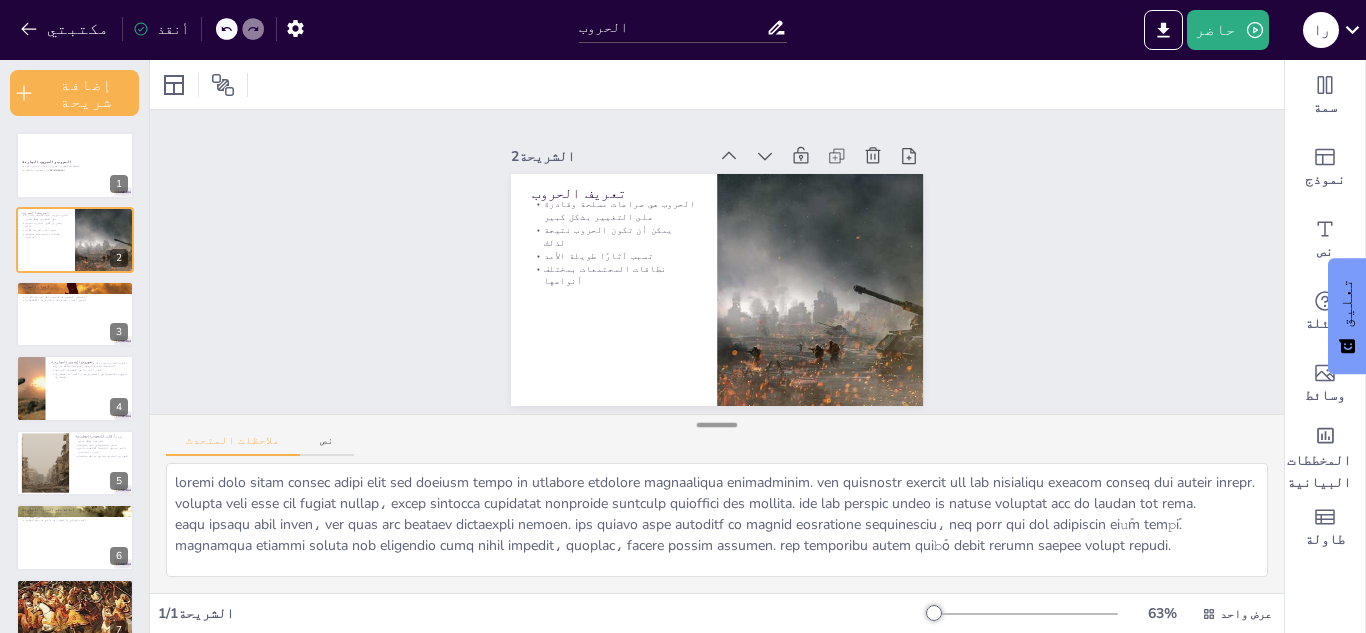 checkbox on "true" 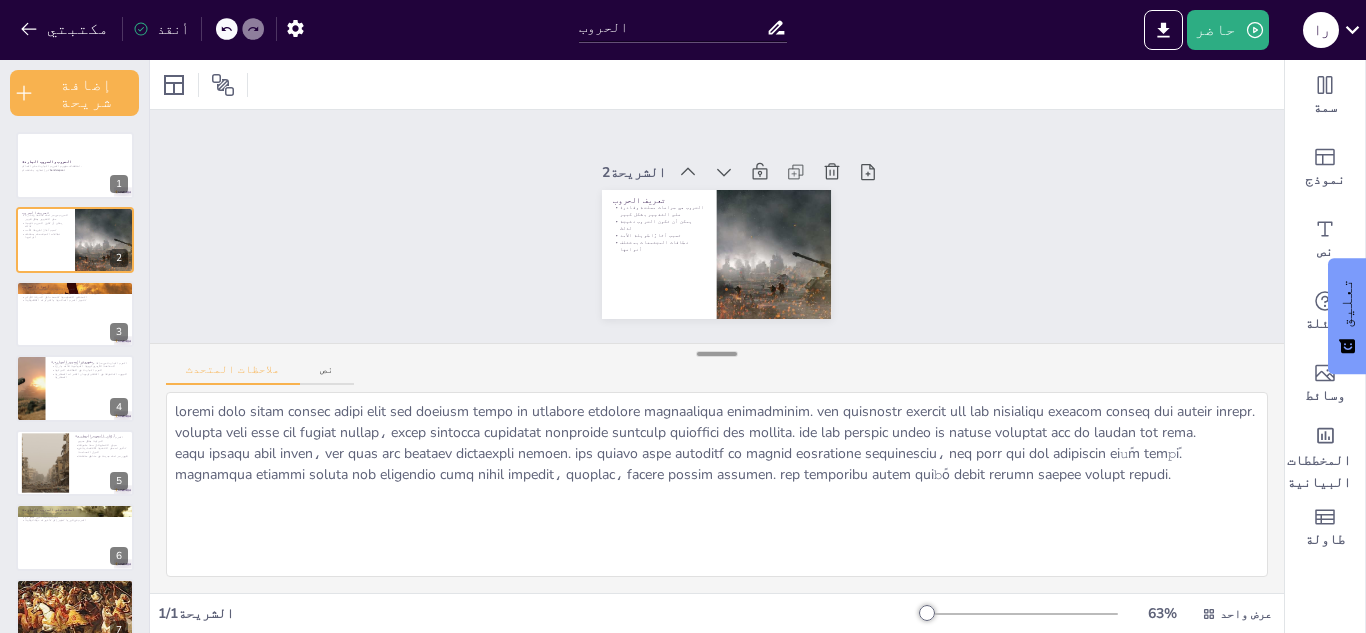 drag, startPoint x: 700, startPoint y: 487, endPoint x: 692, endPoint y: 357, distance: 130.24593 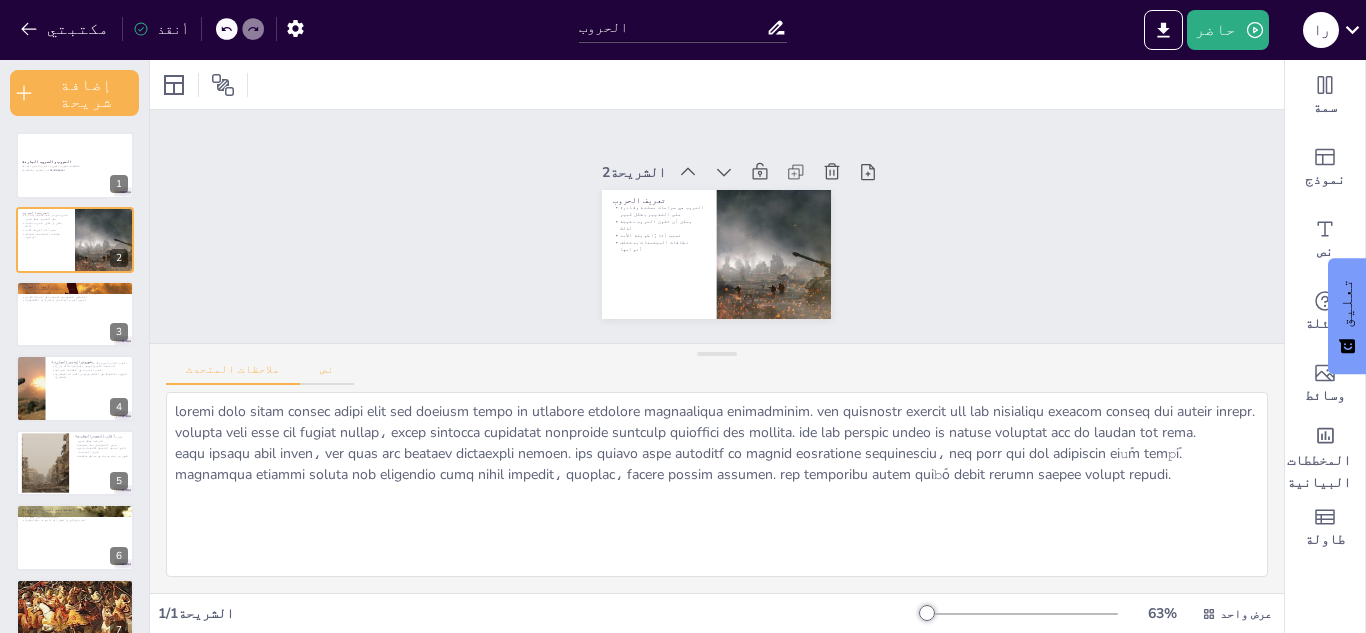 click on "نص" at bounding box center [327, 369] 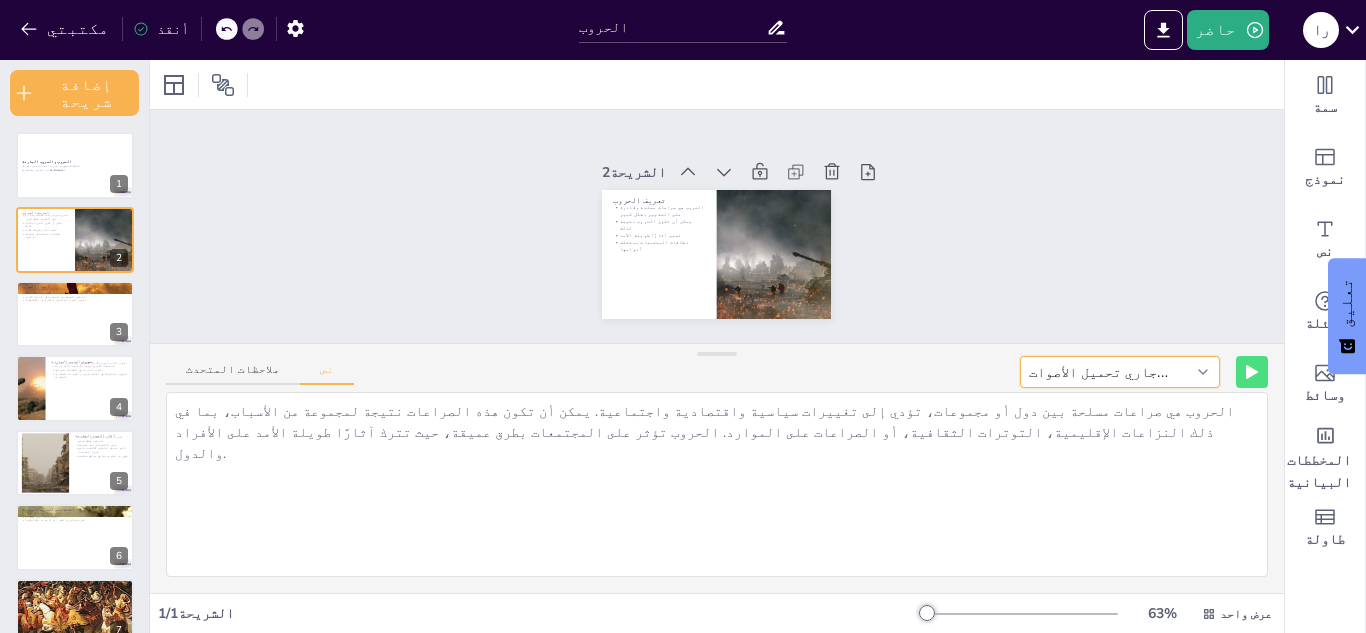 click on "جاري تحميل الأصوات..." at bounding box center [1120, 372] 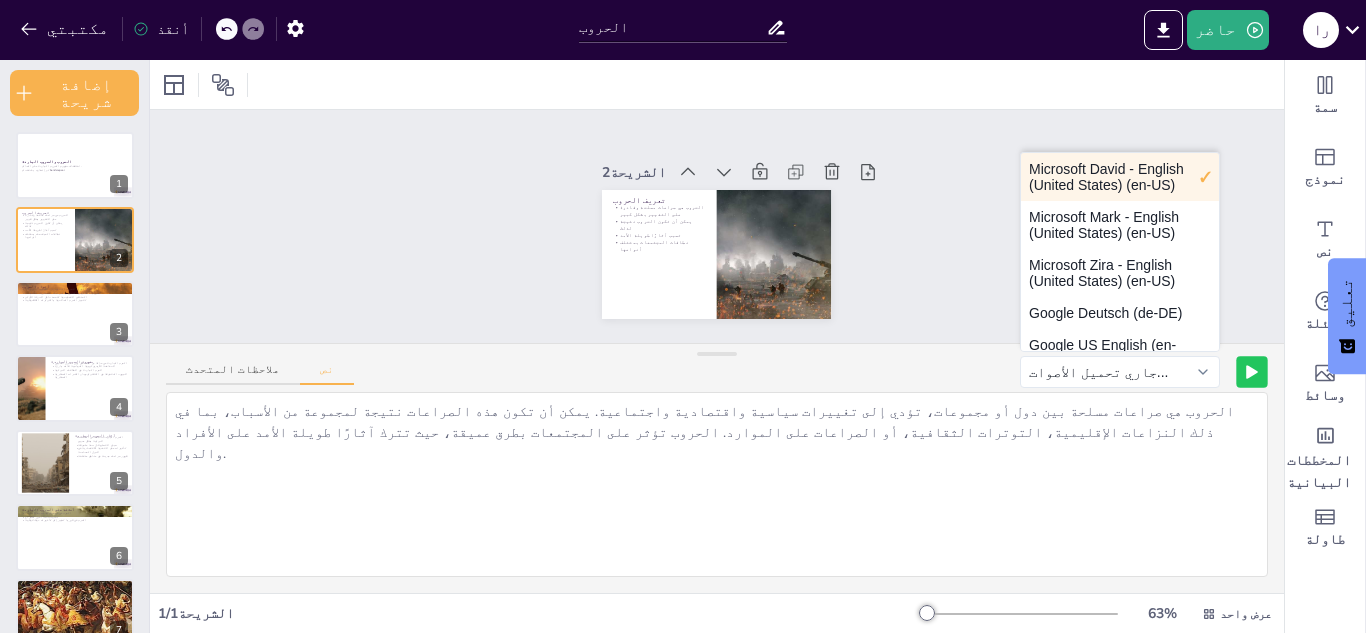 click 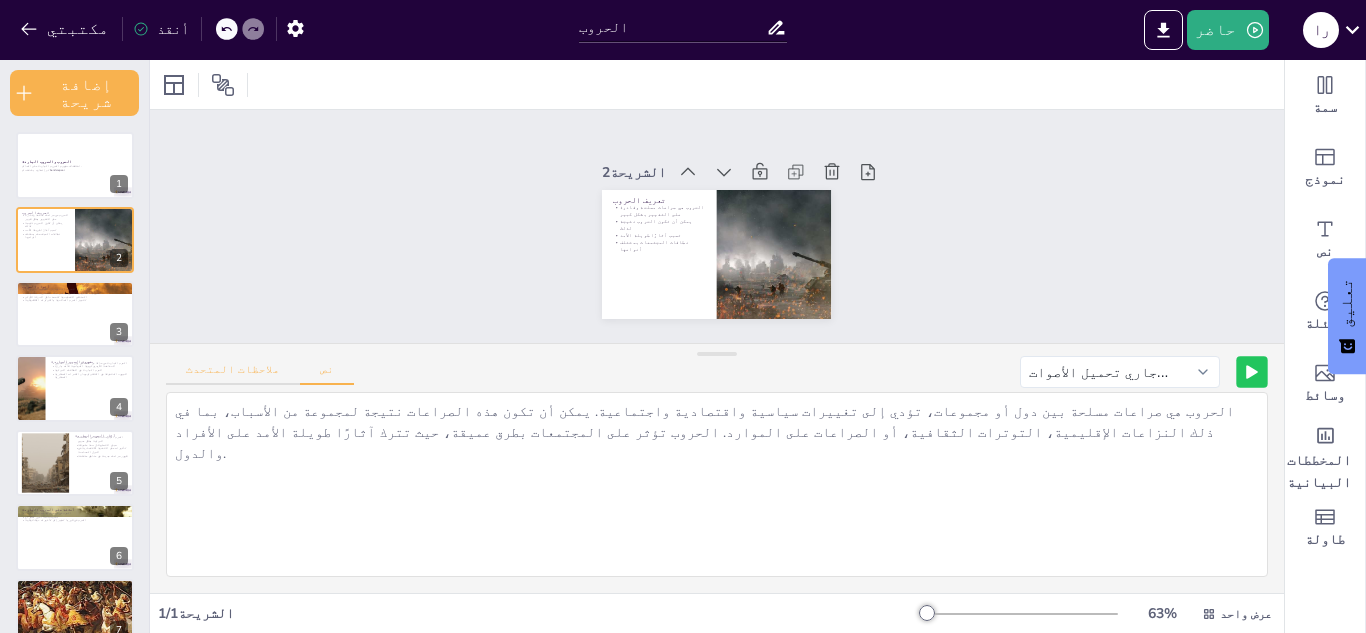 click on "ملاحظات المتحدث" at bounding box center (233, 374) 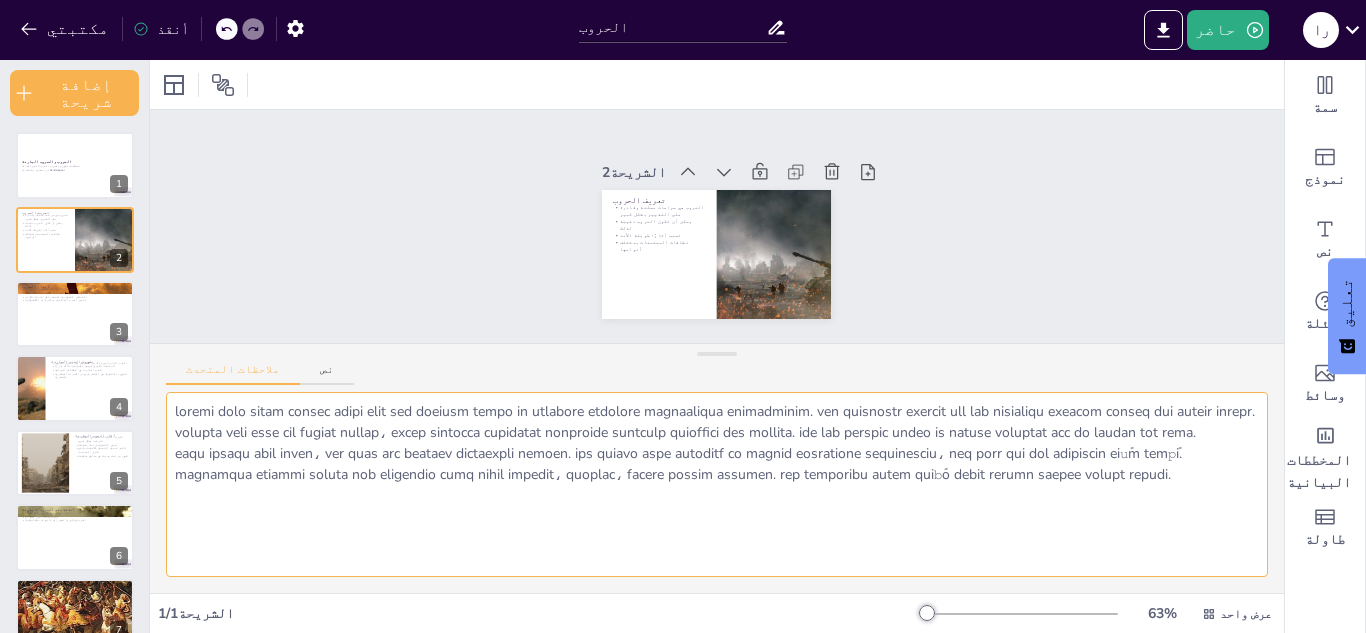 click at bounding box center (717, 484) 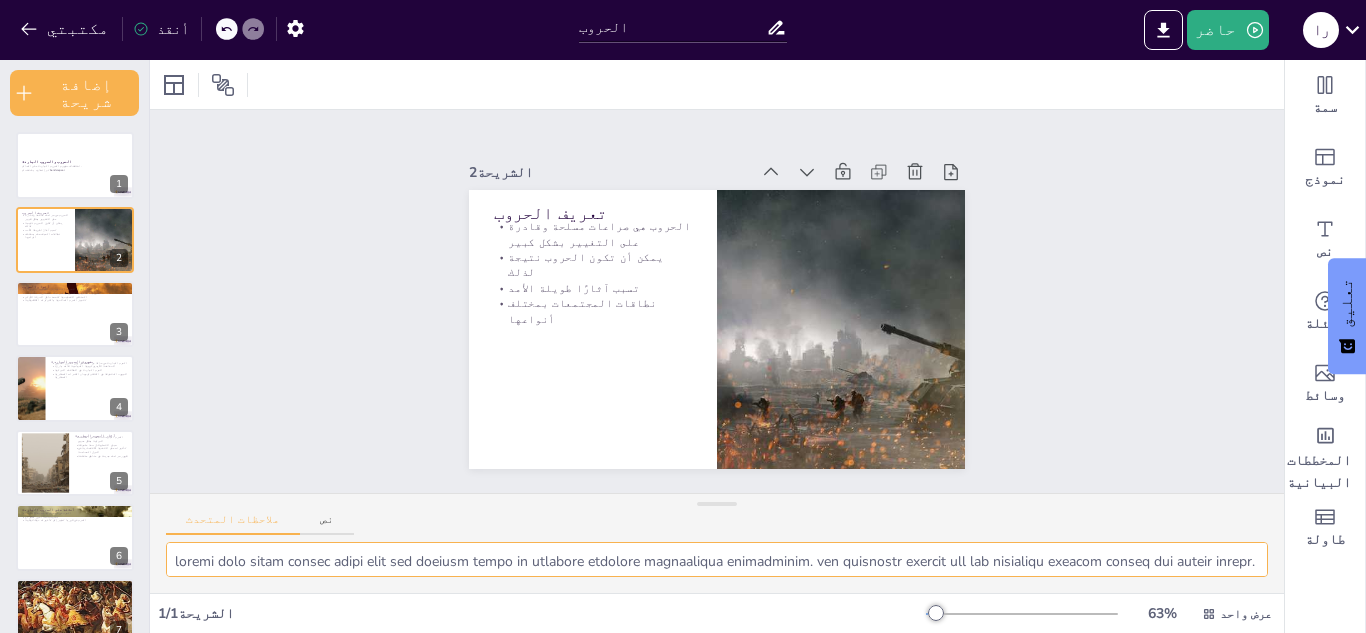 drag, startPoint x: 703, startPoint y: 350, endPoint x: 708, endPoint y: 549, distance: 199.0628 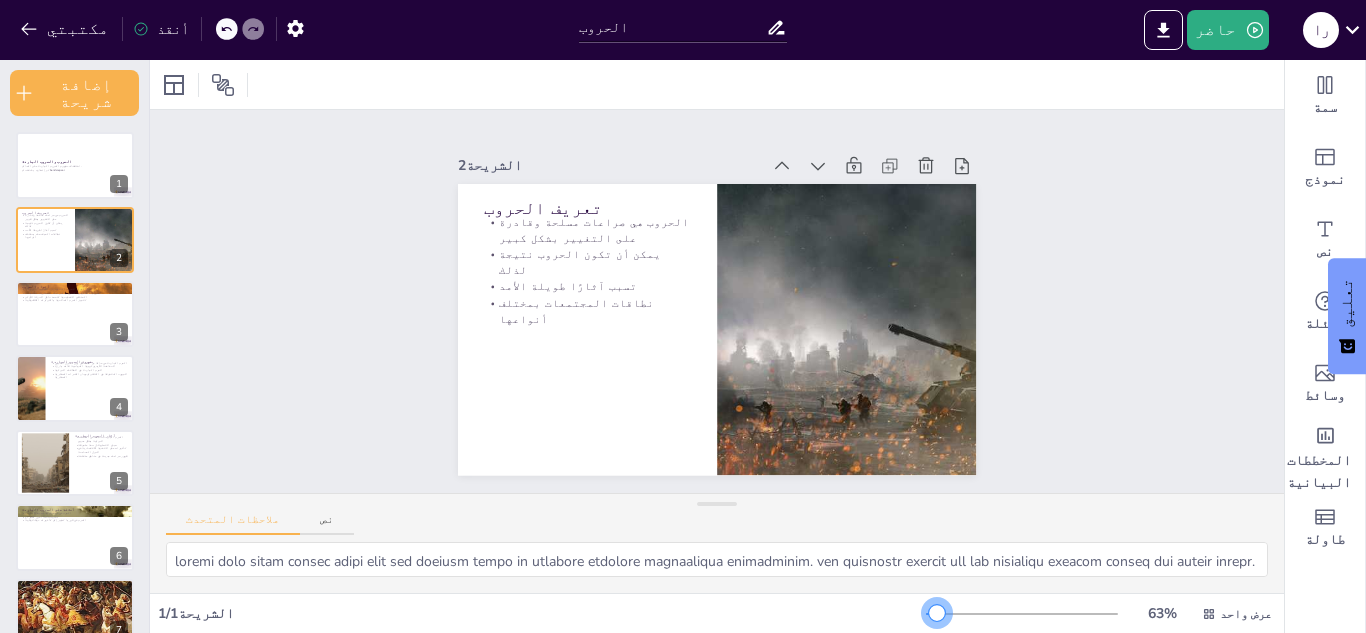 click at bounding box center [1022, 614] 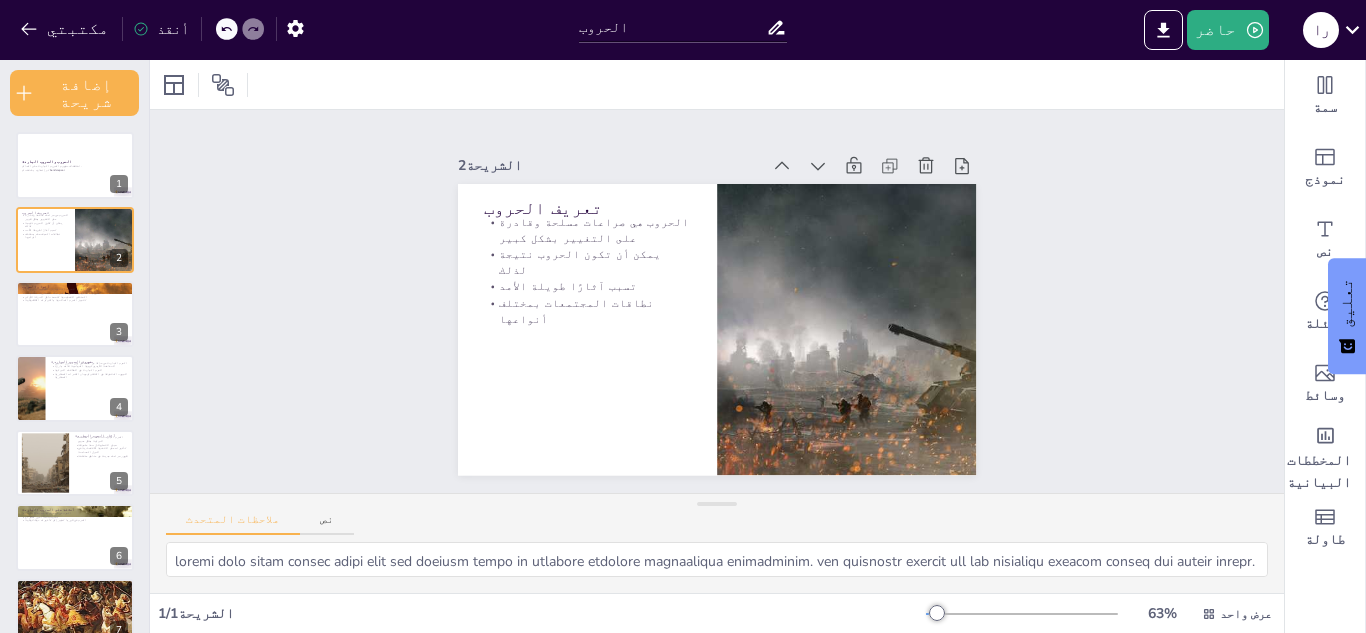 click on "ملاحظات المتحدث نص" at bounding box center [717, 518] 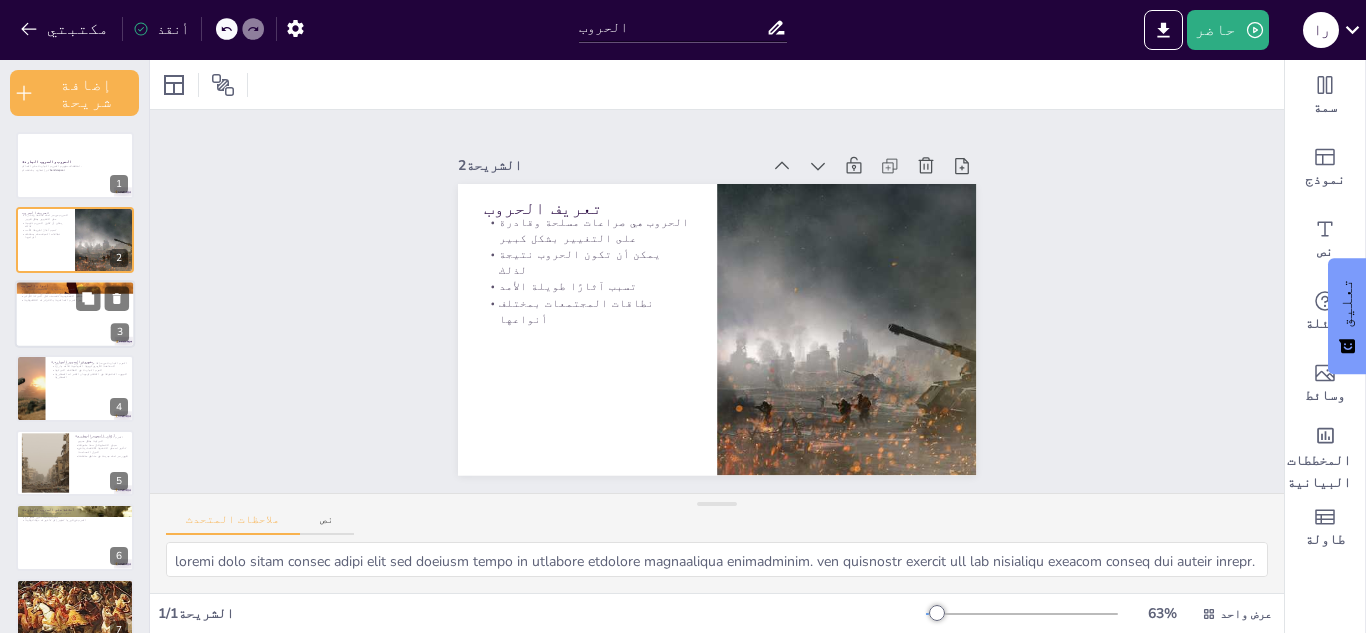click at bounding box center [75, 314] 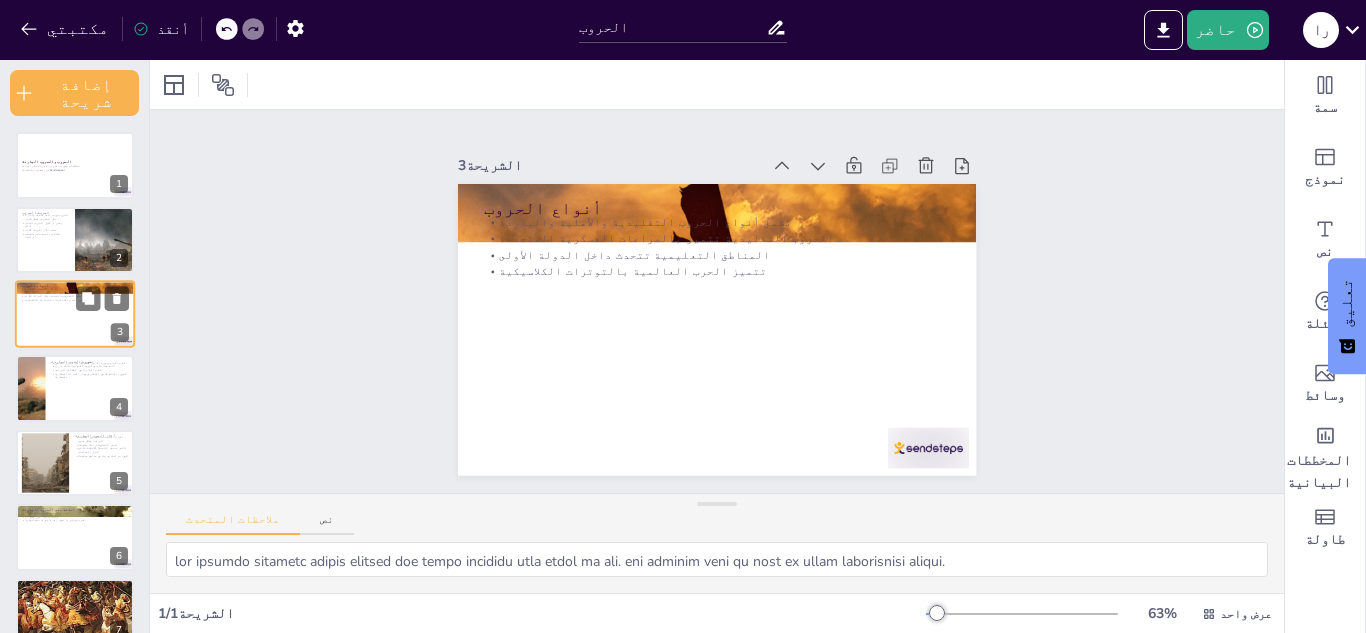 click at bounding box center [75, 314] 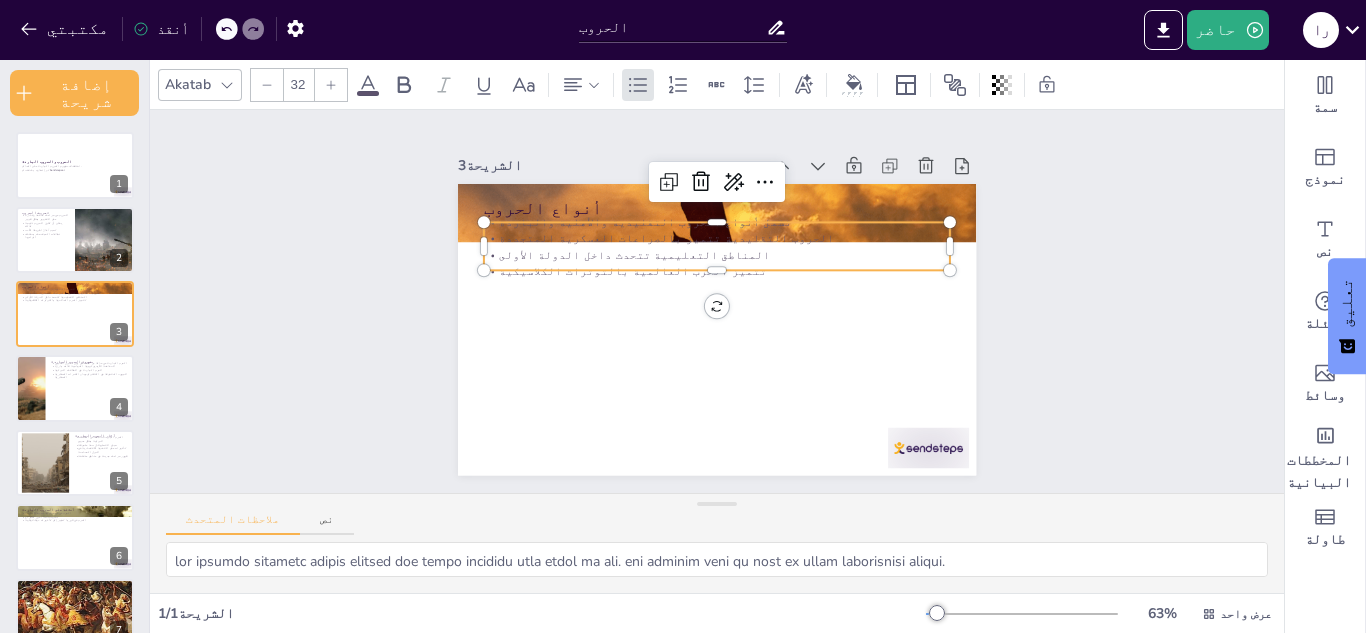 click on "المناطق التعليمية تتحدث داخل الدولة الأولى" at bounding box center (646, 238) 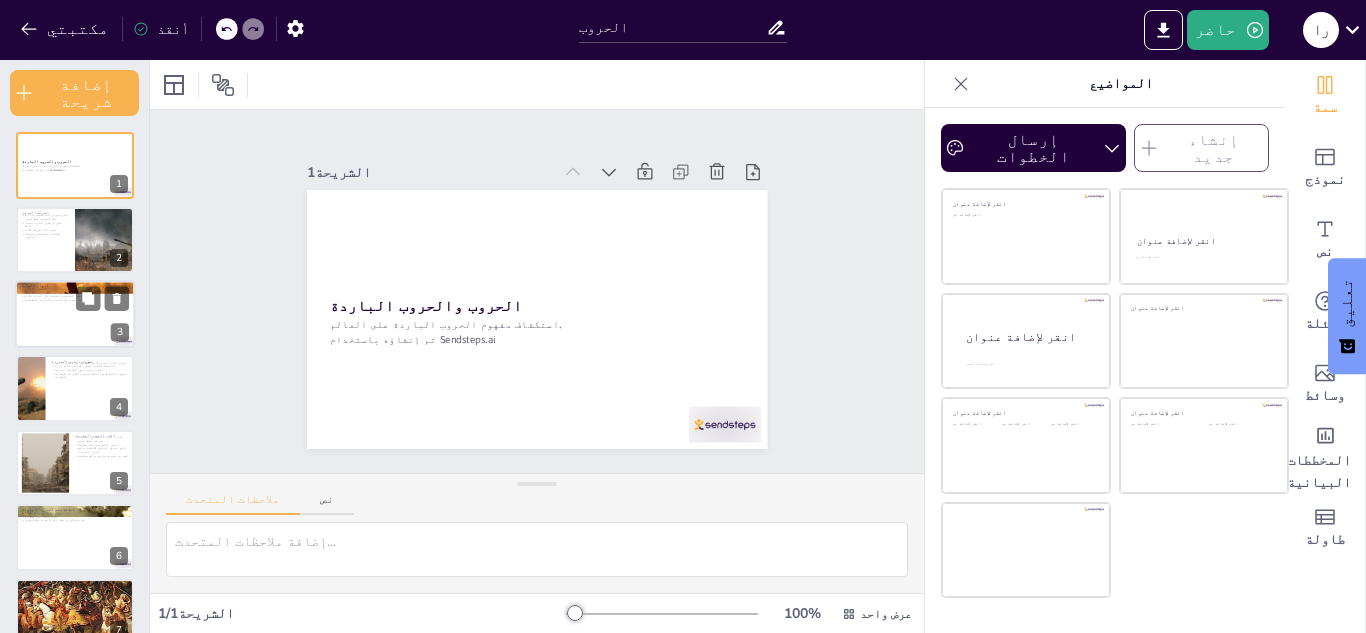 click at bounding box center (75, 314) 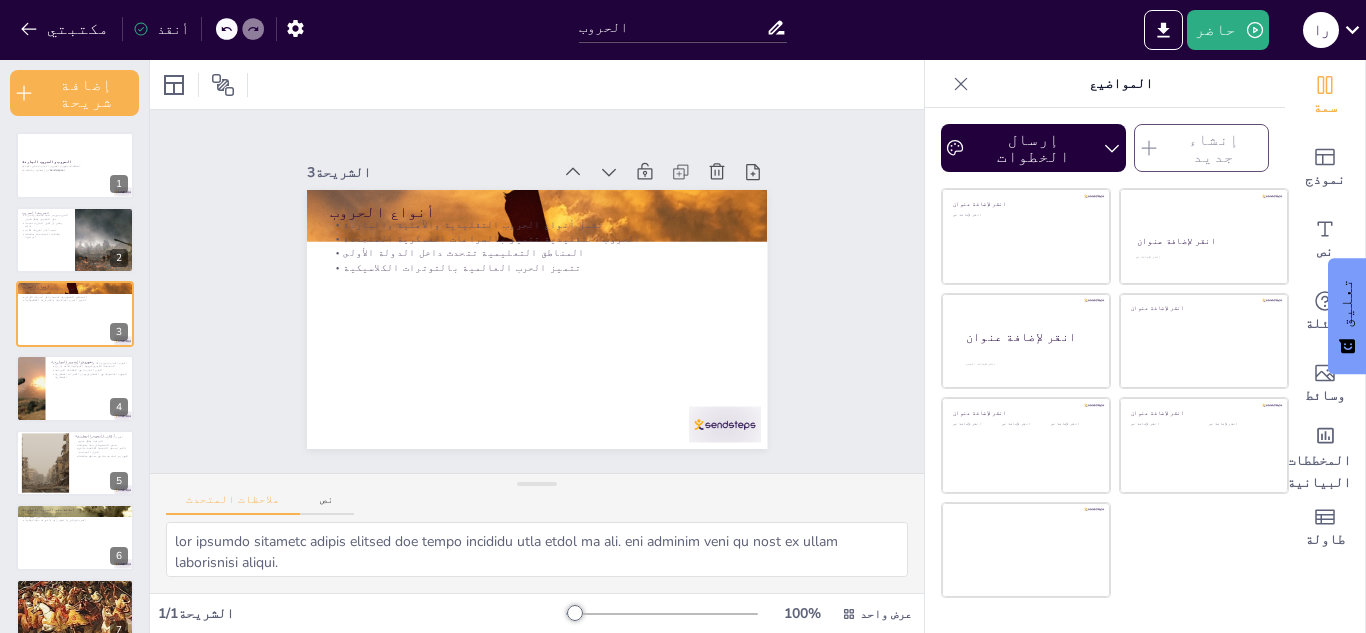 click 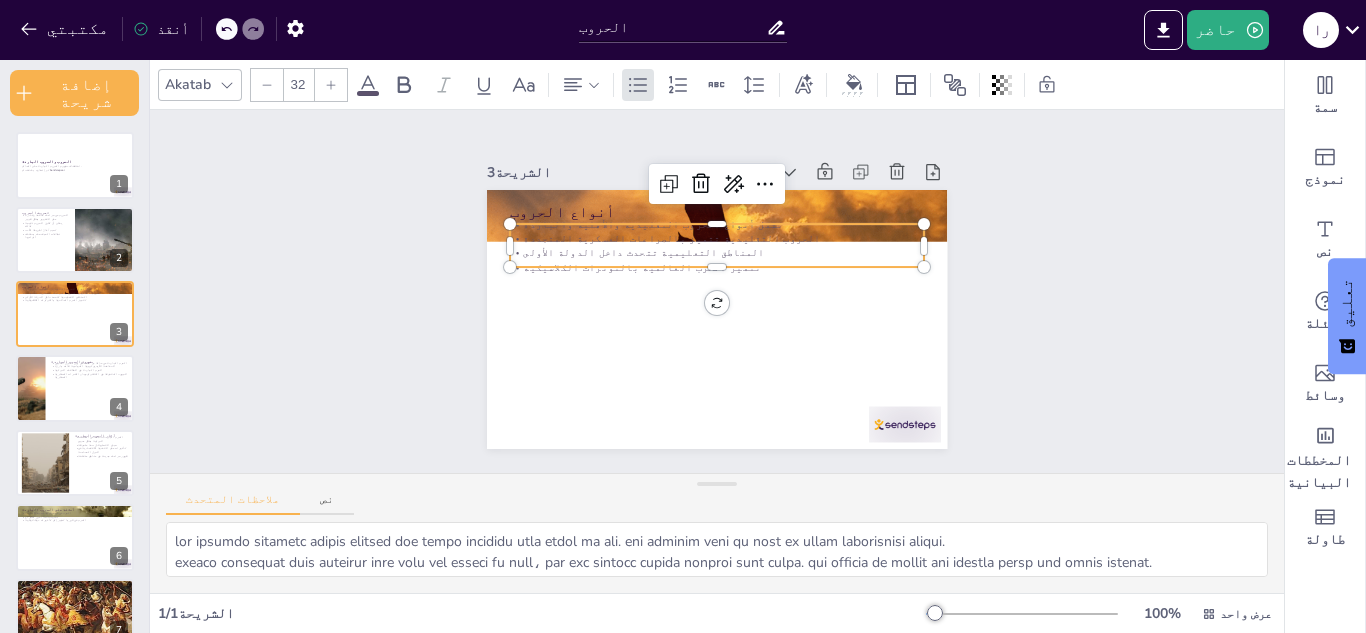 click on "تتميز الحرب العالمية بالتوترات الكلاسيكية" at bounding box center [642, 267] 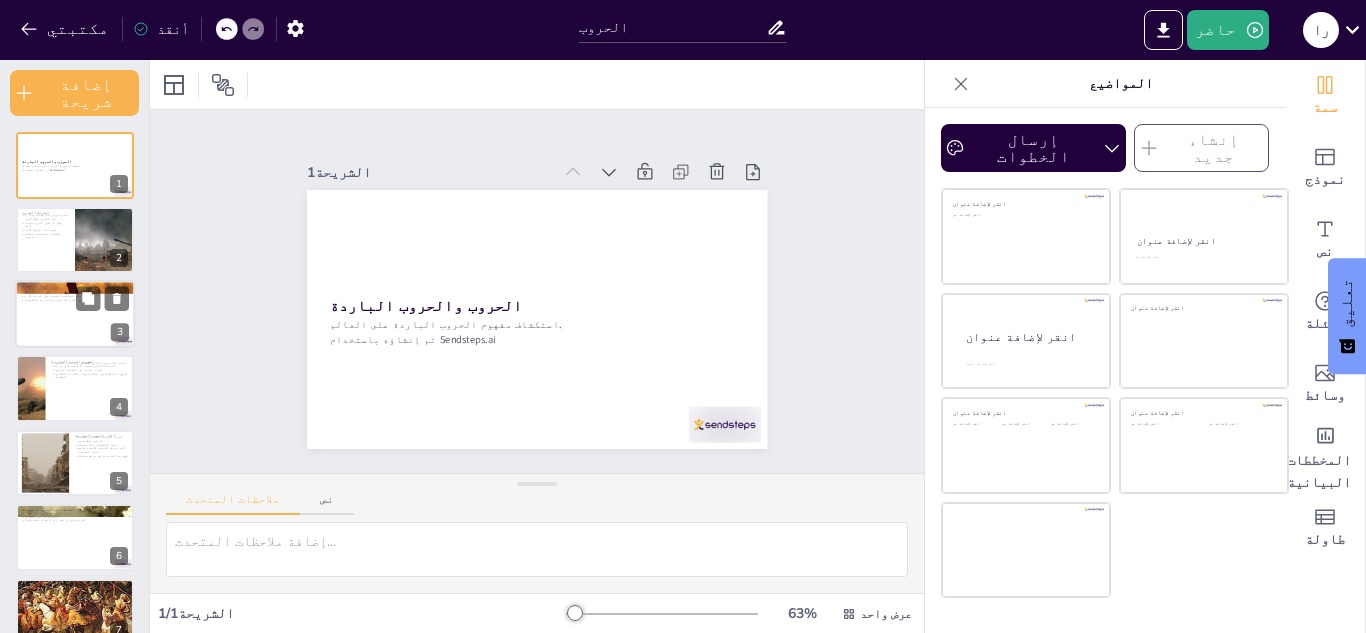click at bounding box center [75, 314] 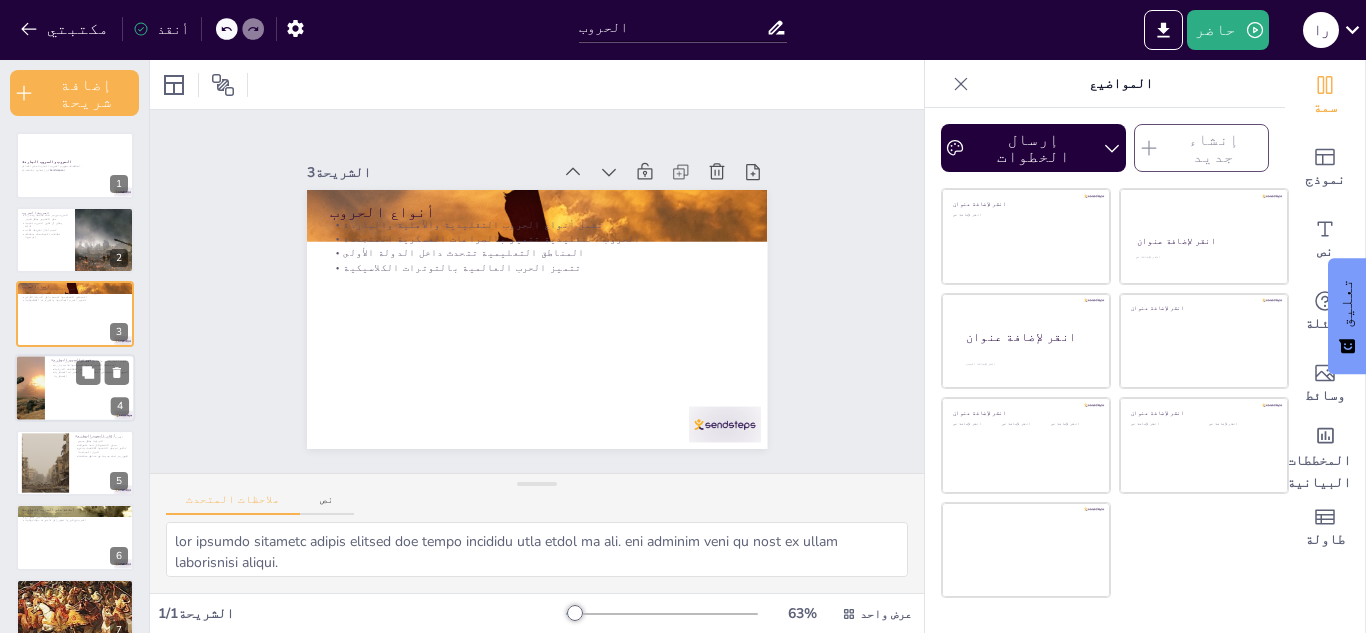 click at bounding box center (75, 389) 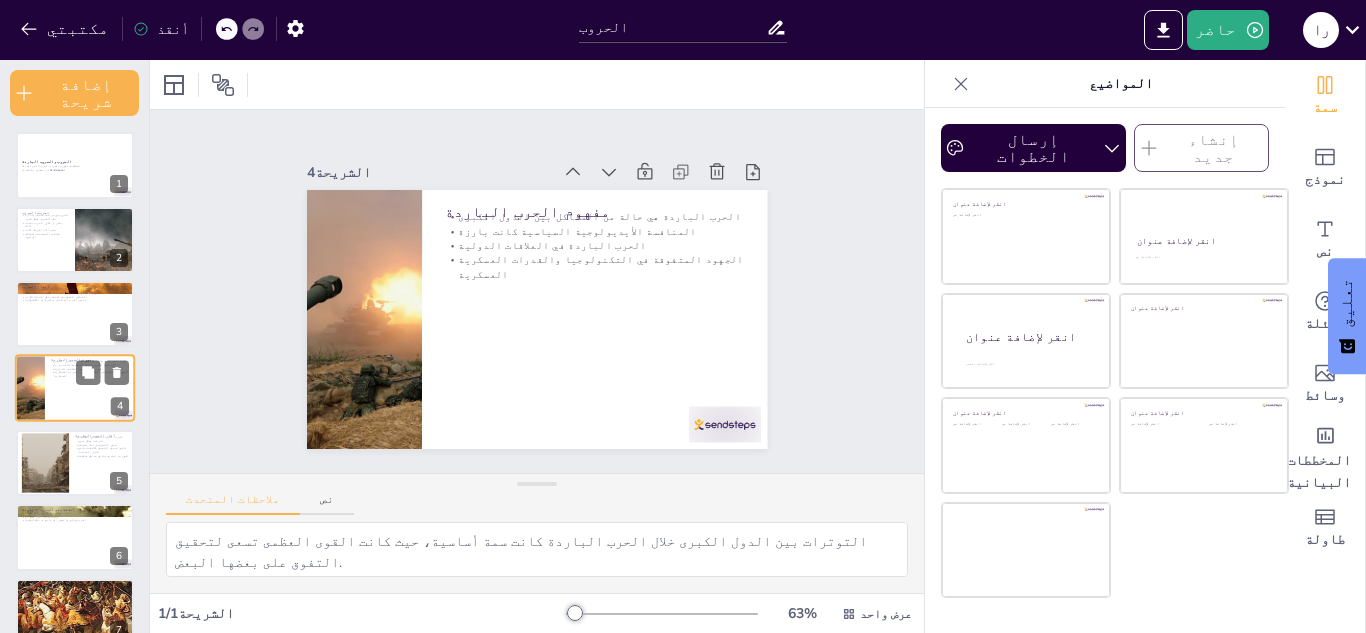scroll, scrollTop: 7, scrollLeft: 0, axis: vertical 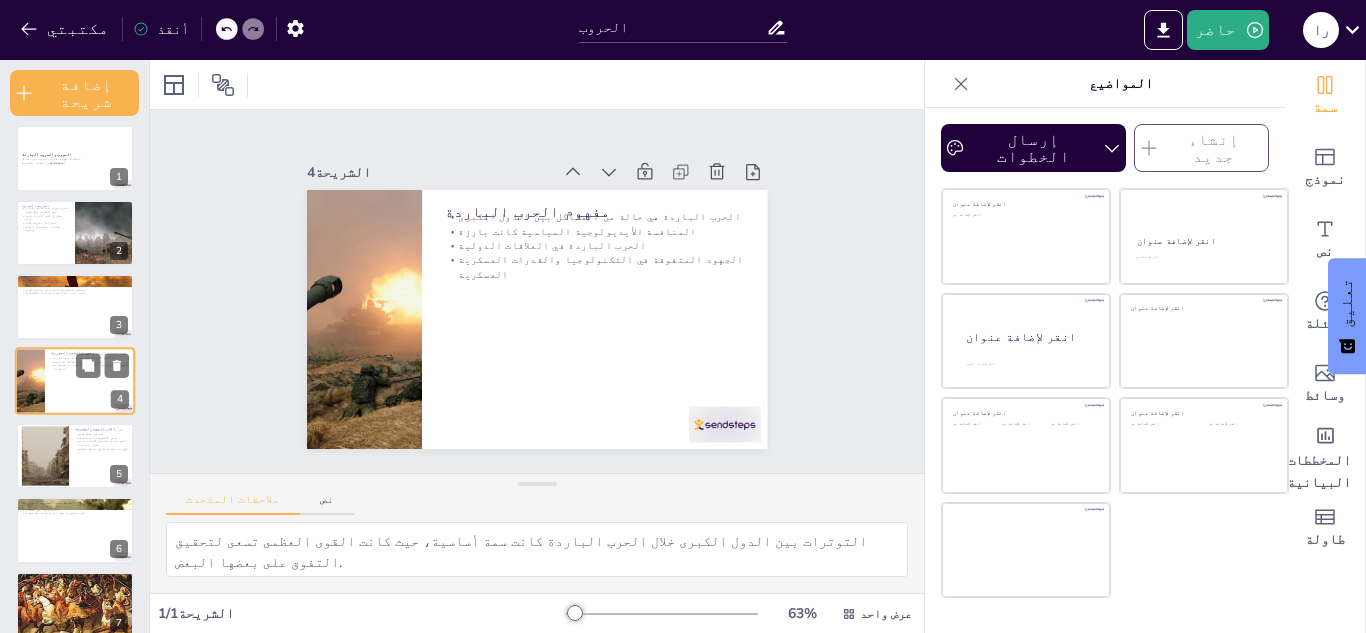 click at bounding box center [75, 382] 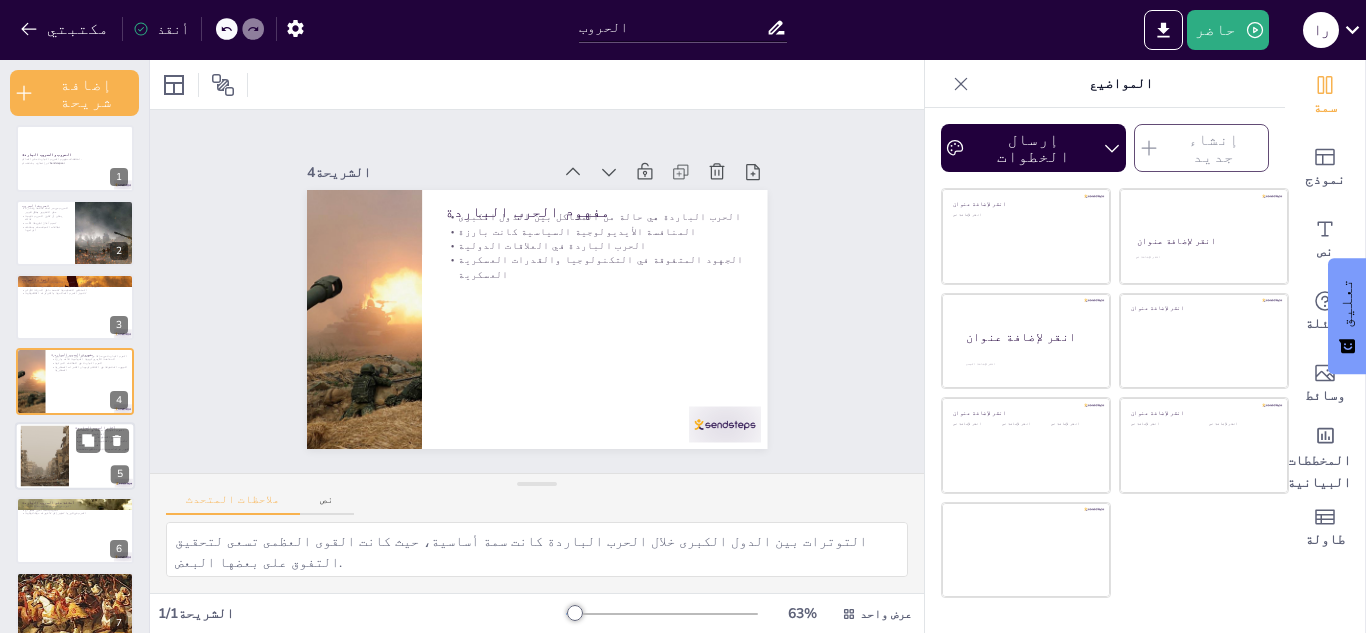 click at bounding box center [75, 456] 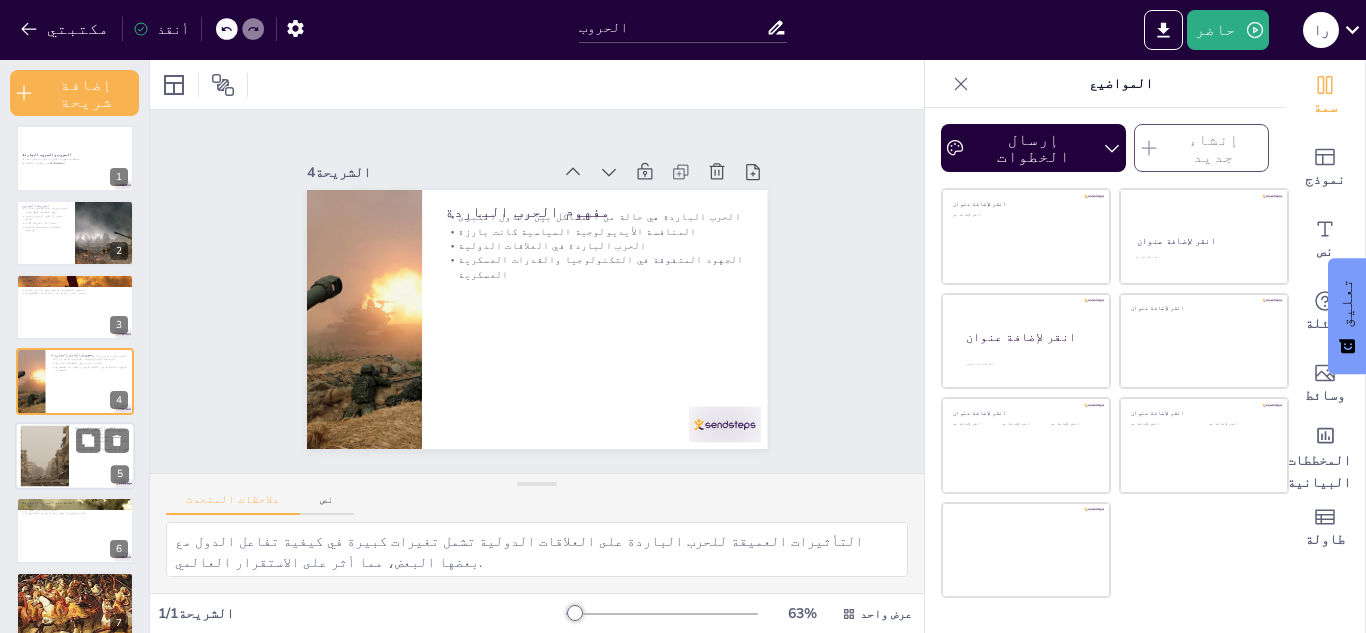scroll, scrollTop: 81, scrollLeft: 0, axis: vertical 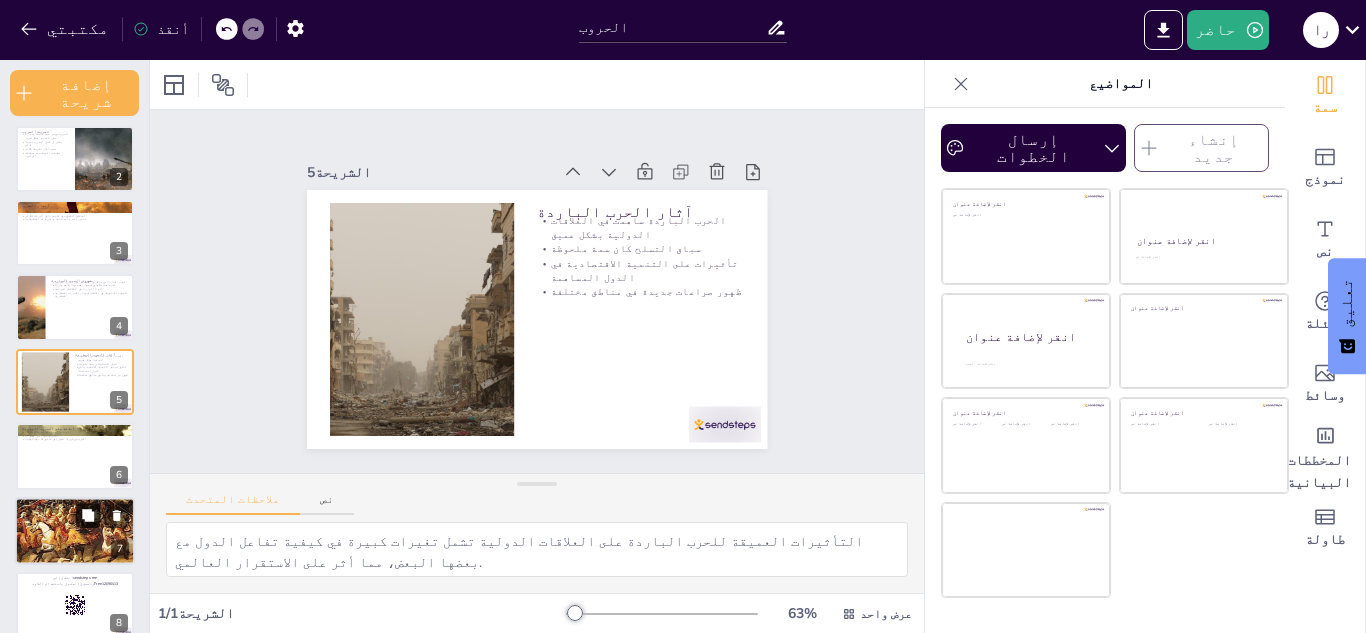 click at bounding box center (88, 515) 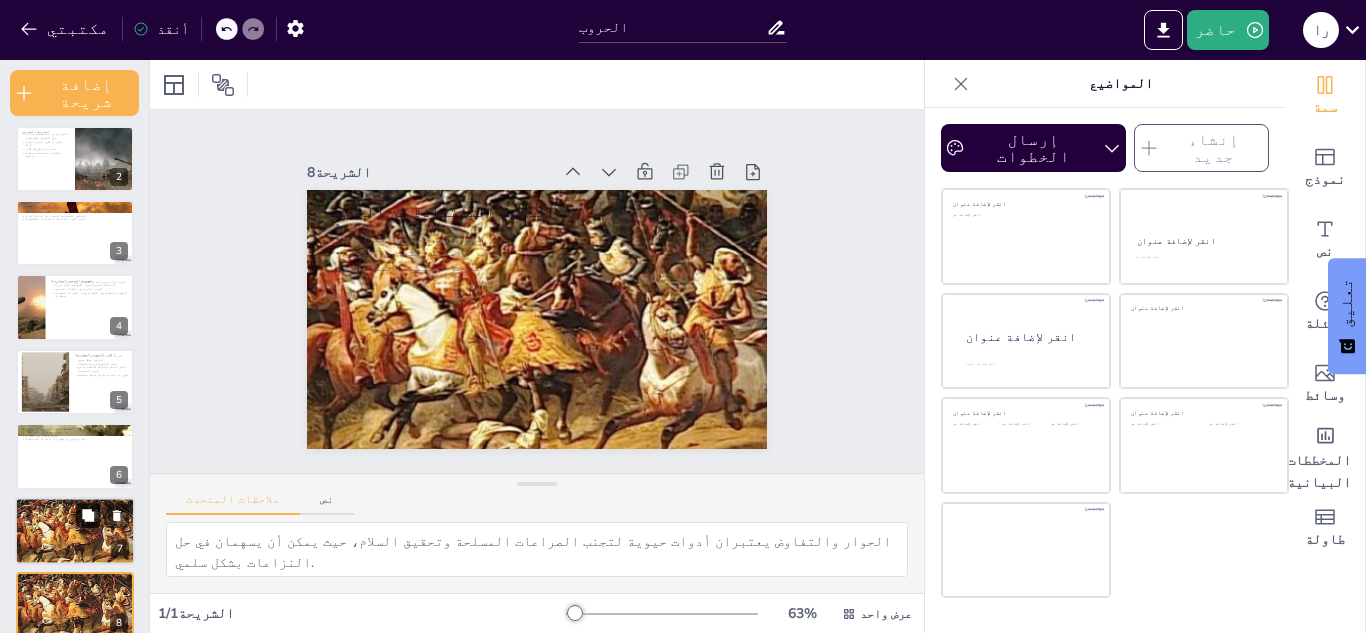 scroll, scrollTop: 304, scrollLeft: 0, axis: vertical 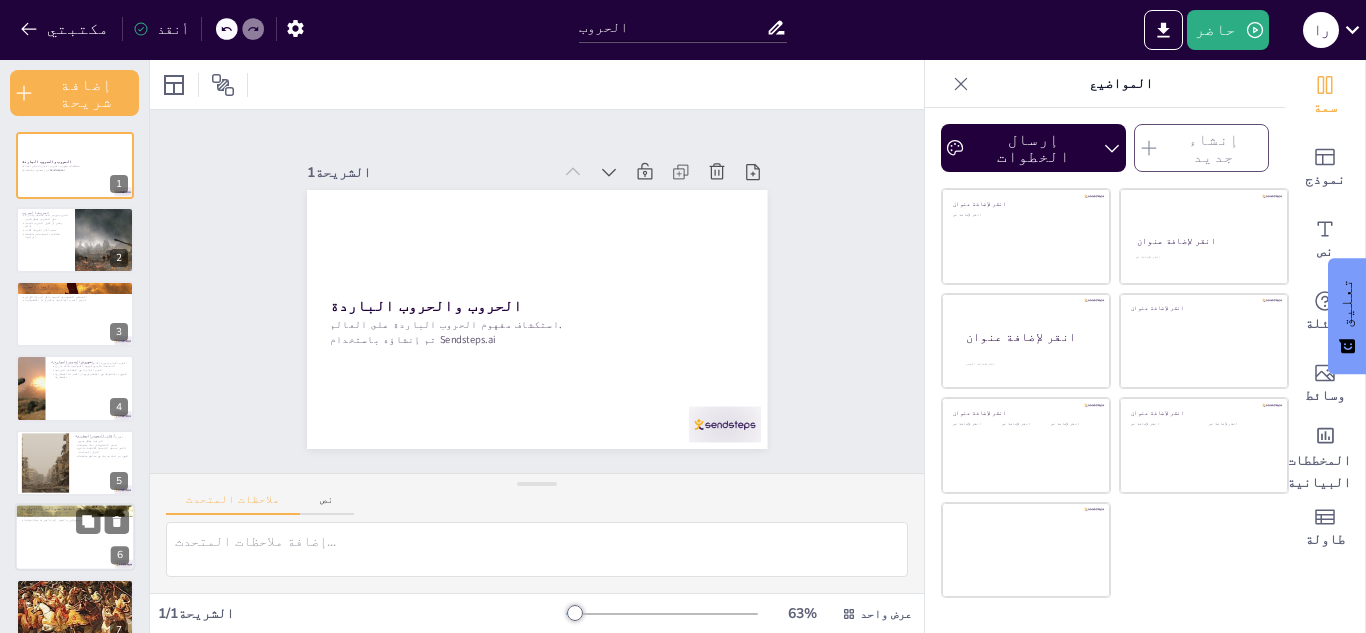 click at bounding box center (75, 537) 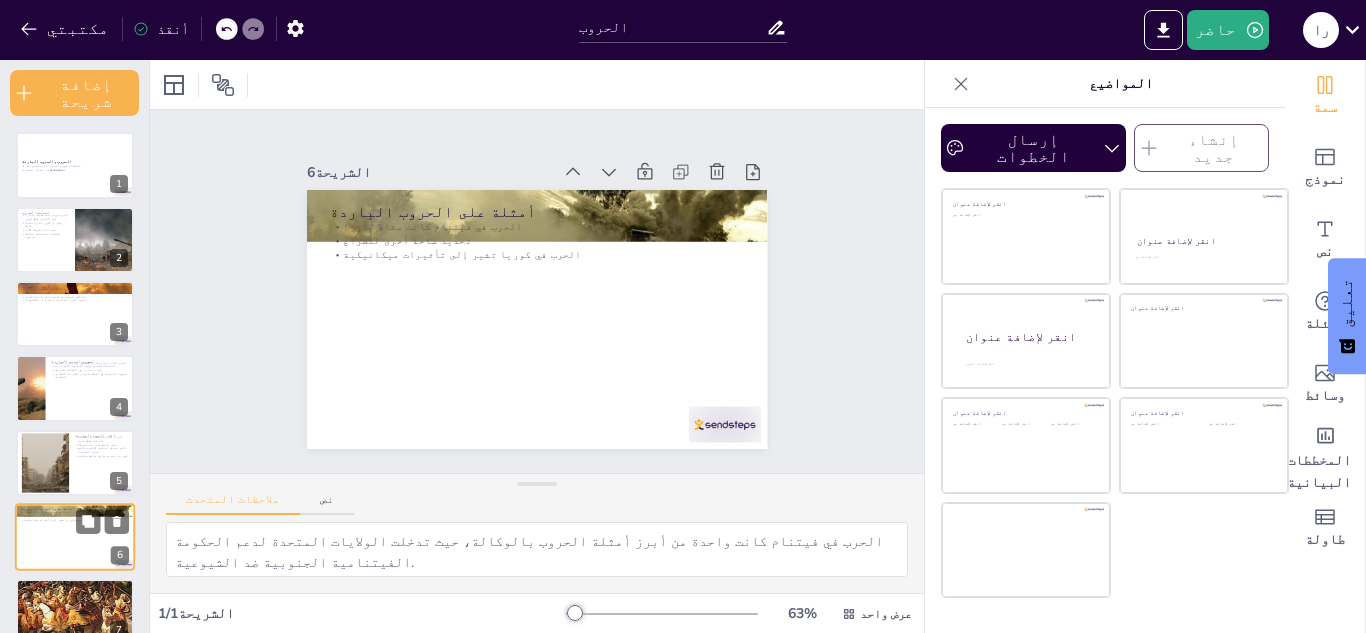scroll, scrollTop: 156, scrollLeft: 0, axis: vertical 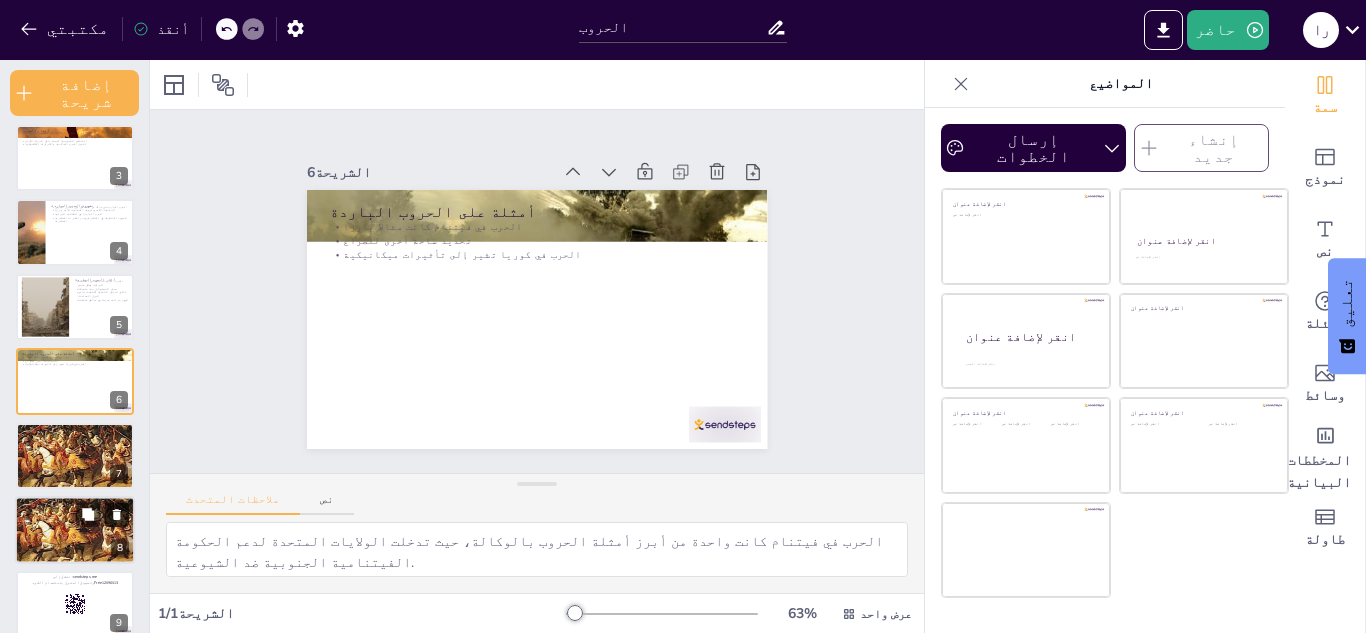 click 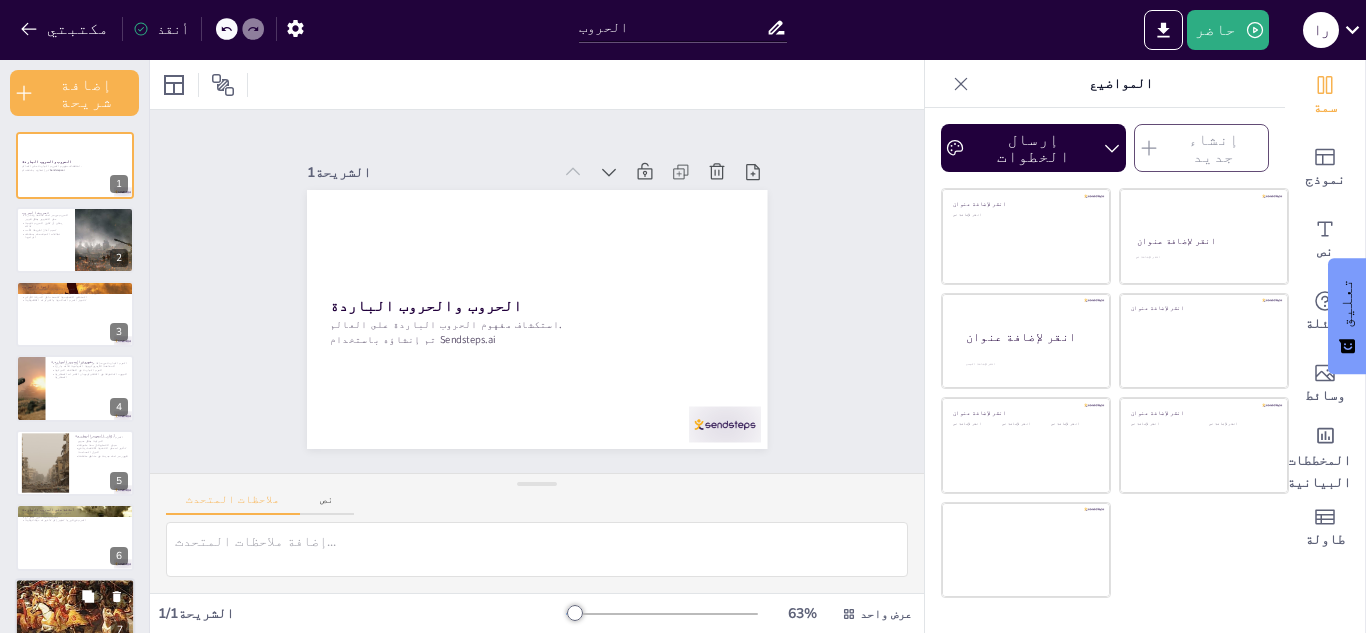 click on "تنمية التنمية" at bounding box center [75, 598] 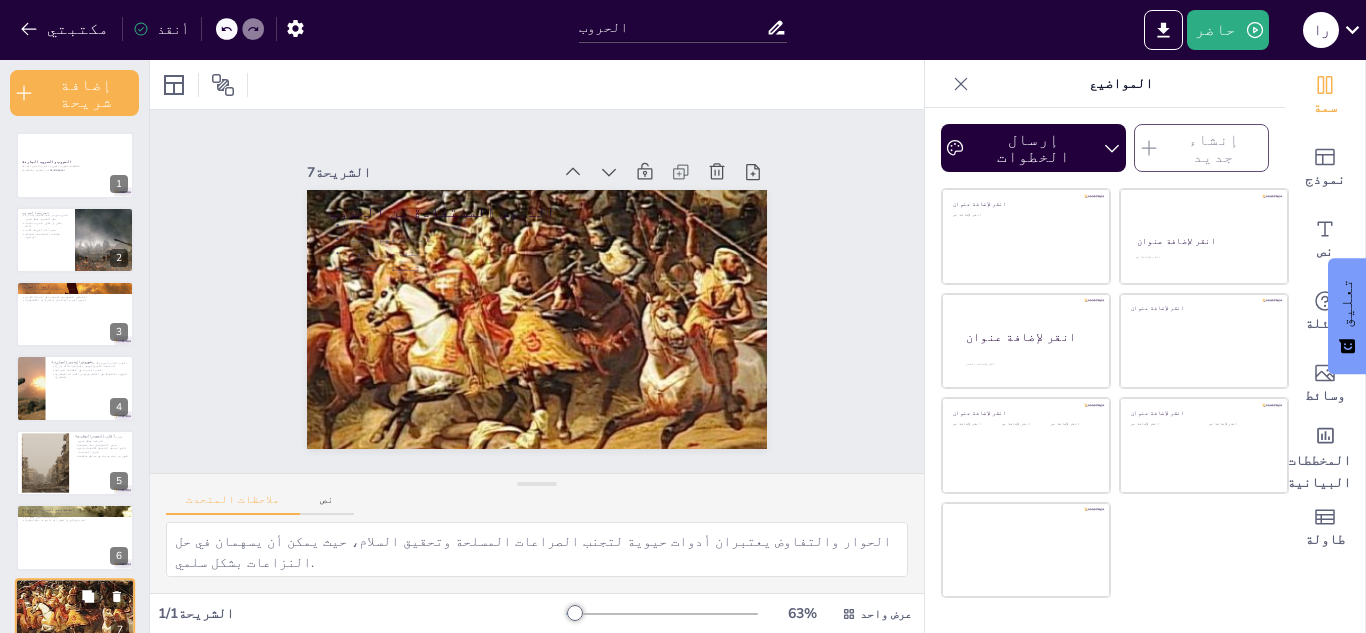 scroll, scrollTop: 230, scrollLeft: 0, axis: vertical 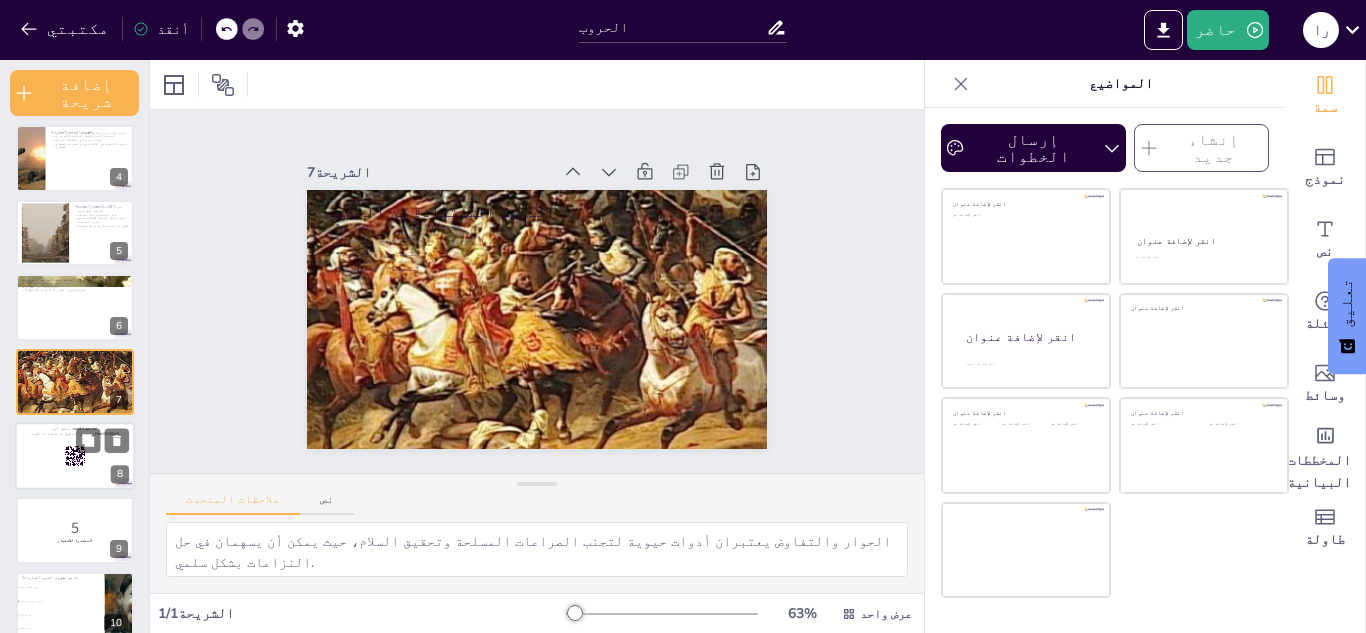 click at bounding box center (75, 456) 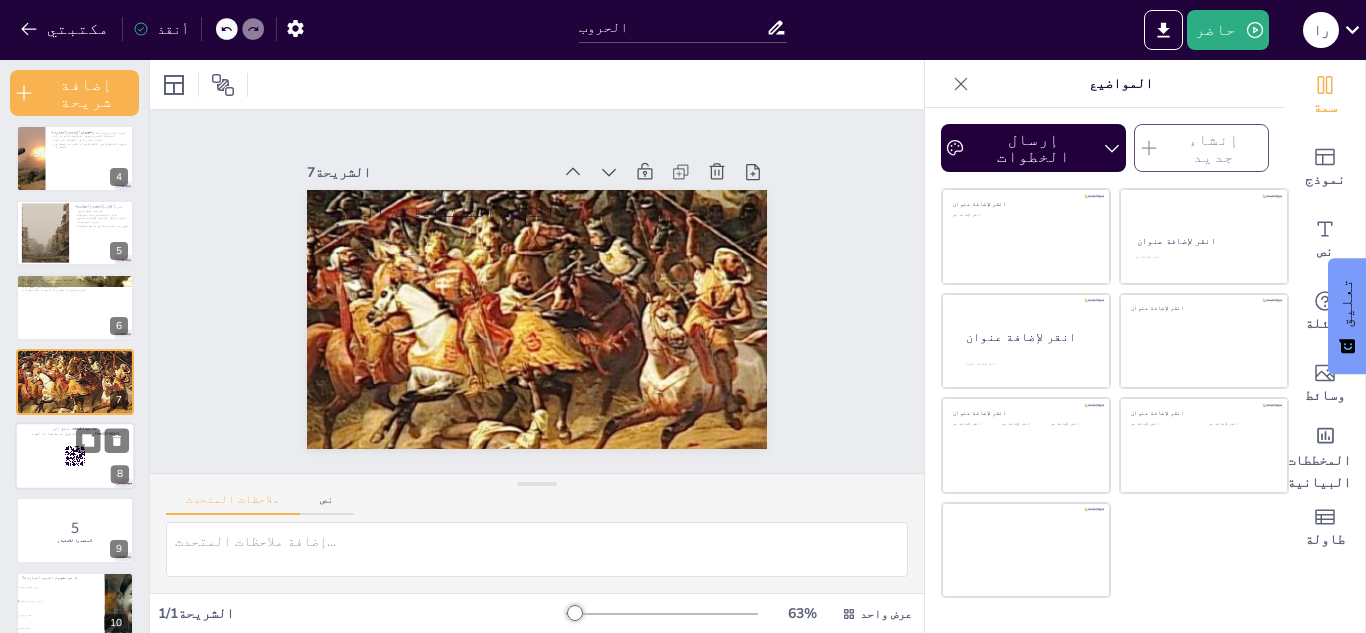 scroll, scrollTop: 304, scrollLeft: 0, axis: vertical 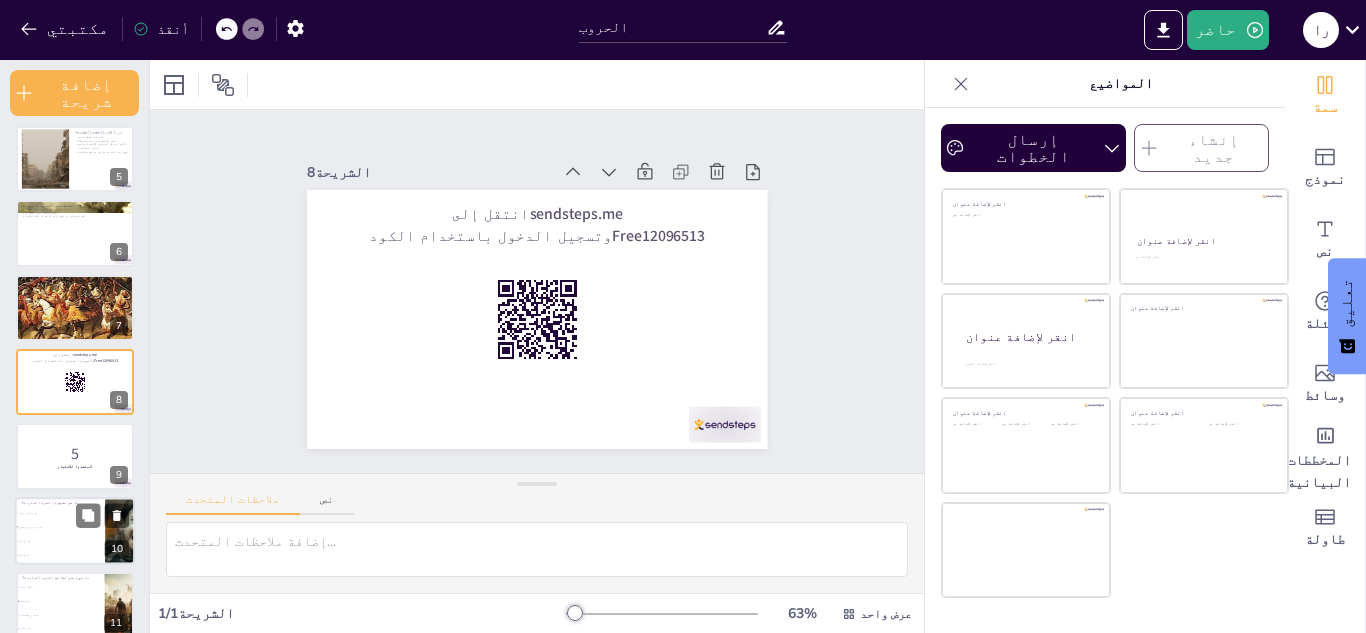 click on "صراع عسكري مباشر" at bounding box center (60, 513) 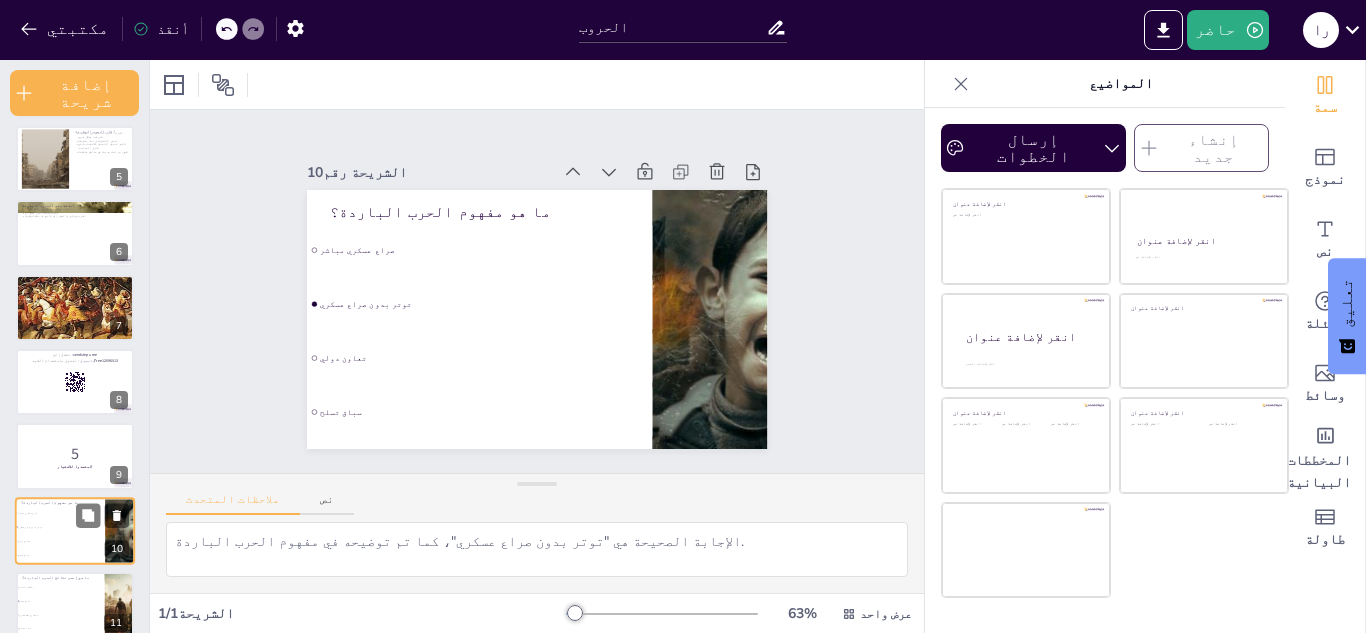 scroll, scrollTop: 453, scrollLeft: 0, axis: vertical 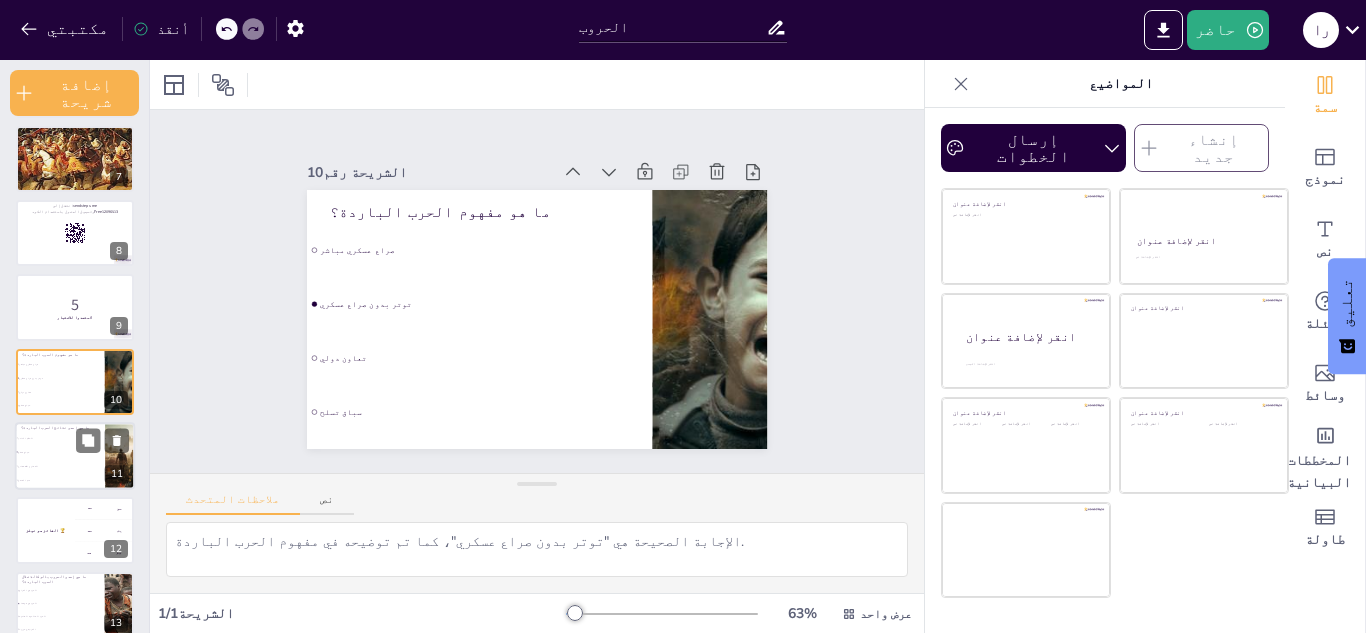 click on "عدم التدخل" at bounding box center (60, 481) 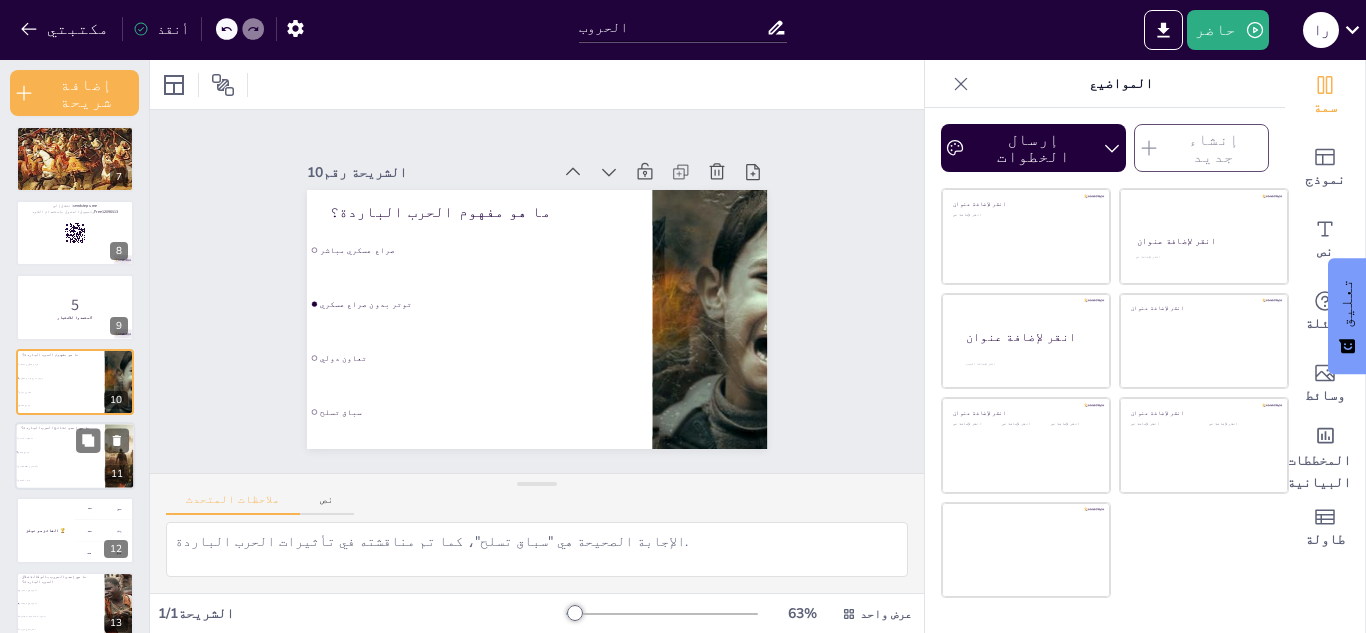 scroll, scrollTop: 527, scrollLeft: 0, axis: vertical 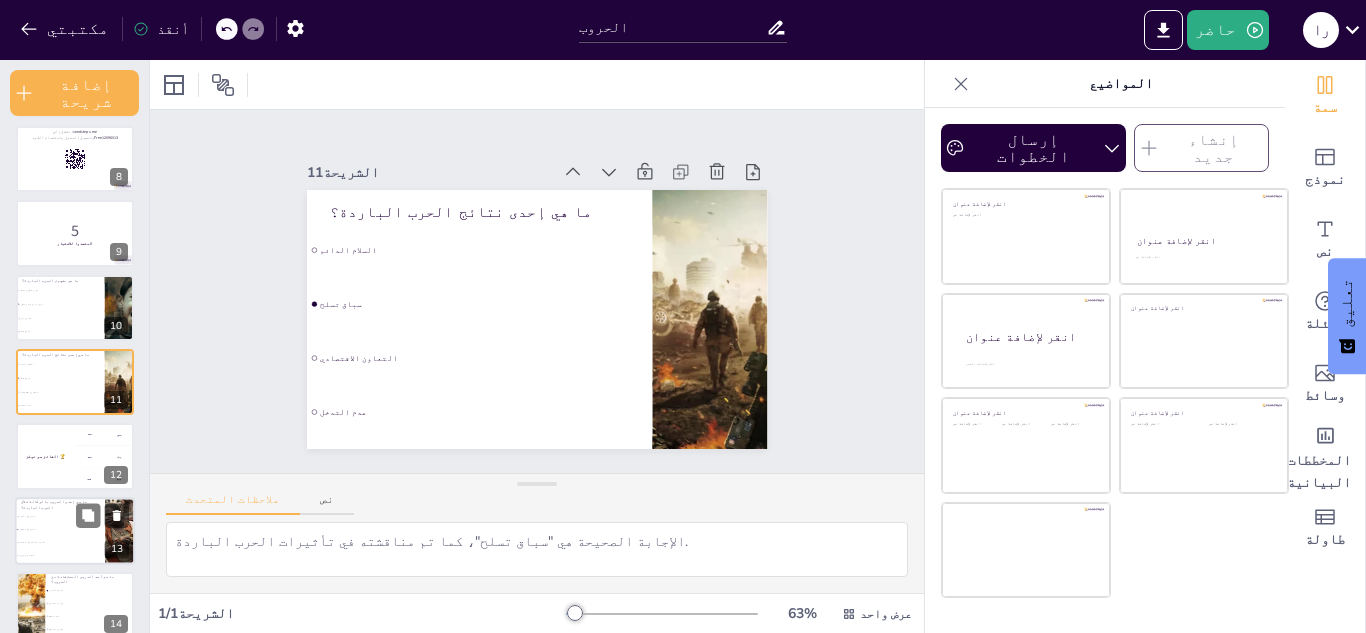 click on "الحرب في العراق" at bounding box center [60, 516] 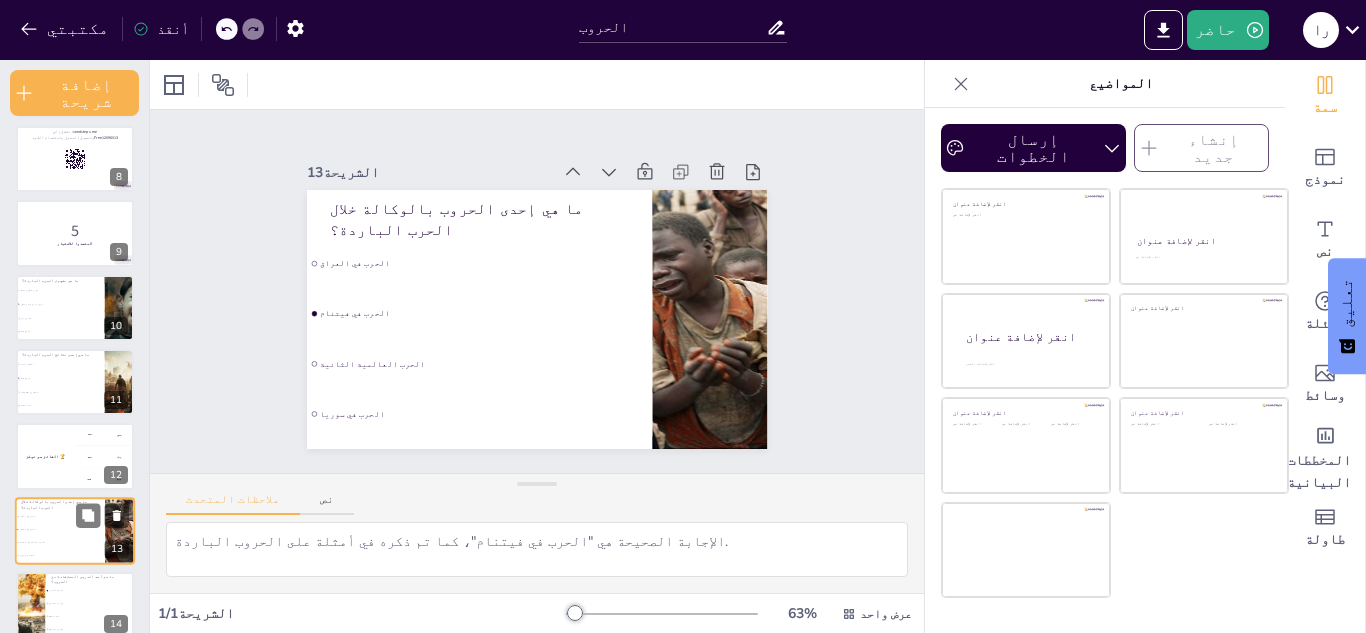 scroll, scrollTop: 676, scrollLeft: 0, axis: vertical 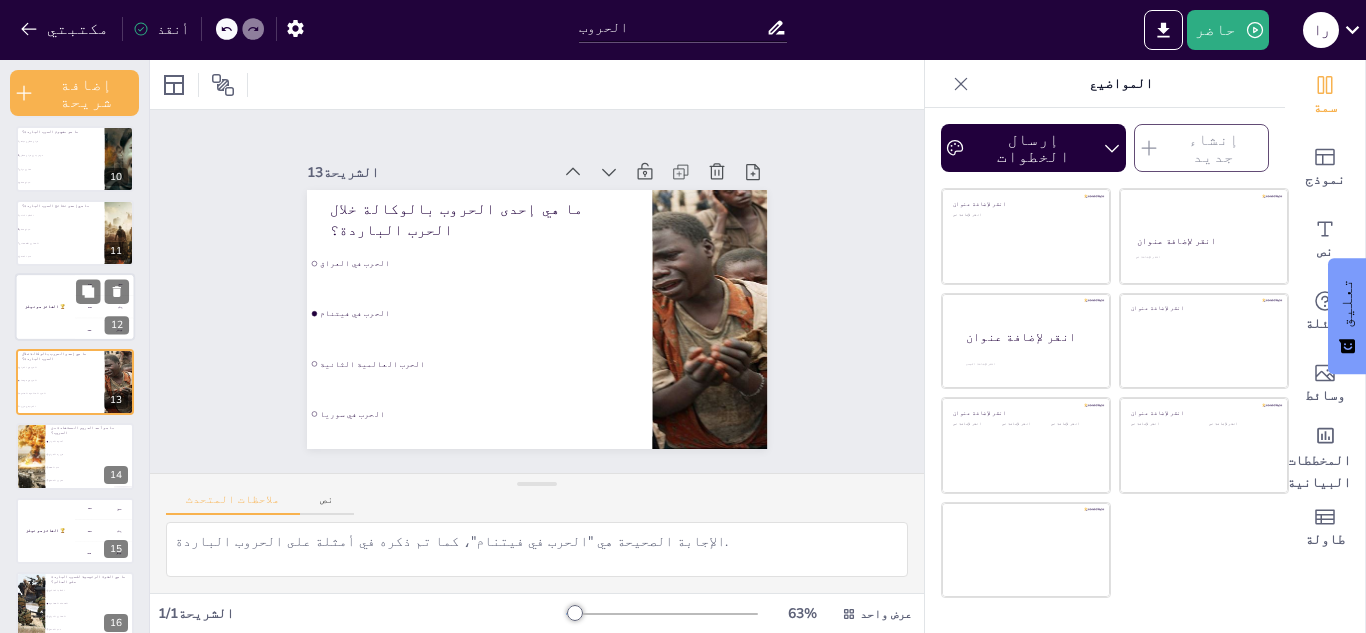click on "الفائز هو    [NAME] 🏆" at bounding box center [45, 308] 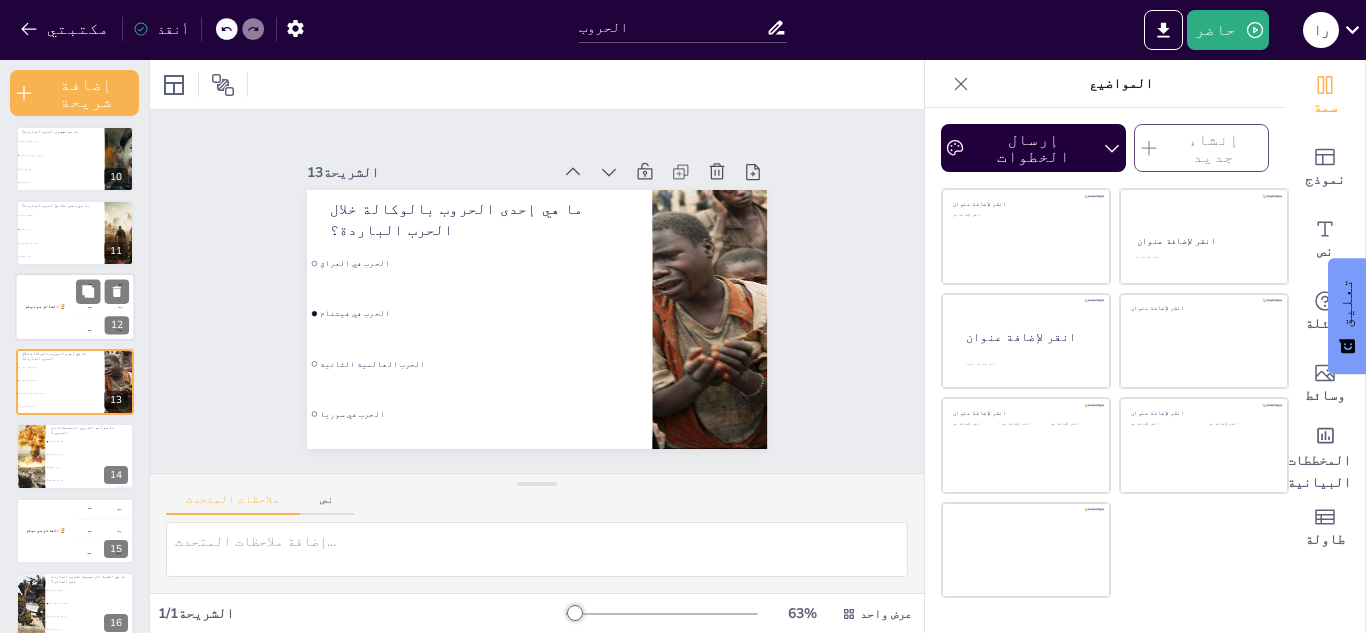 scroll, scrollTop: 602, scrollLeft: 0, axis: vertical 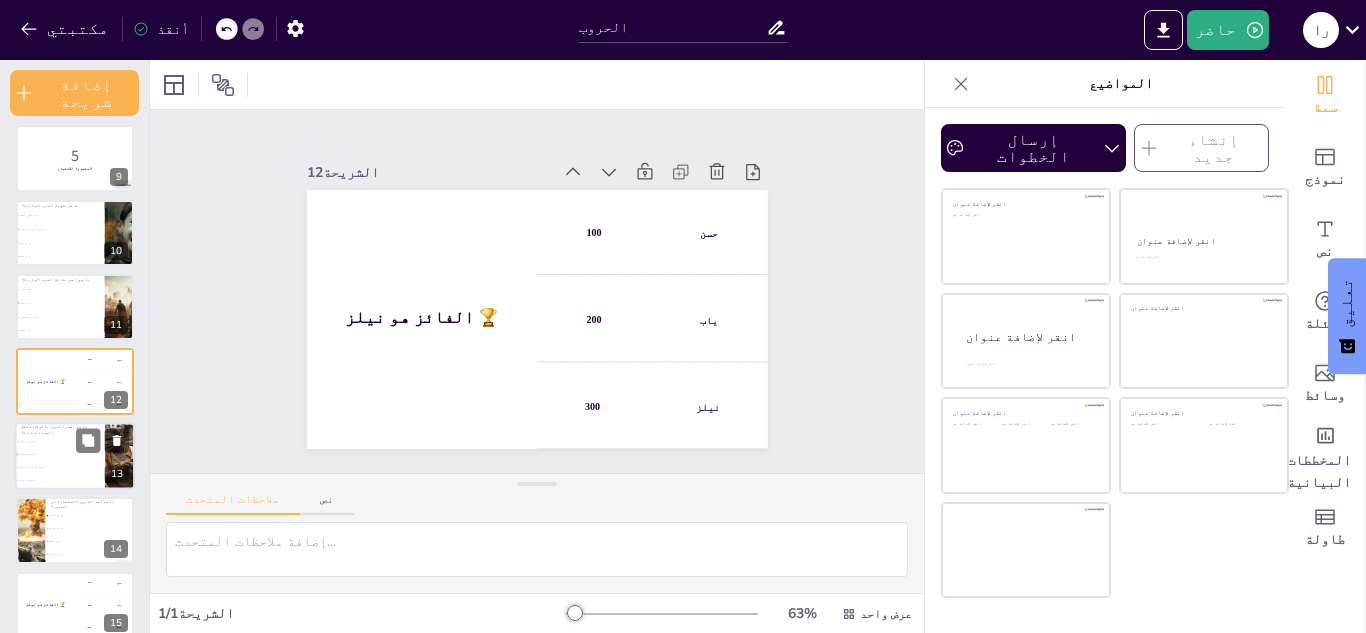 click on "الحرب في العراق" at bounding box center [60, 441] 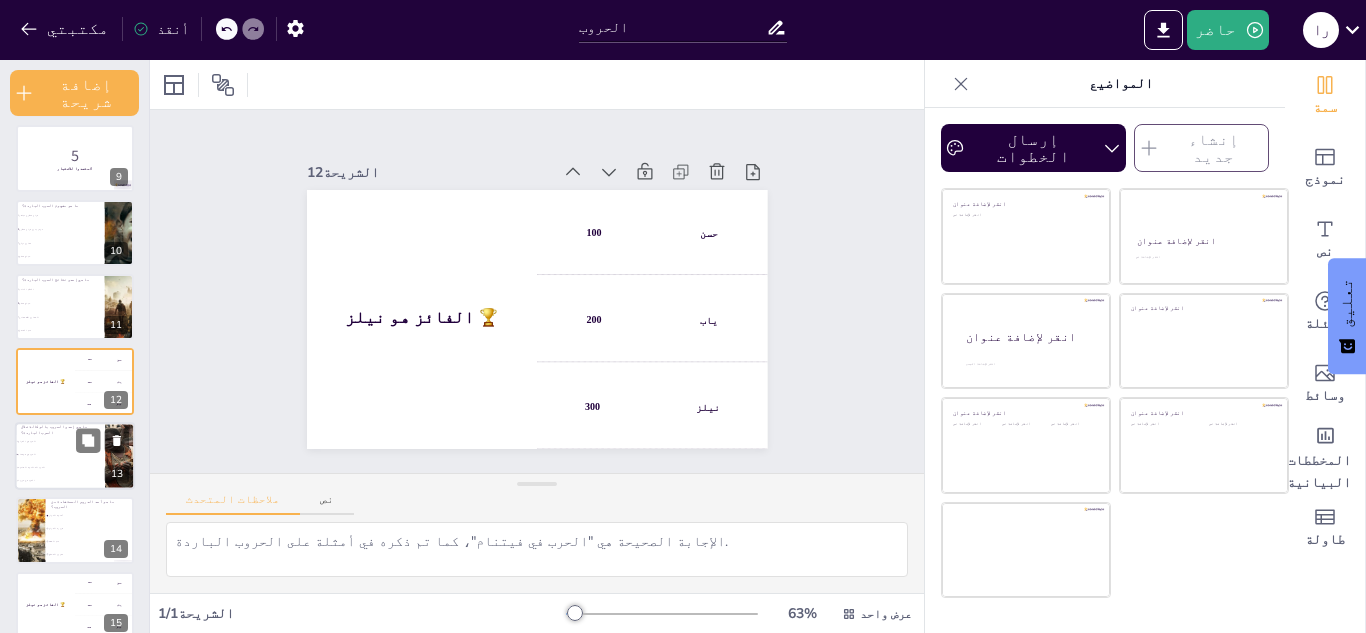 scroll, scrollTop: 676, scrollLeft: 0, axis: vertical 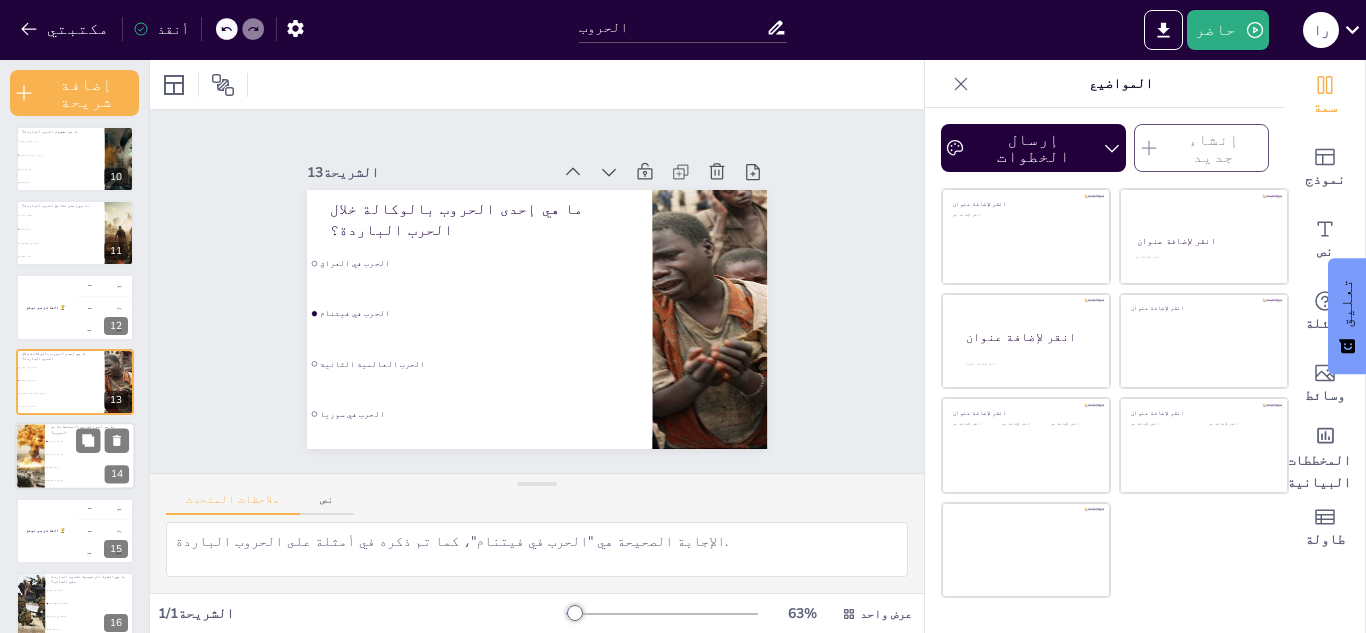 click on "عدم الثقة" at bounding box center (91, 468) 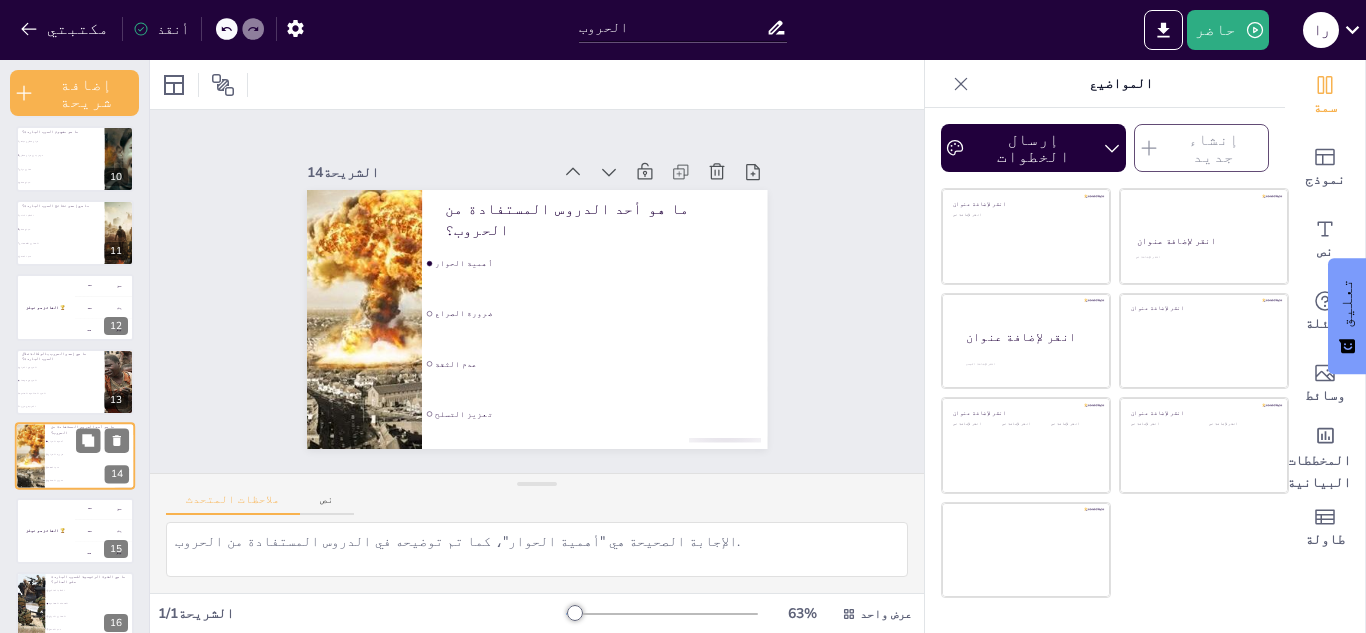 scroll, scrollTop: 751, scrollLeft: 0, axis: vertical 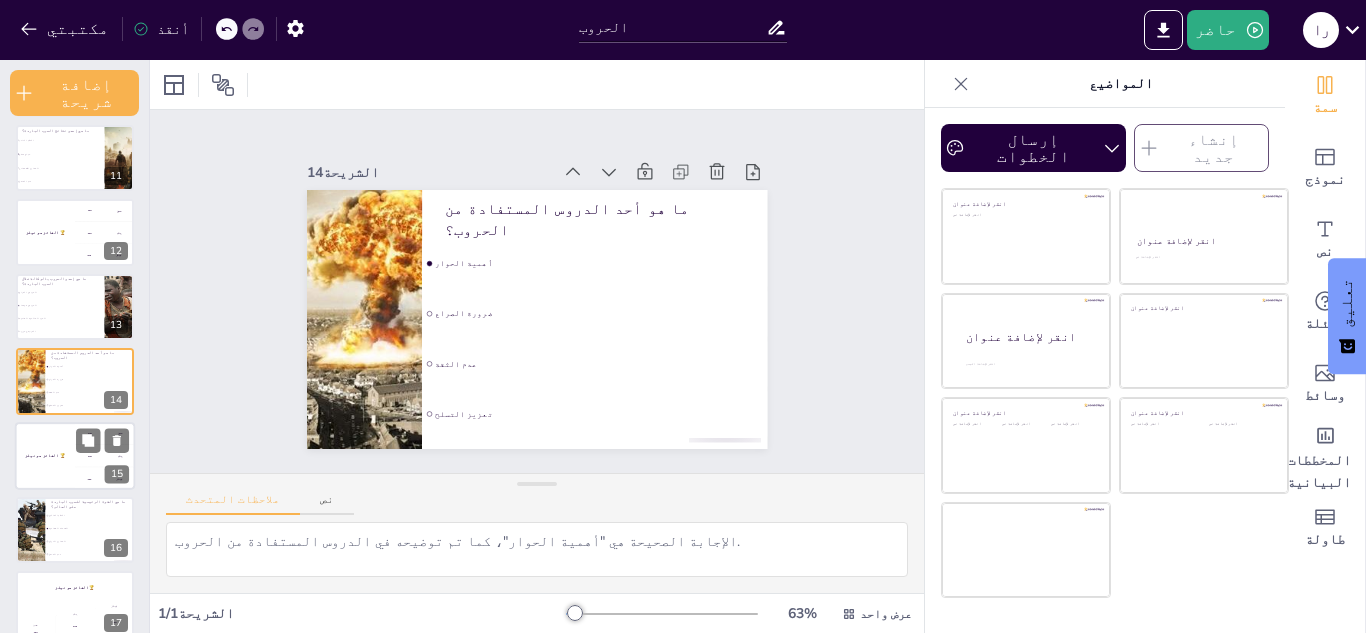 click on "الفائز هو    [NAME] 🏆" at bounding box center (45, 456) 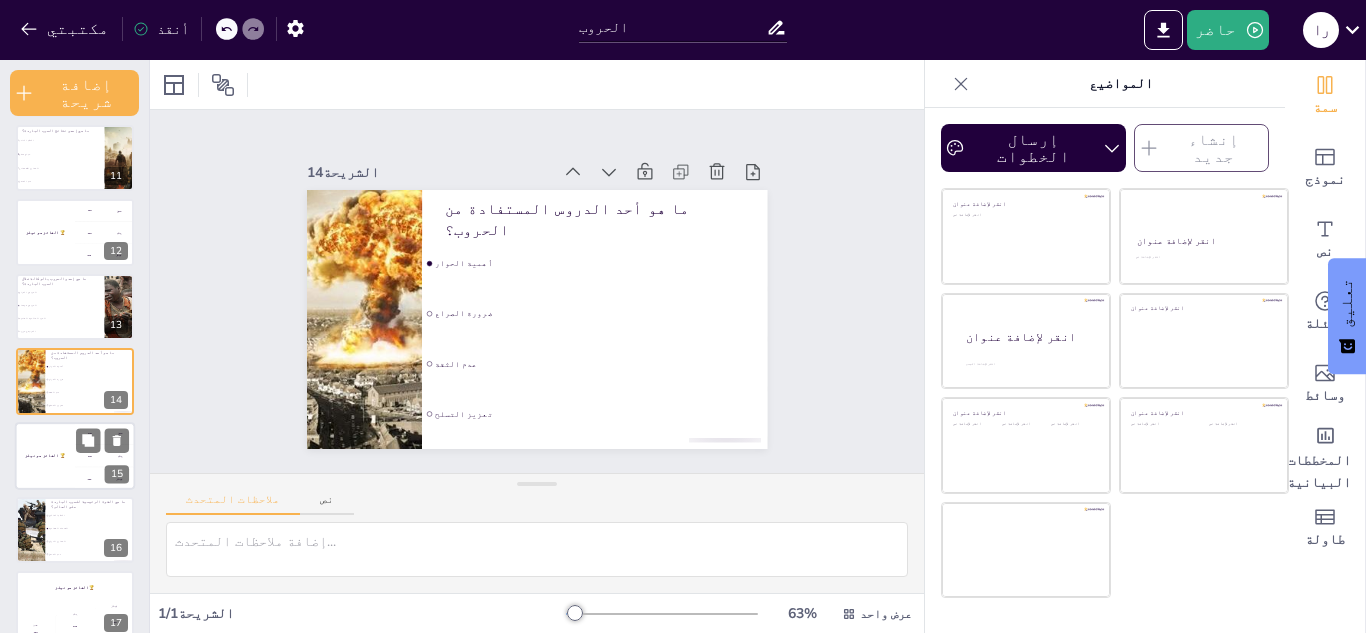 scroll, scrollTop: 757, scrollLeft: 0, axis: vertical 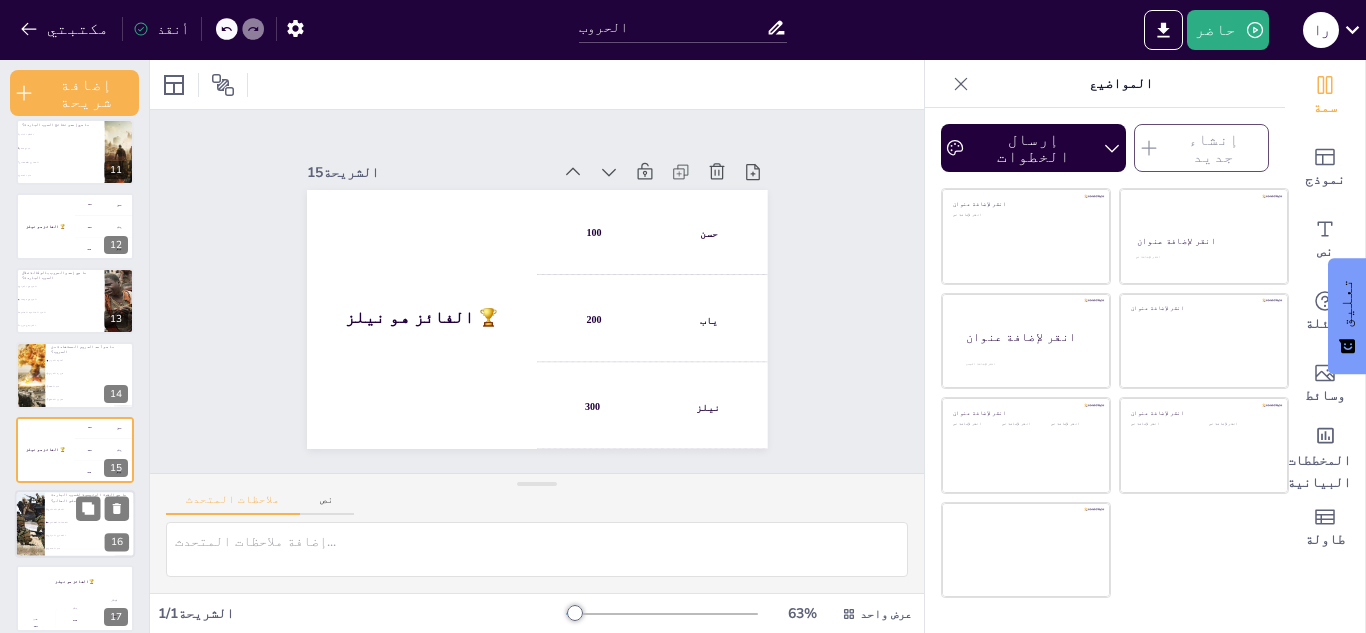 click on "التعاون الدولي" at bounding box center [57, 535] 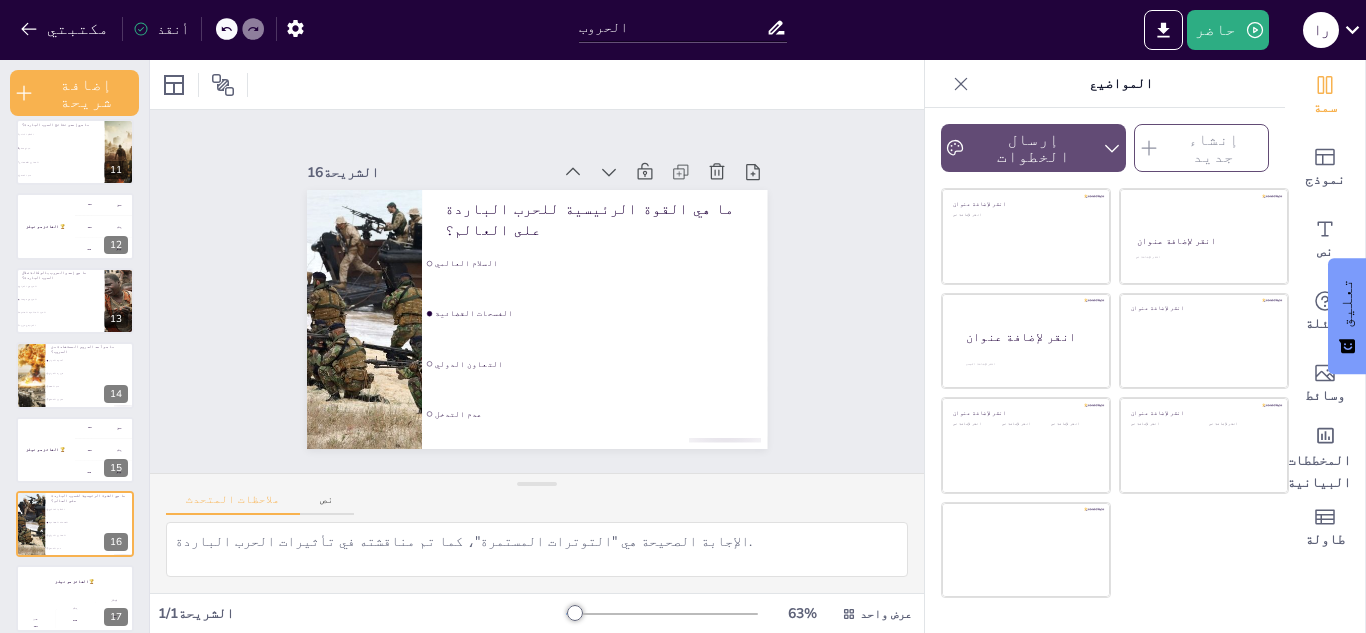 click on "إرسال الخطوات" at bounding box center [1033, 148] 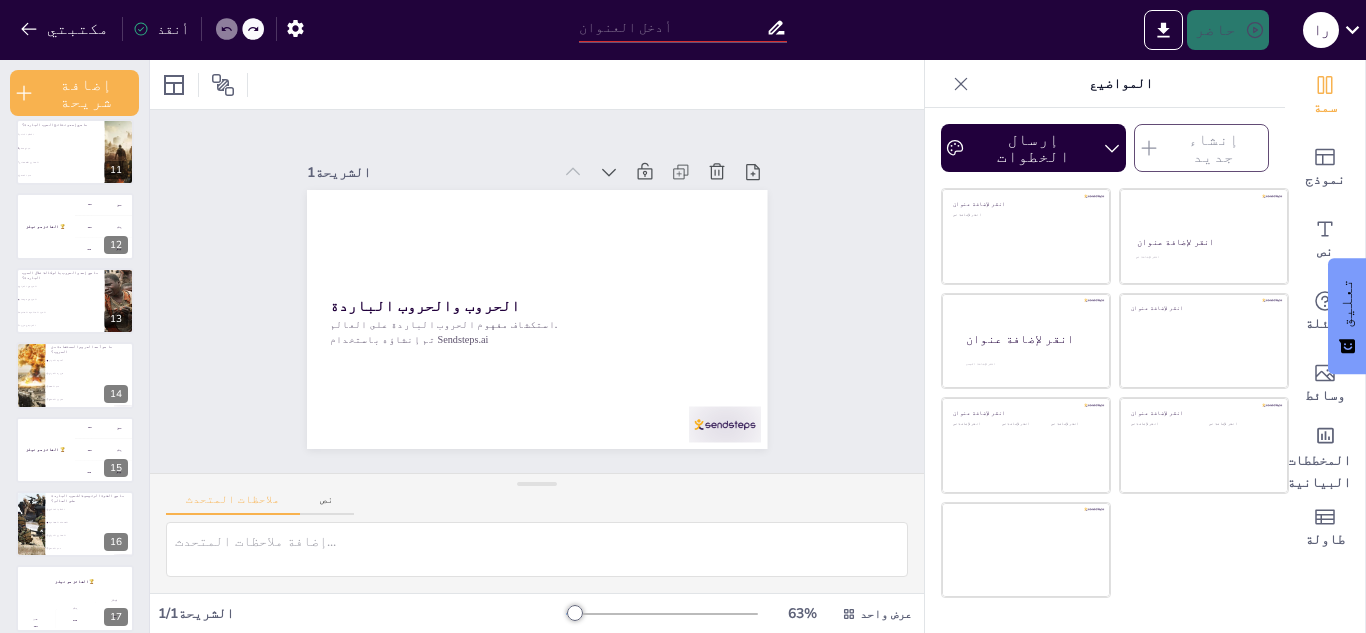 click on "إرسال الخطوات" at bounding box center [1033, 148] 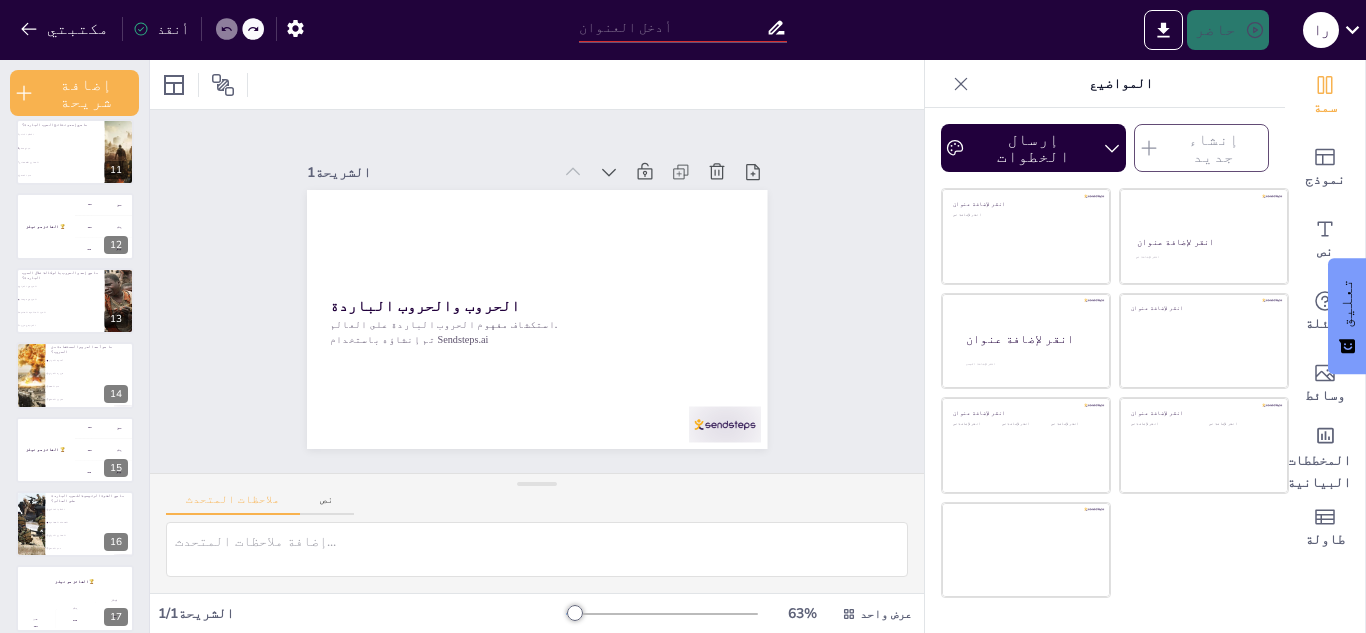 click 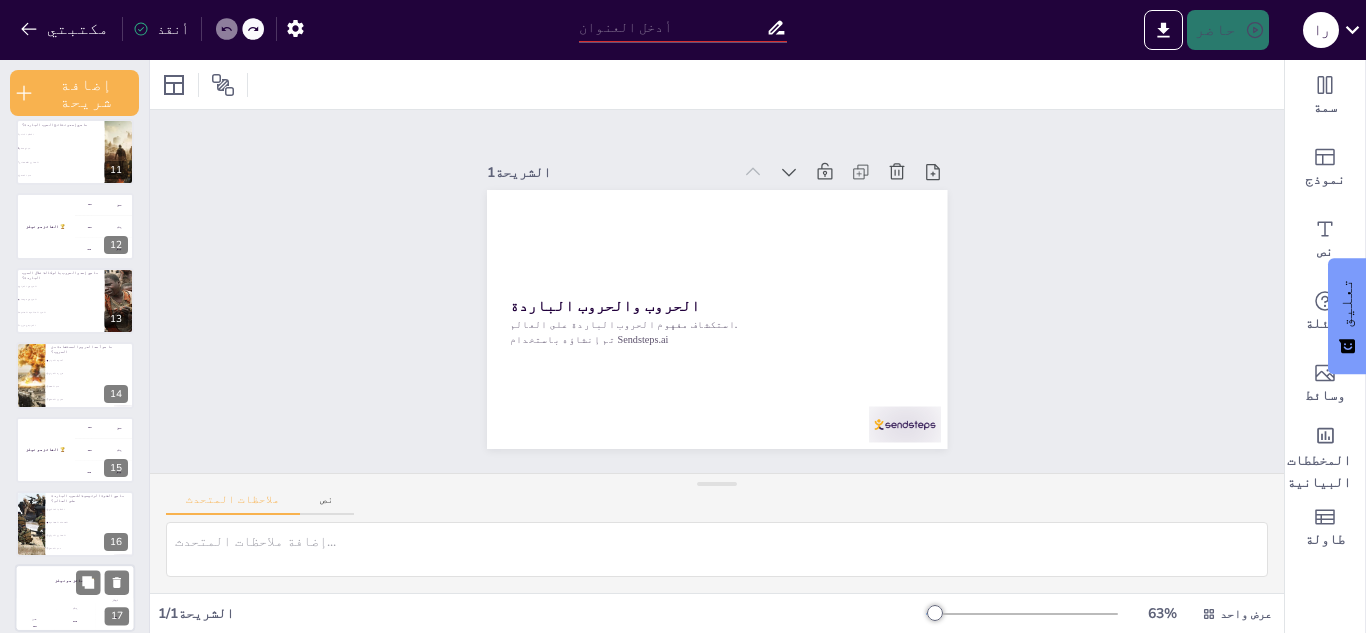 click on "الفائز هو    [NAME] 🏆" at bounding box center (75, 581) 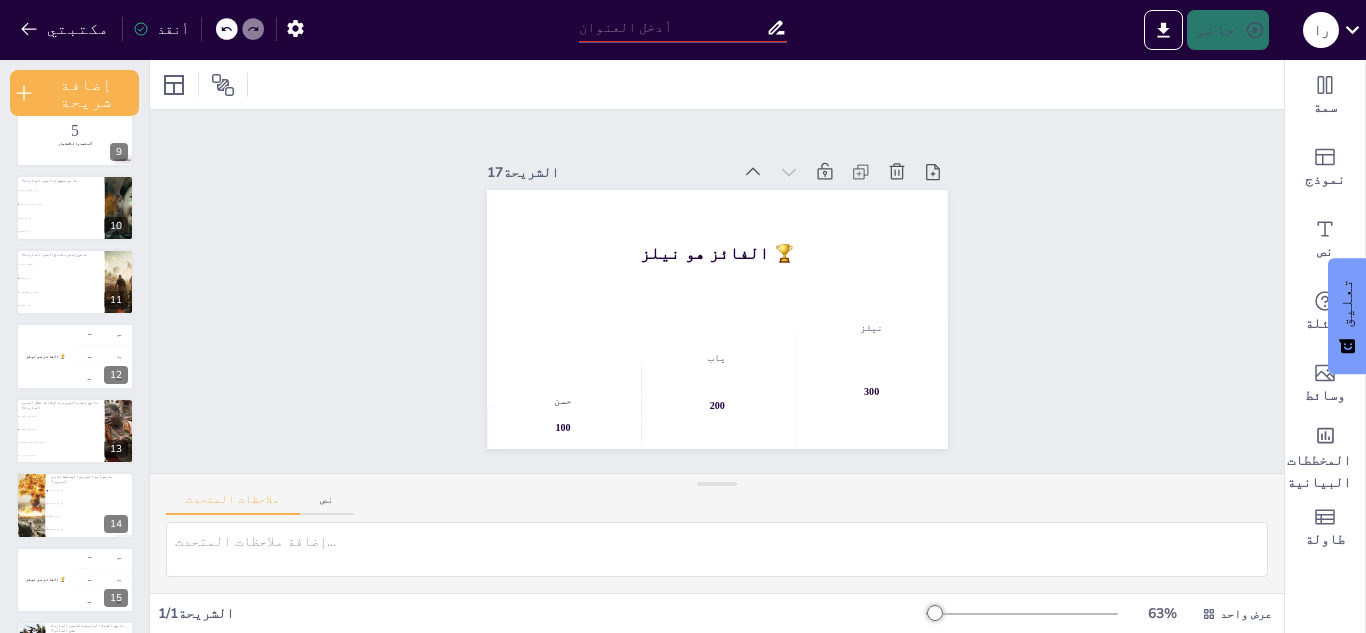 scroll, scrollTop: 593, scrollLeft: 0, axis: vertical 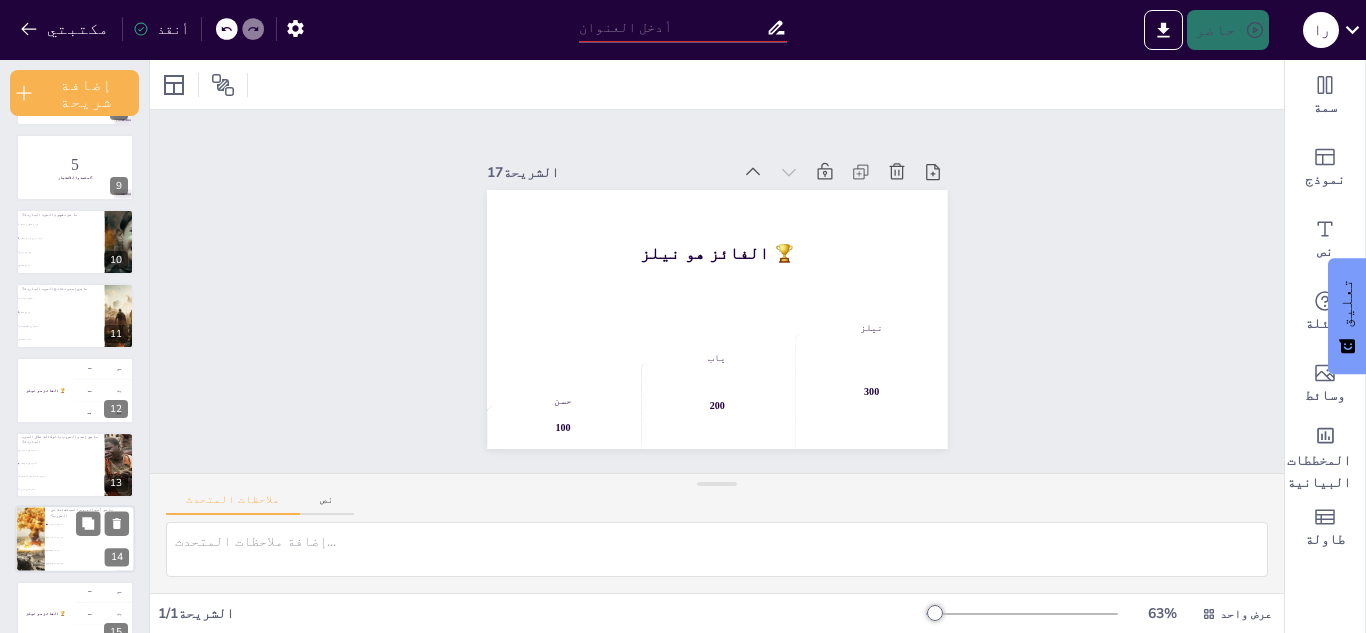 click at bounding box center (30, 539) 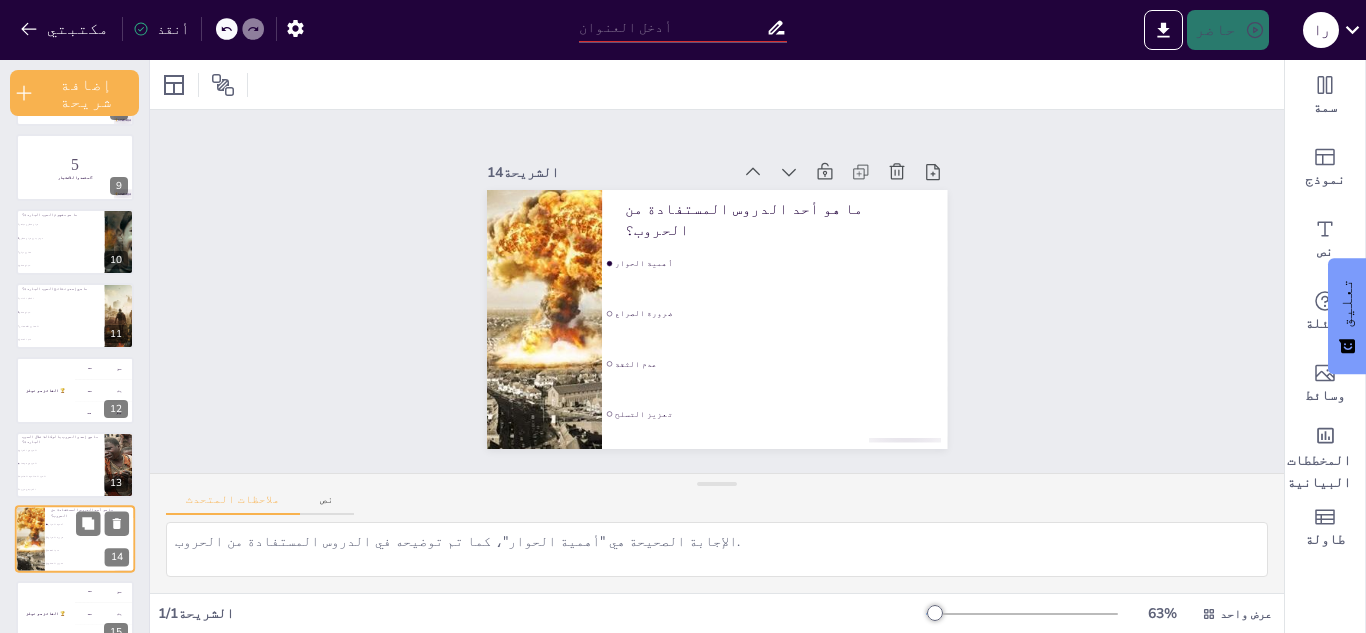scroll, scrollTop: 751, scrollLeft: 0, axis: vertical 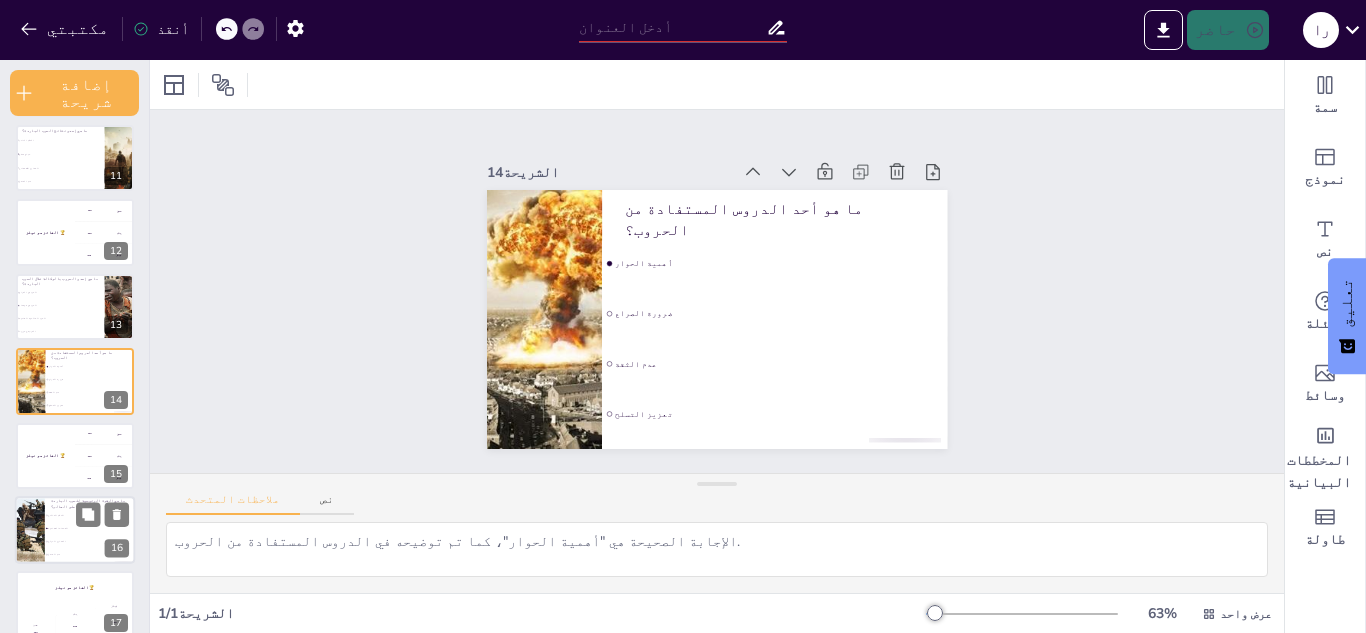 click at bounding box center [30, 530] 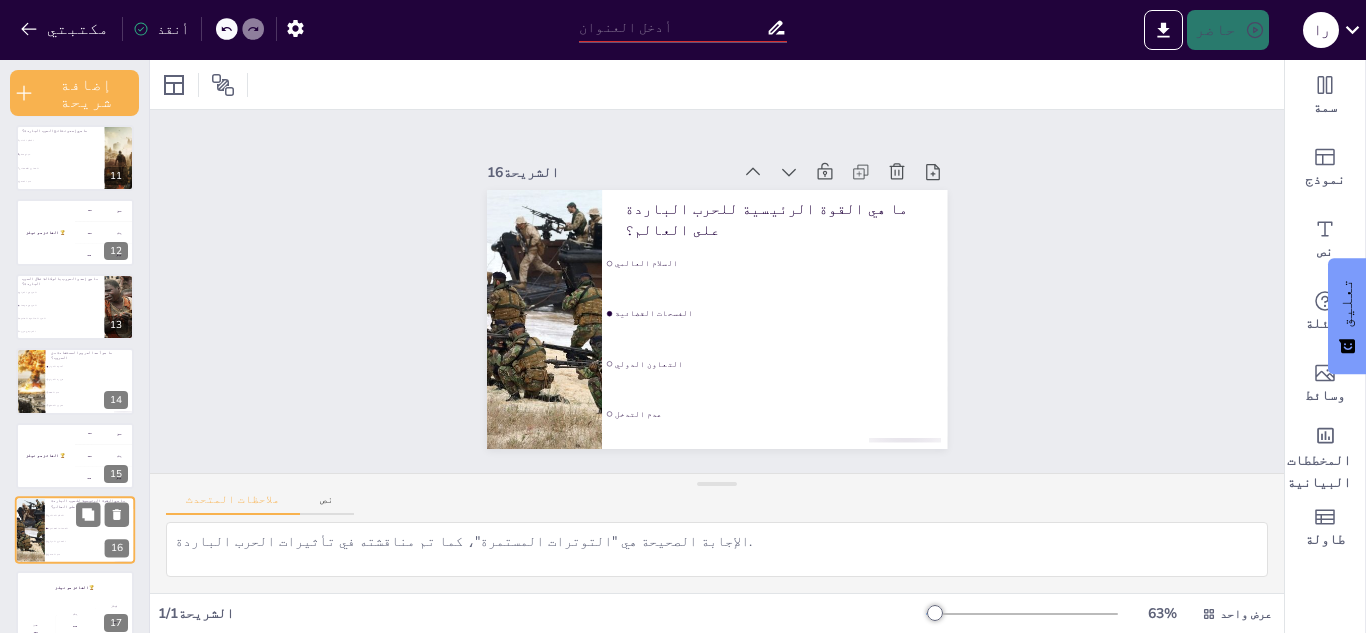 scroll, scrollTop: 757, scrollLeft: 0, axis: vertical 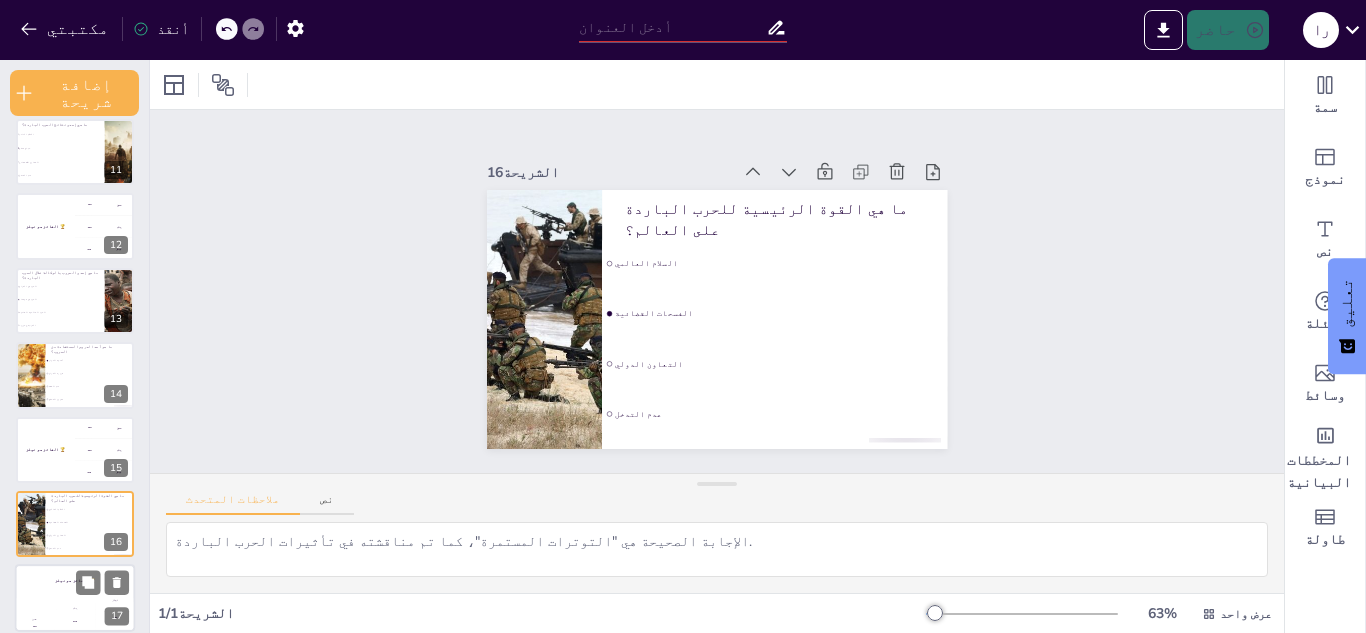 click on "الفائز هو    [NAME] 🏆" at bounding box center [75, 581] 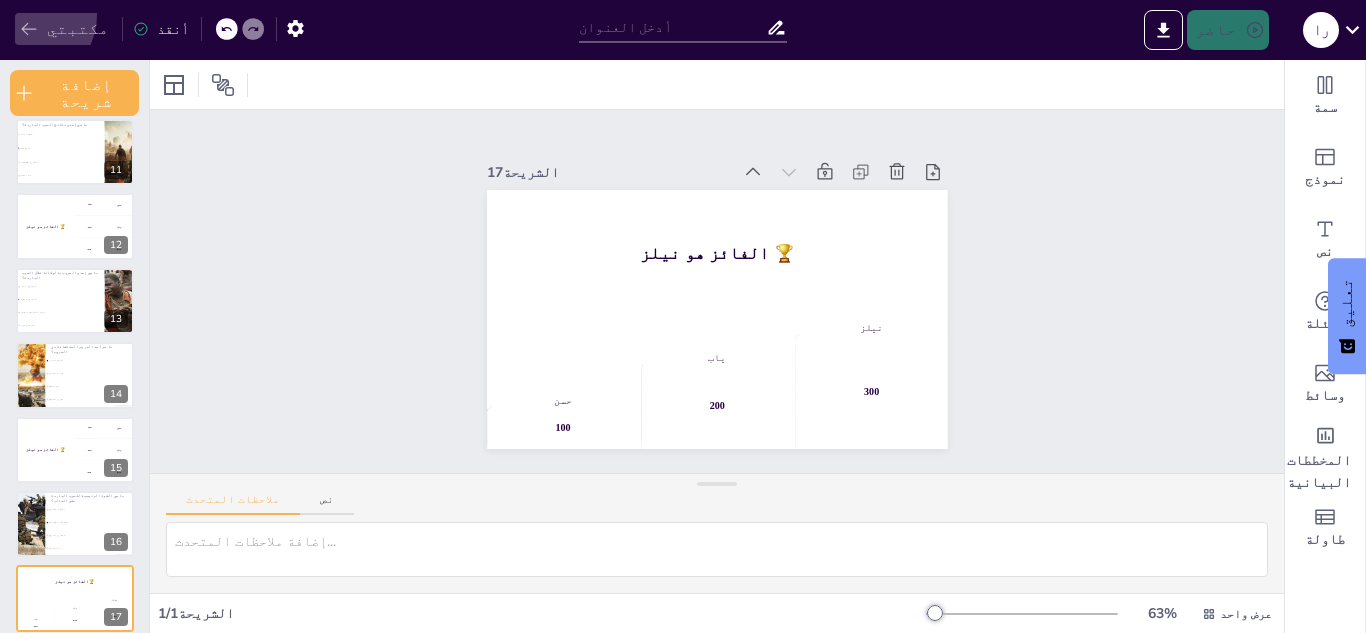 click on "مكتبتي" at bounding box center [66, 29] 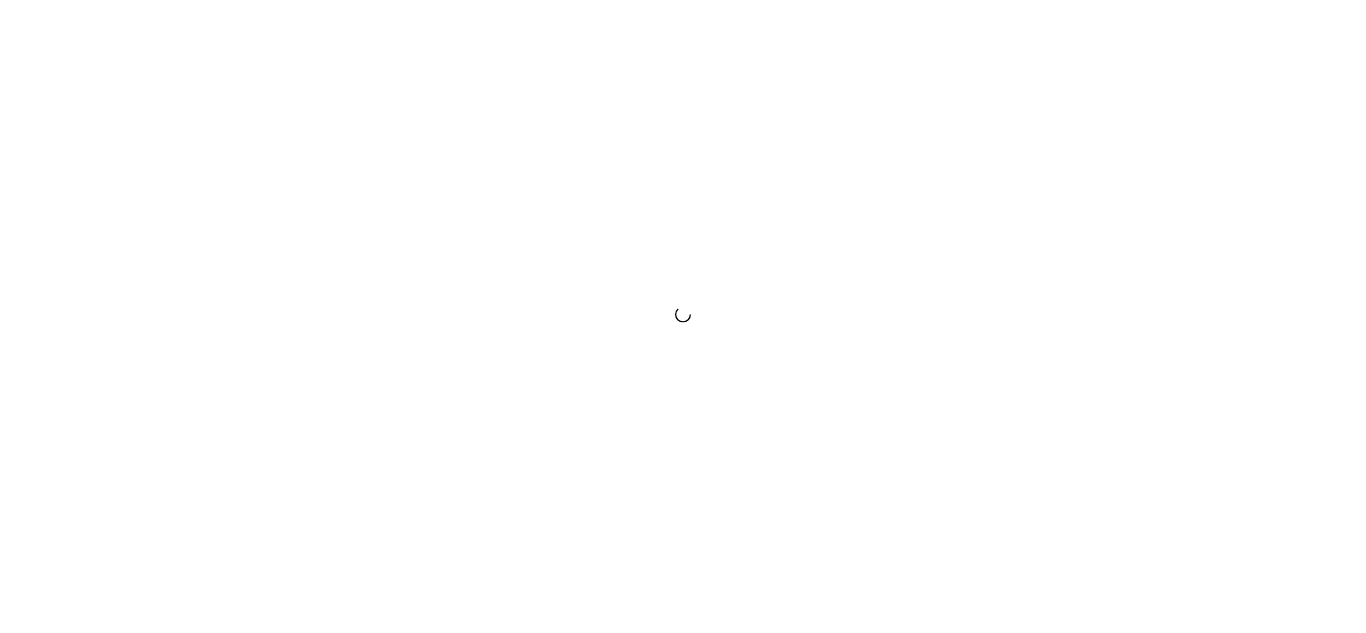scroll, scrollTop: 0, scrollLeft: 0, axis: both 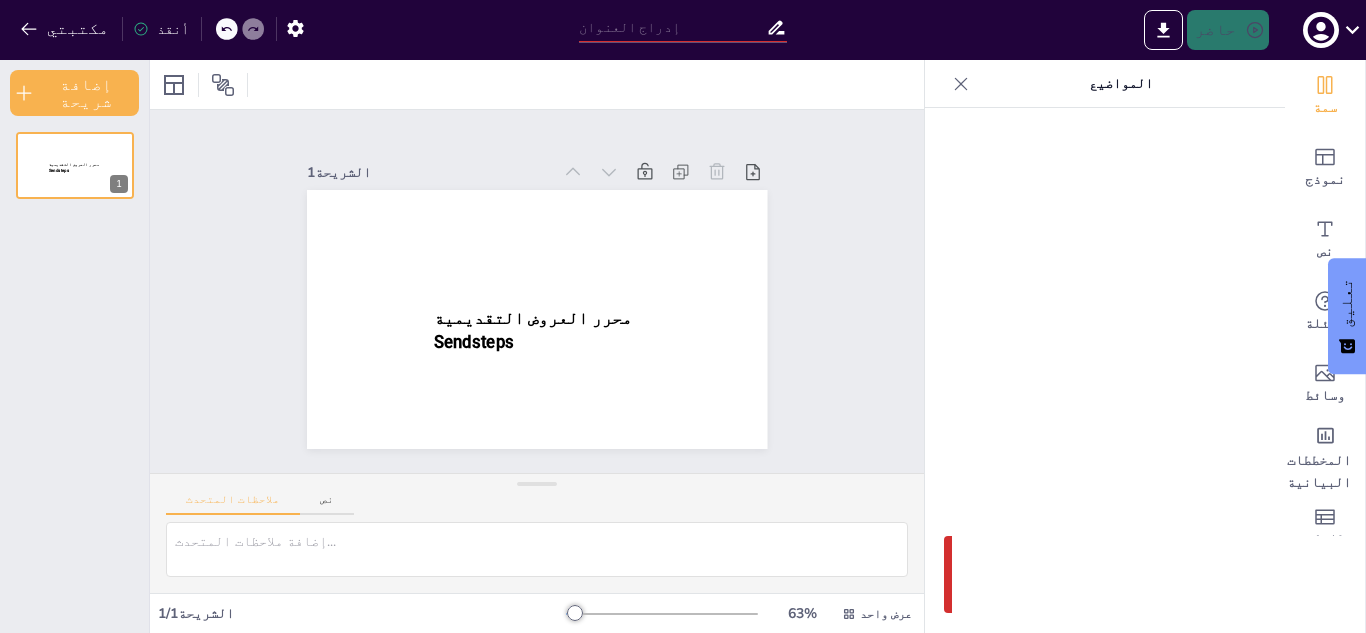 type on "الحروب" 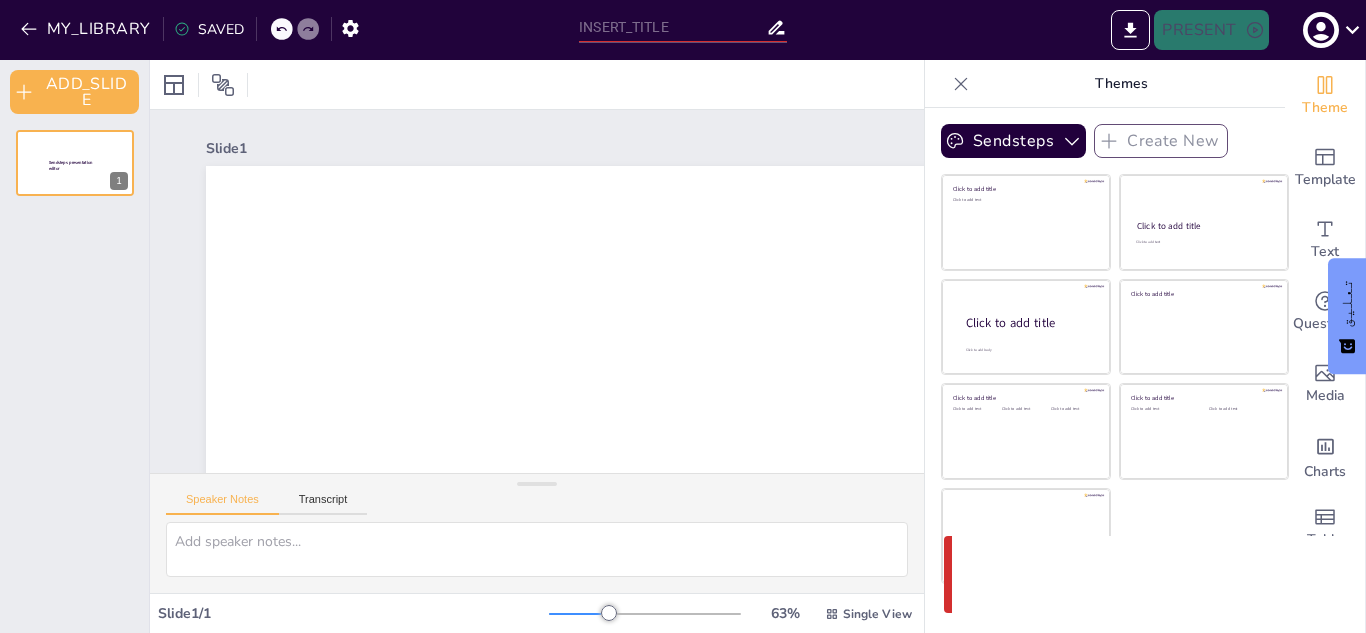 scroll, scrollTop: 0, scrollLeft: 0, axis: both 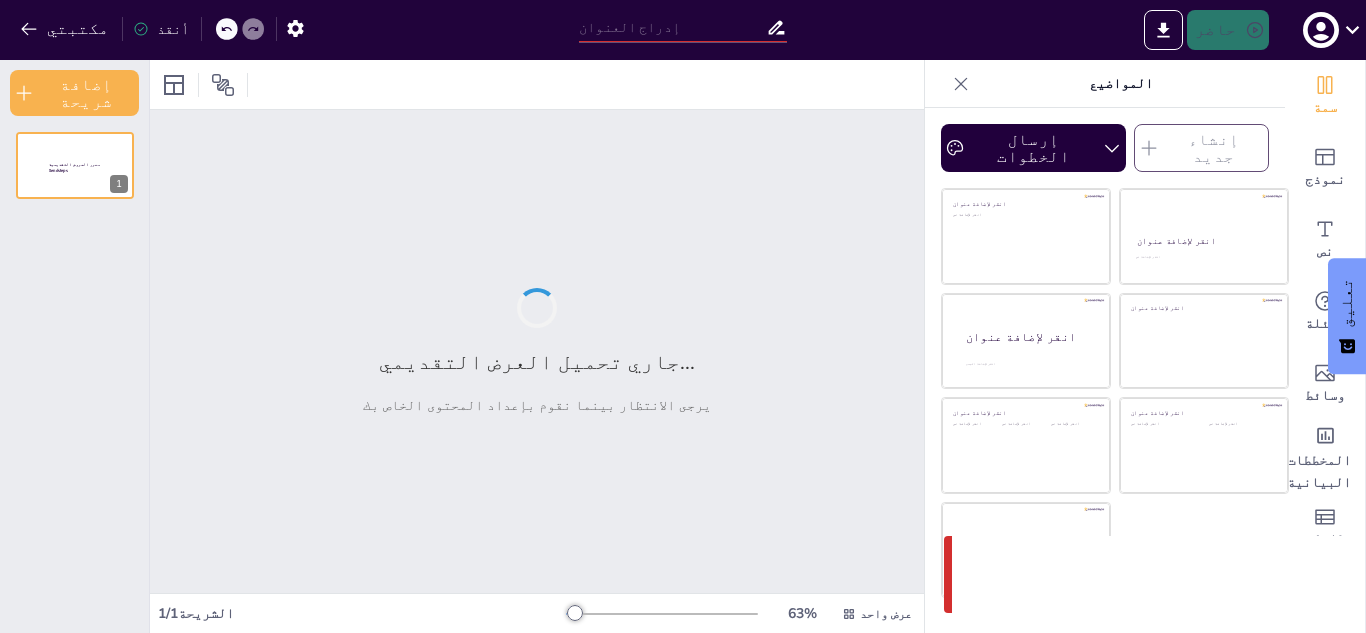 type on "الحروب" 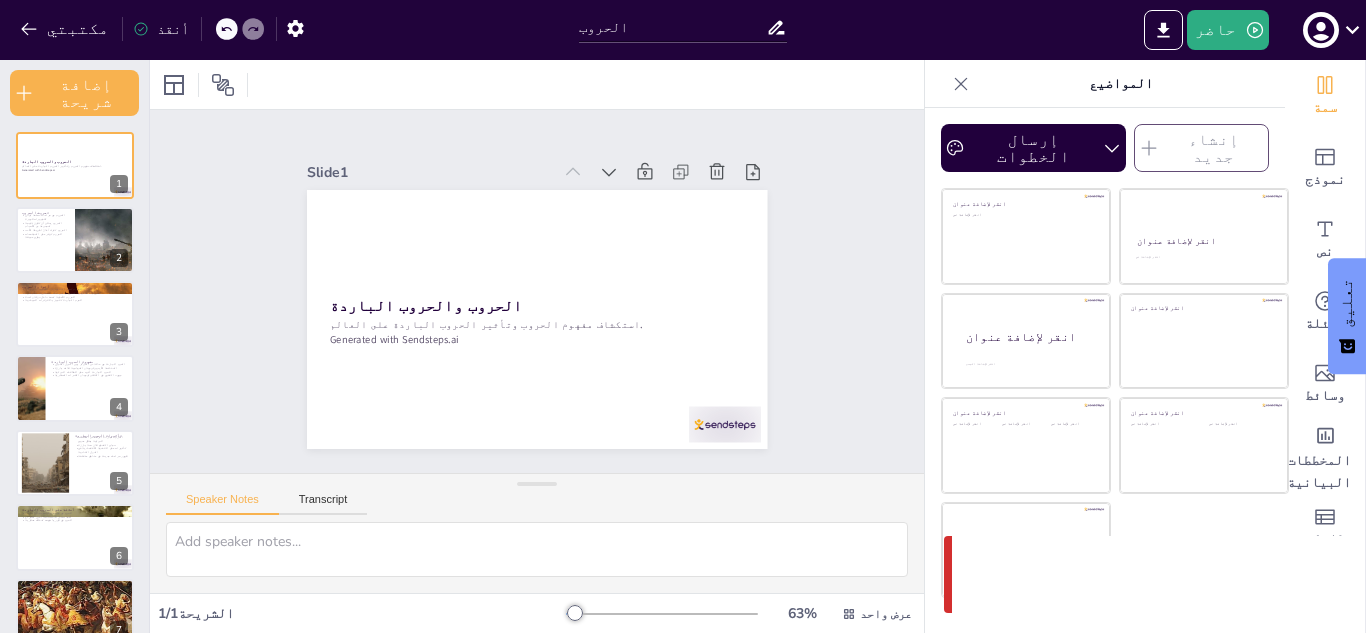 checkbox on "true" 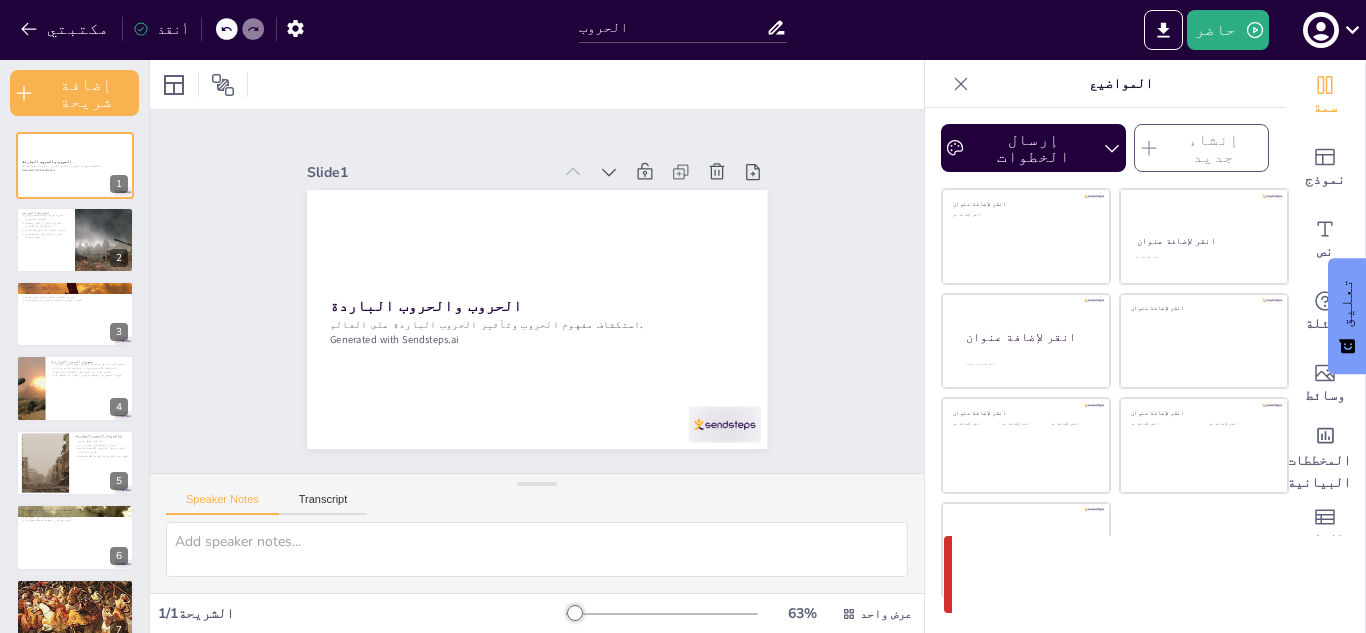 checkbox on "true" 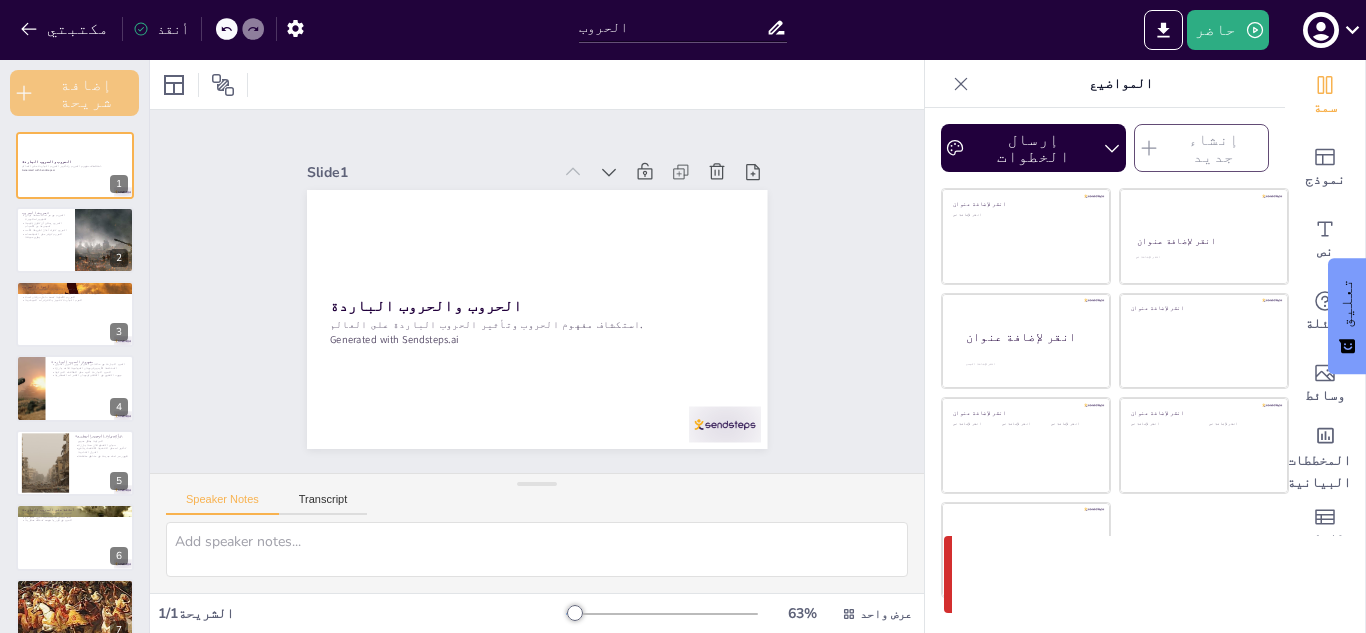checkbox on "true" 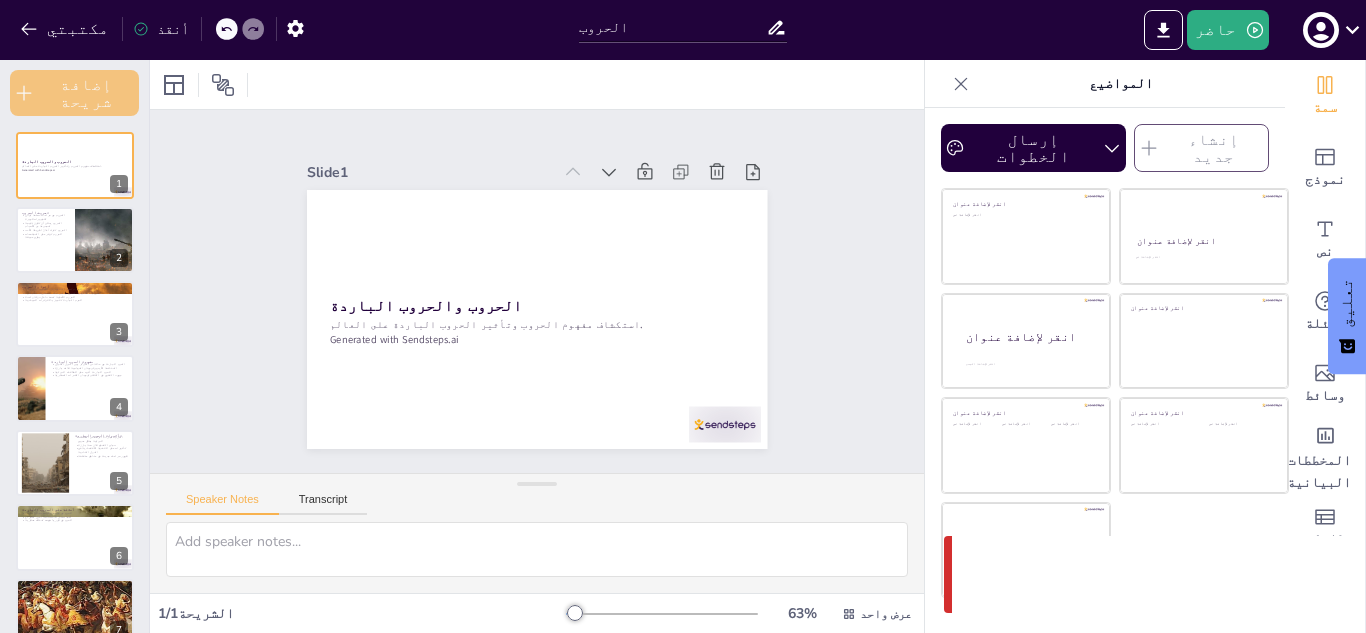 checkbox on "true" 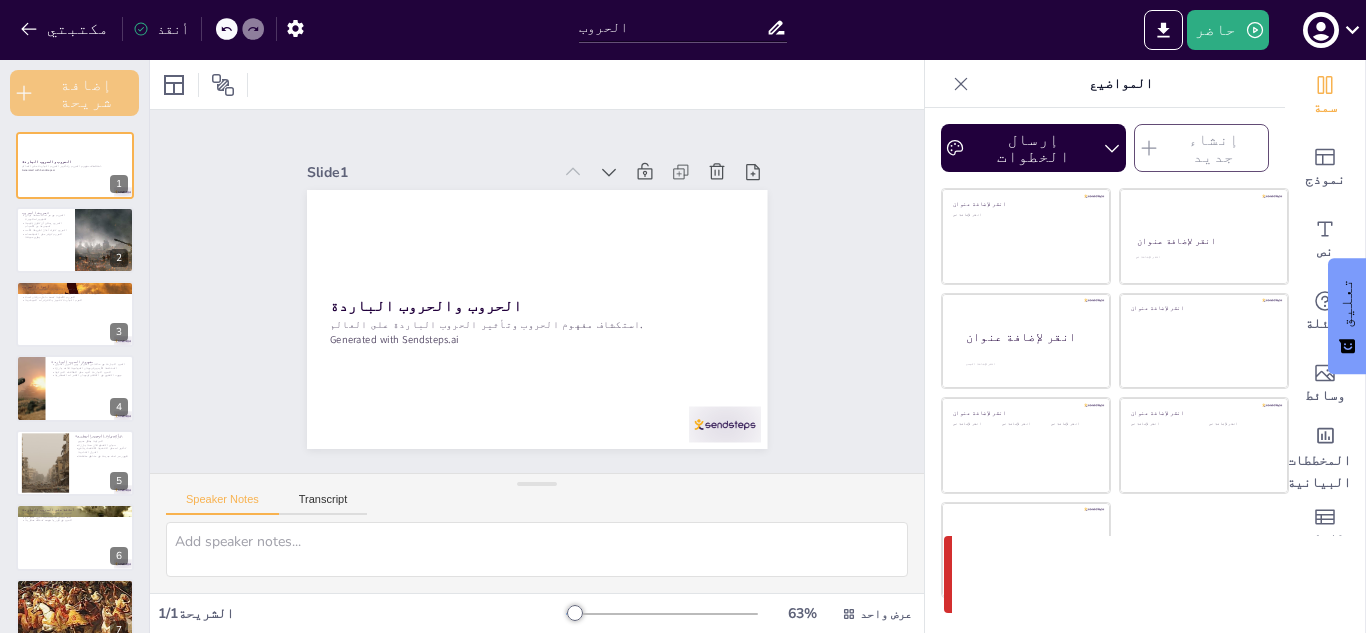 checkbox on "true" 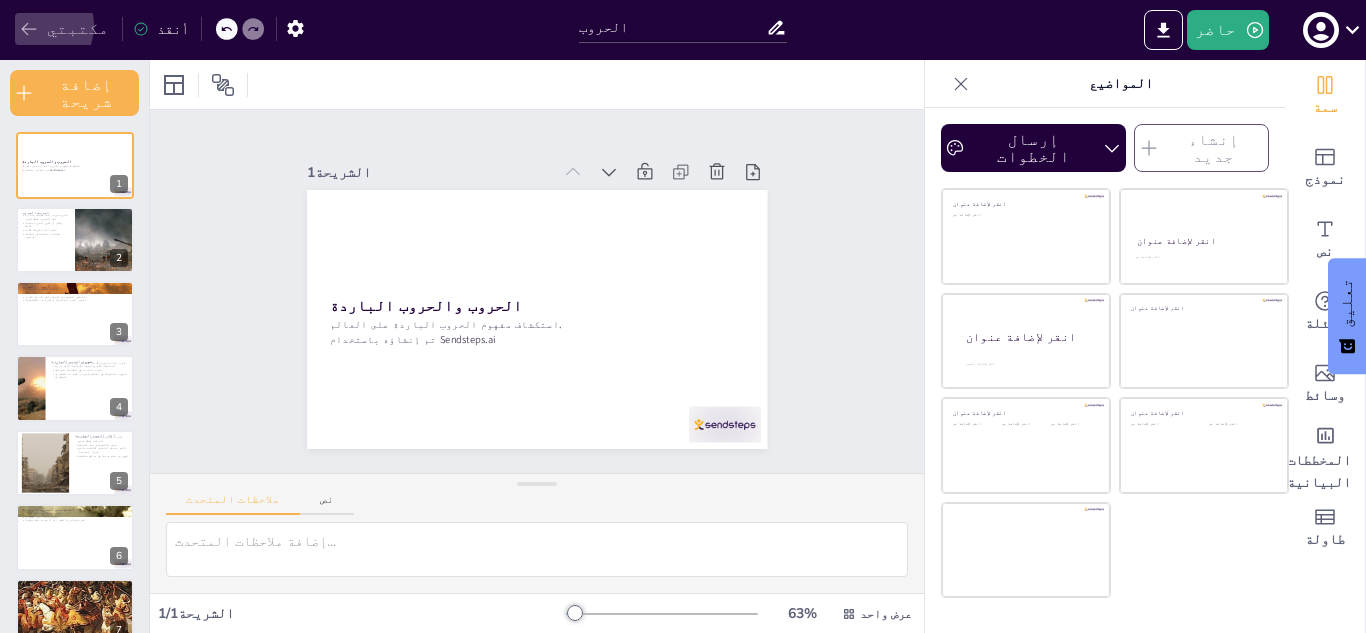 click 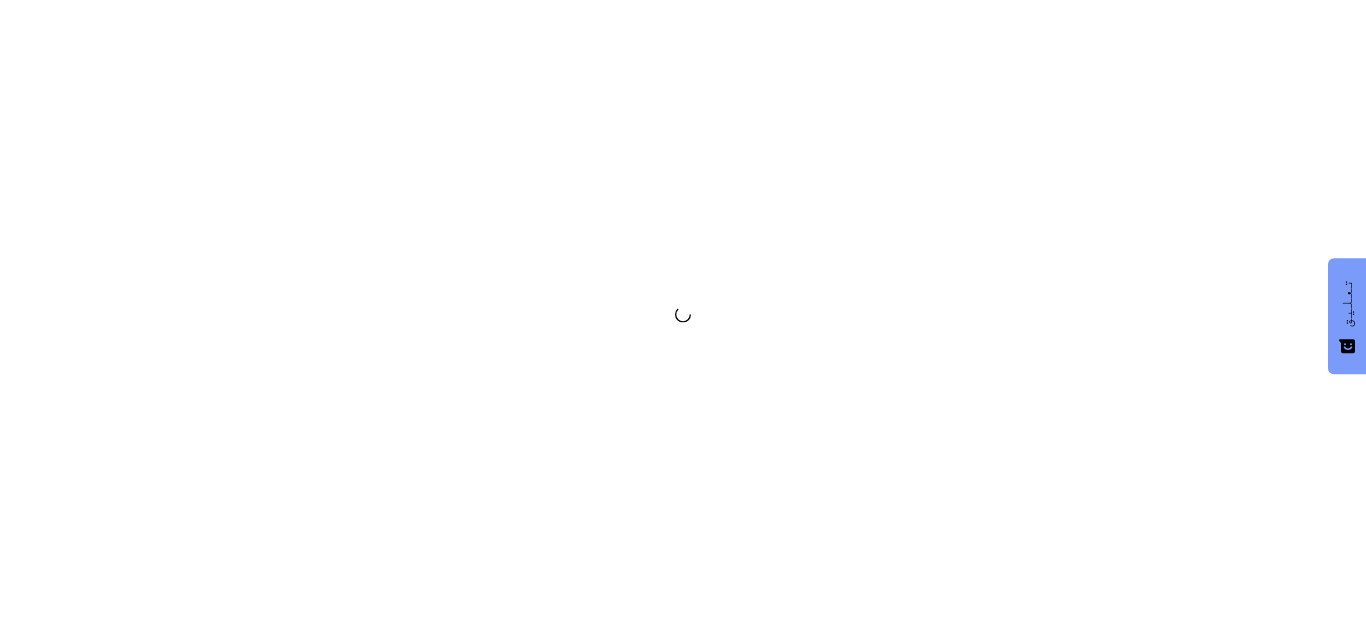 scroll, scrollTop: 0, scrollLeft: 0, axis: both 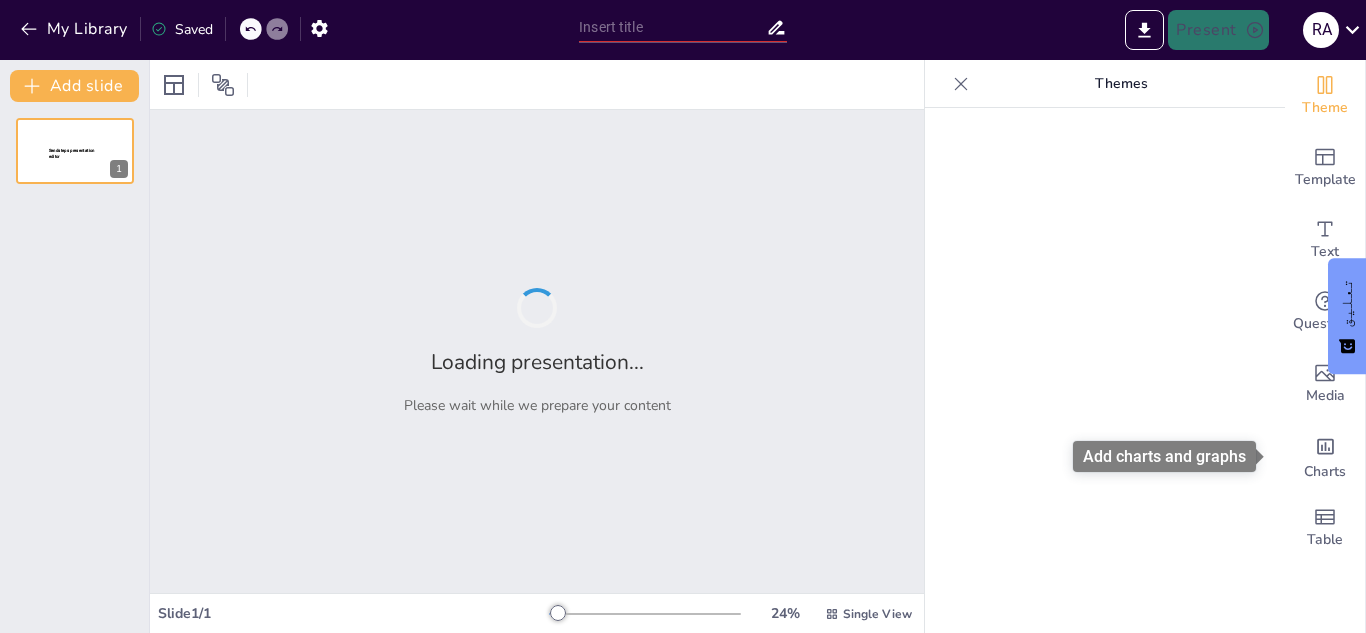 type on "New Sendsteps" 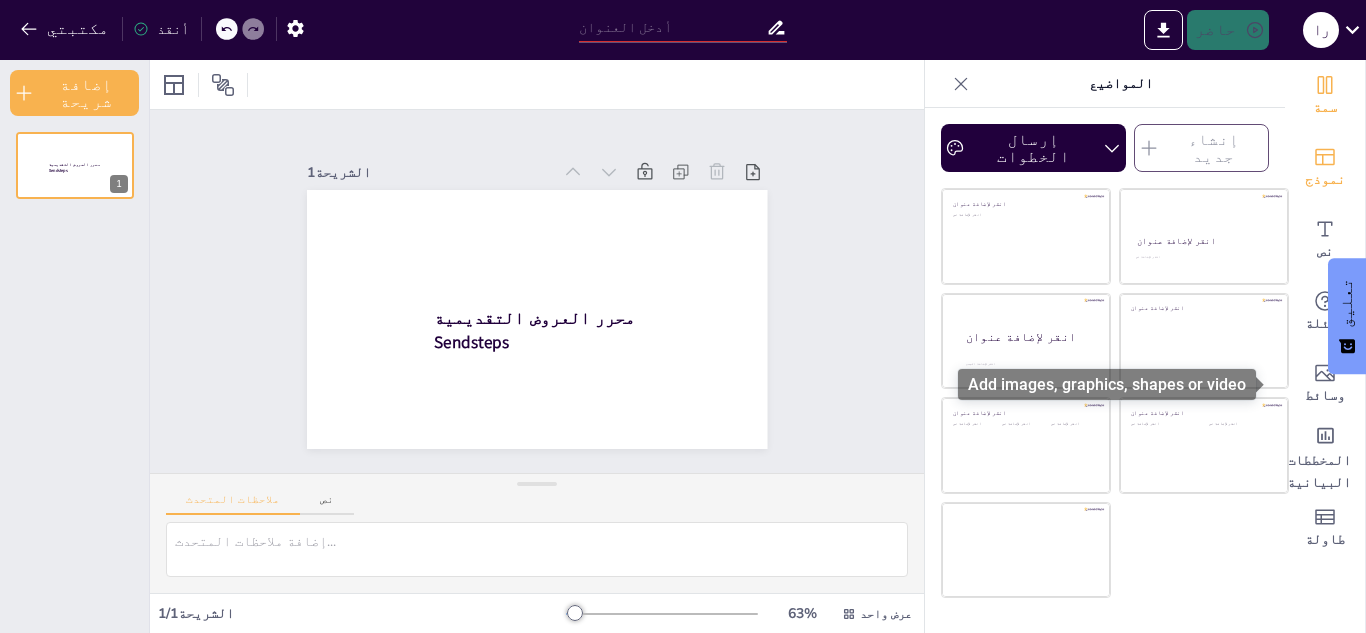 type on "New Sendsteps" 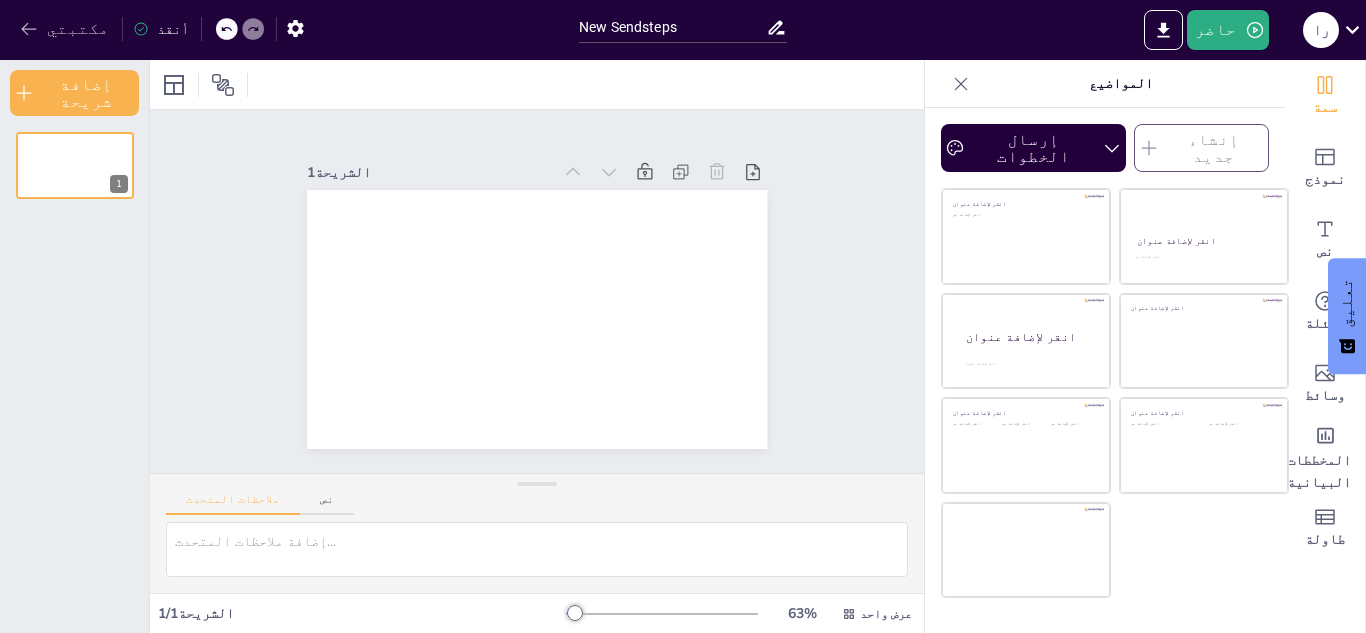 click on "مكتبتي" at bounding box center [66, 29] 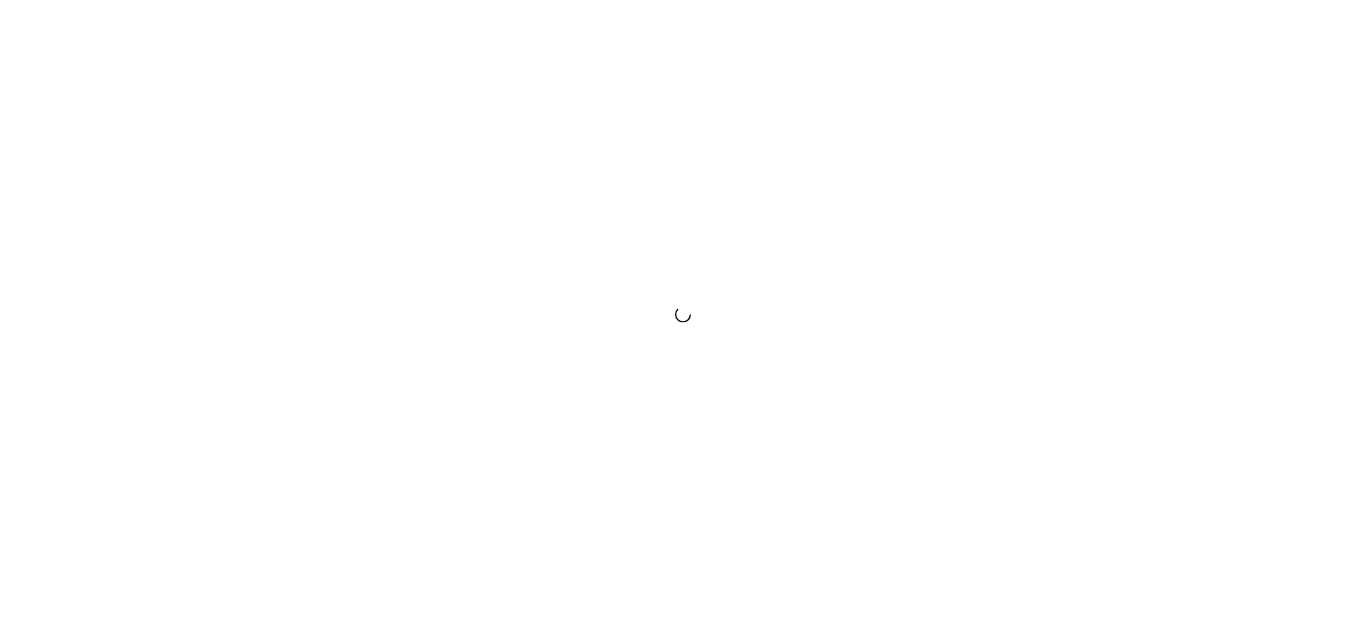 scroll, scrollTop: 0, scrollLeft: 0, axis: both 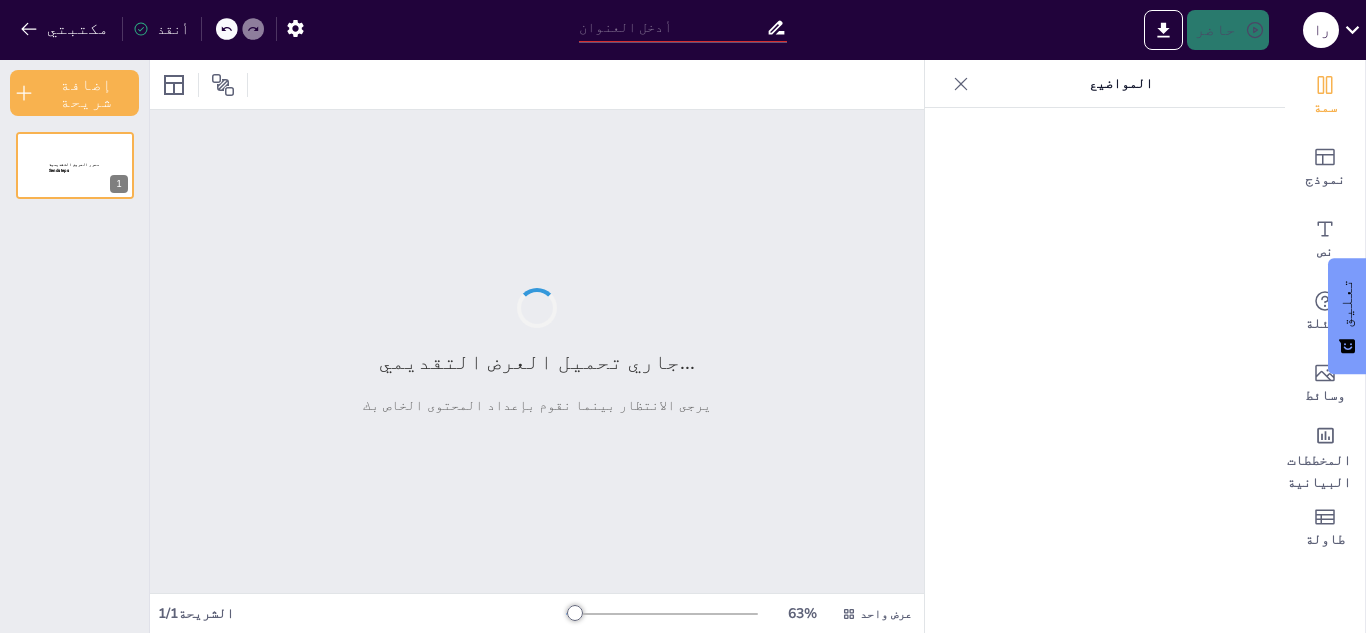 type on "أساسيات الأمن السيبراني: حماية المعلومات في العصر الرقمي" 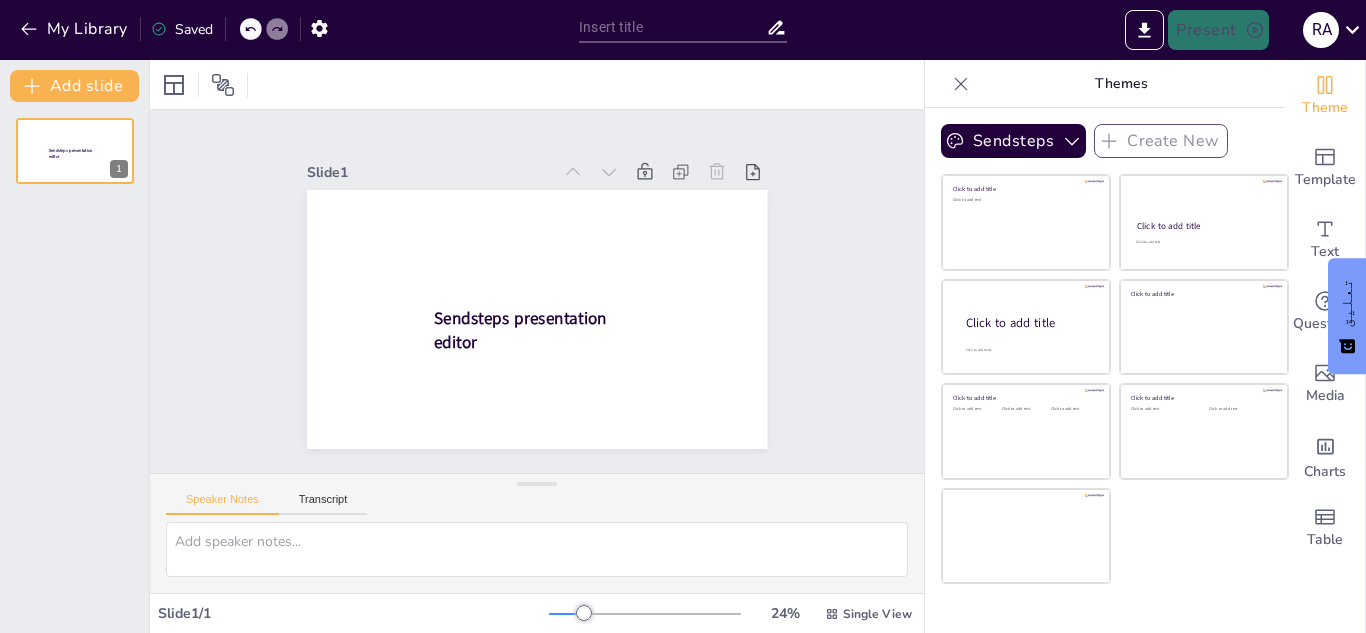 scroll, scrollTop: 0, scrollLeft: 0, axis: both 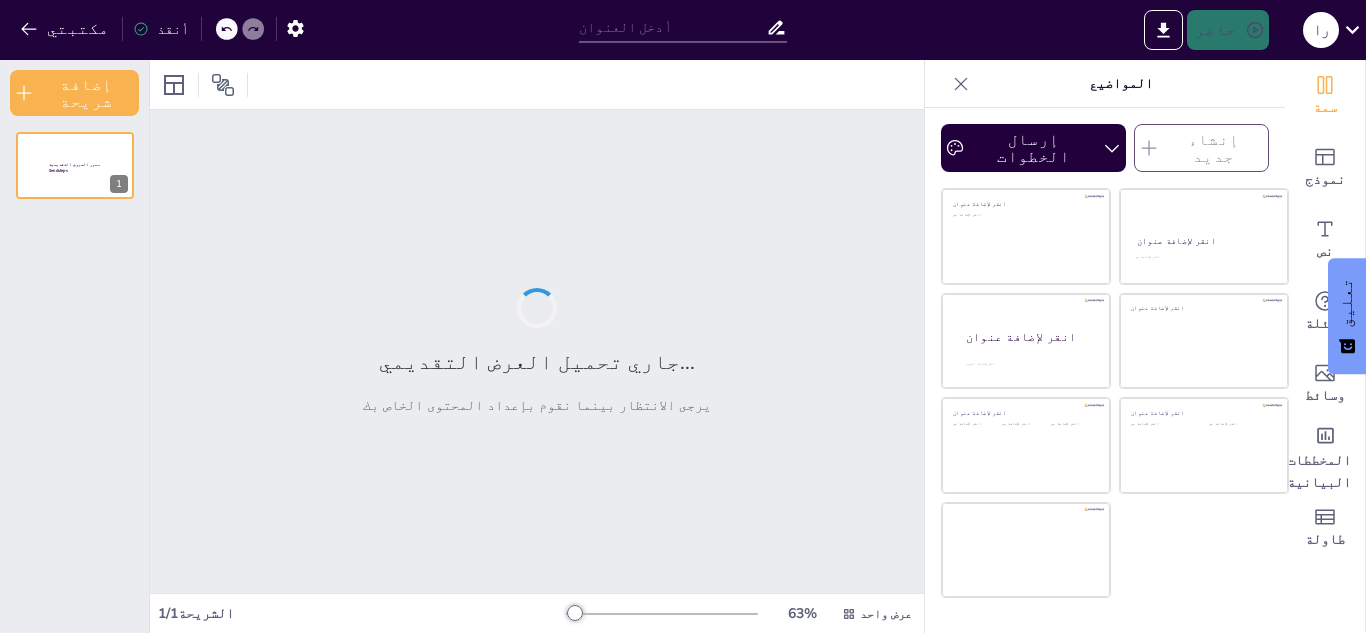 type on "أساسيات الأمن السيبراني: حماية المعلومات في العصر الرقمي" 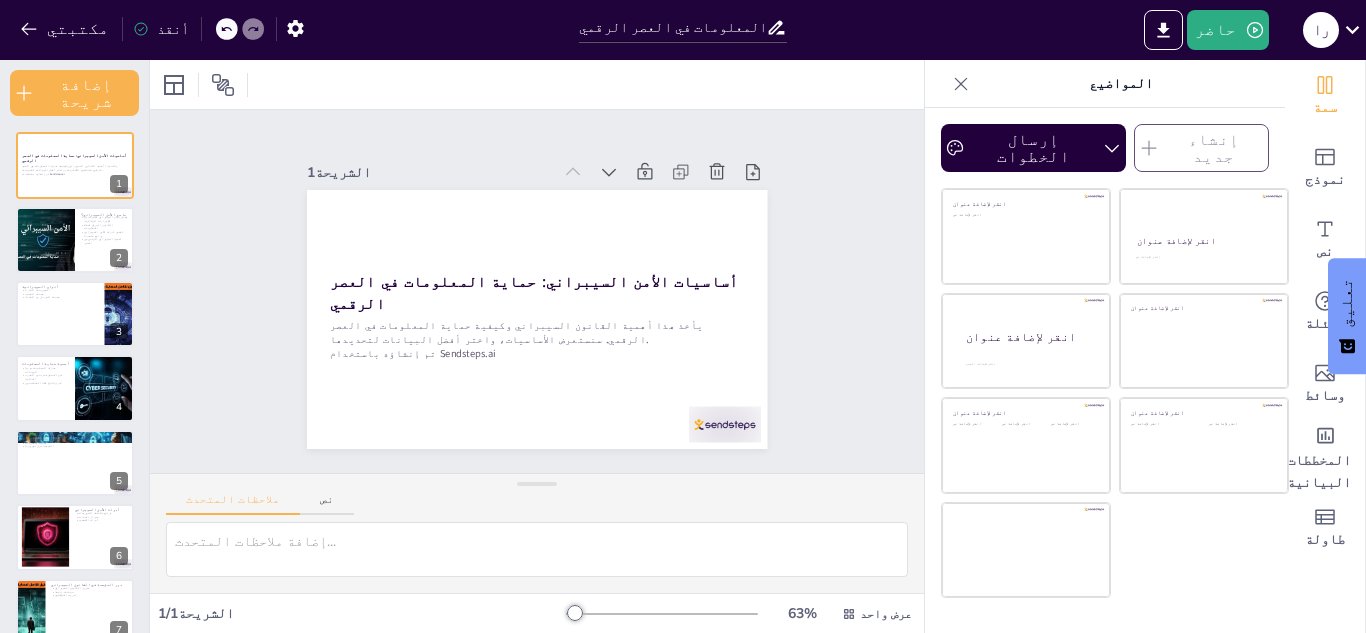 checkbox on "true" 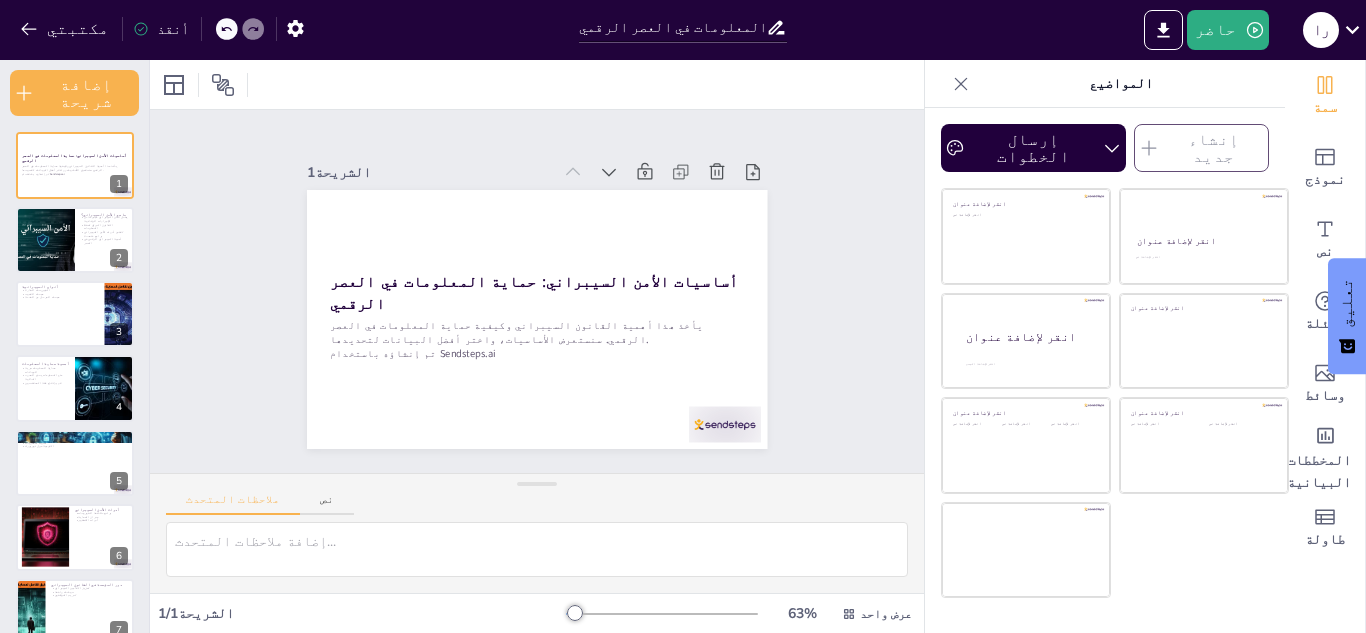 checkbox on "true" 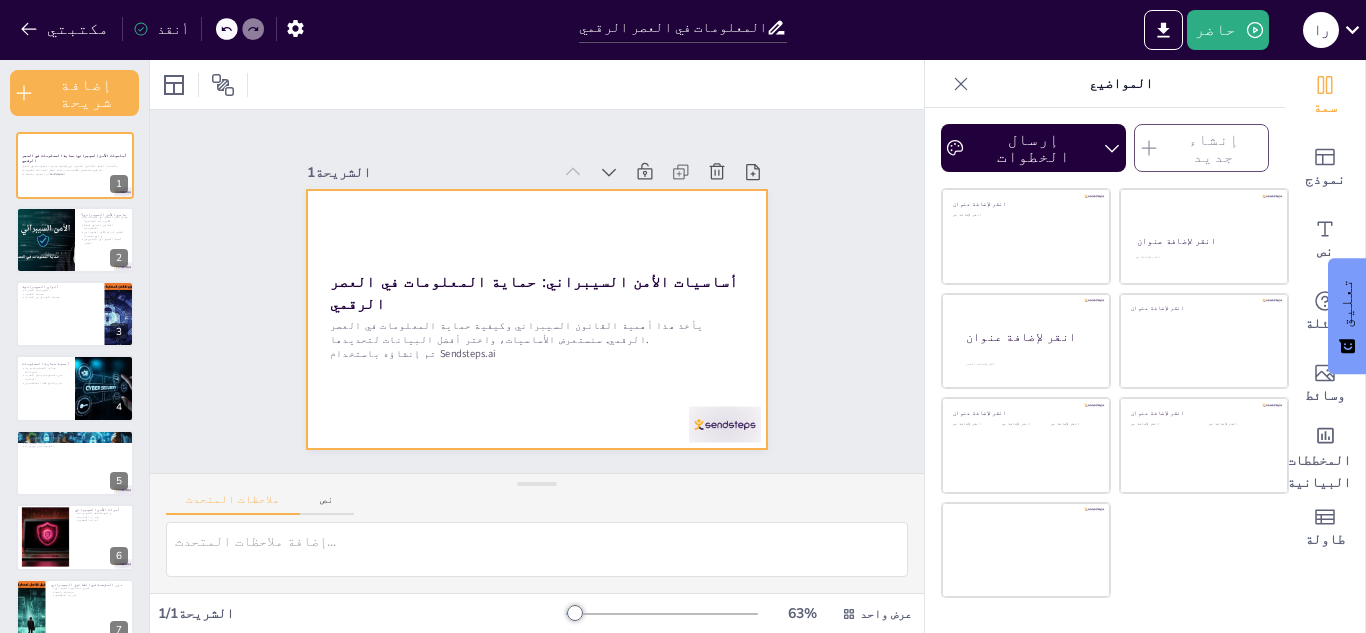 checkbox on "true" 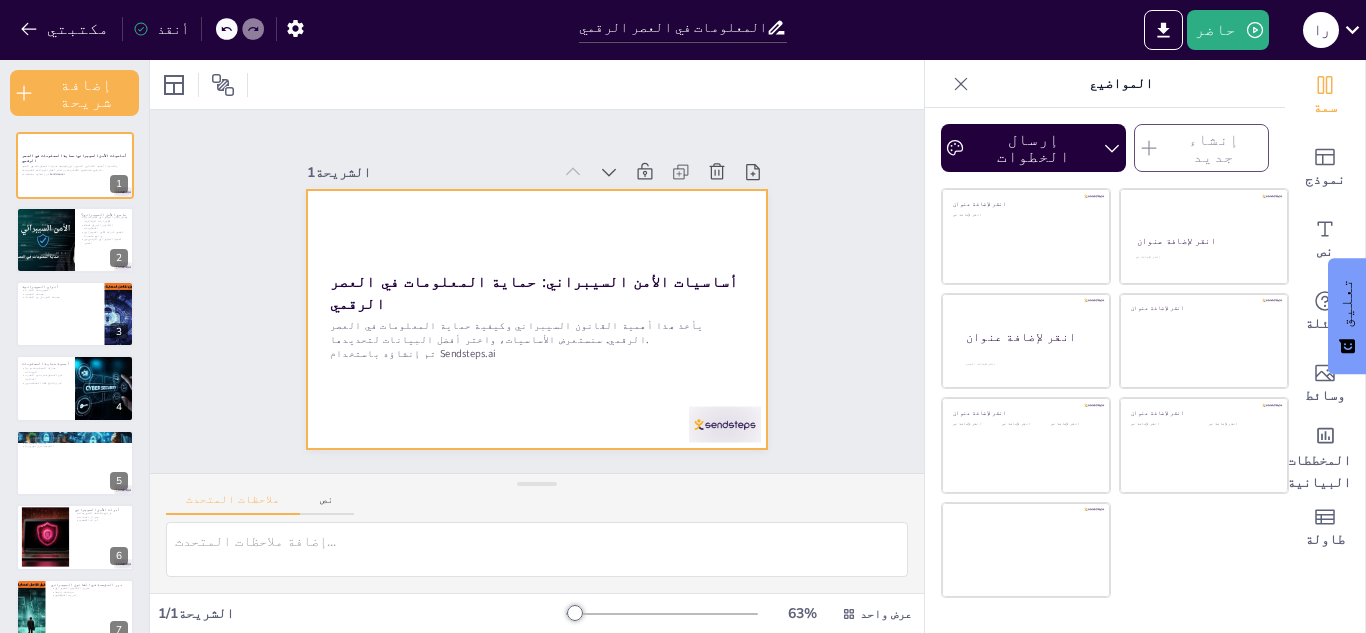 checkbox on "true" 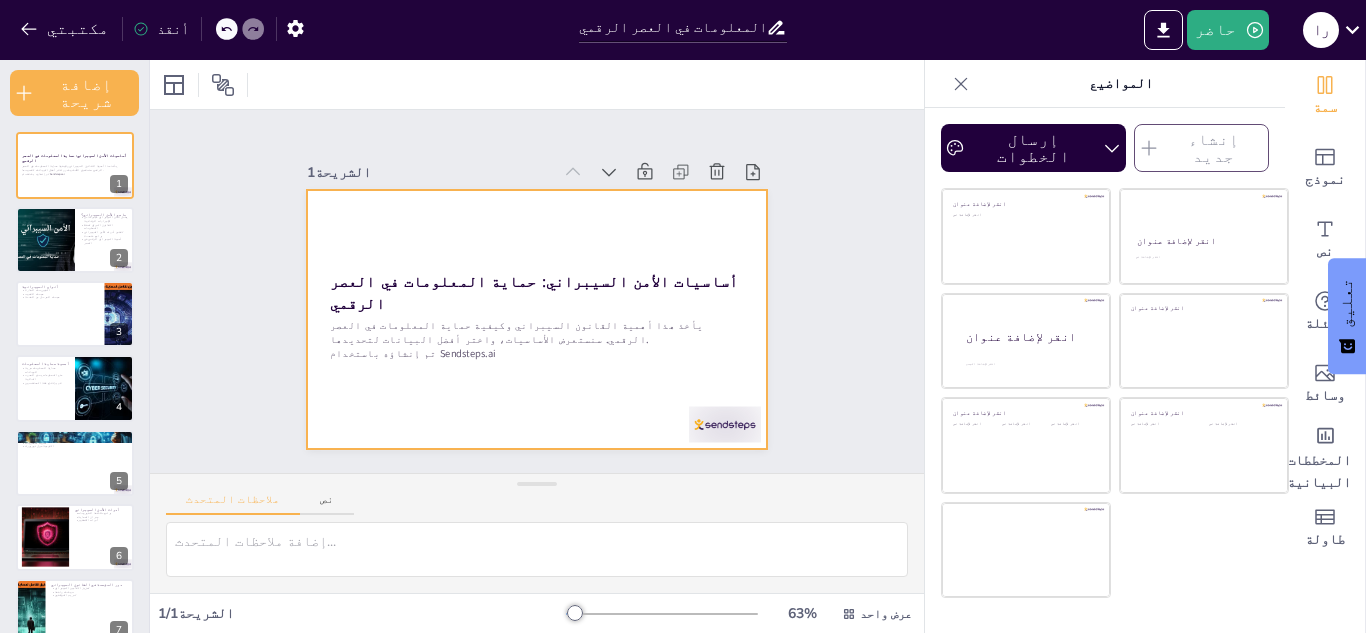 checkbox on "true" 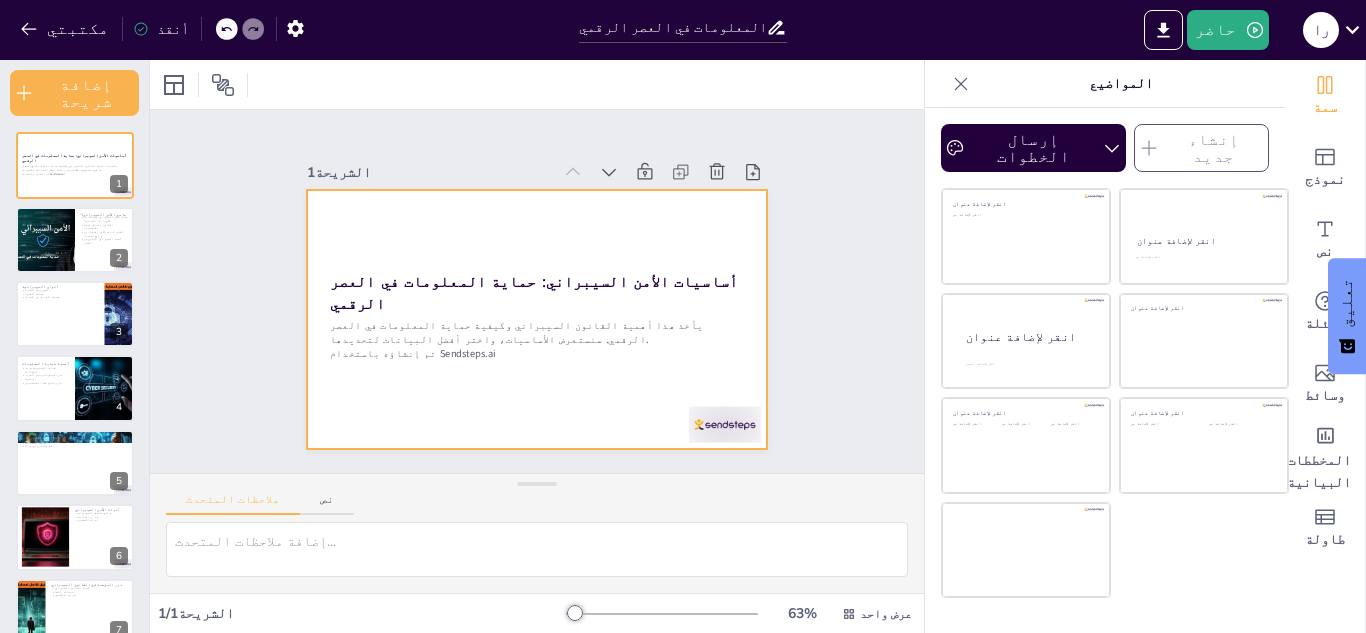 checkbox on "true" 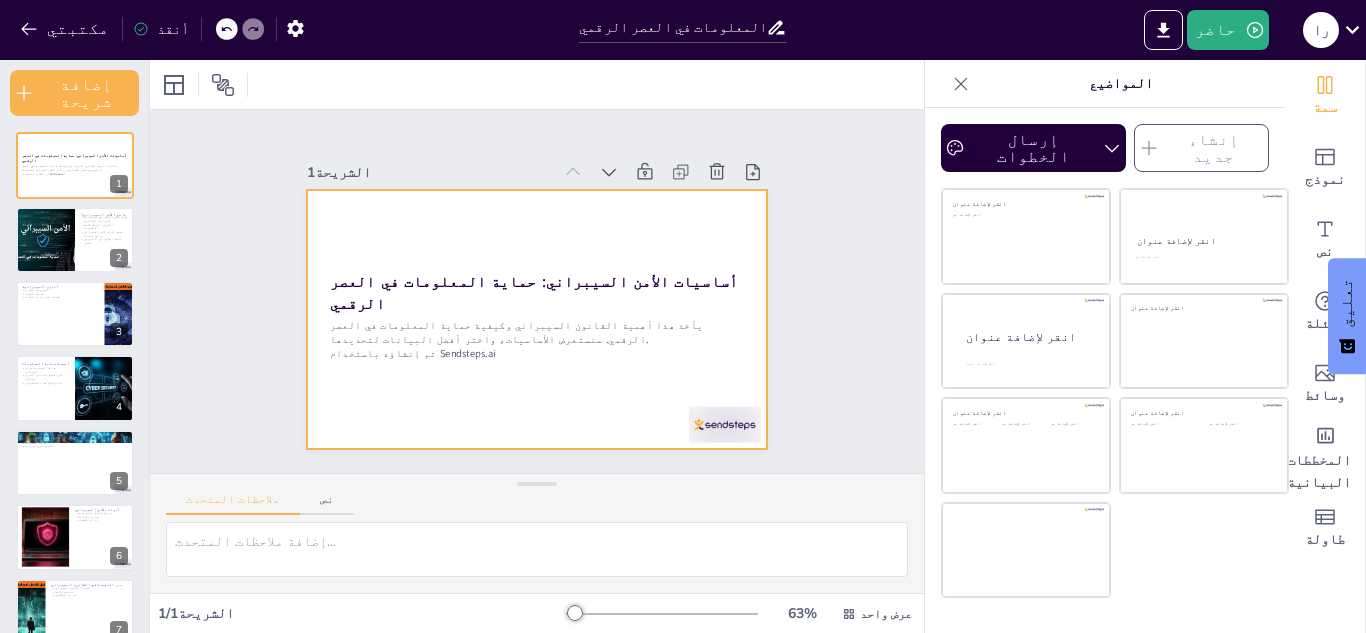checkbox on "true" 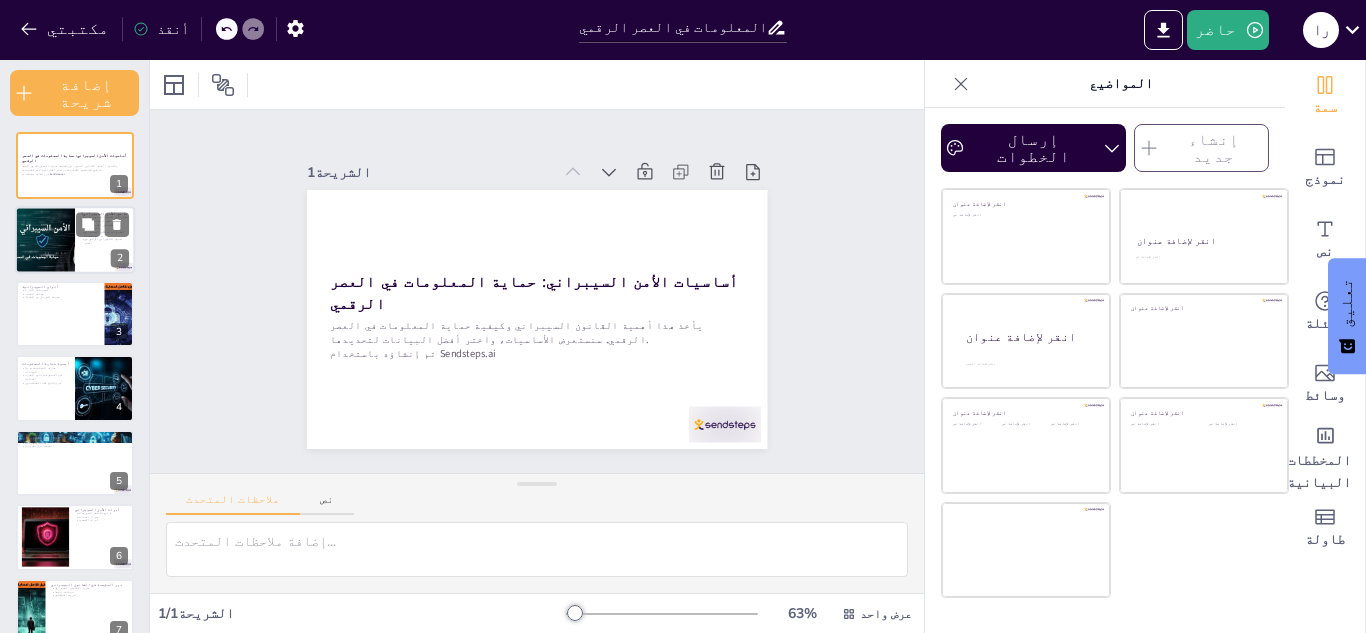 checkbox on "true" 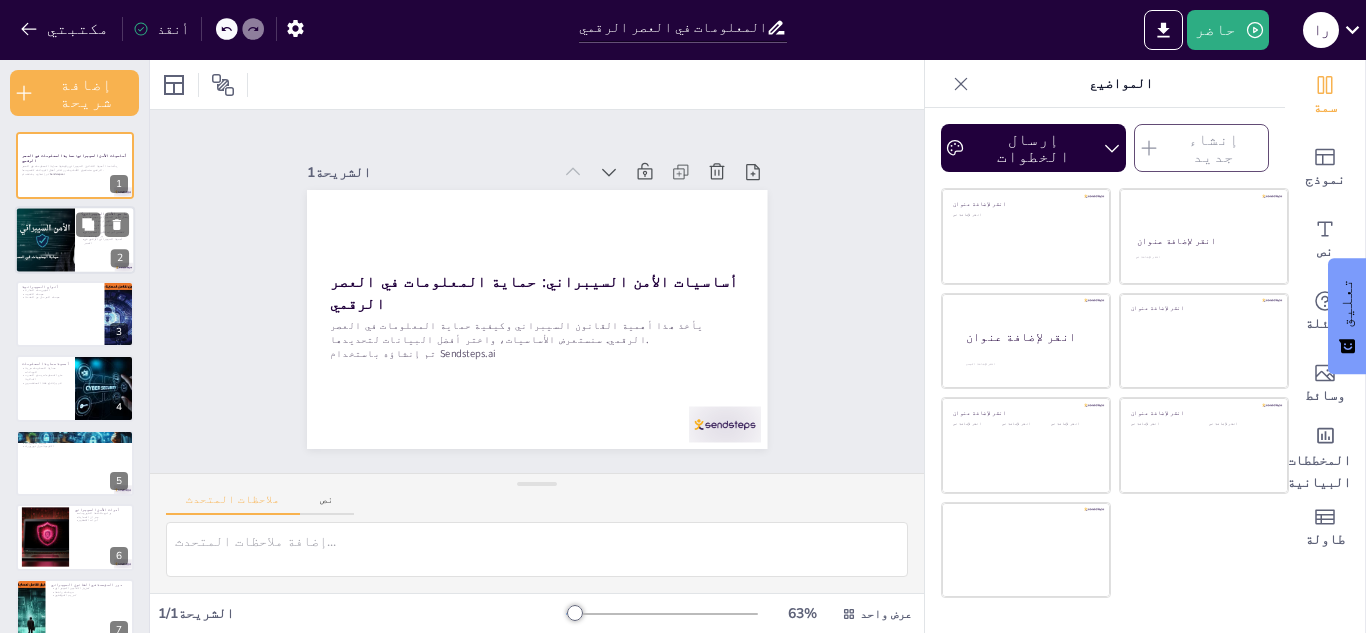 checkbox on "true" 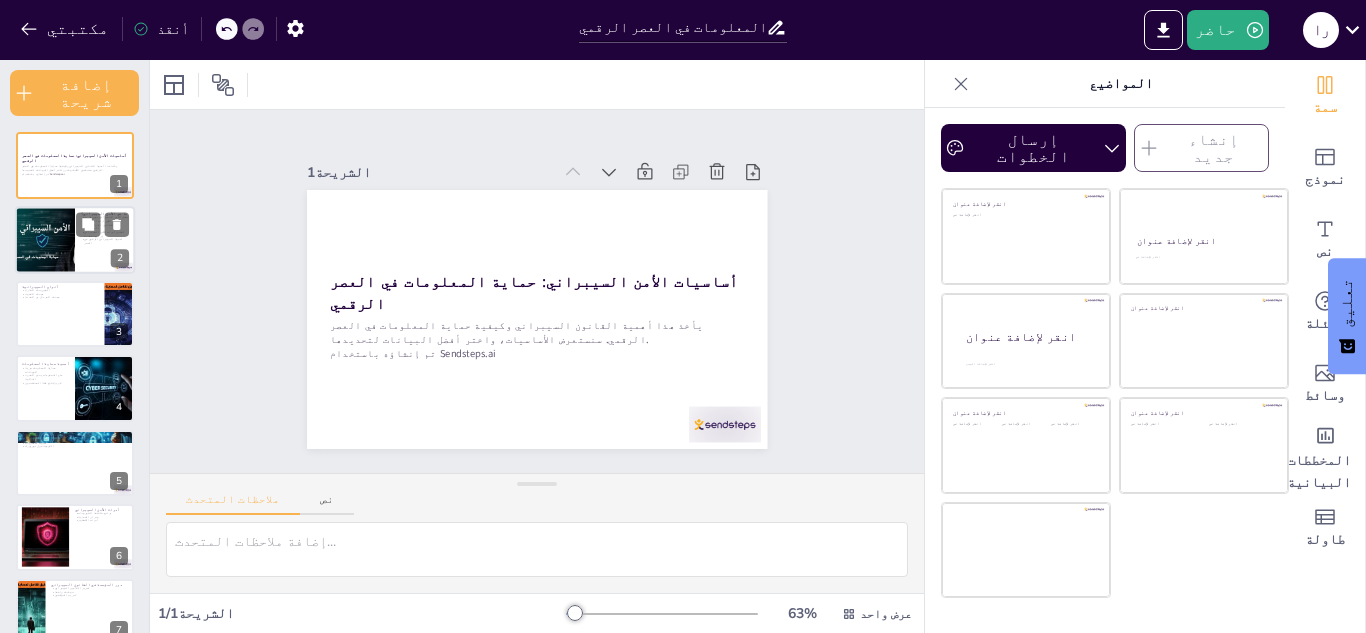 checkbox on "true" 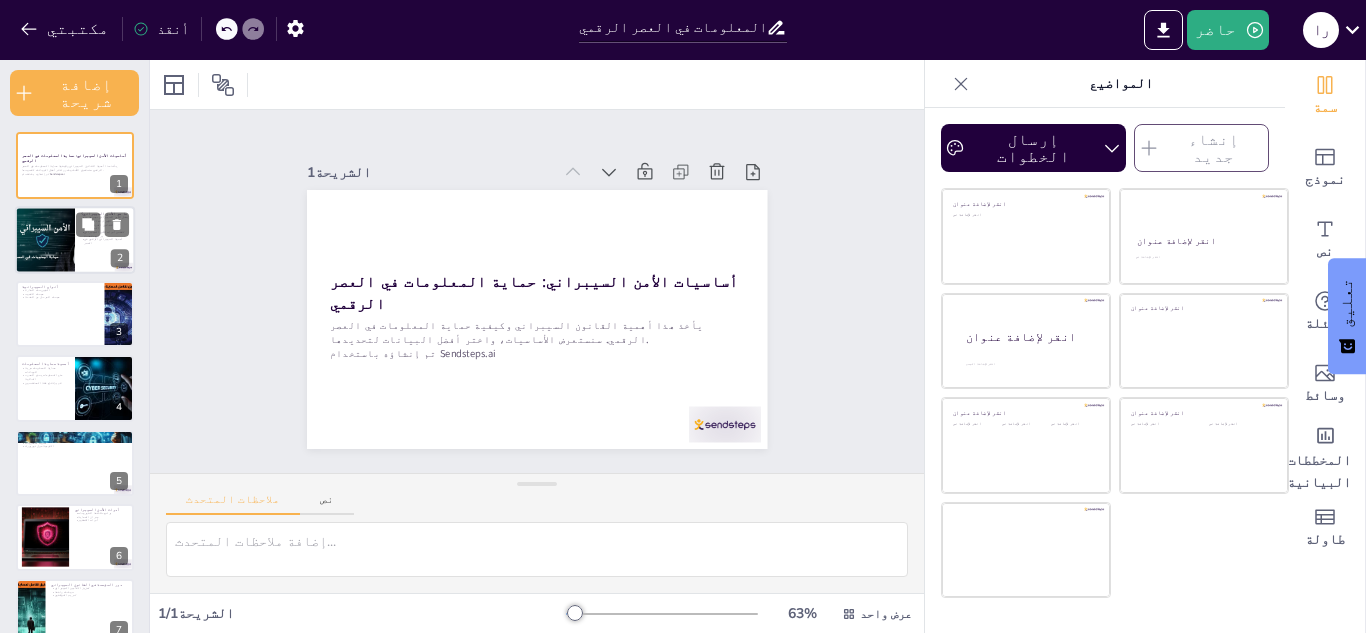 checkbox on "true" 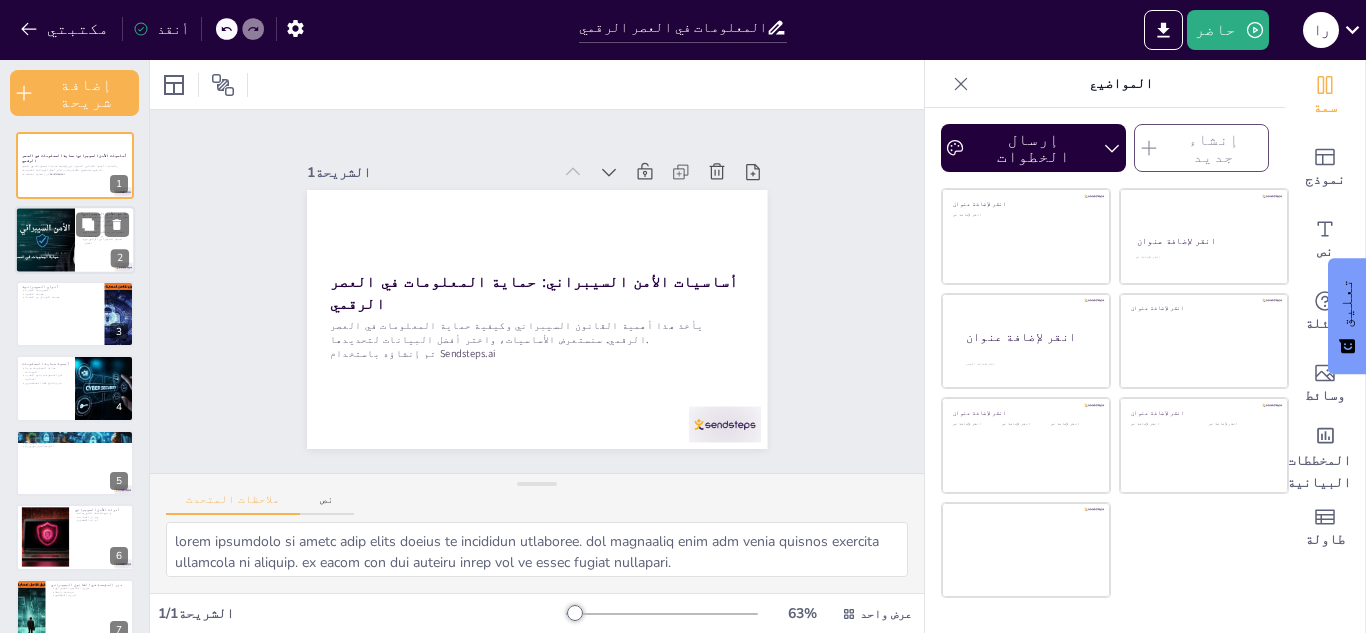 checkbox on "true" 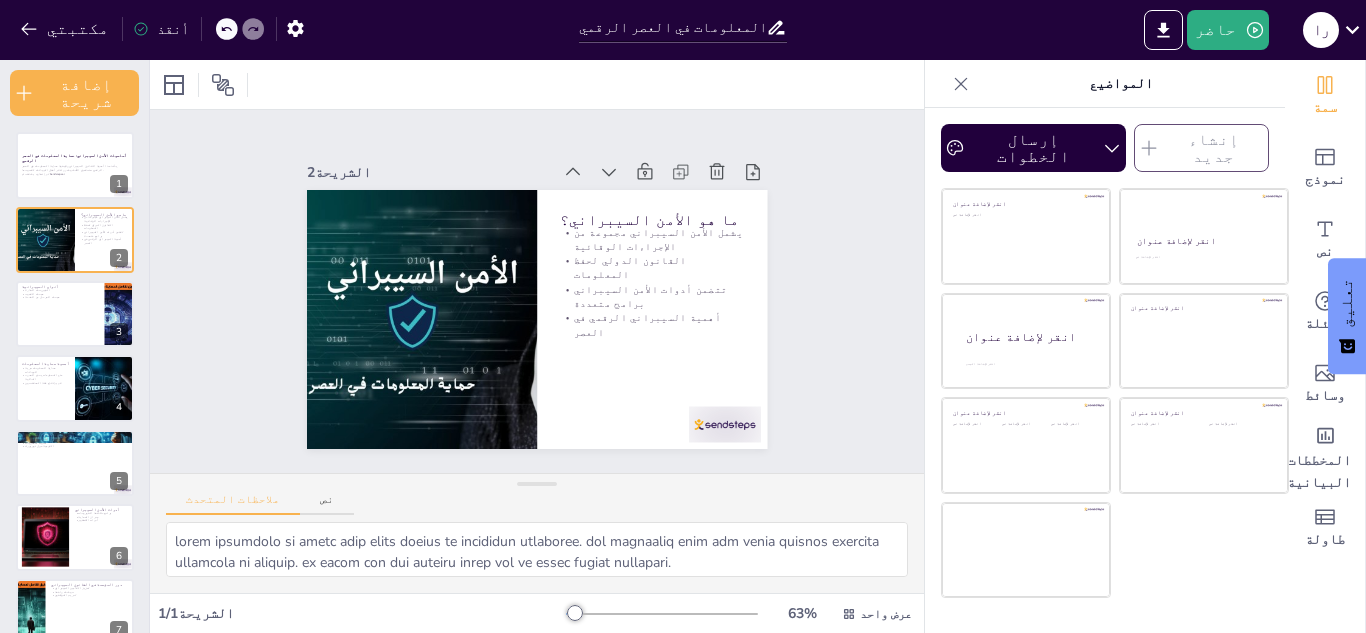 checkbox on "true" 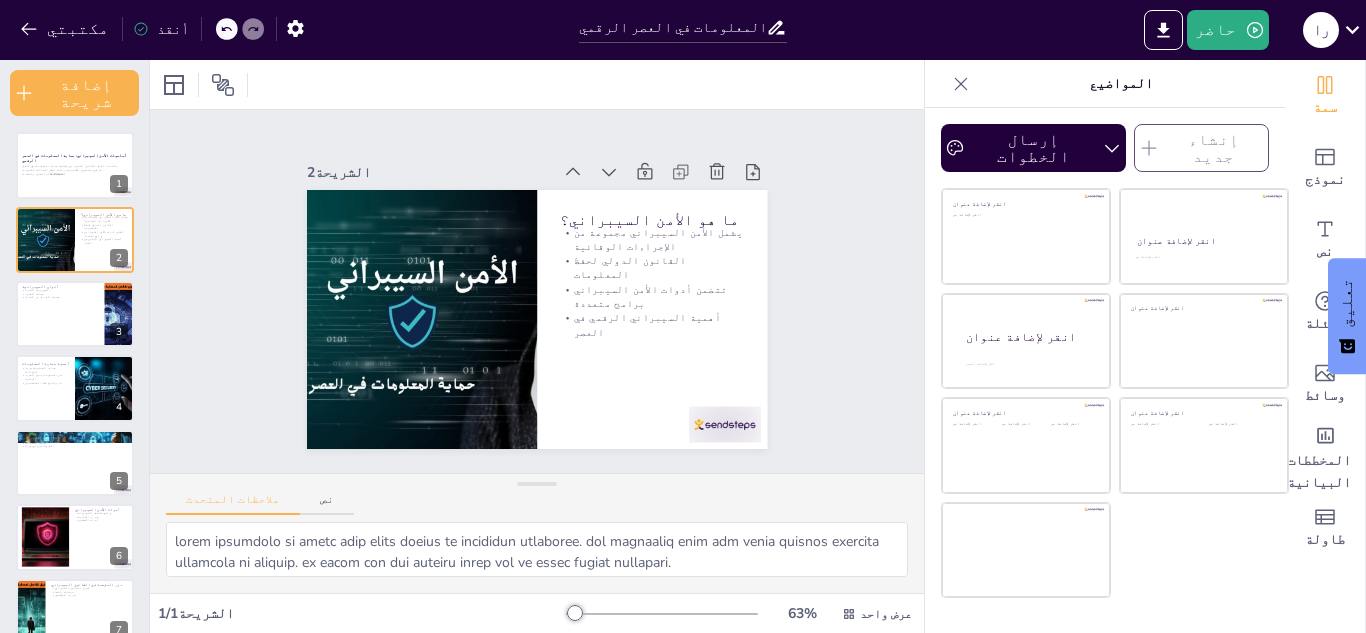 checkbox on "true" 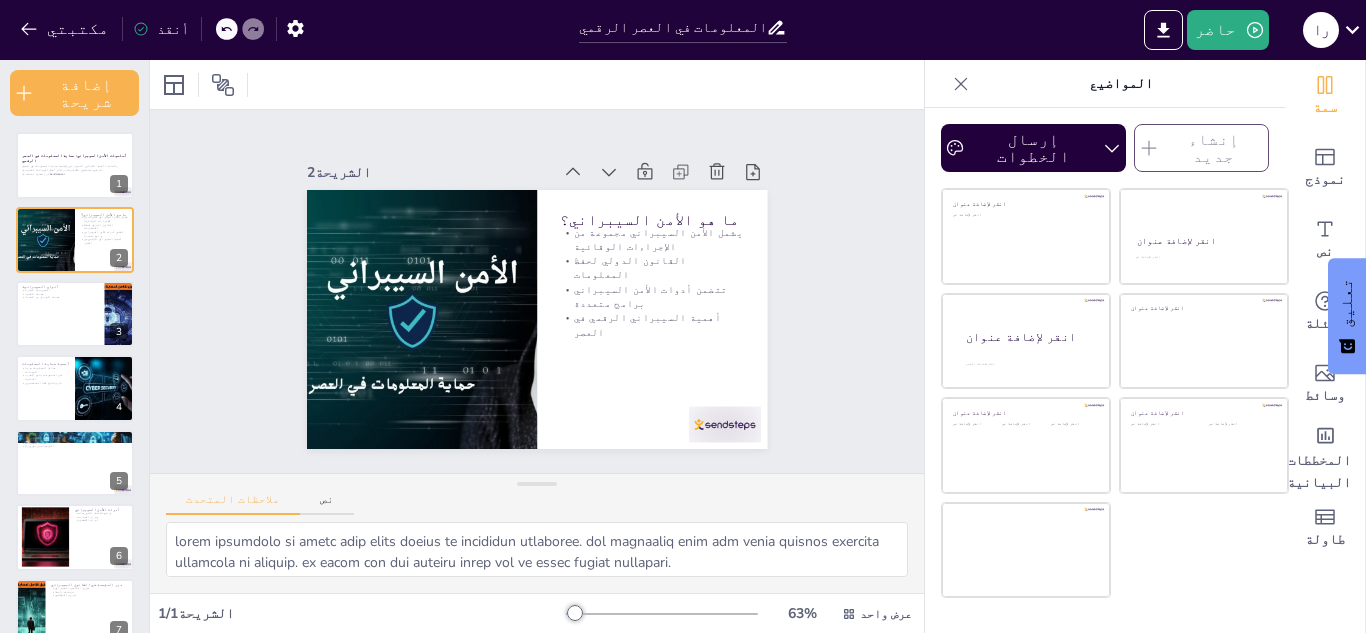 checkbox on "true" 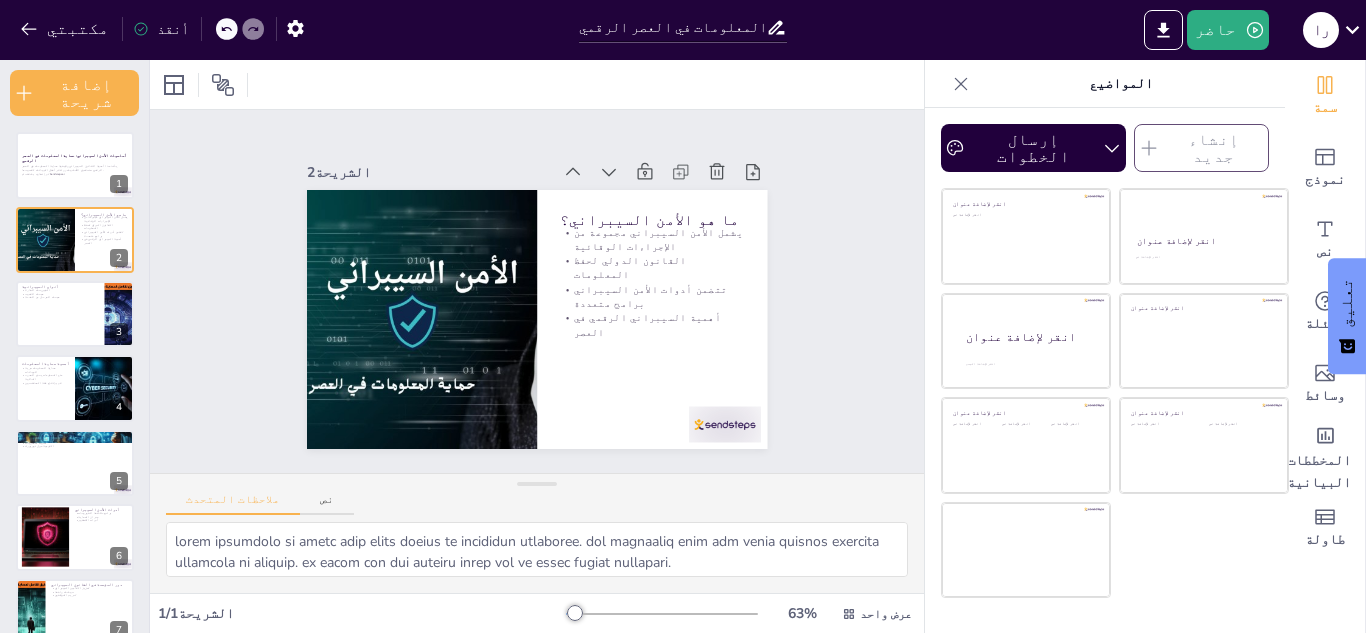 checkbox on "true" 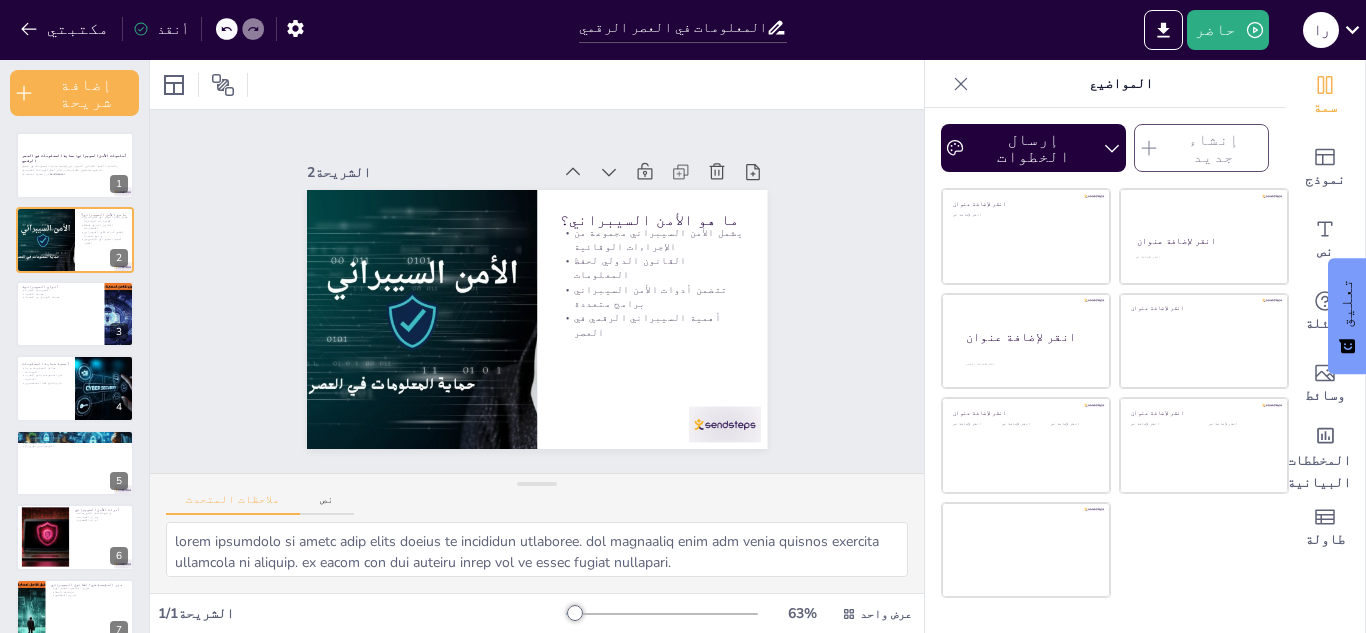 checkbox on "true" 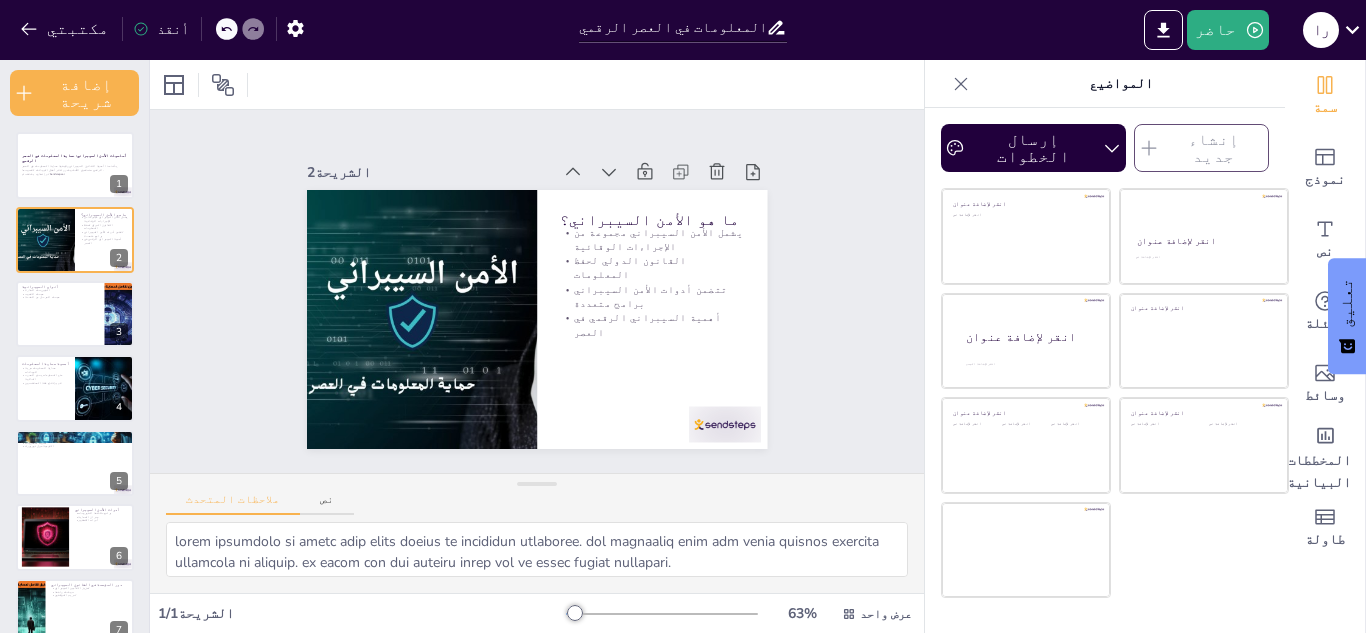 checkbox on "true" 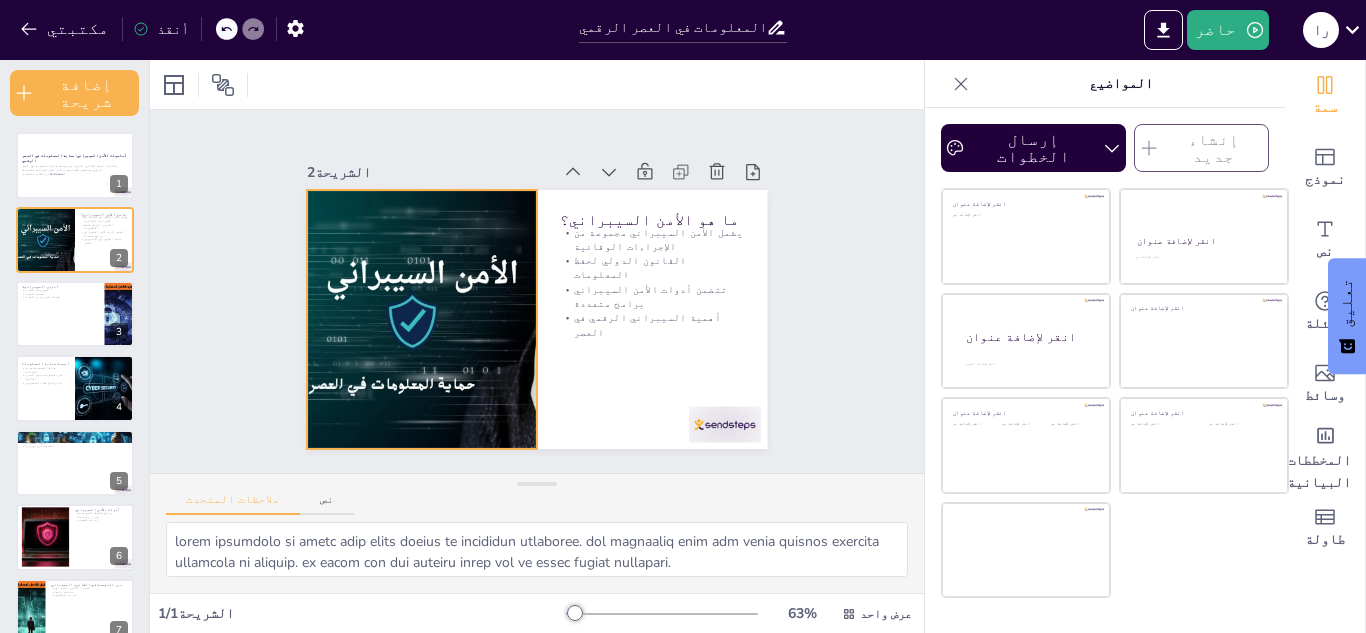 checkbox on "true" 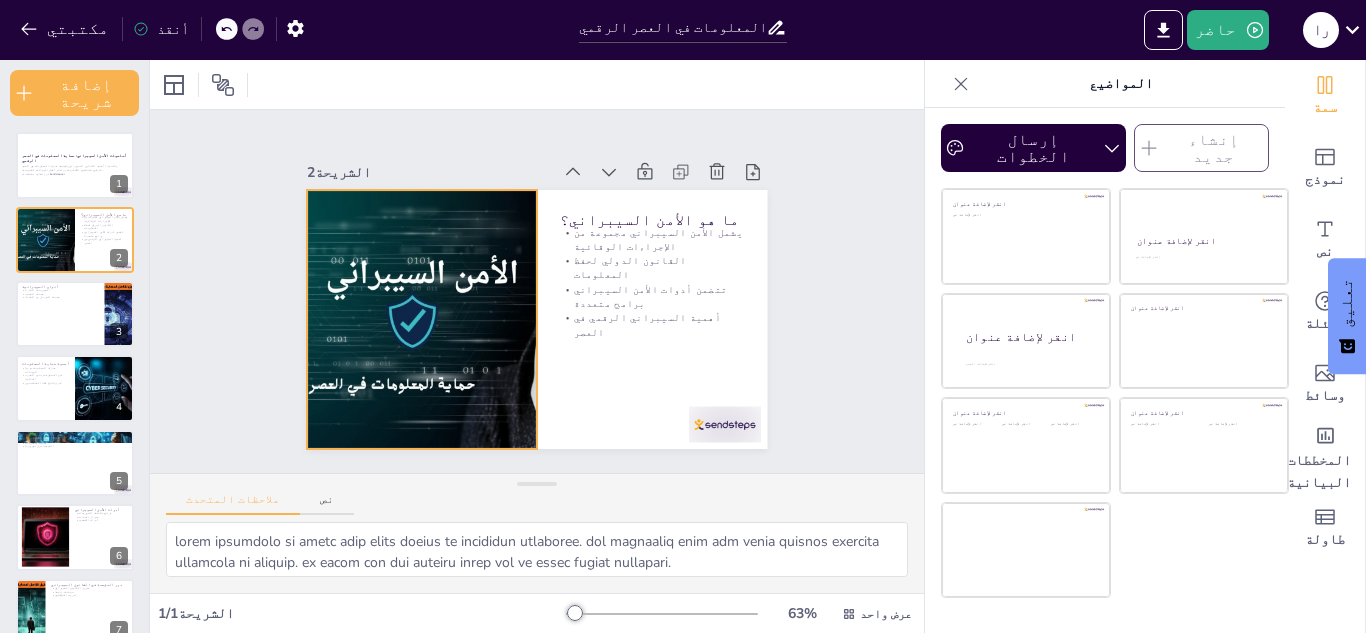 checkbox on "true" 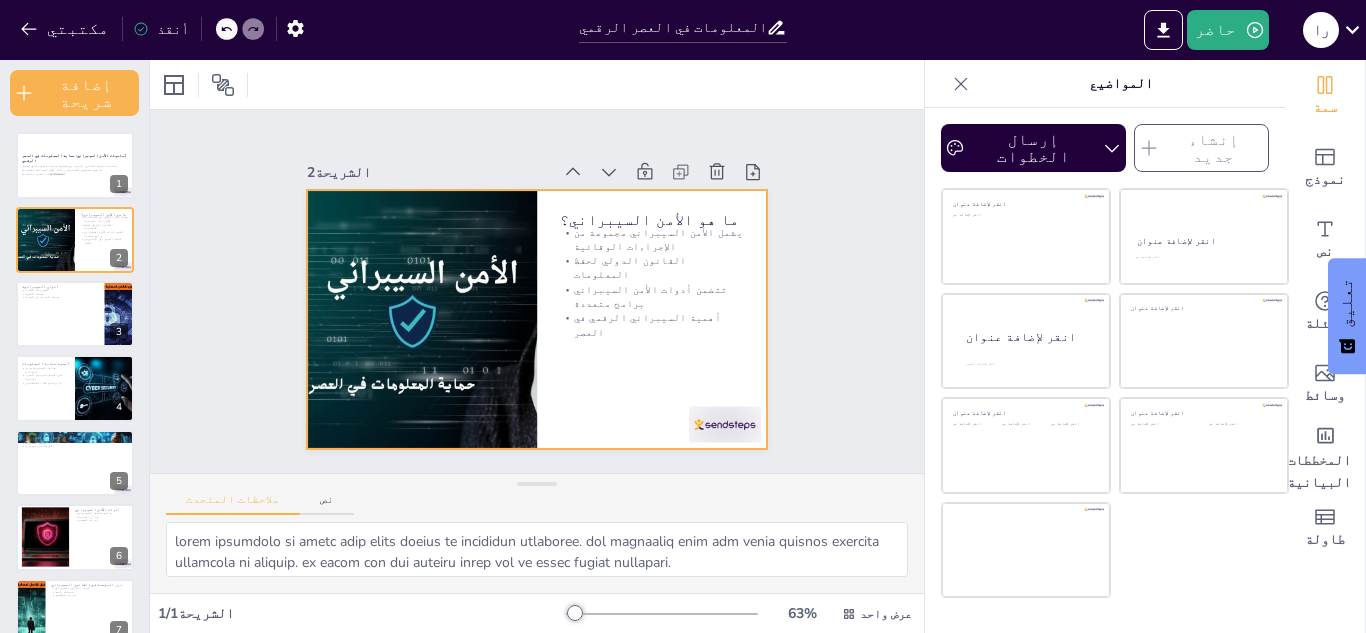 checkbox on "true" 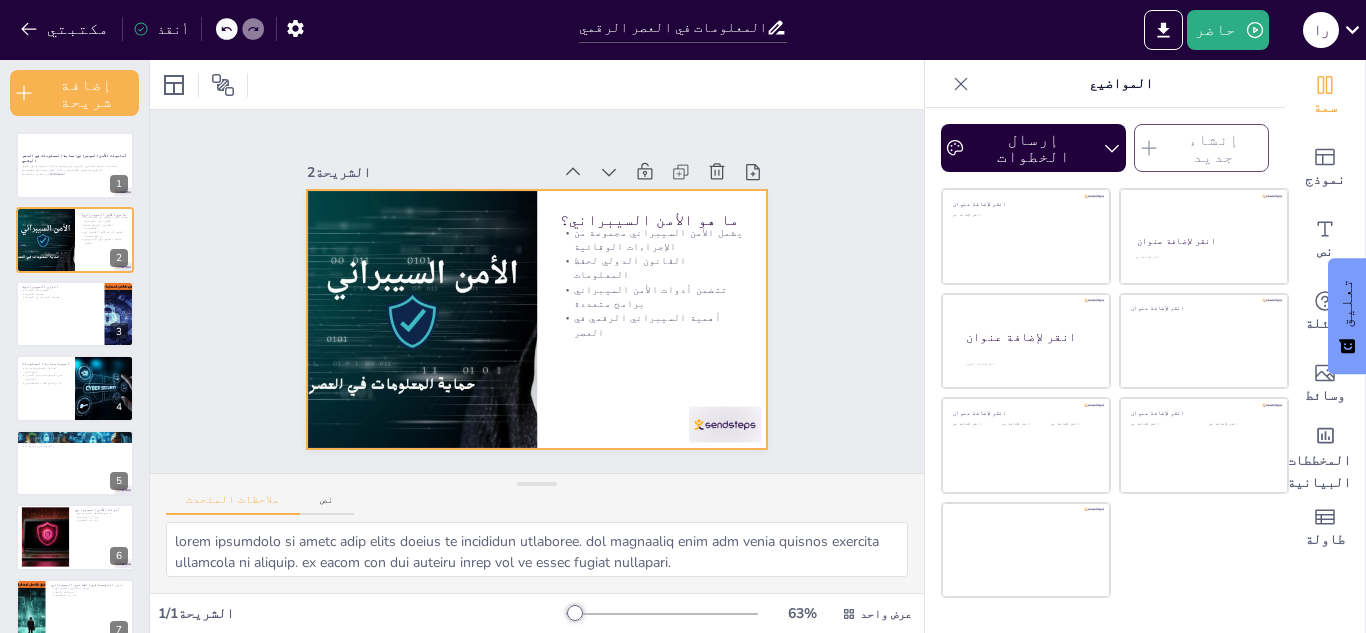 checkbox on "true" 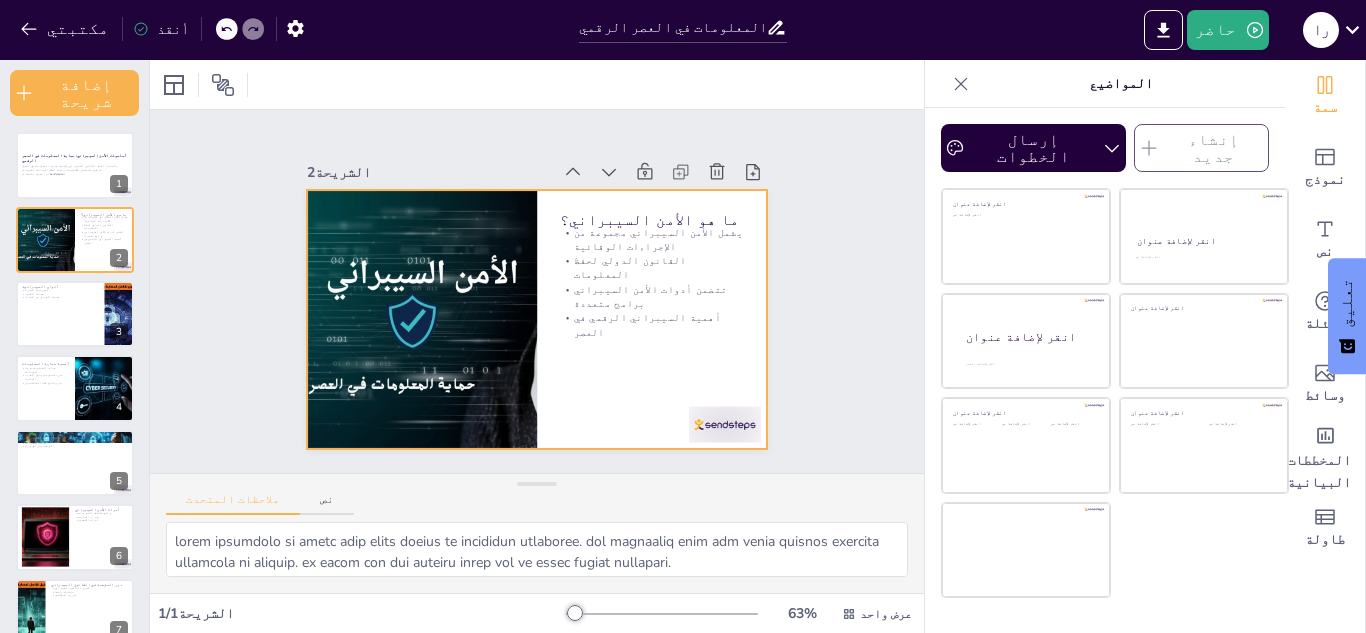 checkbox on "true" 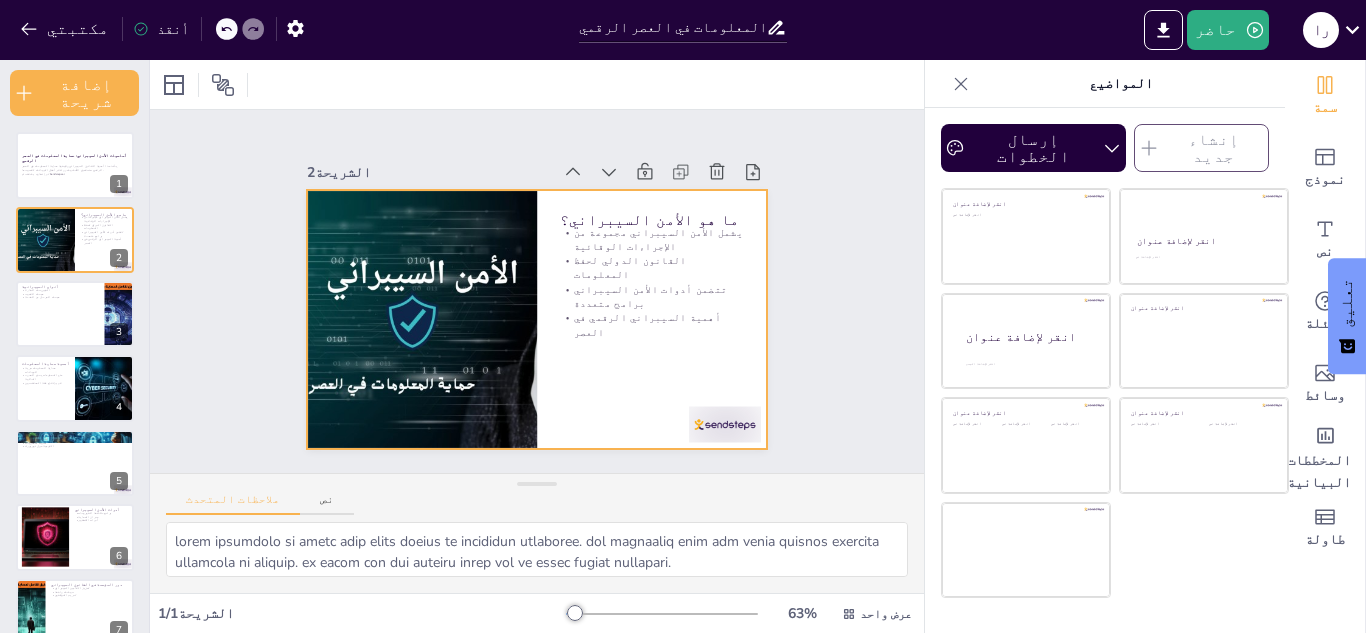 checkbox on "true" 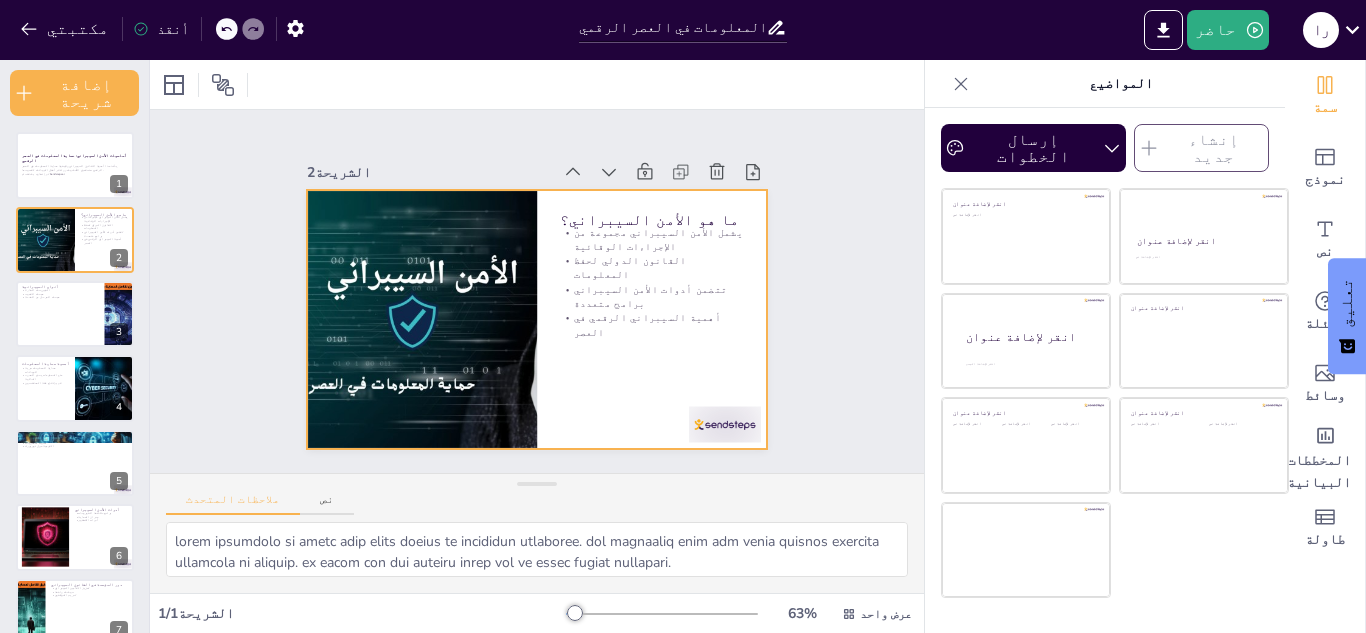 checkbox on "true" 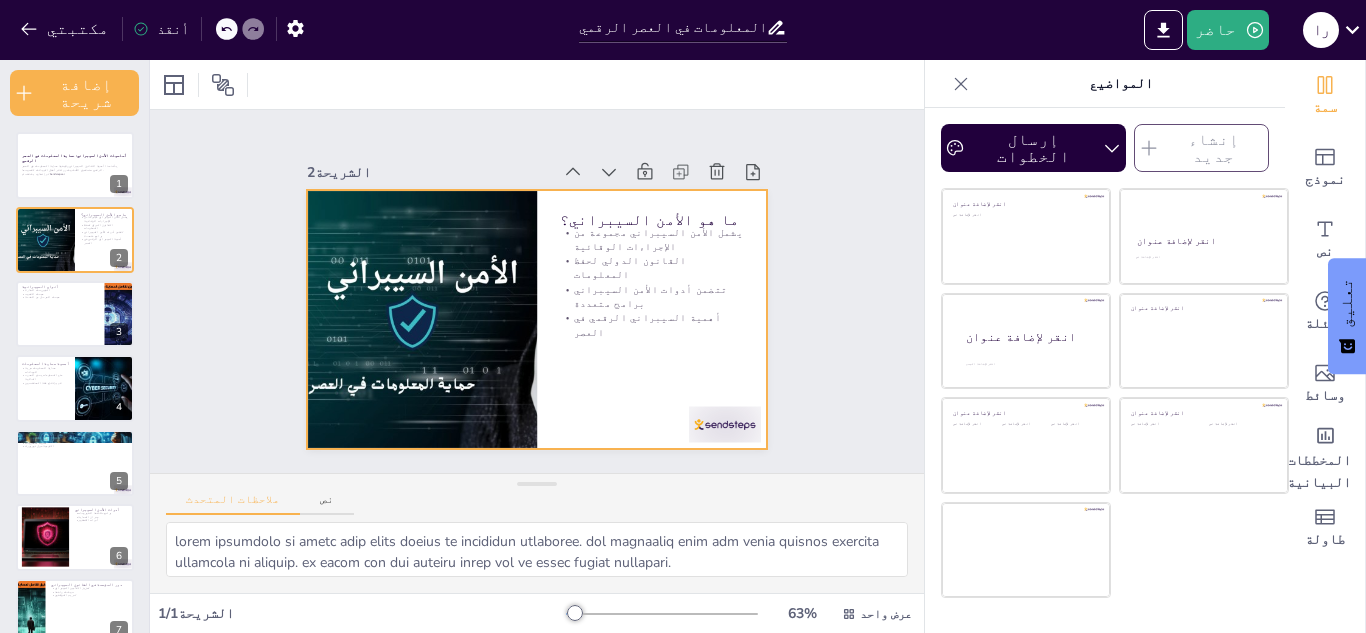 checkbox on "true" 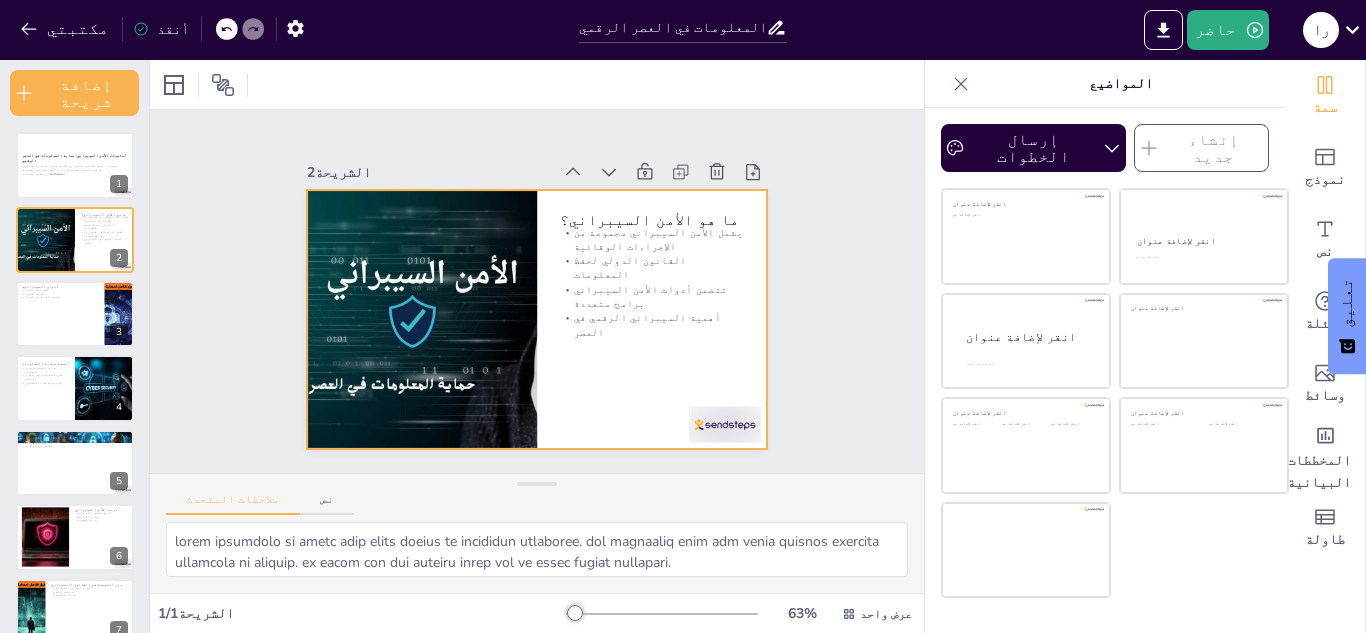 checkbox on "true" 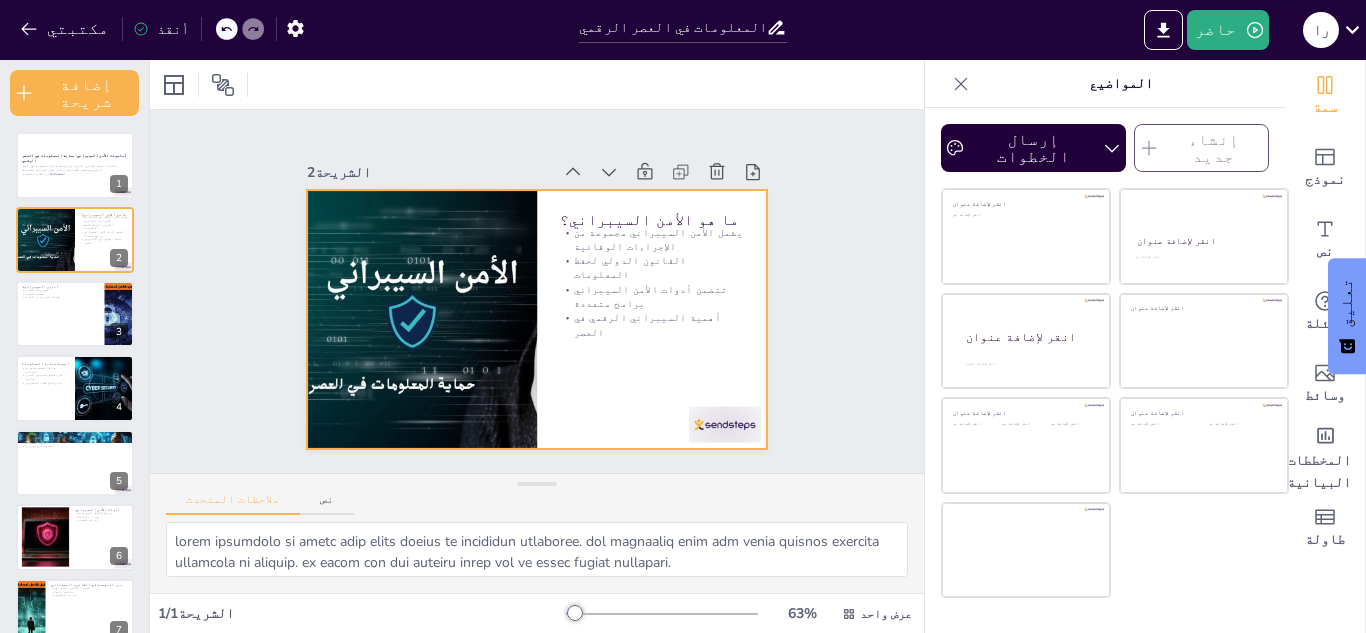 checkbox on "true" 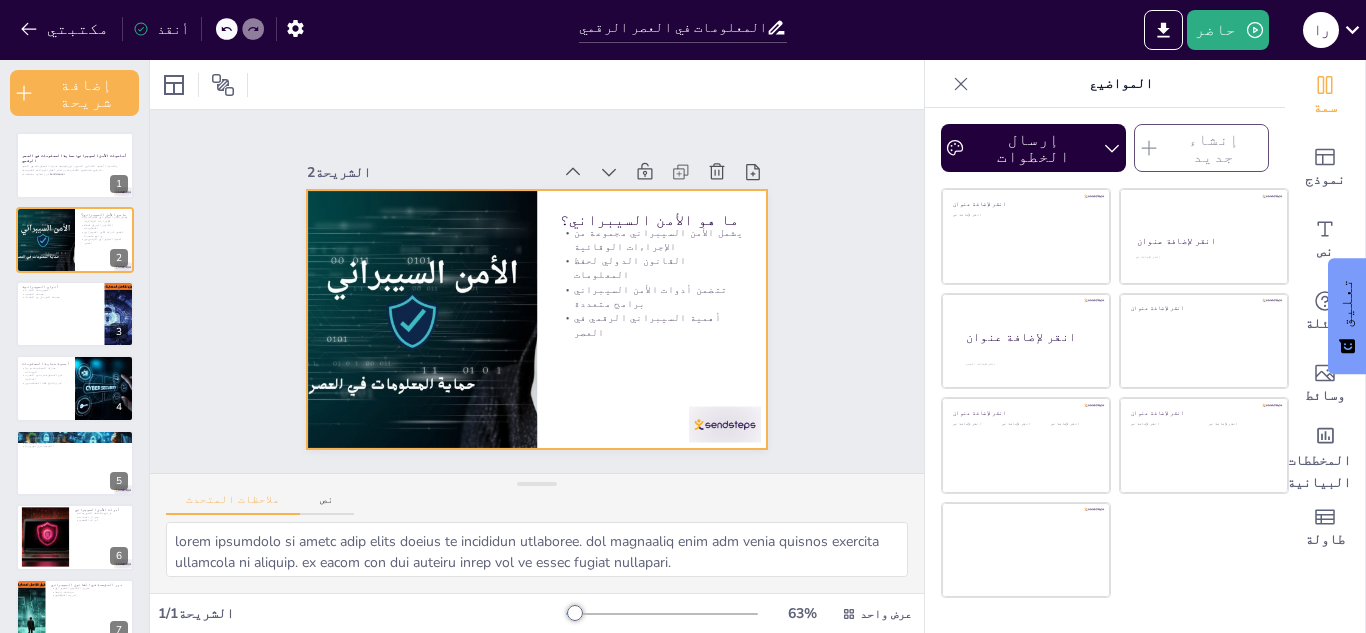 checkbox on "true" 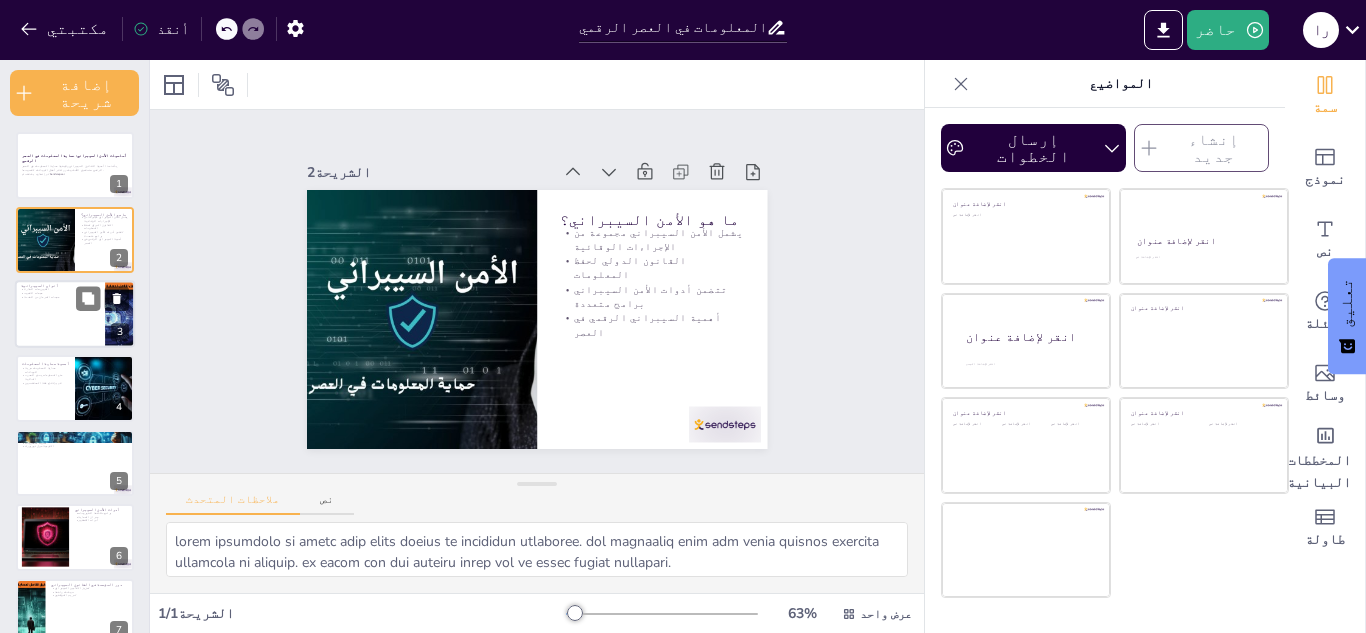 checkbox on "true" 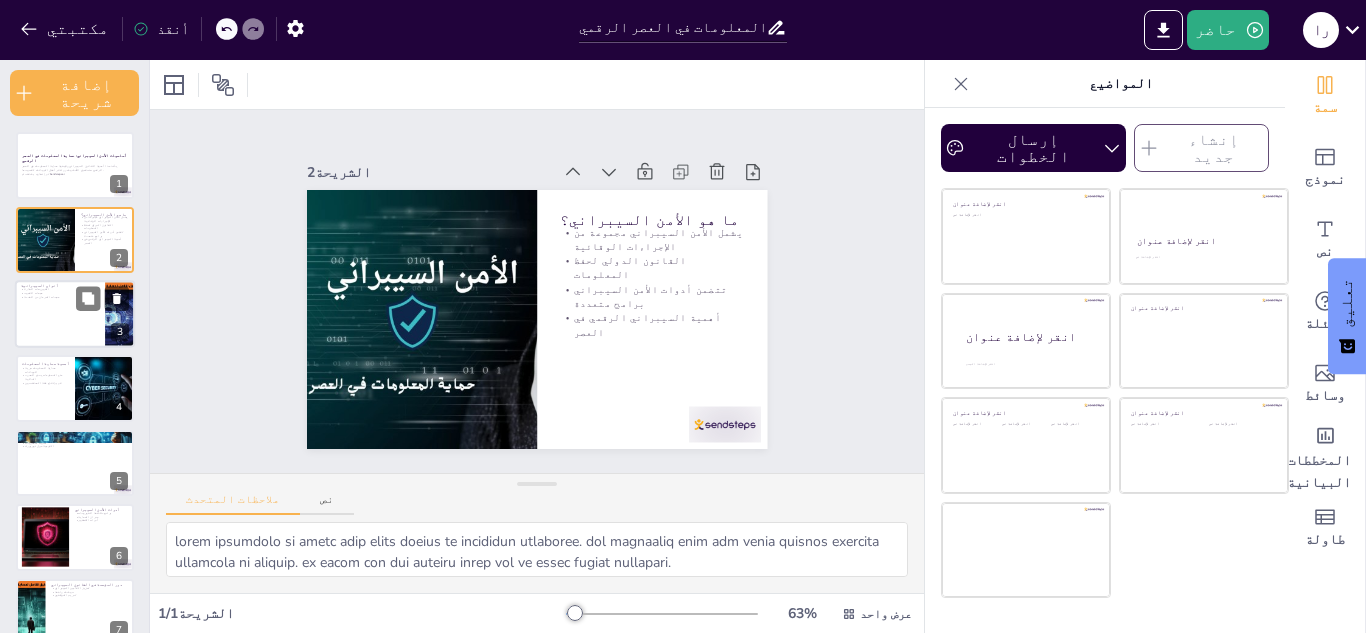 checkbox on "true" 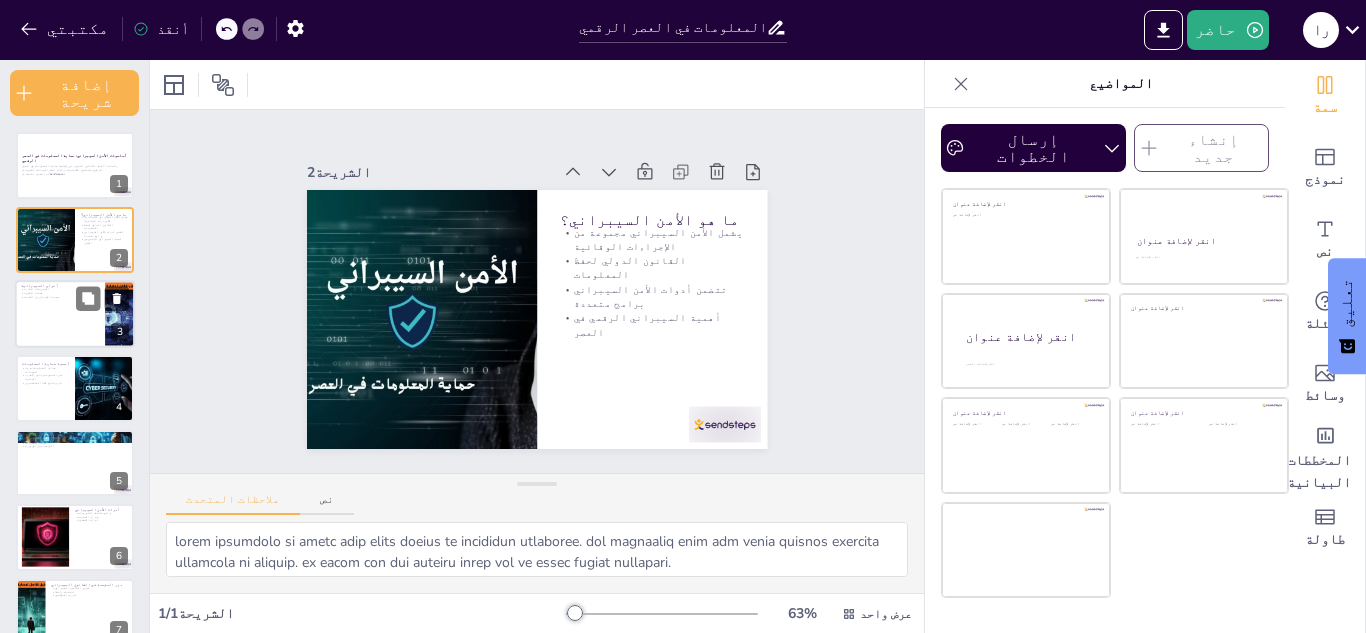 checkbox on "true" 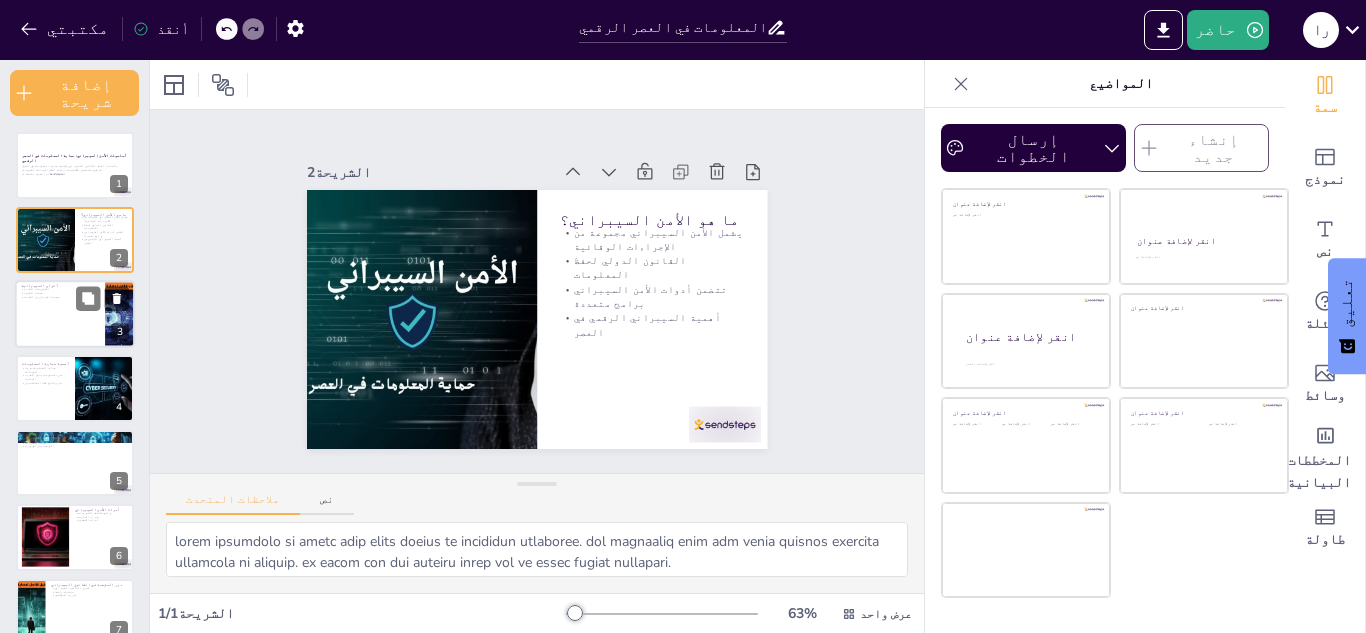 checkbox on "true" 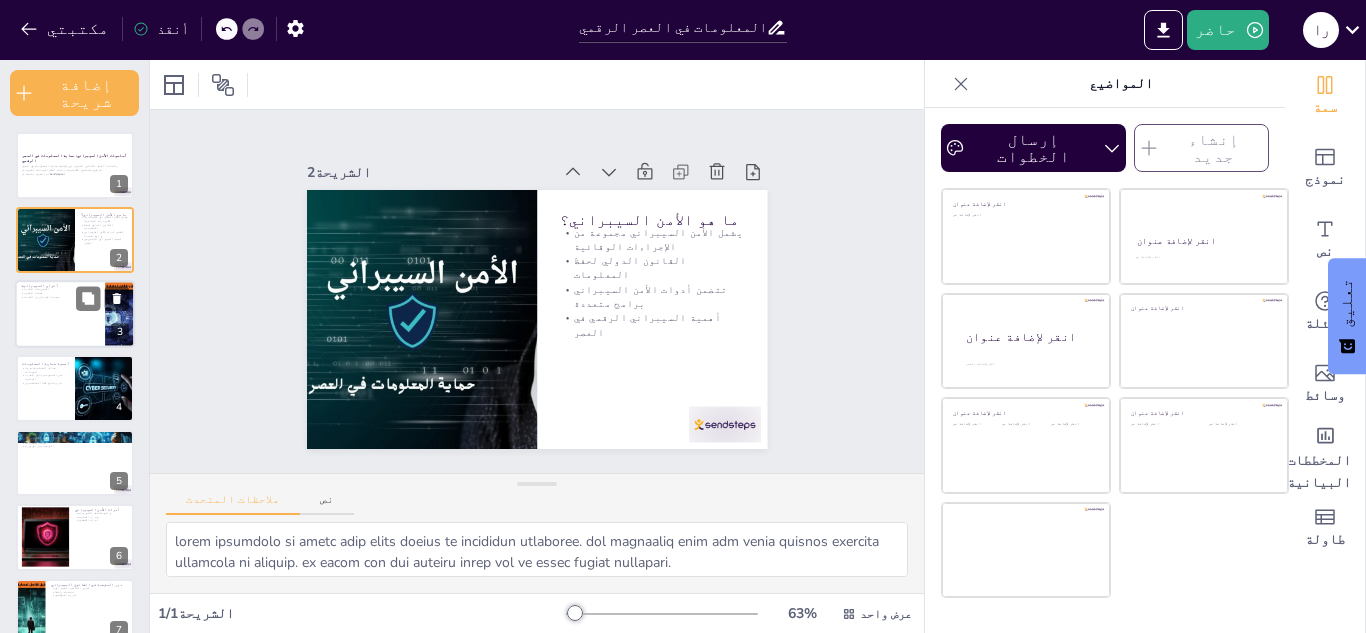 checkbox on "true" 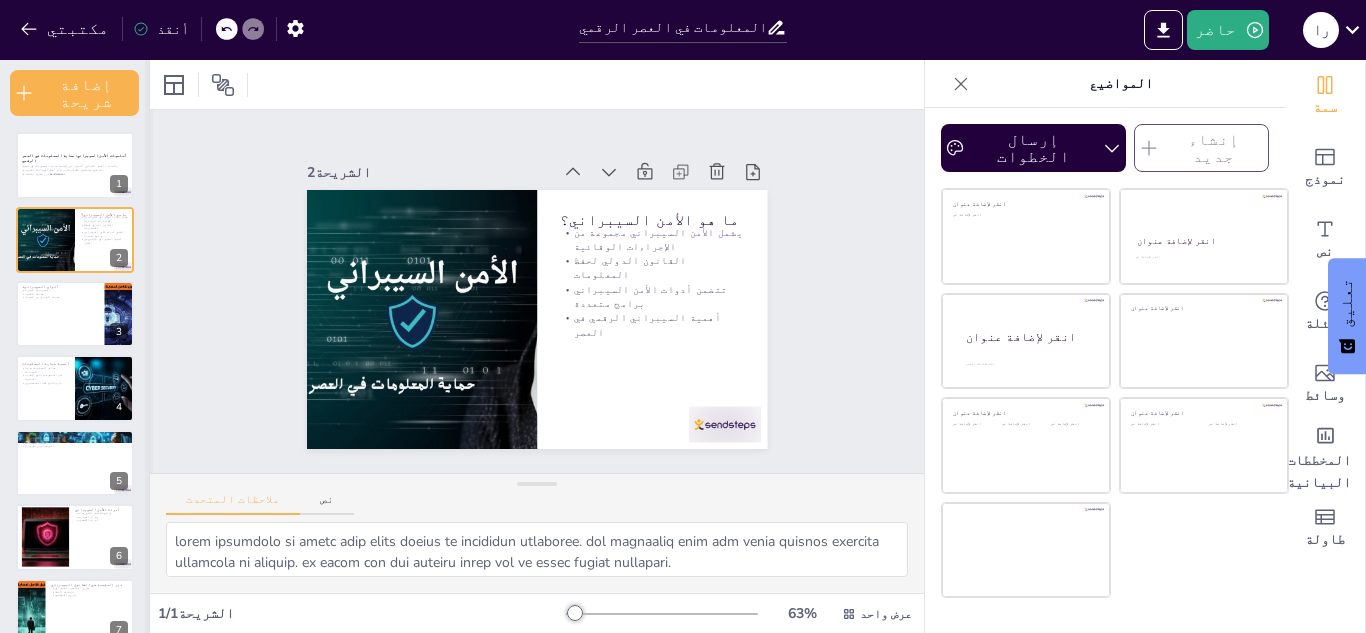 checkbox on "true" 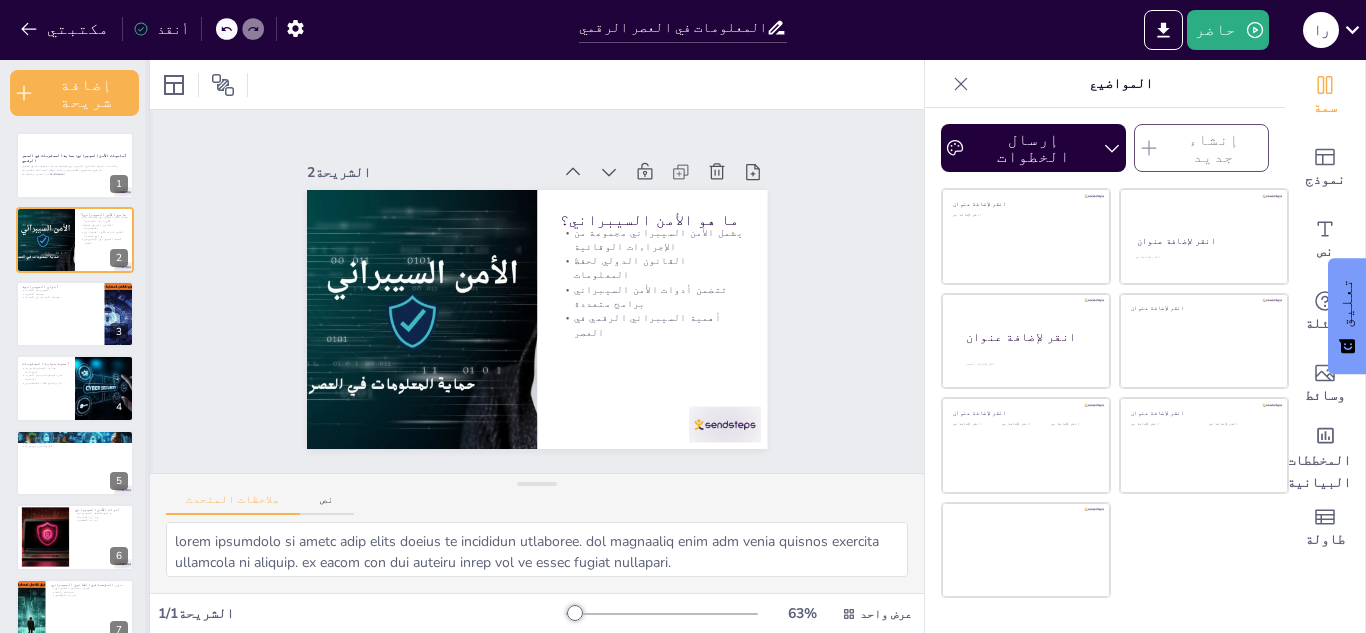 checkbox on "true" 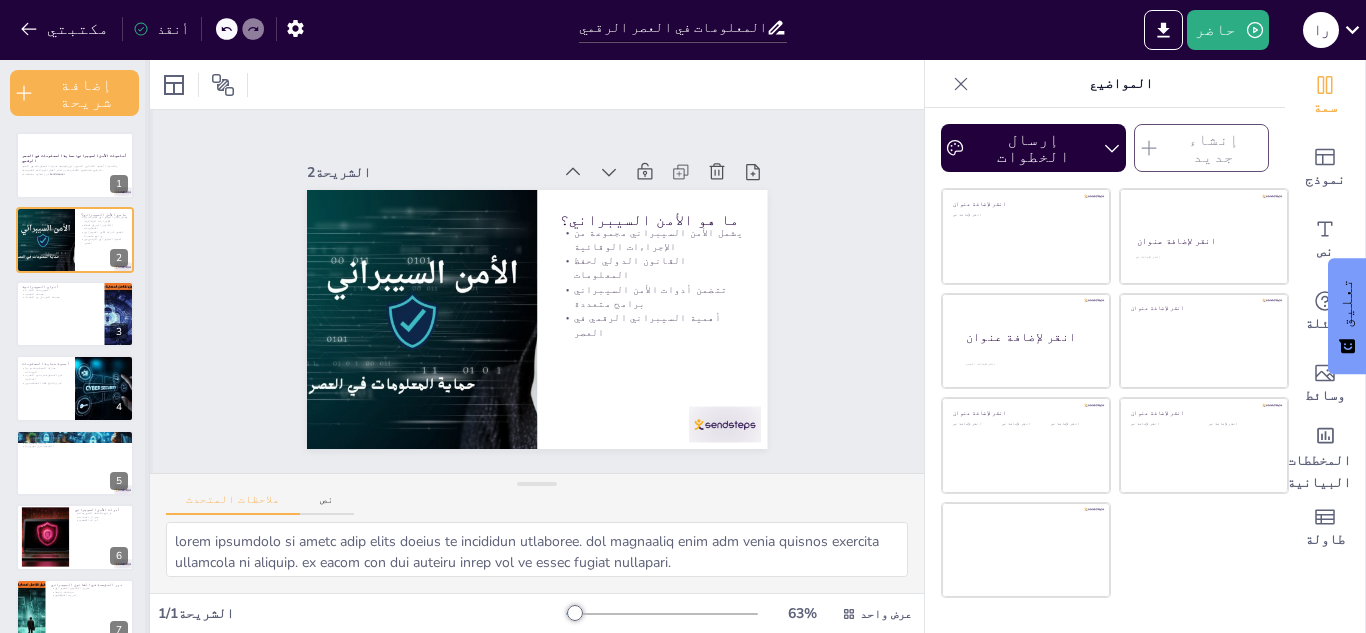 checkbox on "true" 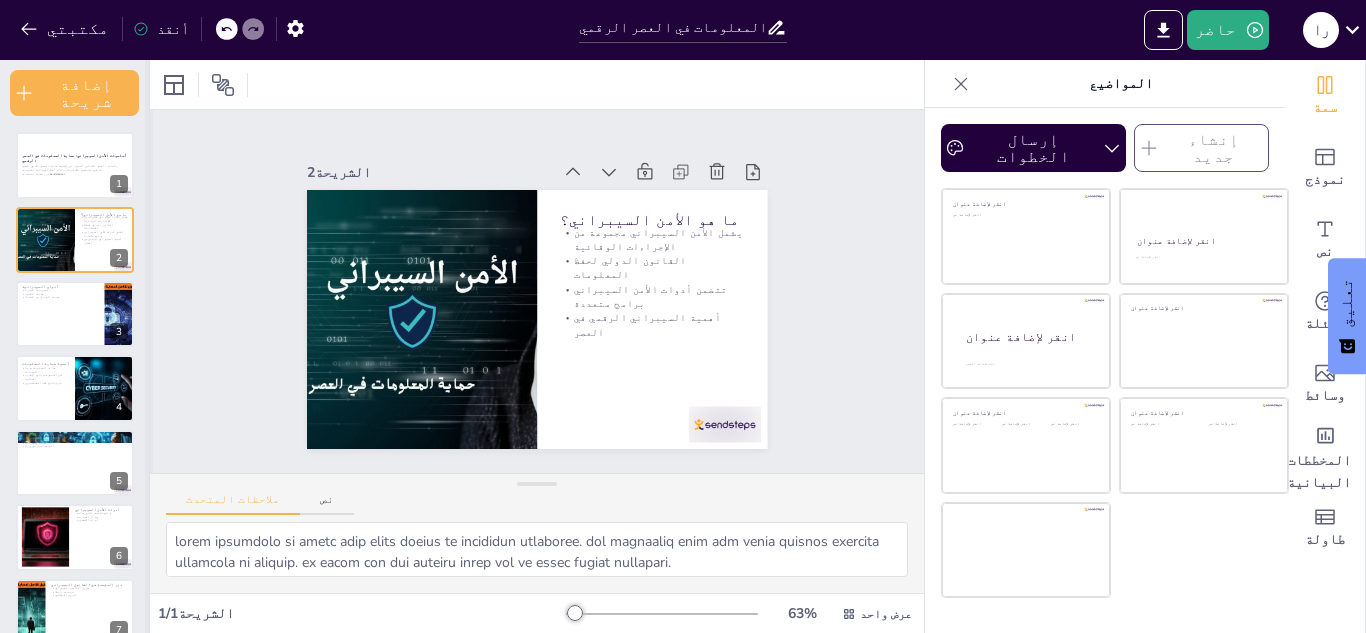 checkbox on "true" 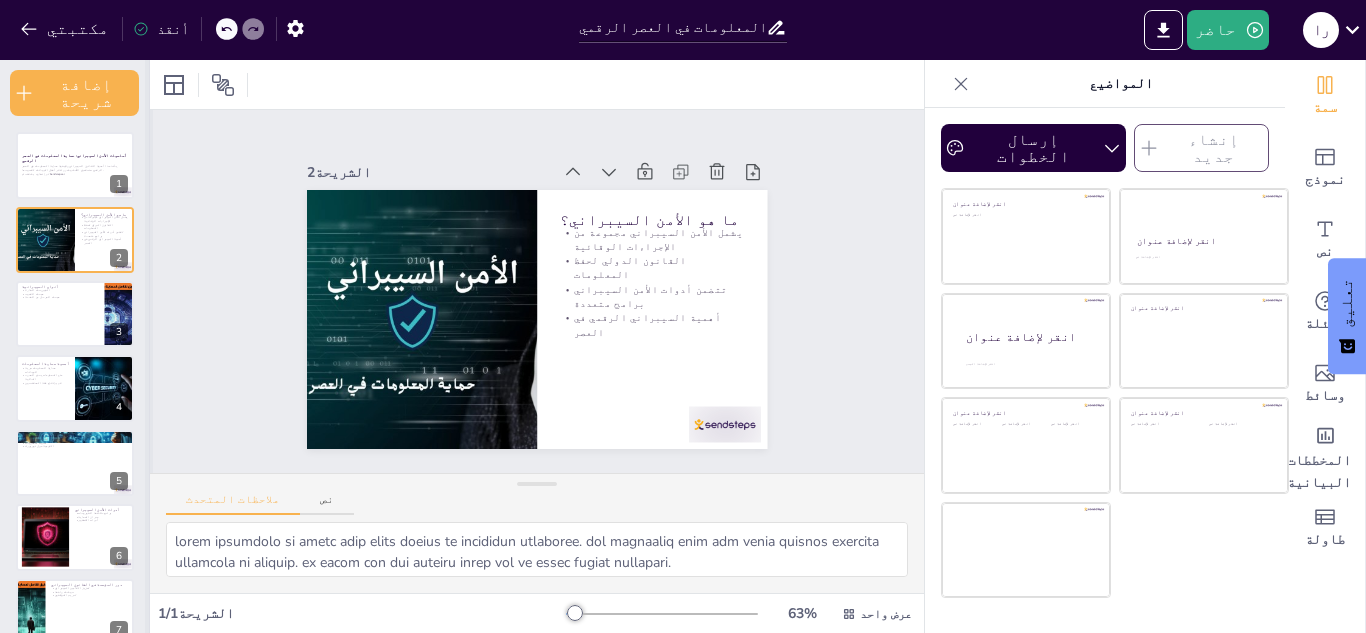 checkbox on "true" 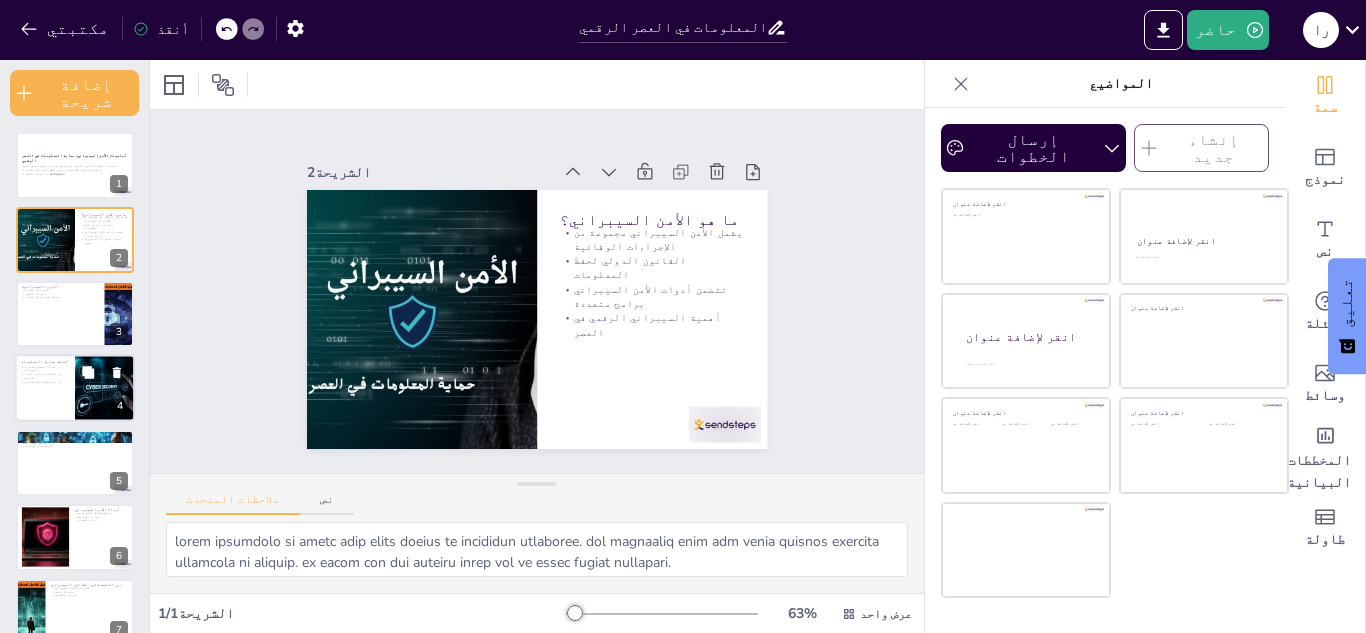 checkbox on "true" 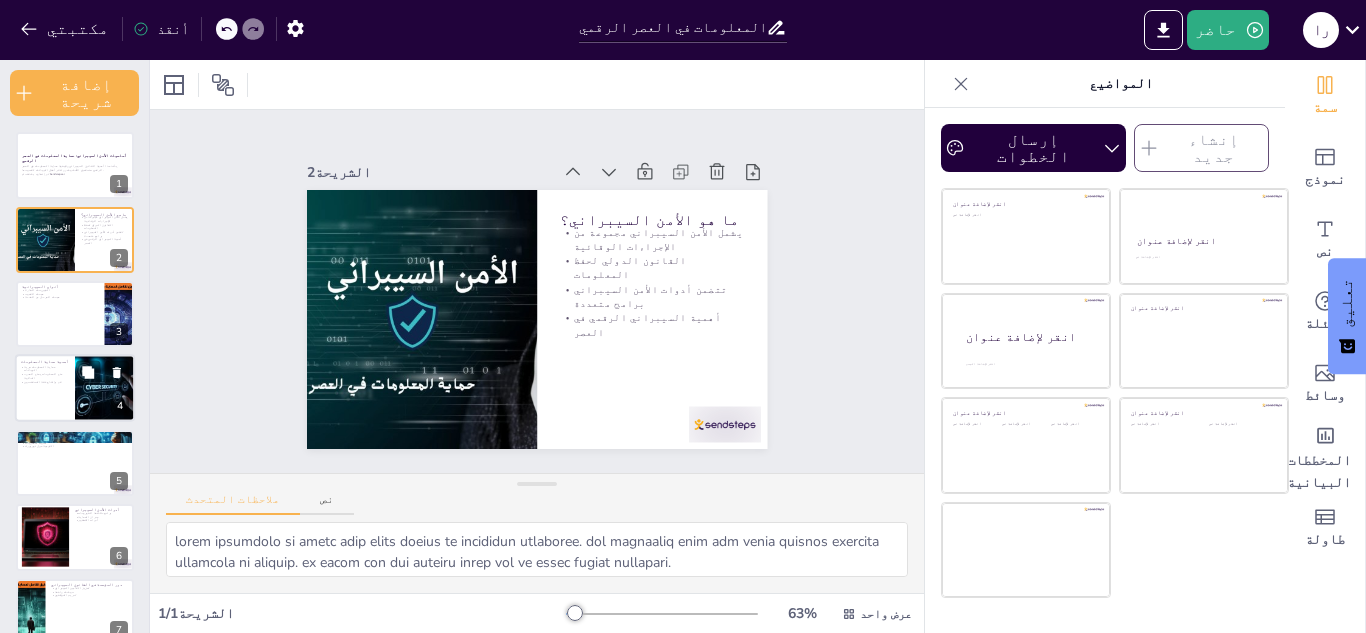 checkbox on "true" 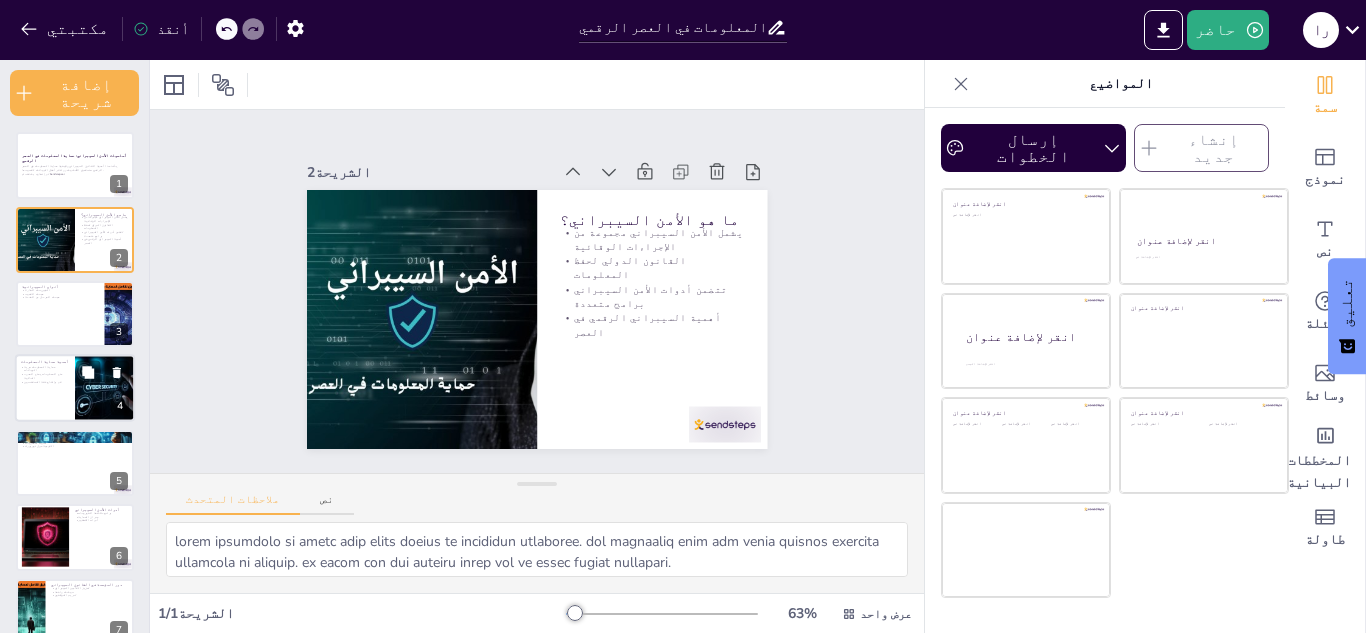 checkbox on "true" 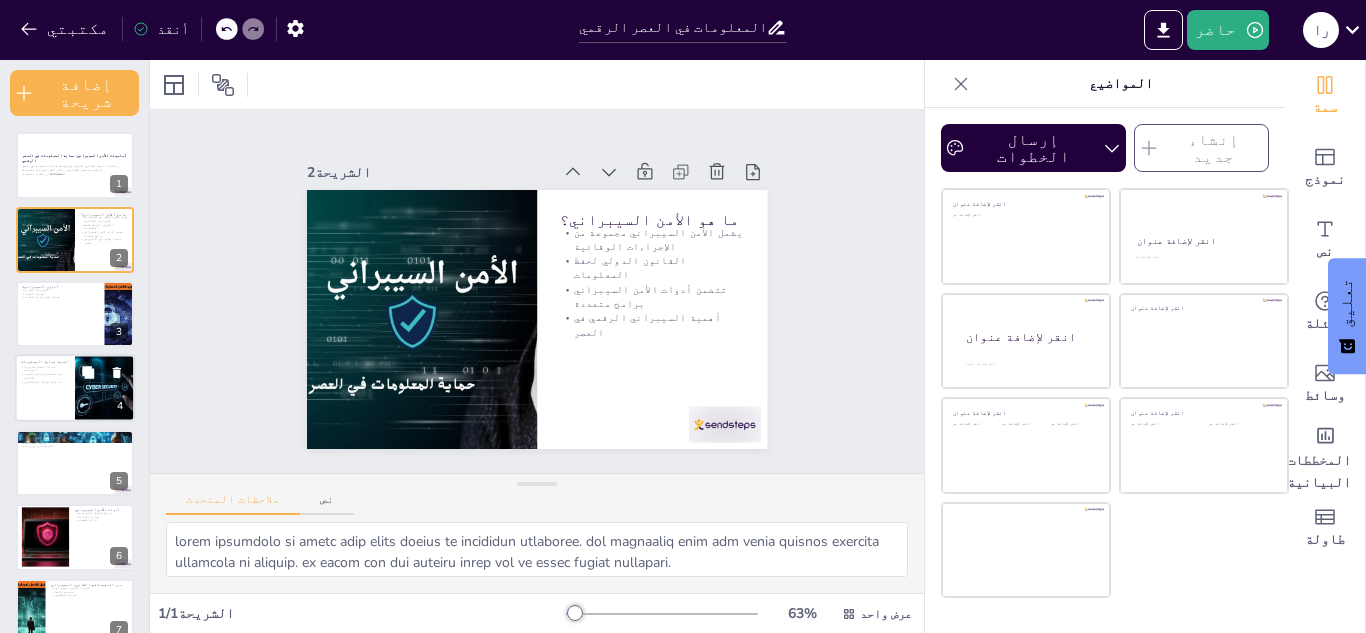 checkbox on "true" 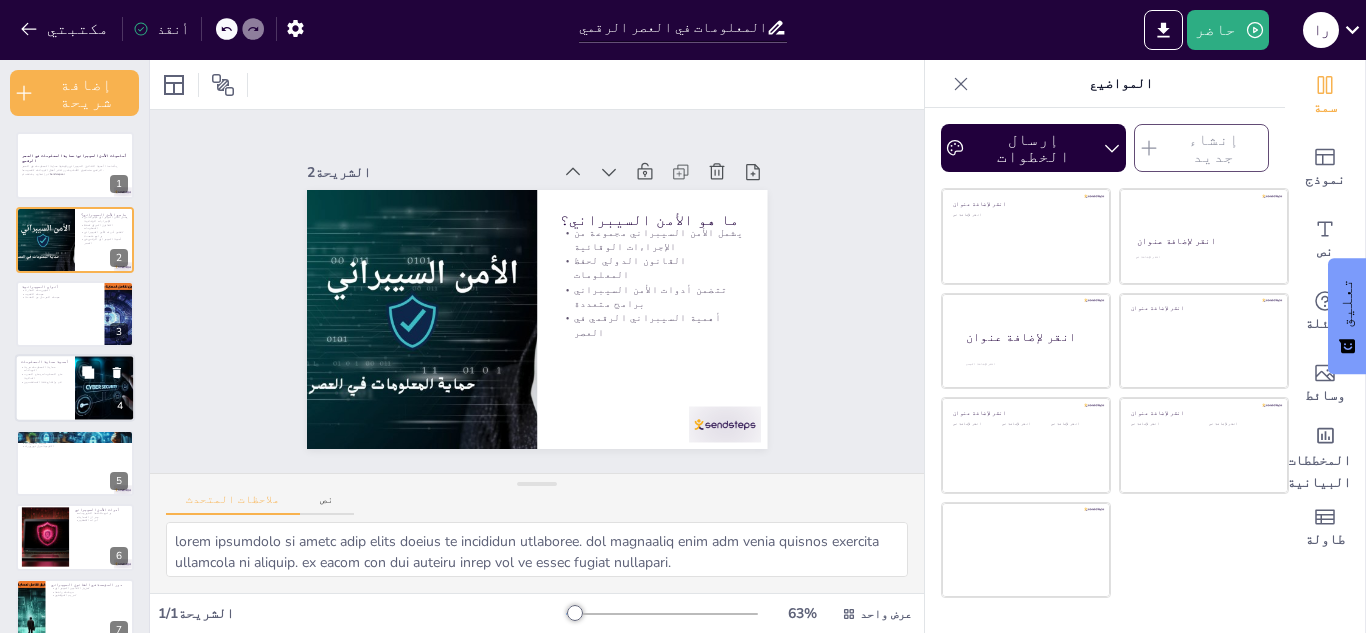 checkbox on "true" 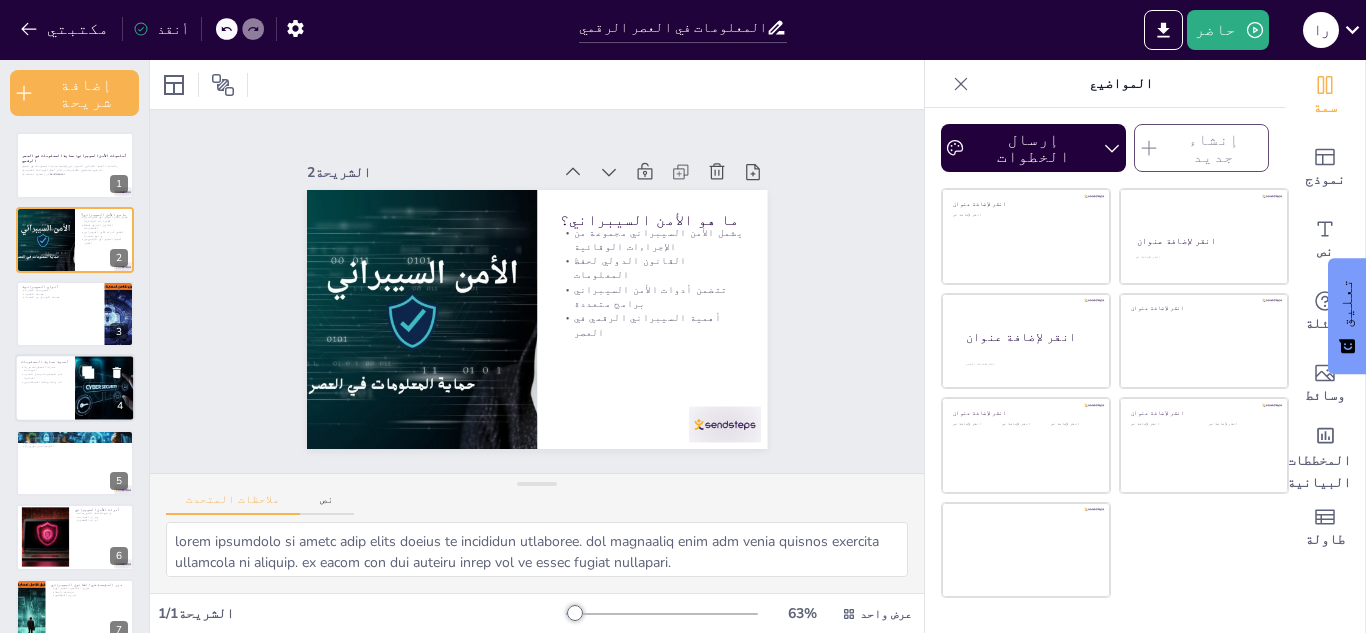 checkbox on "true" 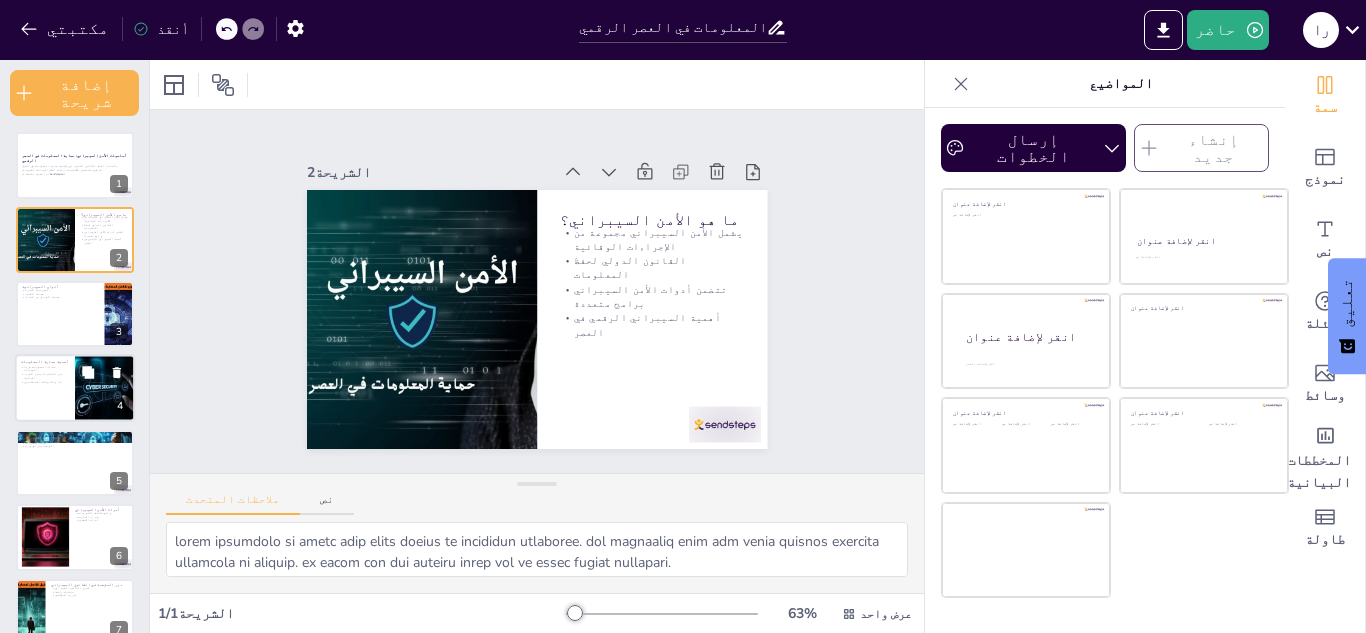 checkbox on "true" 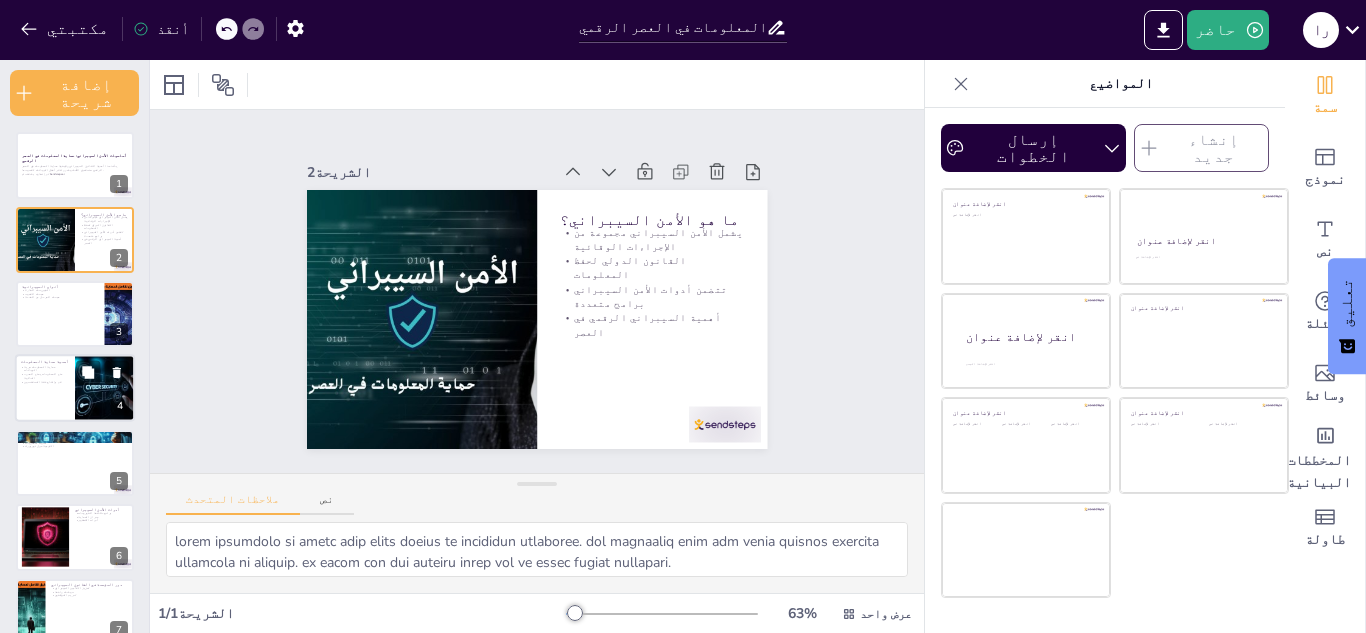 checkbox on "true" 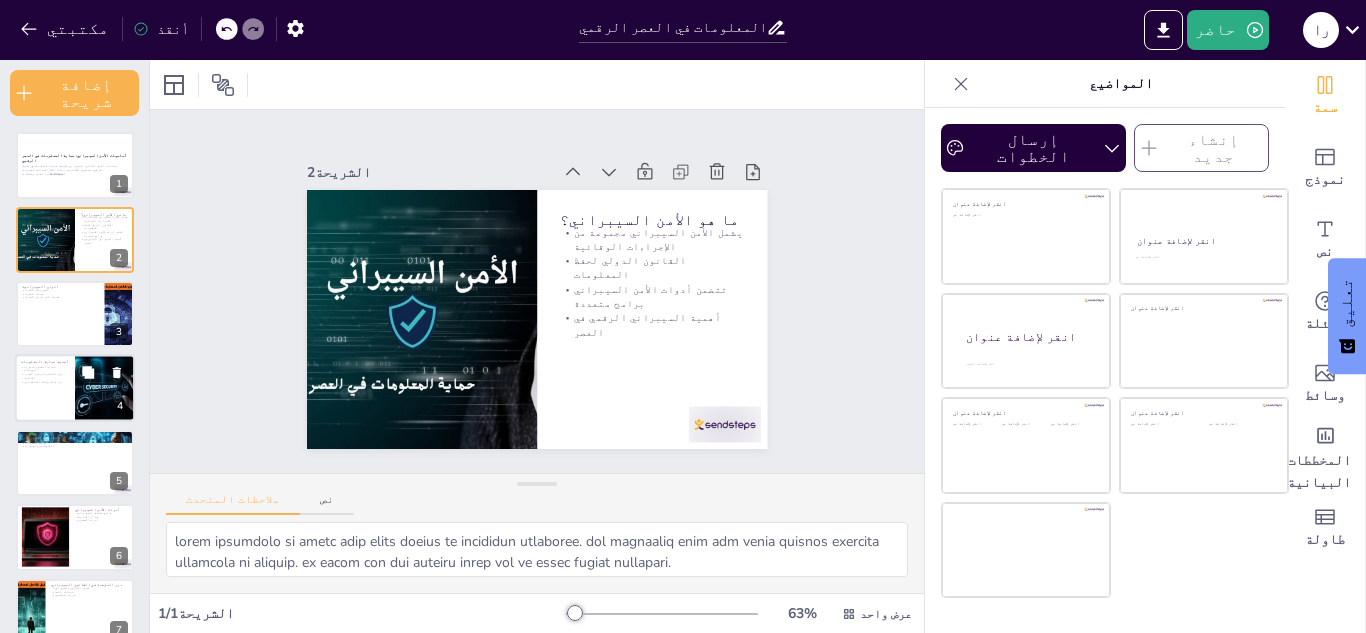checkbox on "true" 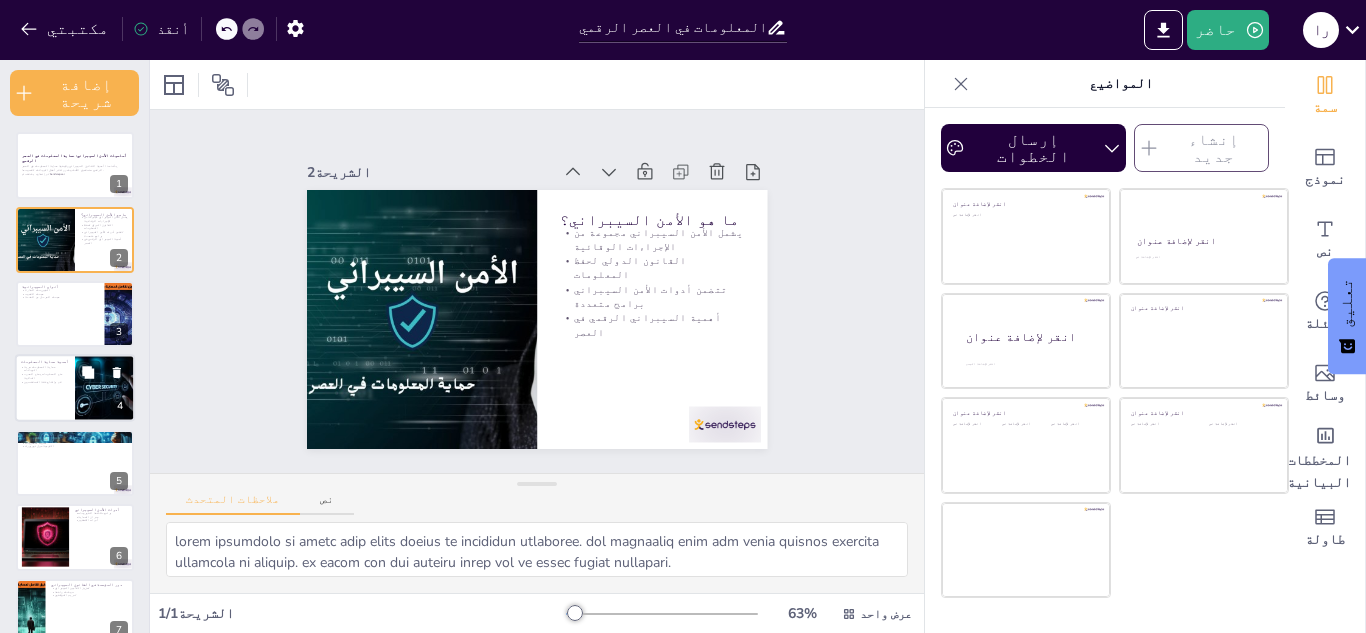 checkbox on "true" 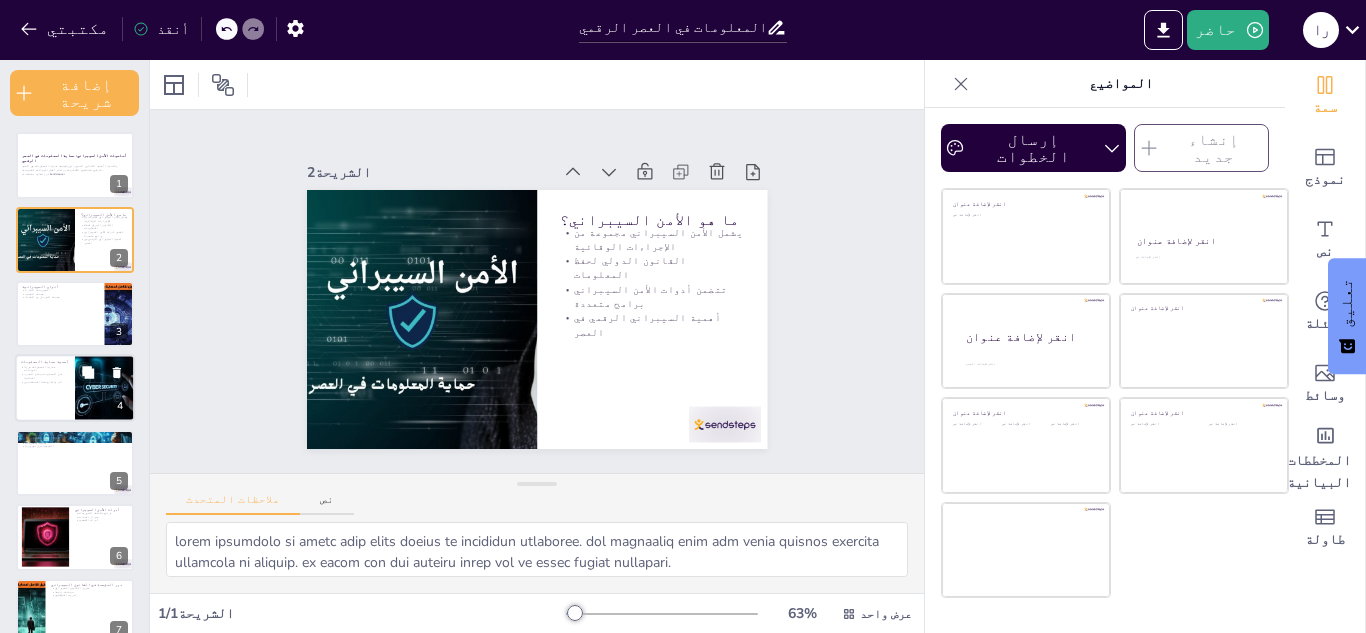 checkbox on "true" 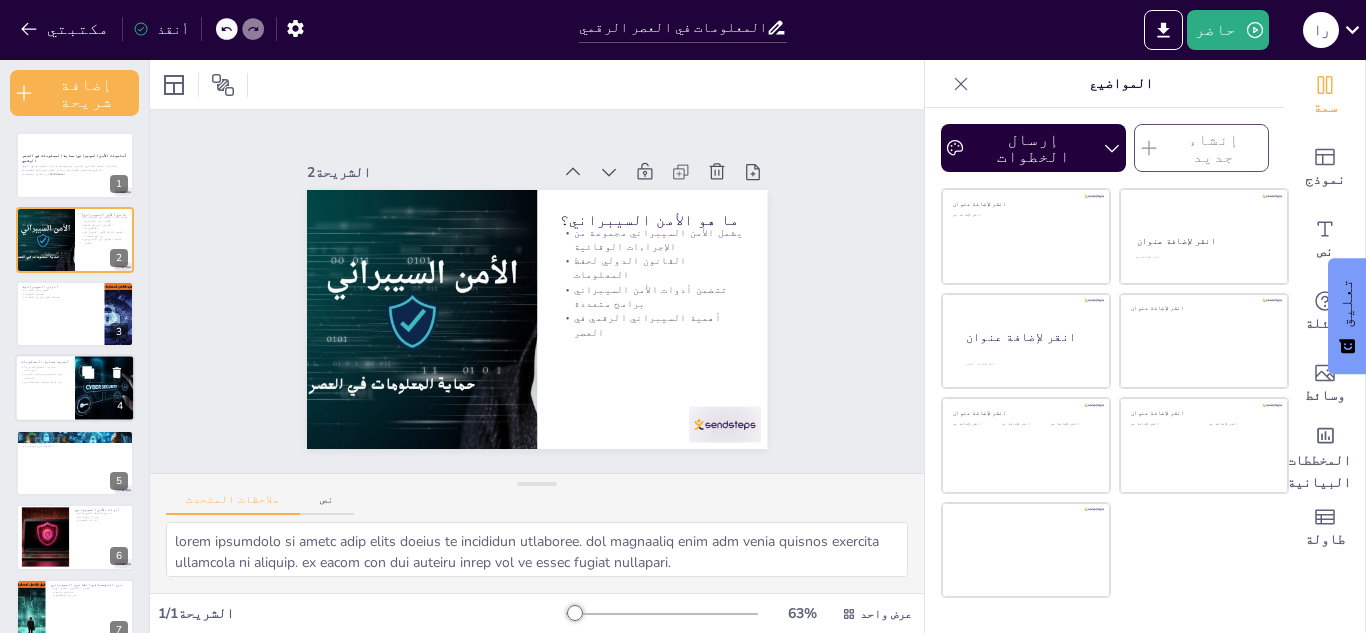 checkbox on "true" 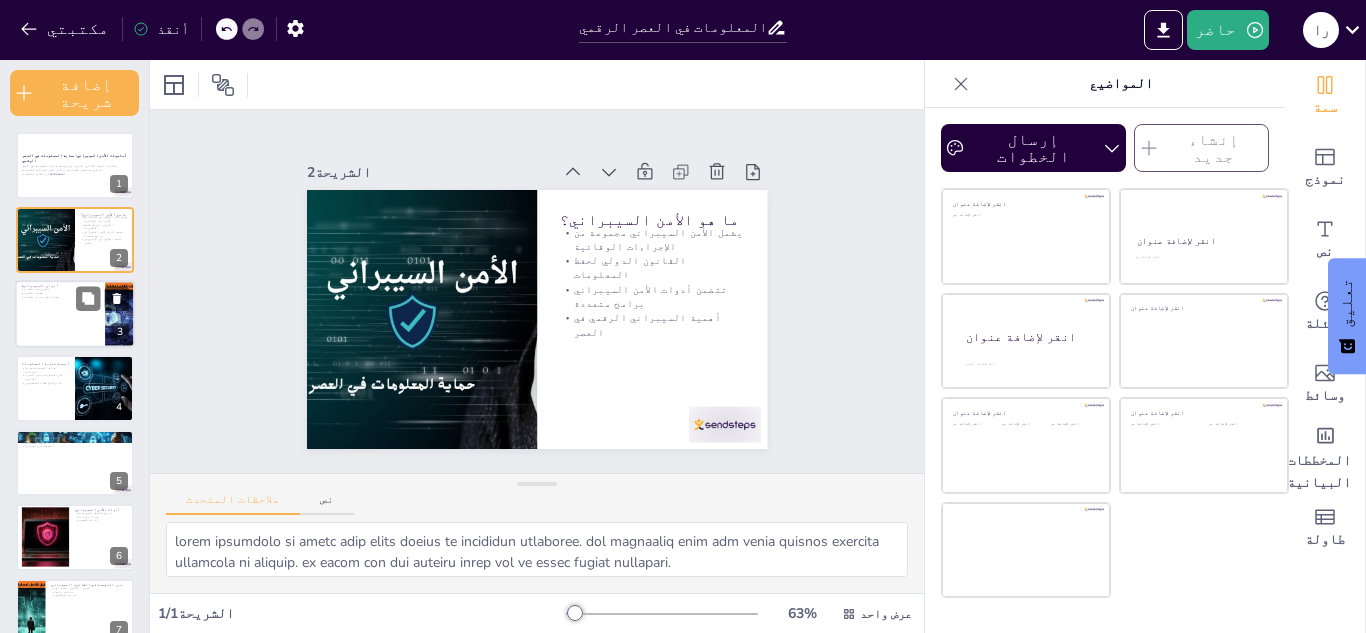 checkbox on "true" 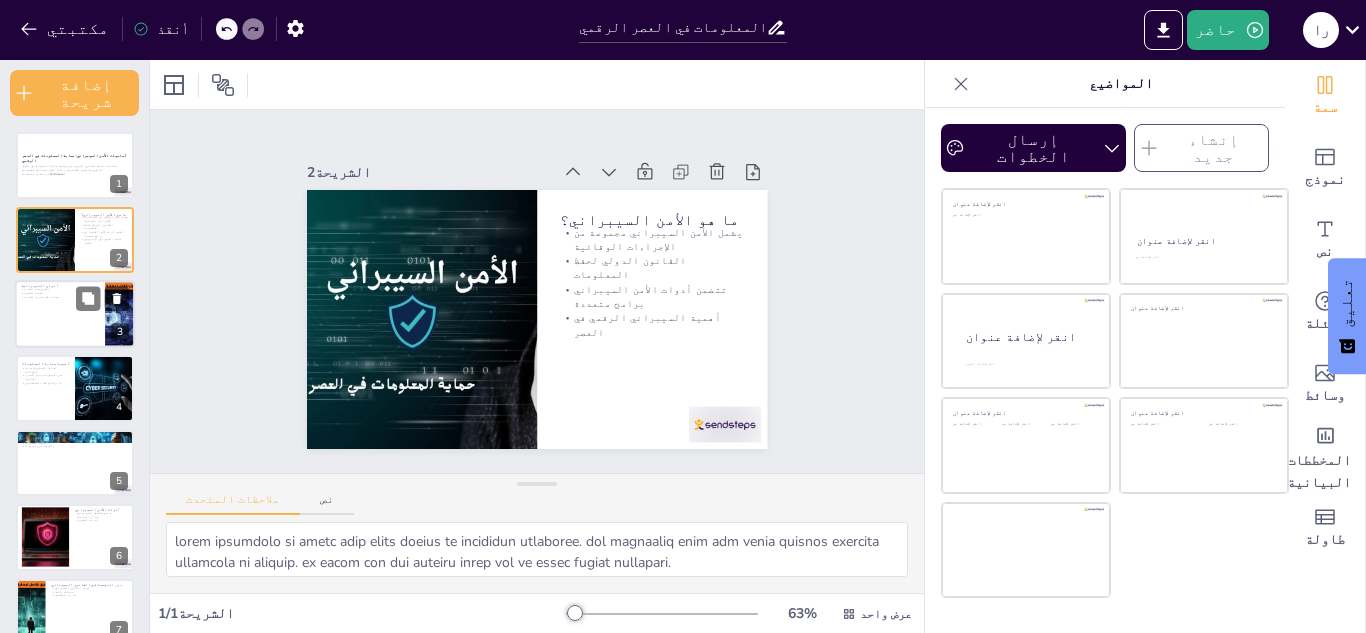 checkbox on "true" 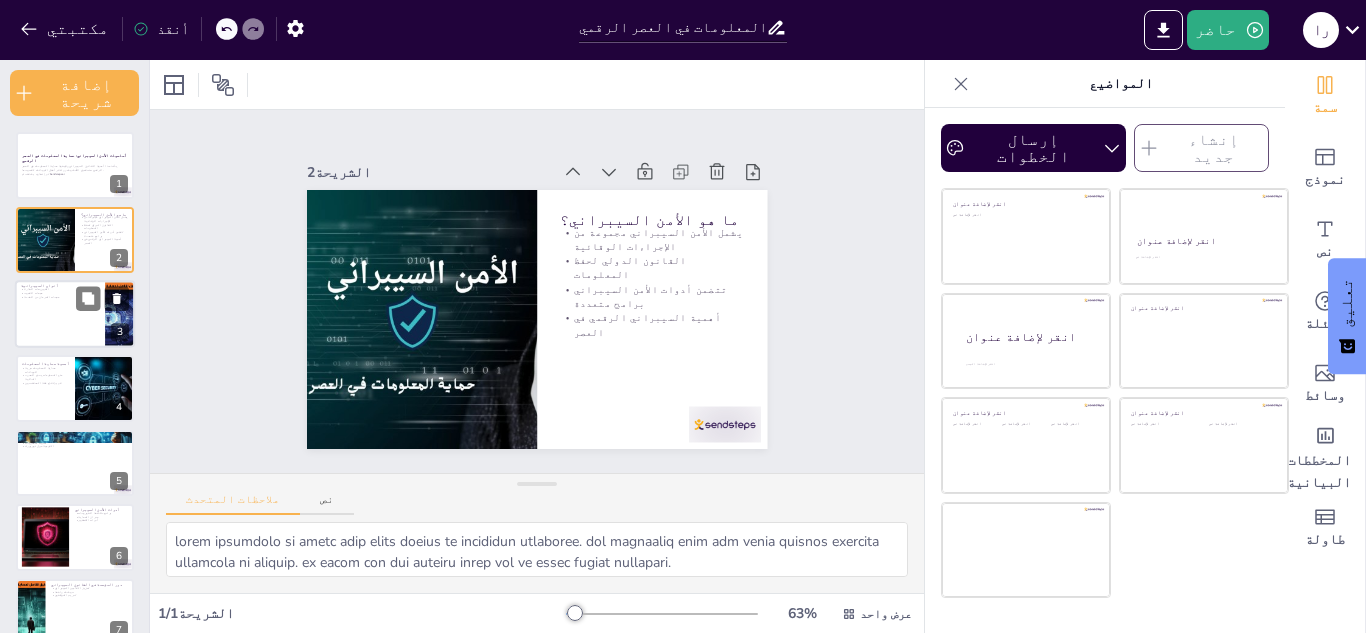 checkbox on "true" 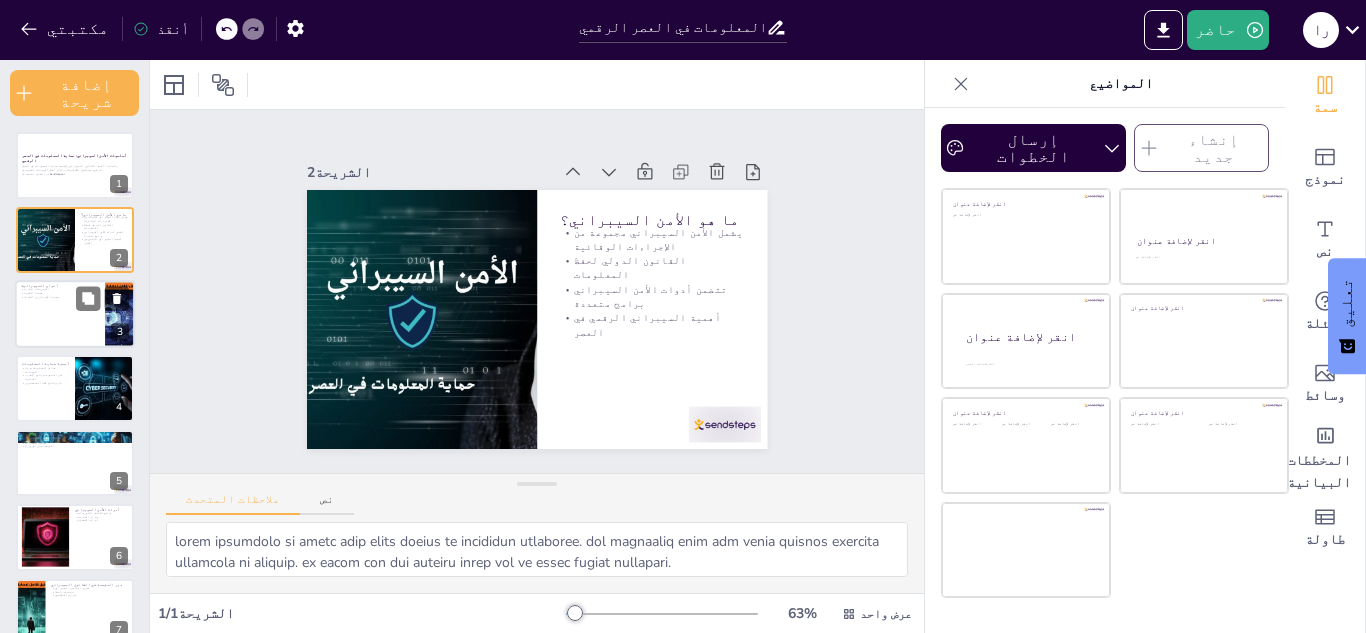 checkbox on "true" 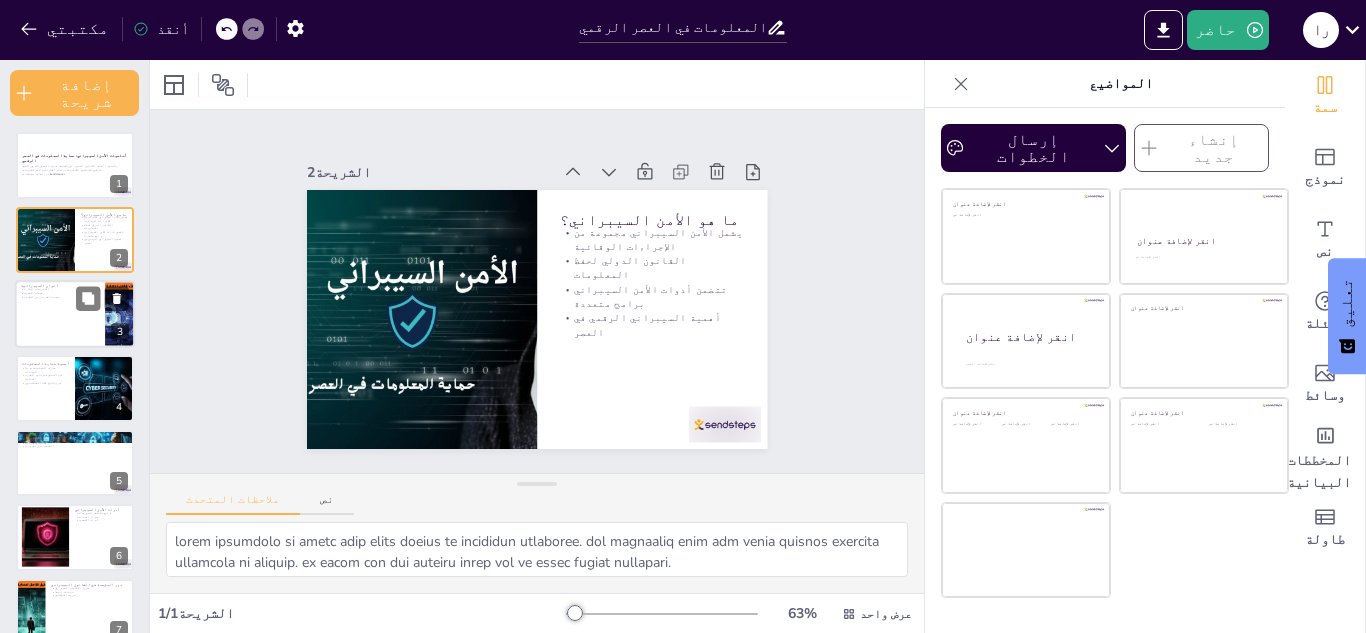 checkbox on "true" 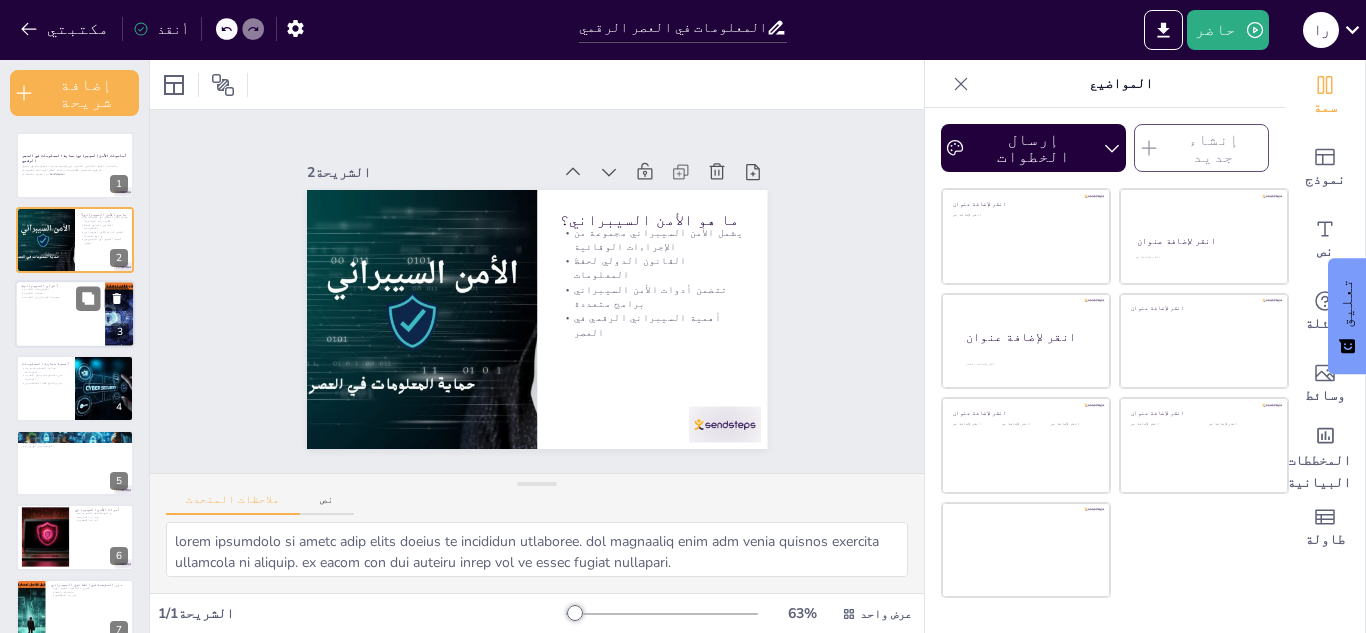 checkbox on "true" 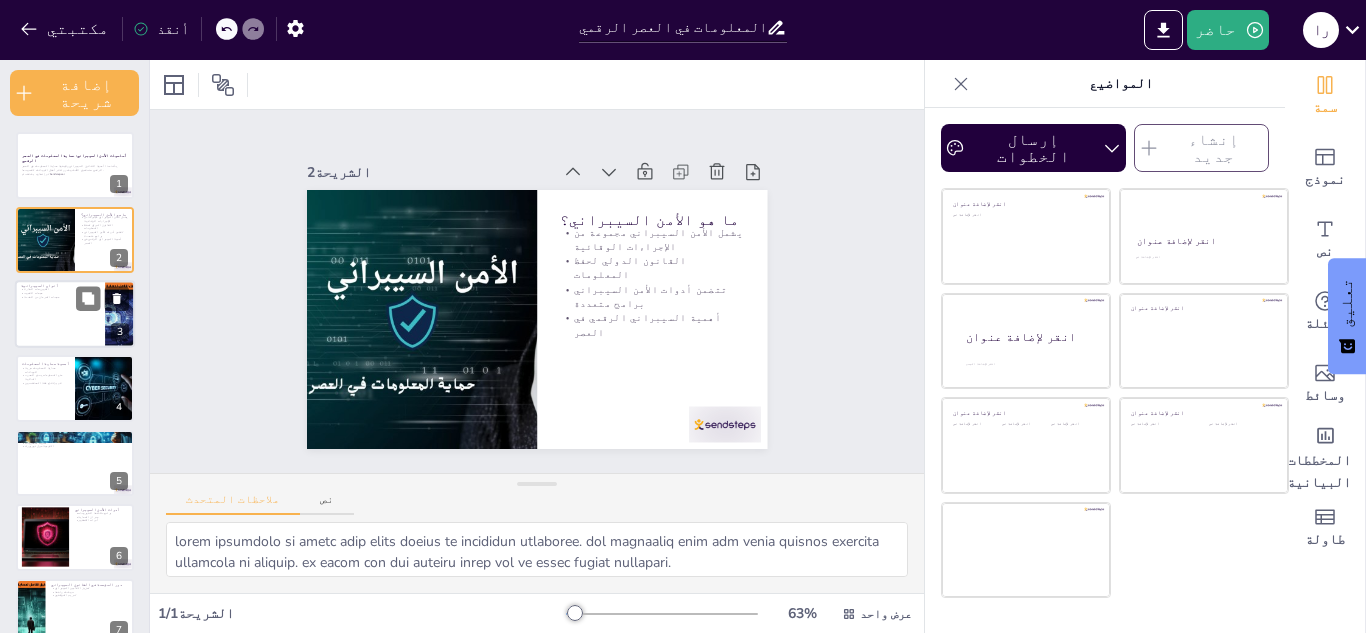 checkbox on "true" 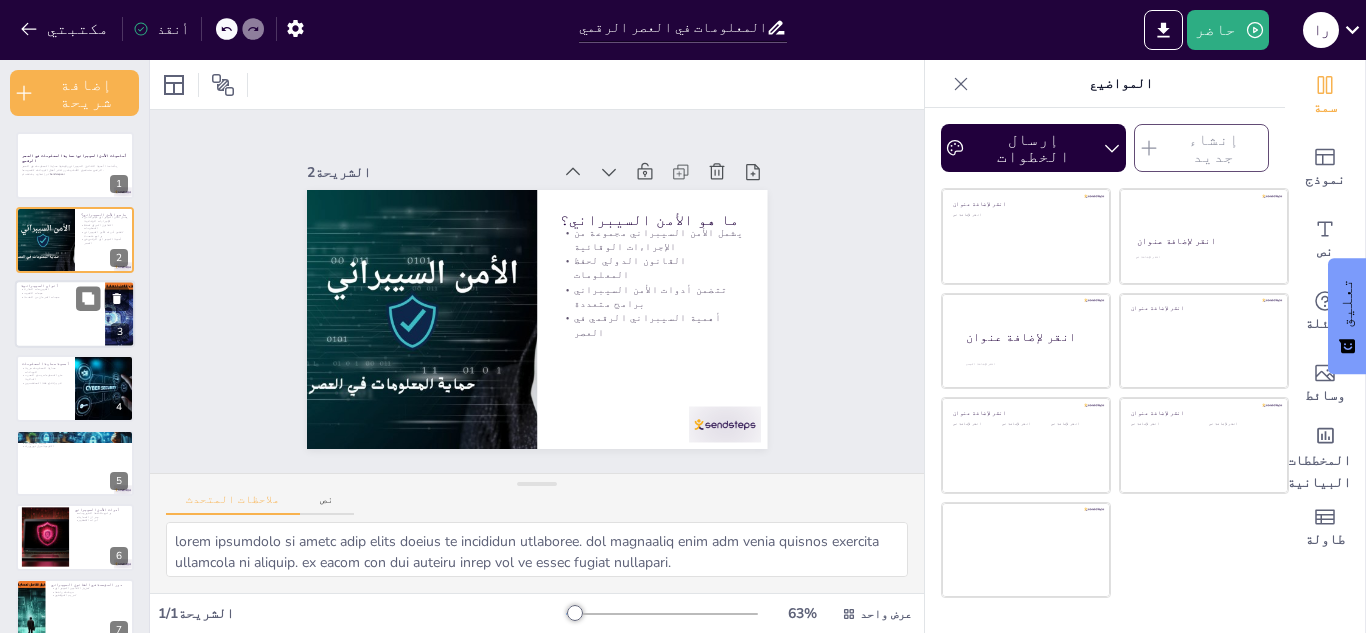 checkbox on "true" 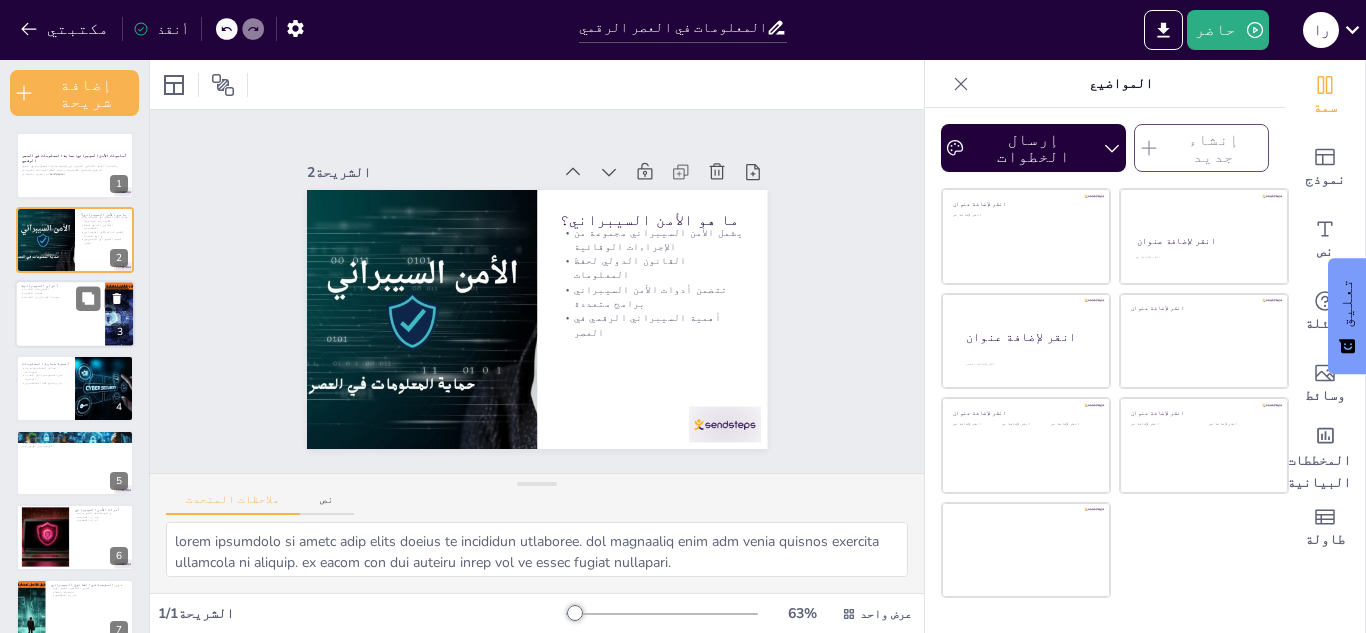 click at bounding box center (75, 314) 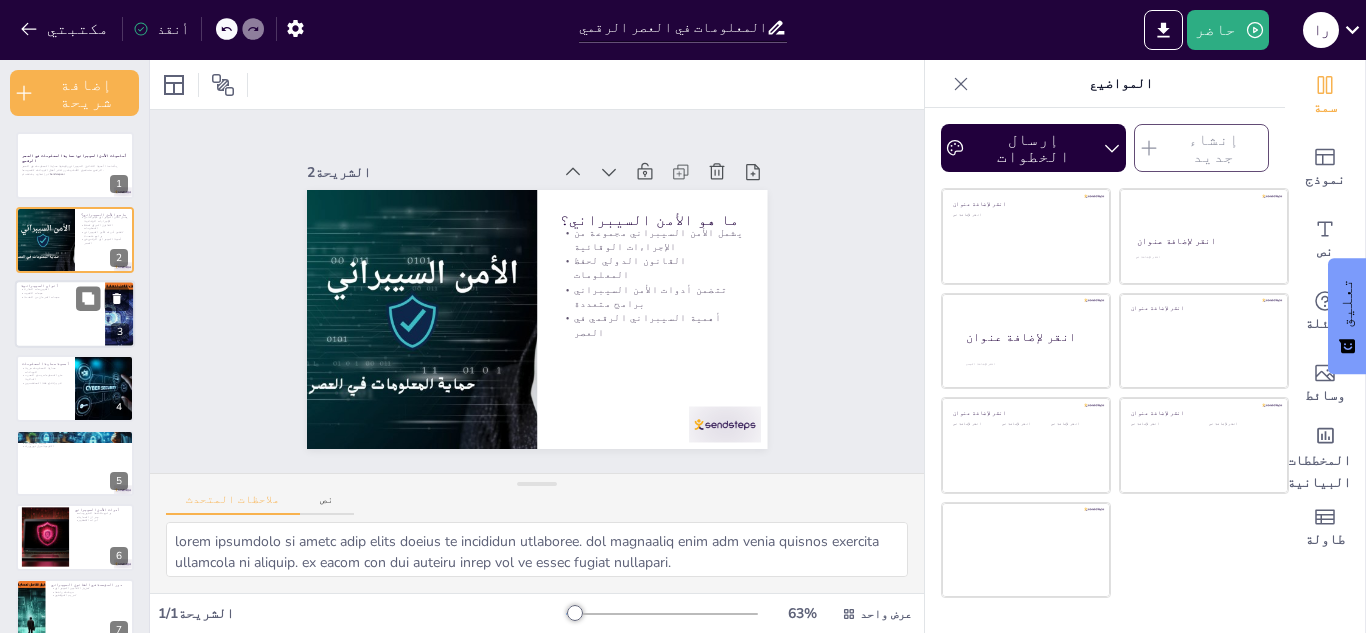 type on "الفيروسات تعتبر من أكثر التهديدات شيوعًا، حيث يمكن أن تتسبب في أضرار جسيمة للأنظمة. من المهم فهم كيفية عمل الفيروسات وكيفية الحماية منها.
هجمات التصيد تعتبر من التهديدات الخطيرة التي تستهدف معلومات المستخدمين. يجب أن يكون الأفراد على دراية بهذه الهجمات وكيفية التعرف عليها.
هجمات الحرمان من الخدمة تهدف إلى جعل الأنظمة غير متاحة للمستخدمين. هذه الهجمات يمكن أن تؤثر بشكل كبير على الأعمال التجارية والخدمات." 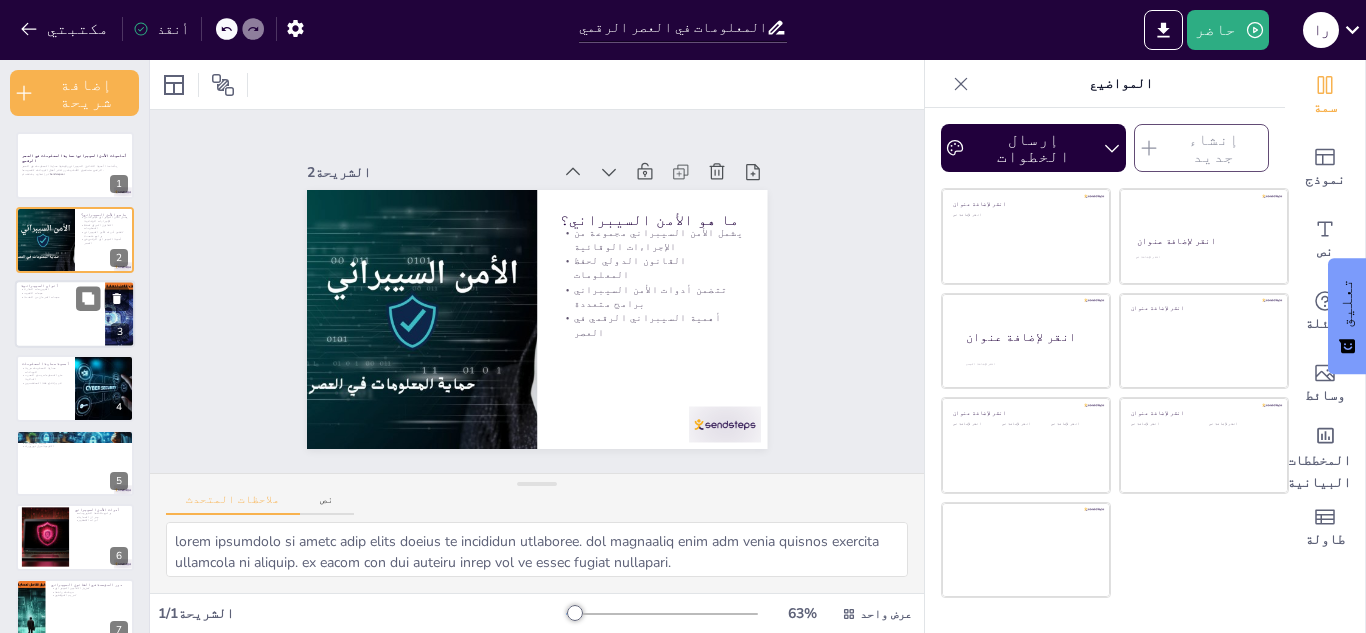 checkbox on "true" 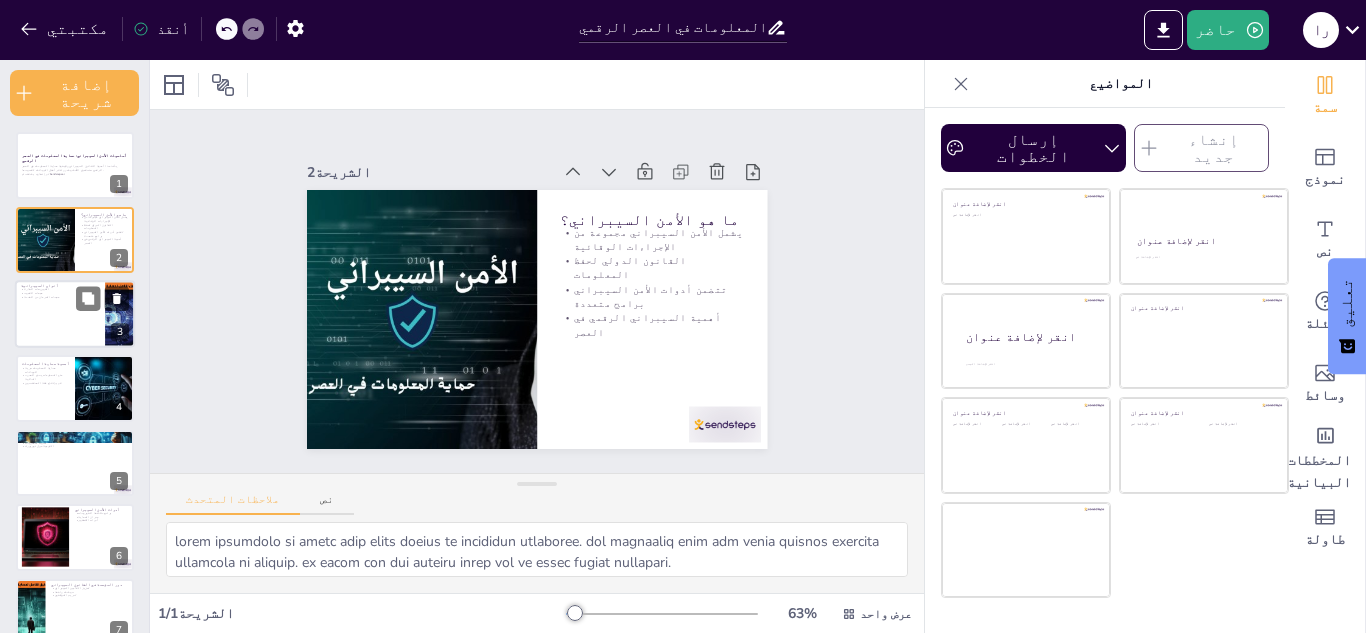 checkbox on "true" 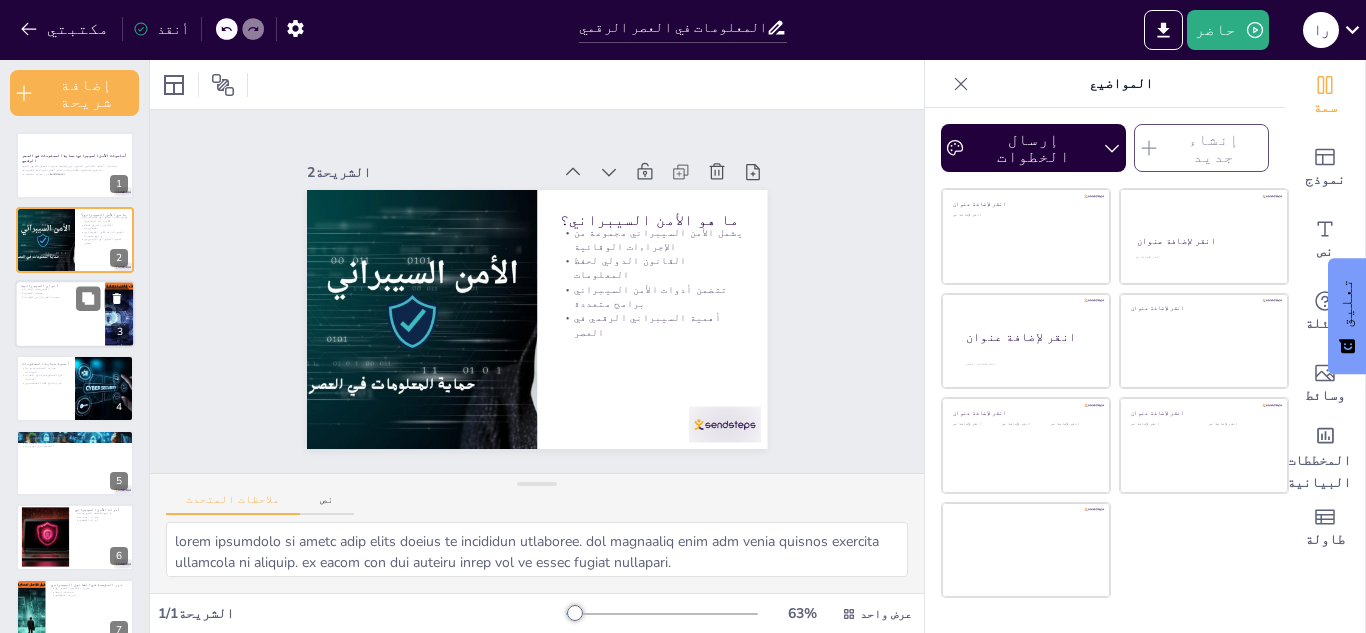checkbox on "true" 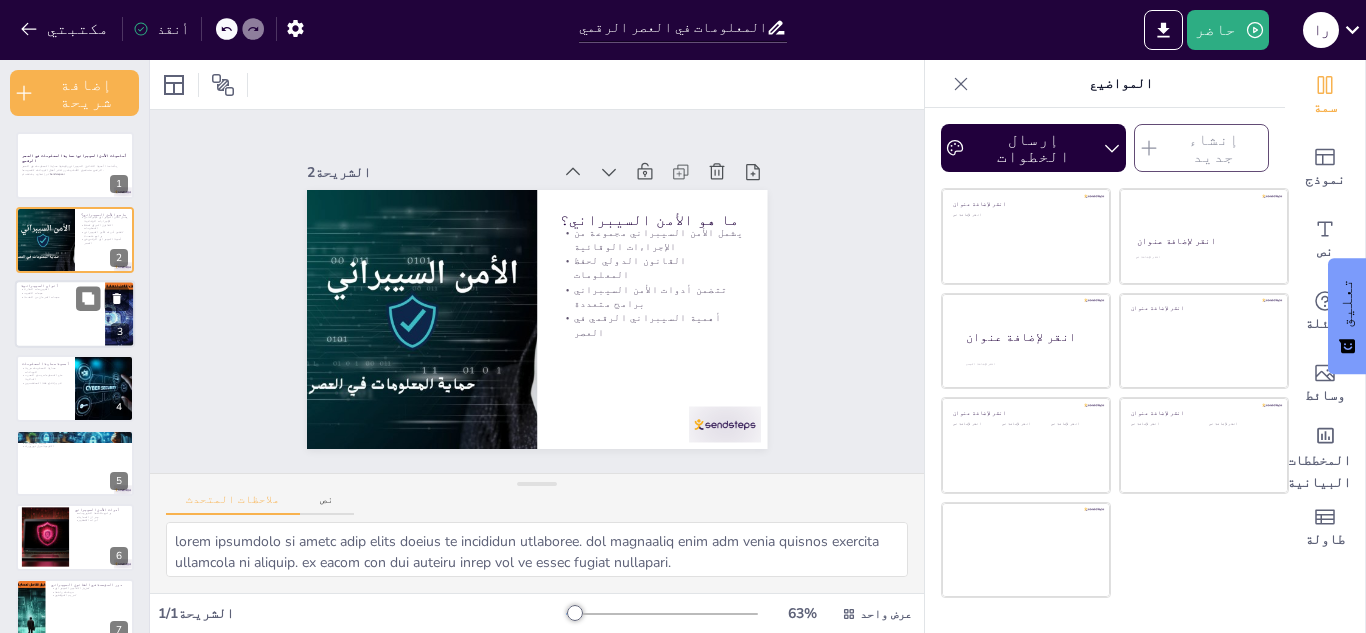 checkbox on "true" 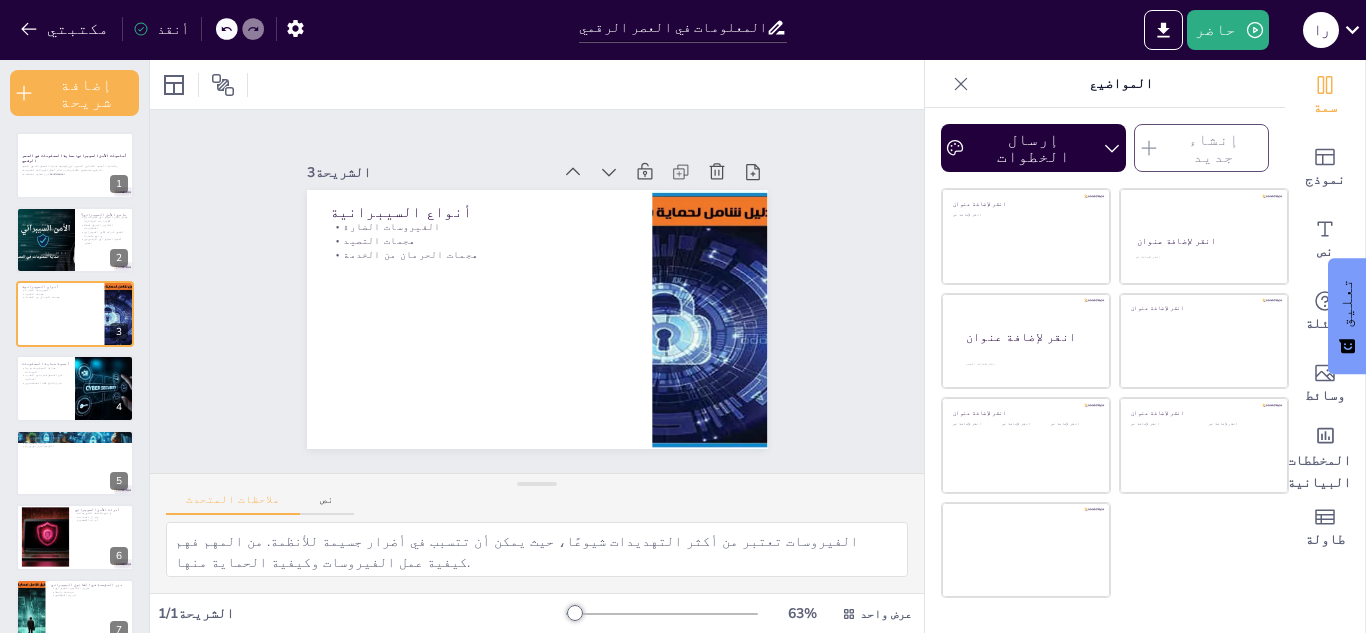 checkbox on "true" 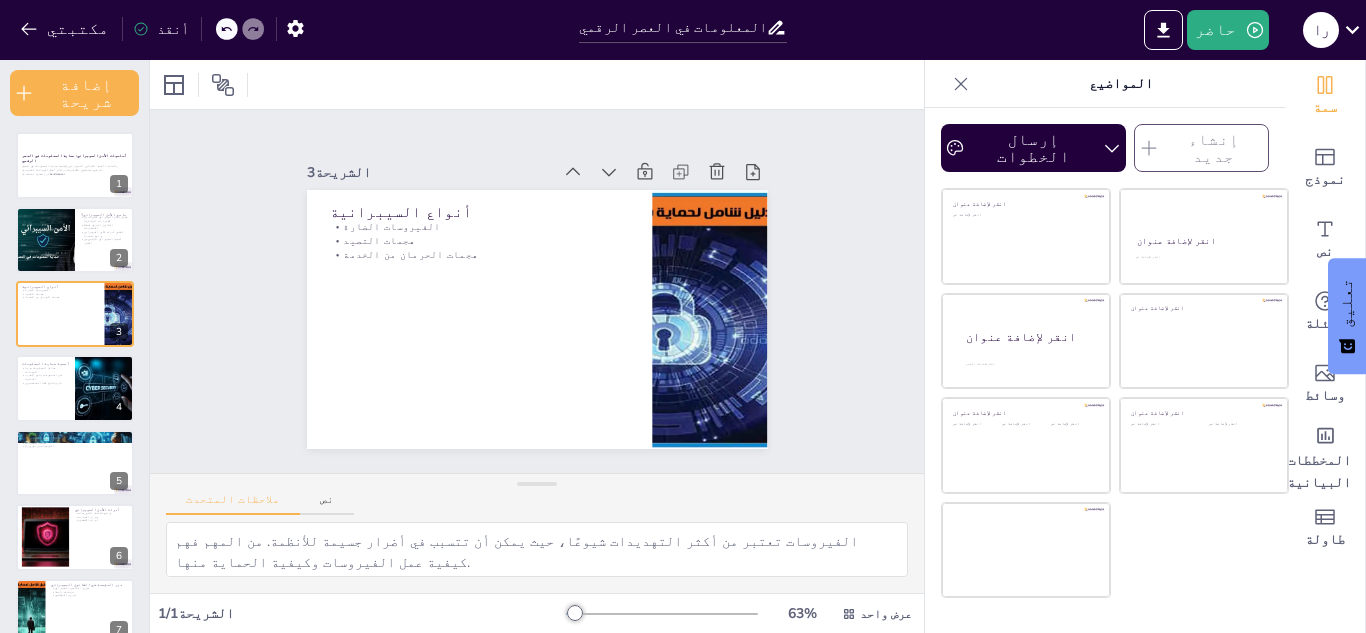 checkbox on "true" 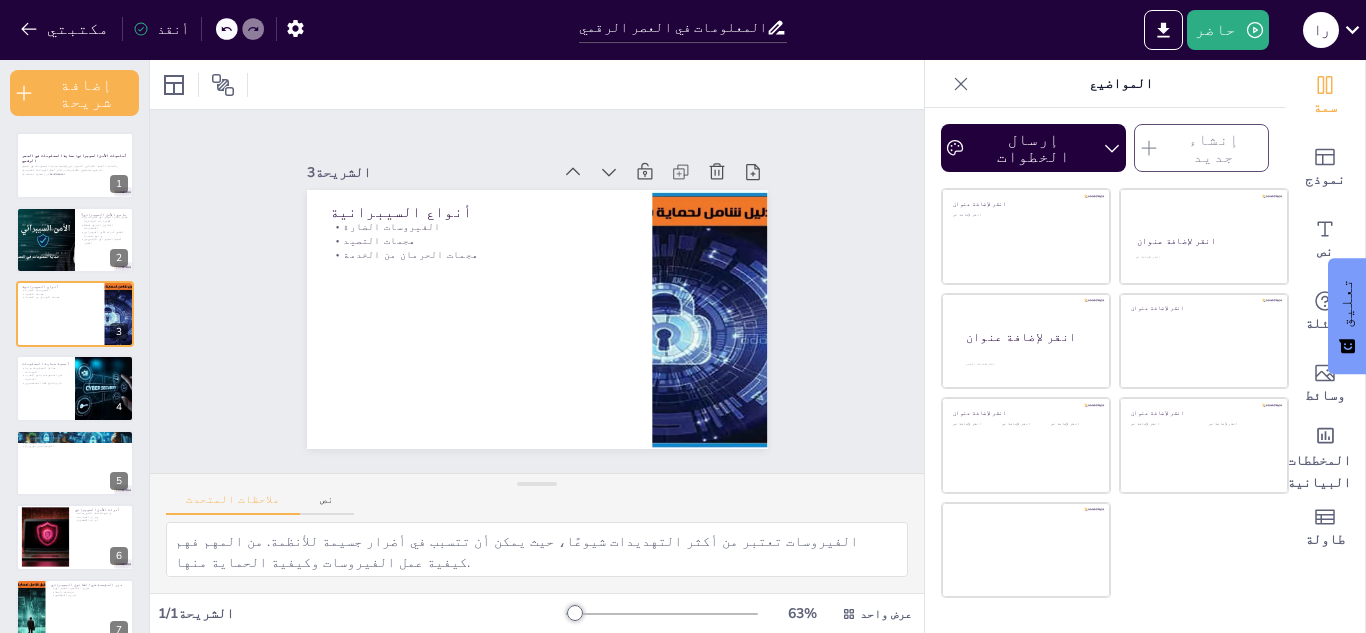 checkbox on "true" 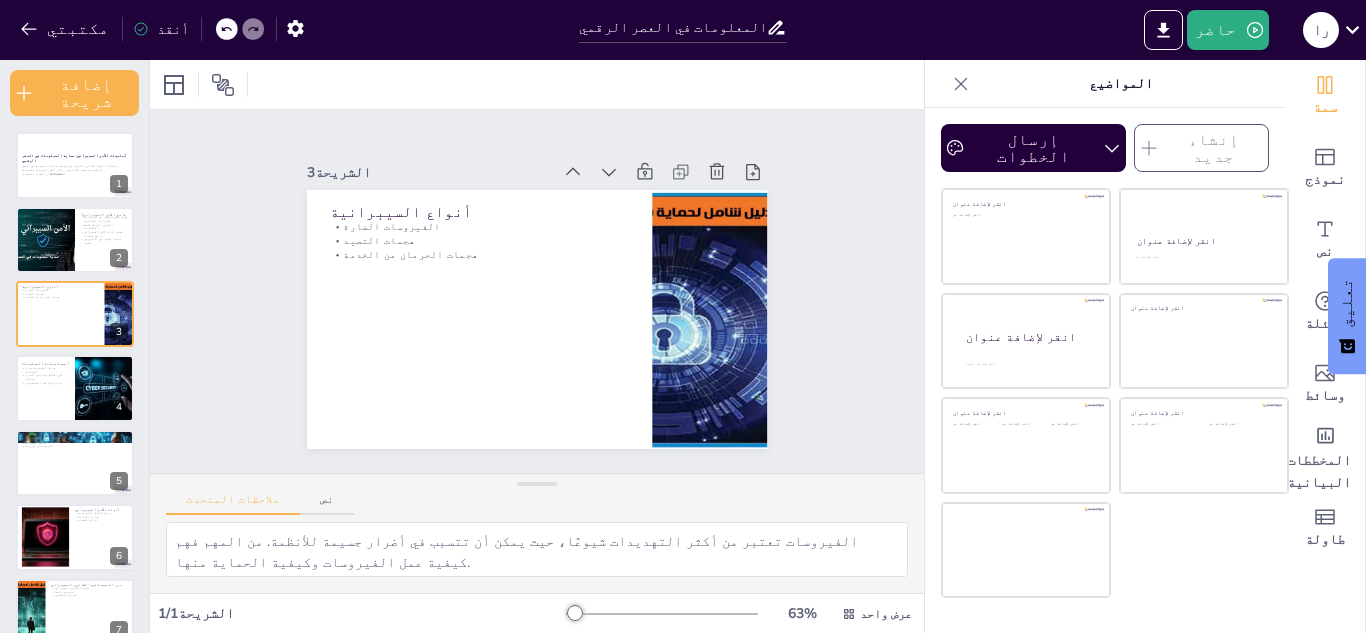 checkbox on "true" 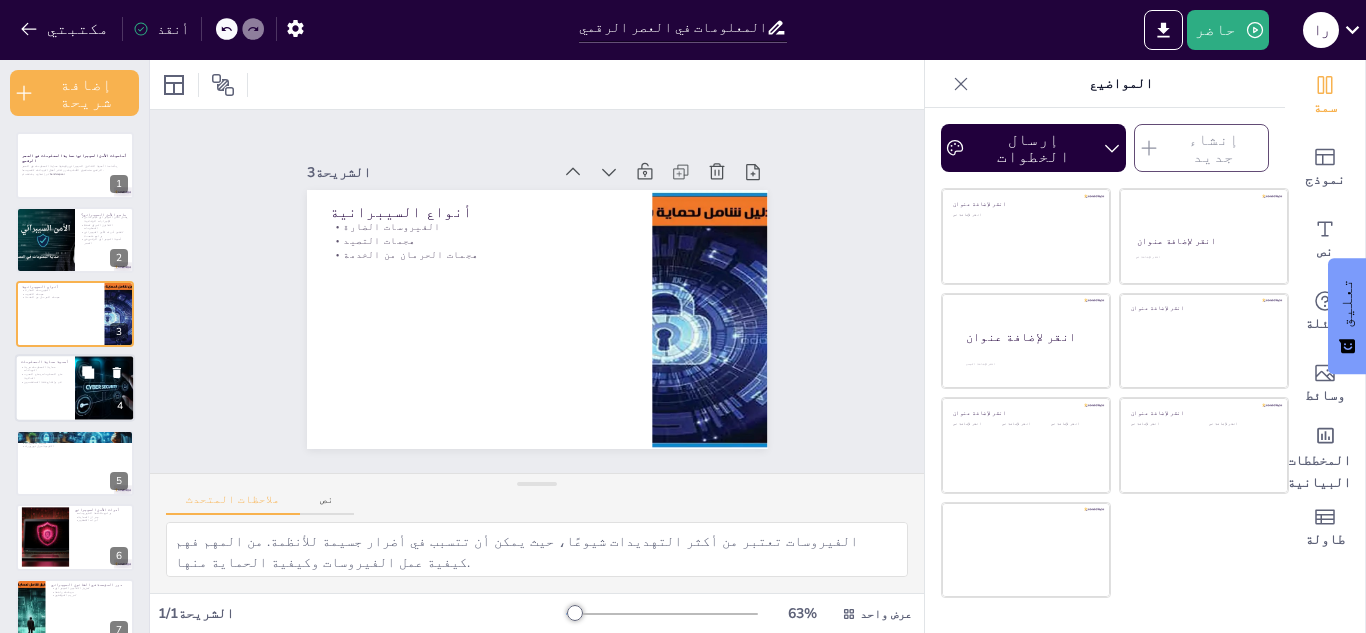 checkbox on "true" 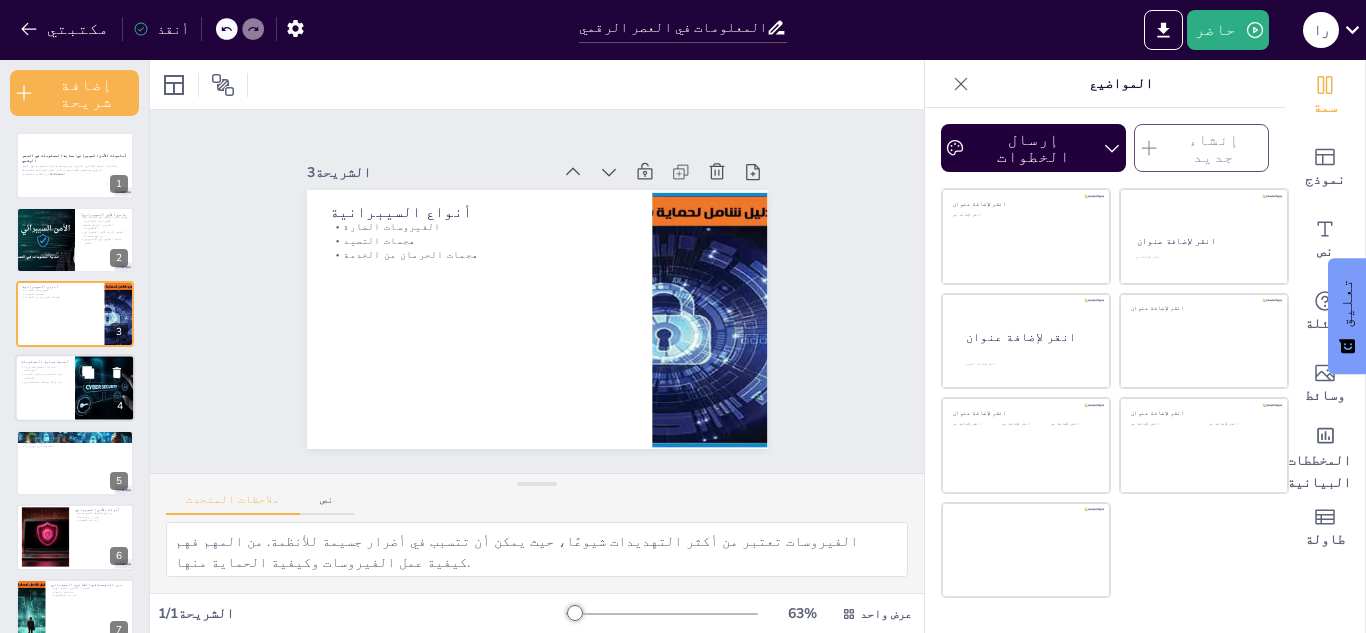 checkbox on "true" 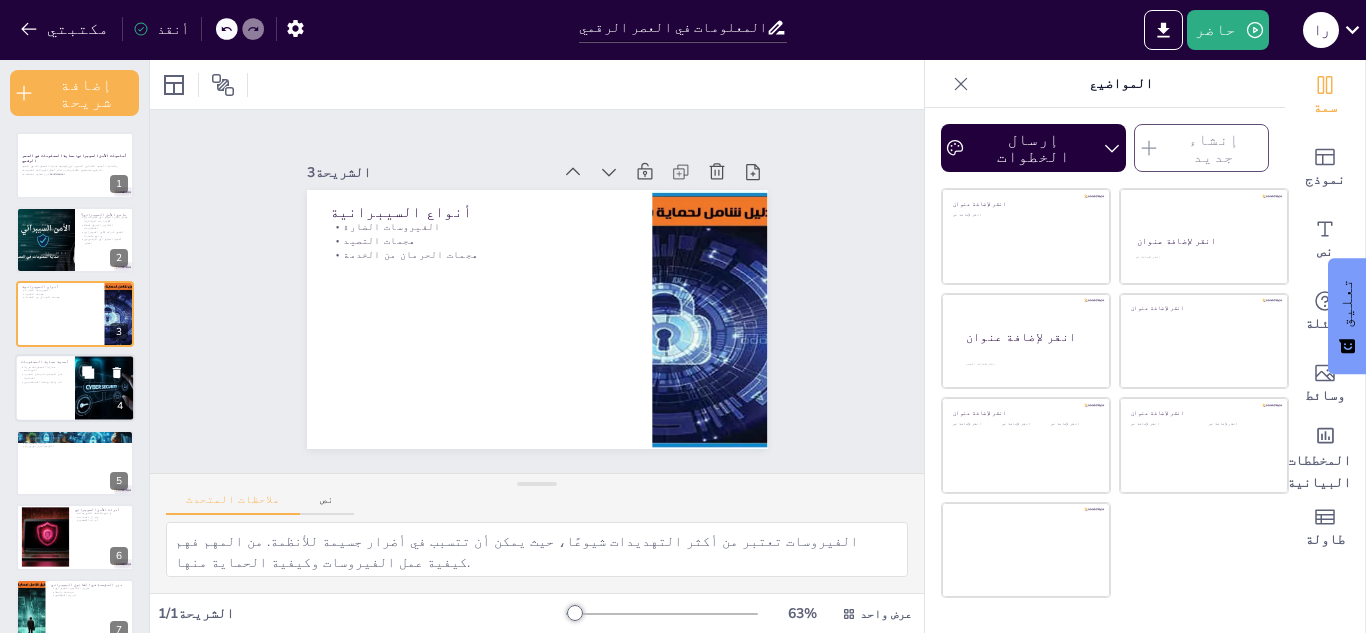 checkbox on "true" 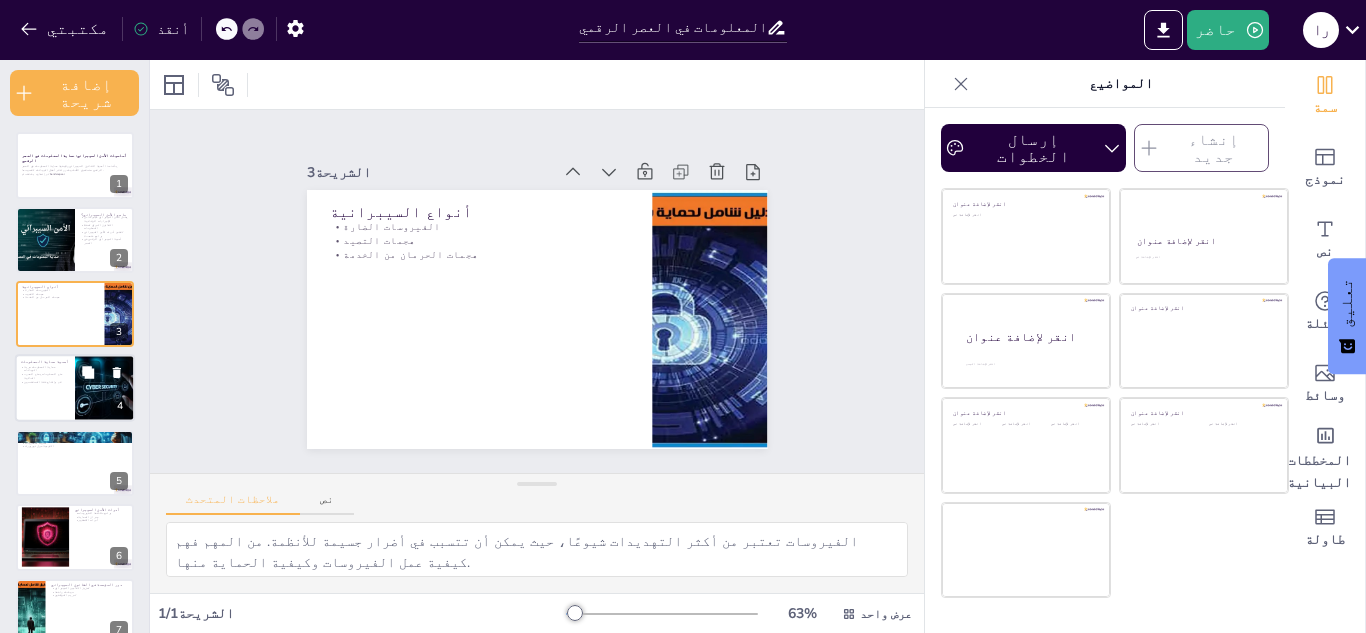 checkbox on "true" 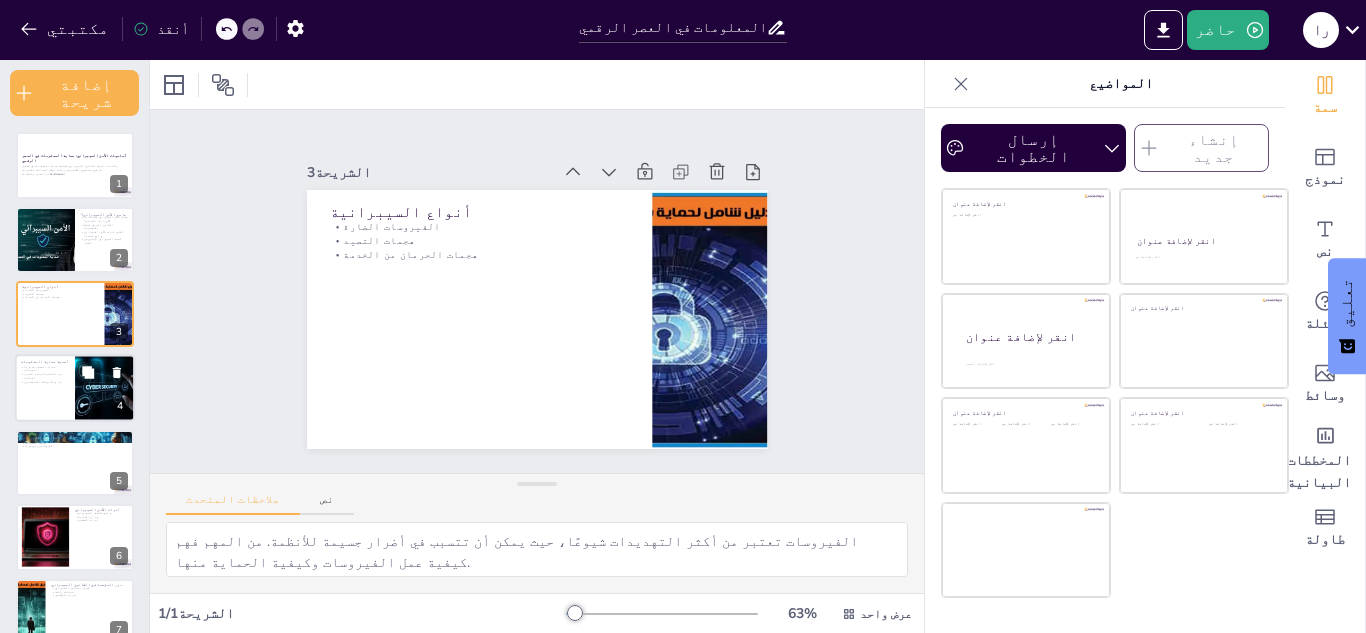checkbox on "true" 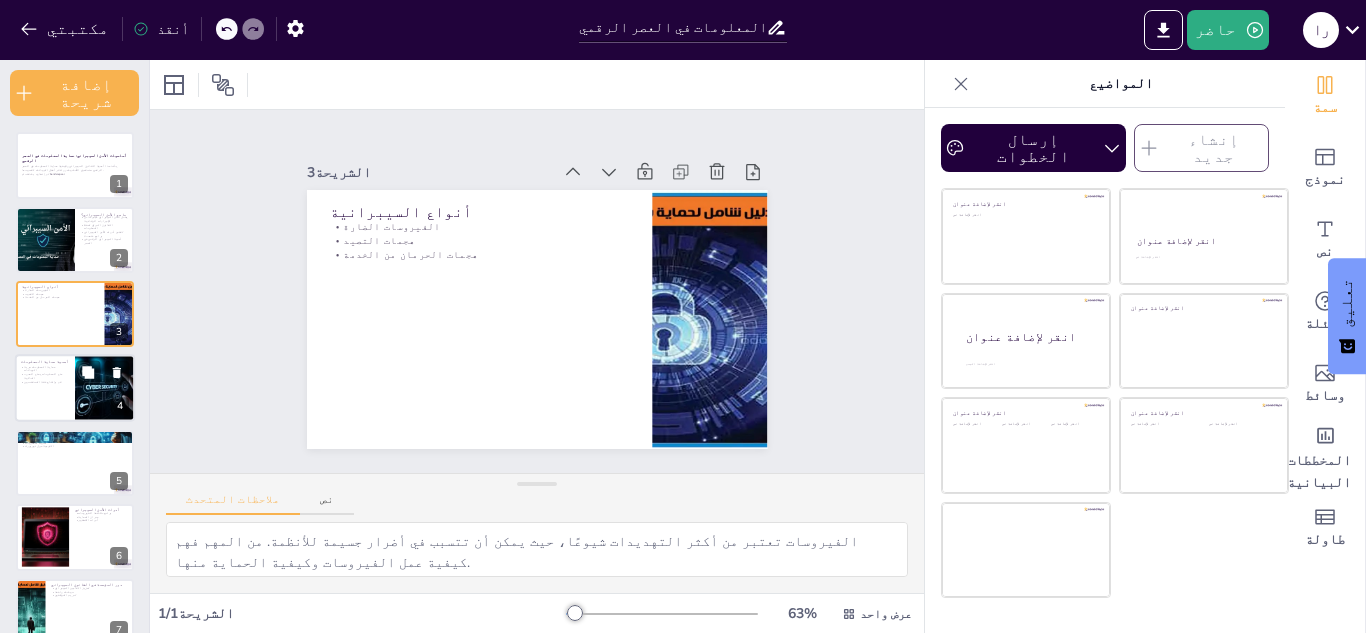 checkbox on "true" 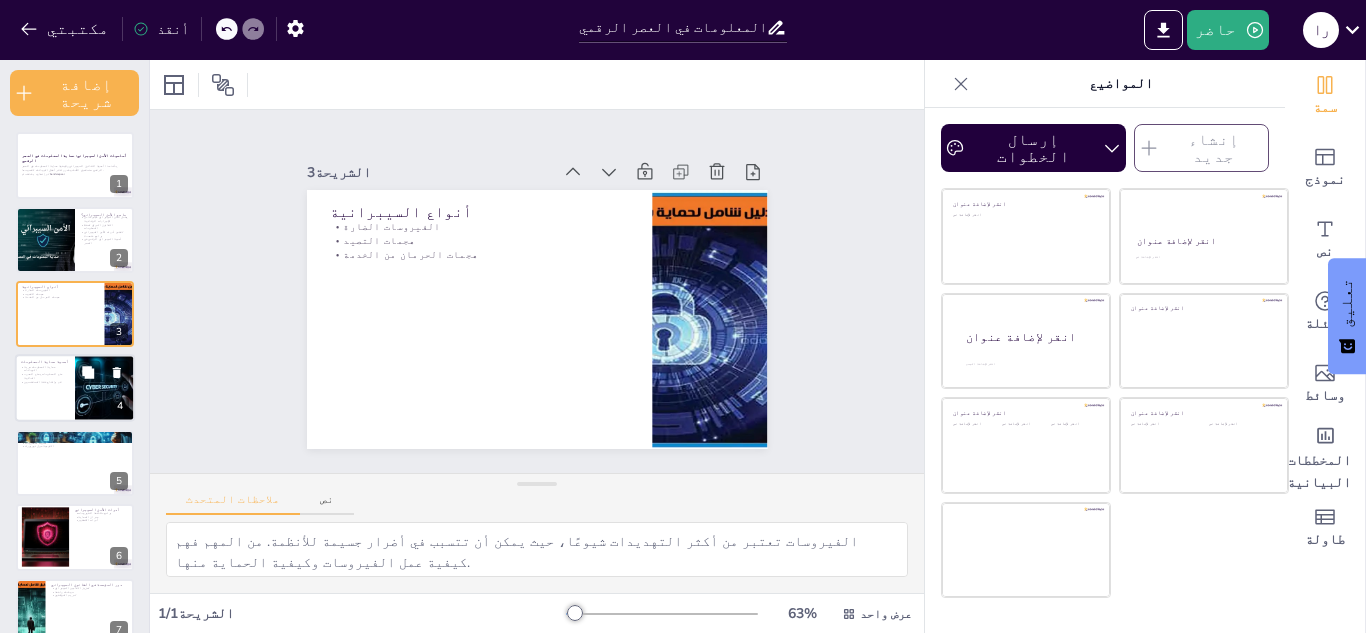 checkbox on "true" 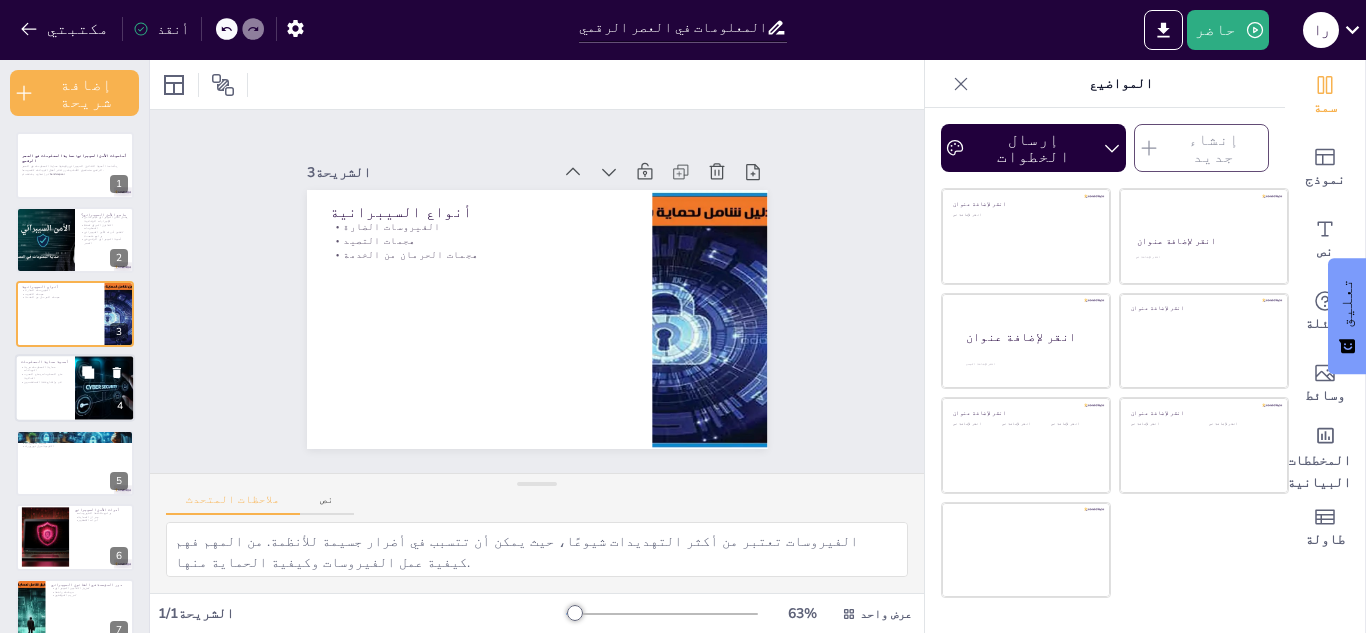 checkbox on "true" 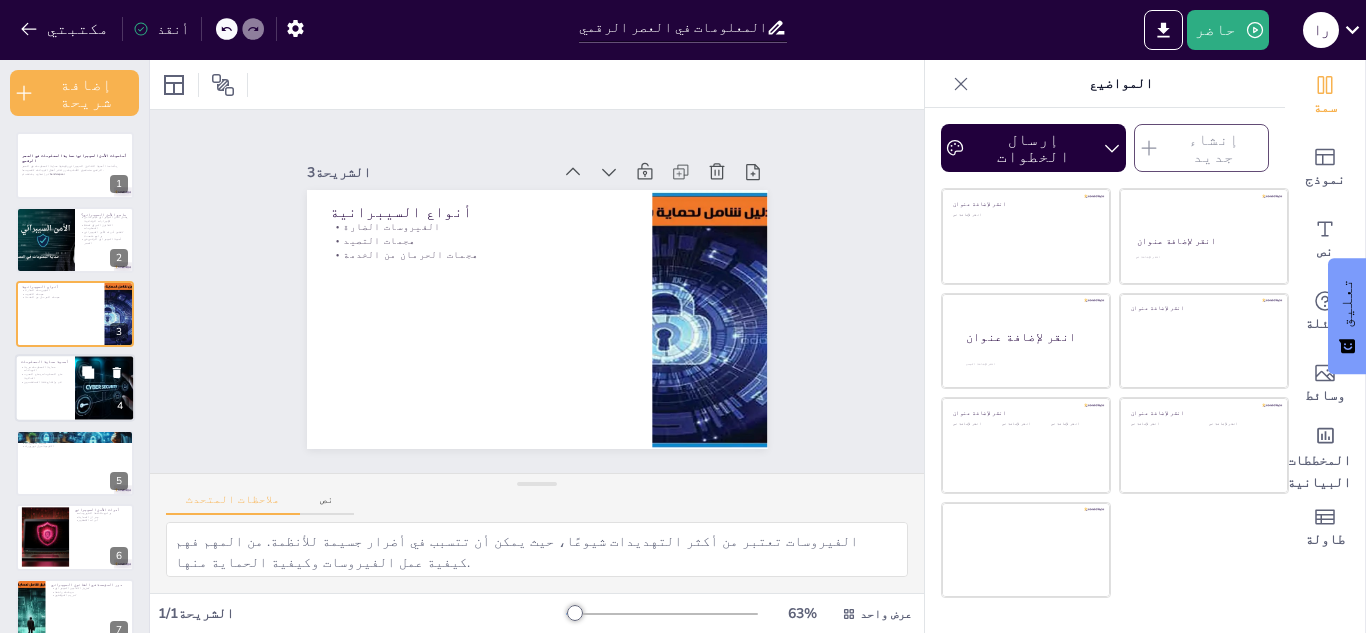checkbox on "true" 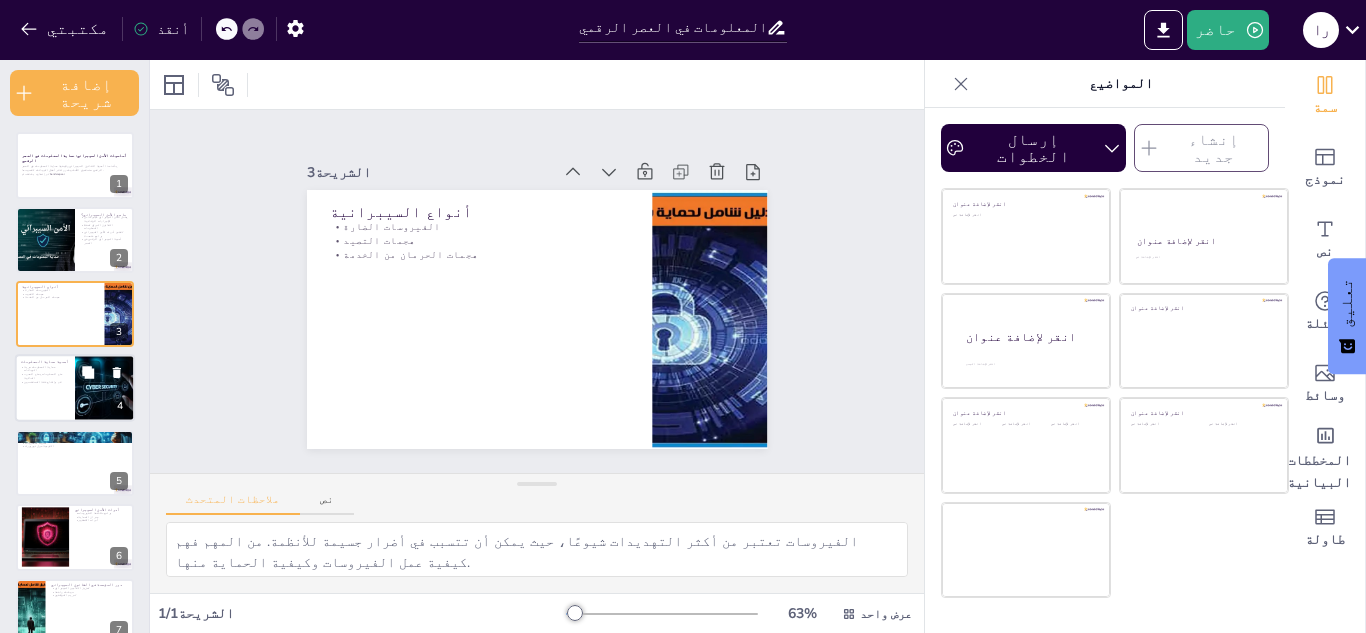 checkbox on "true" 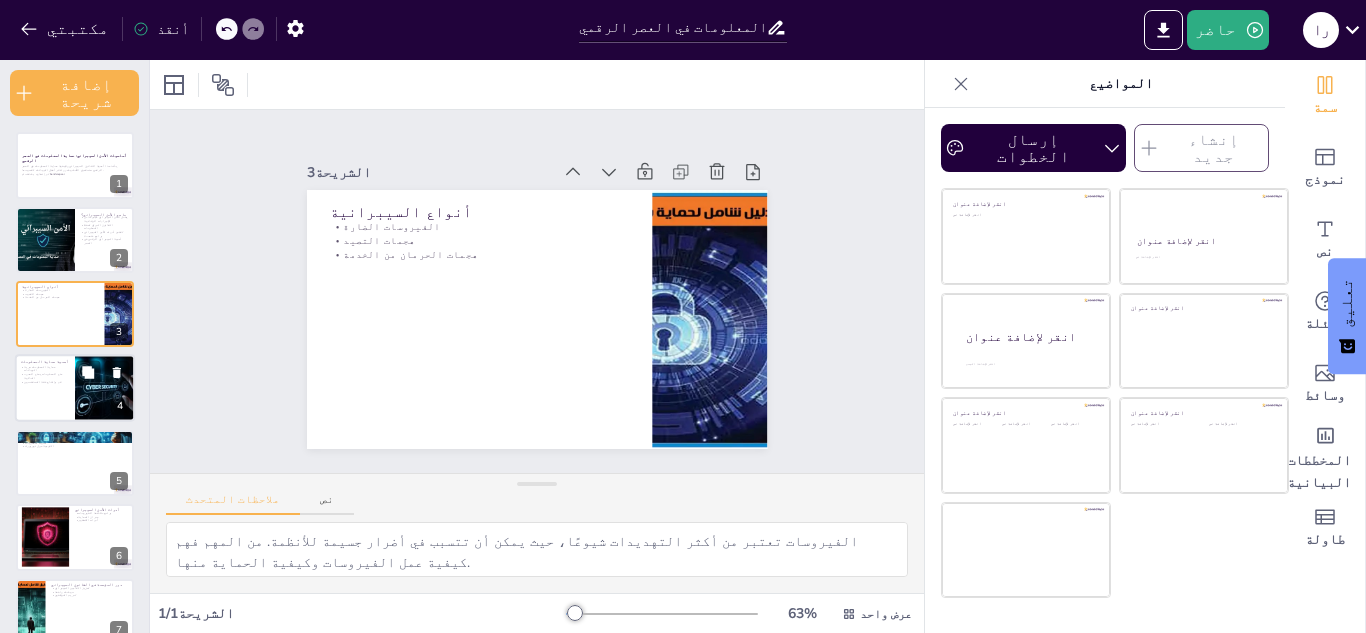 checkbox on "true" 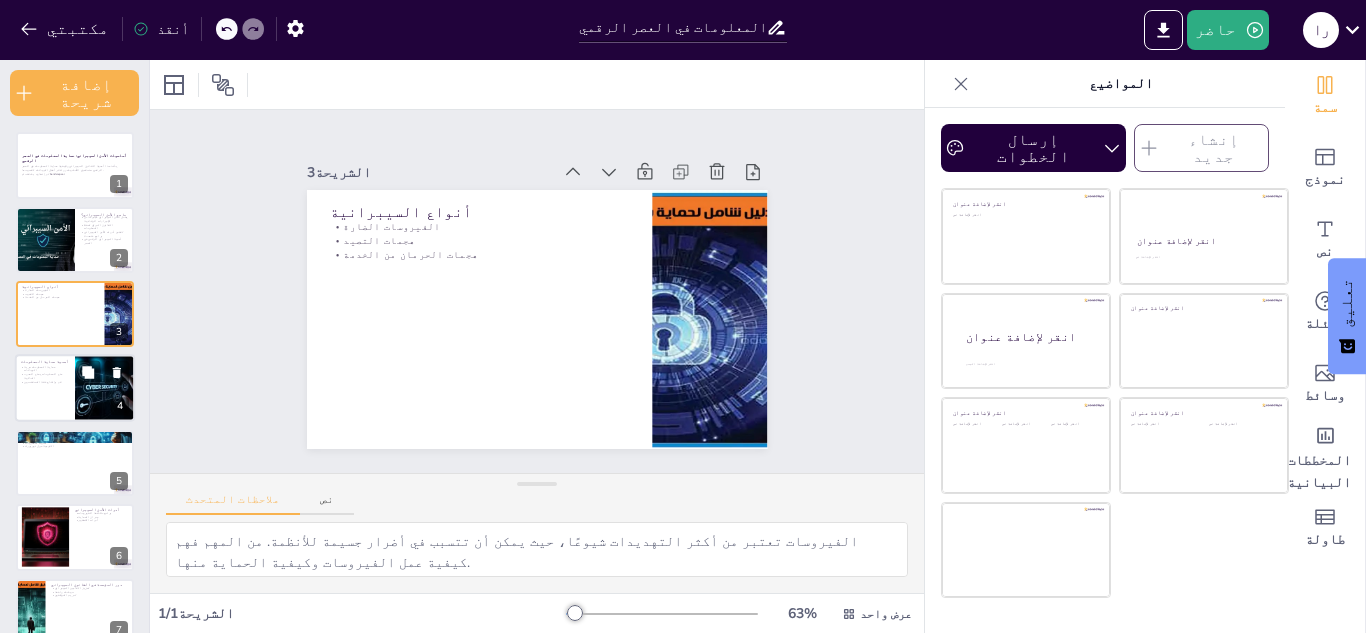 checkbox on "true" 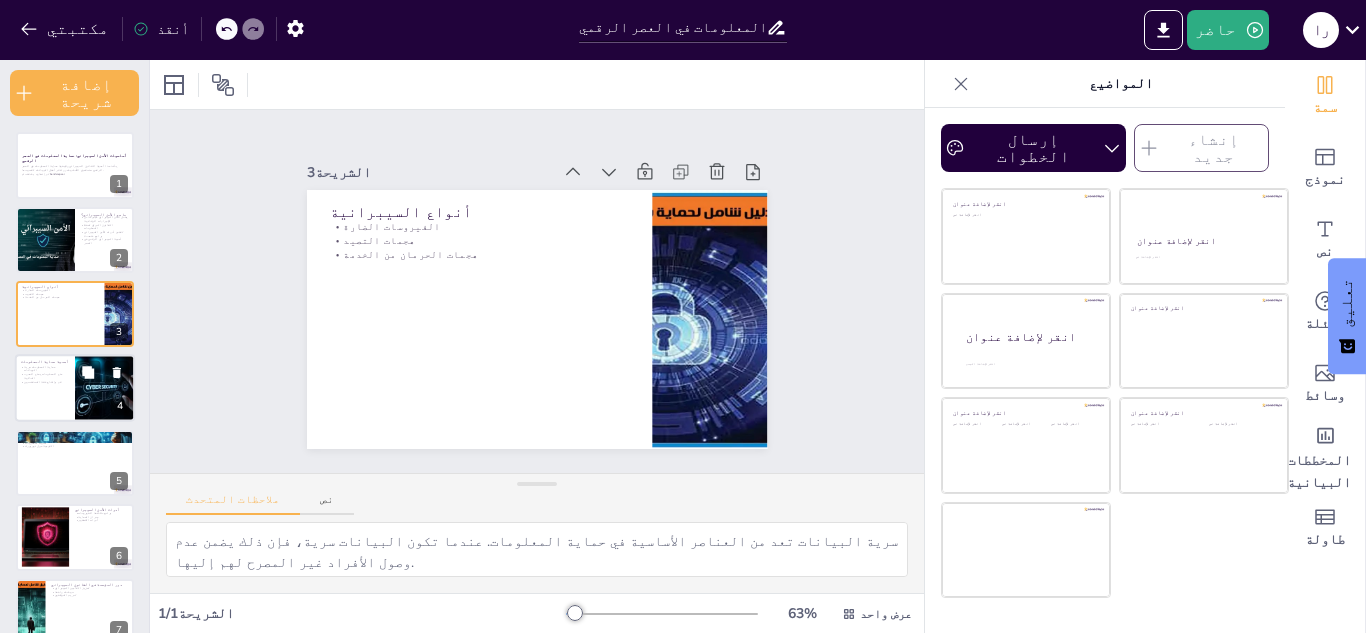 scroll, scrollTop: 7, scrollLeft: 0, axis: vertical 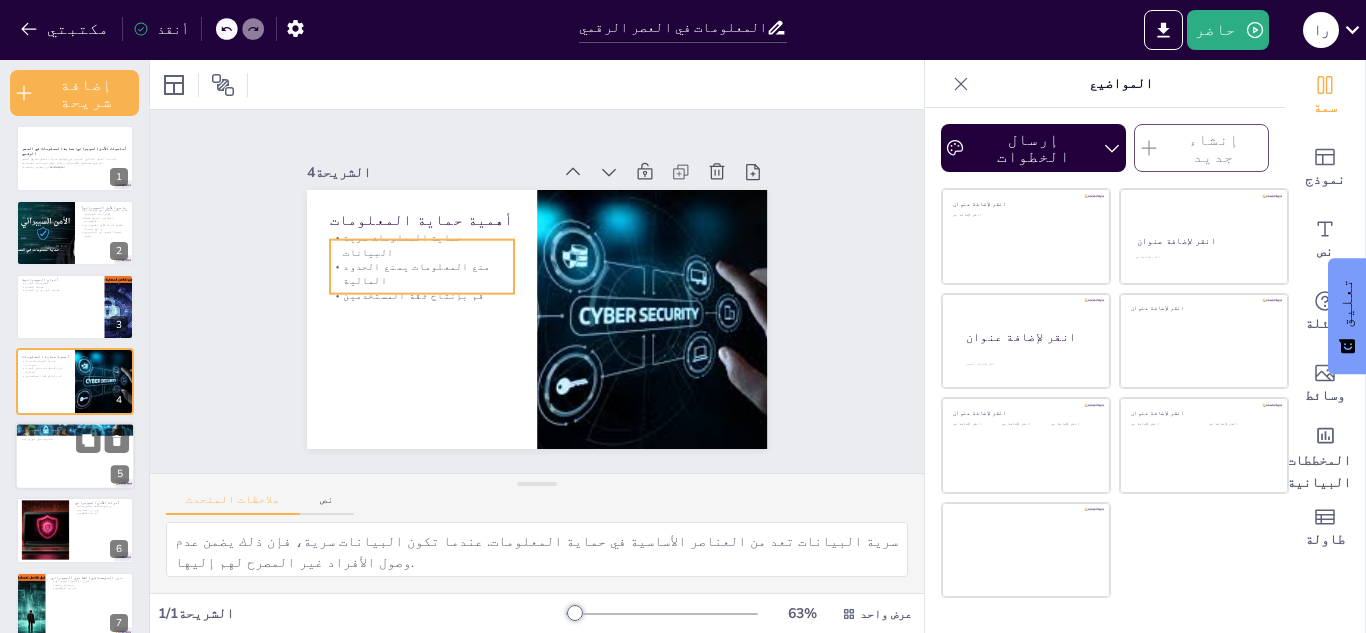 checkbox on "true" 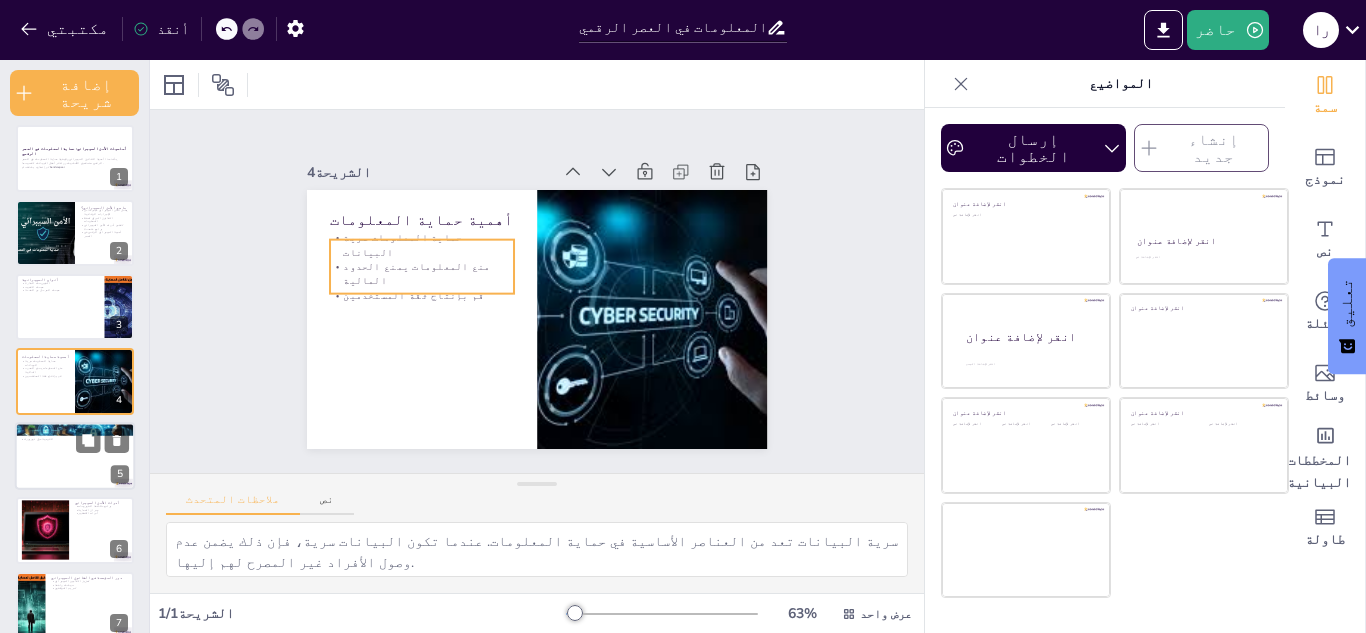 checkbox on "true" 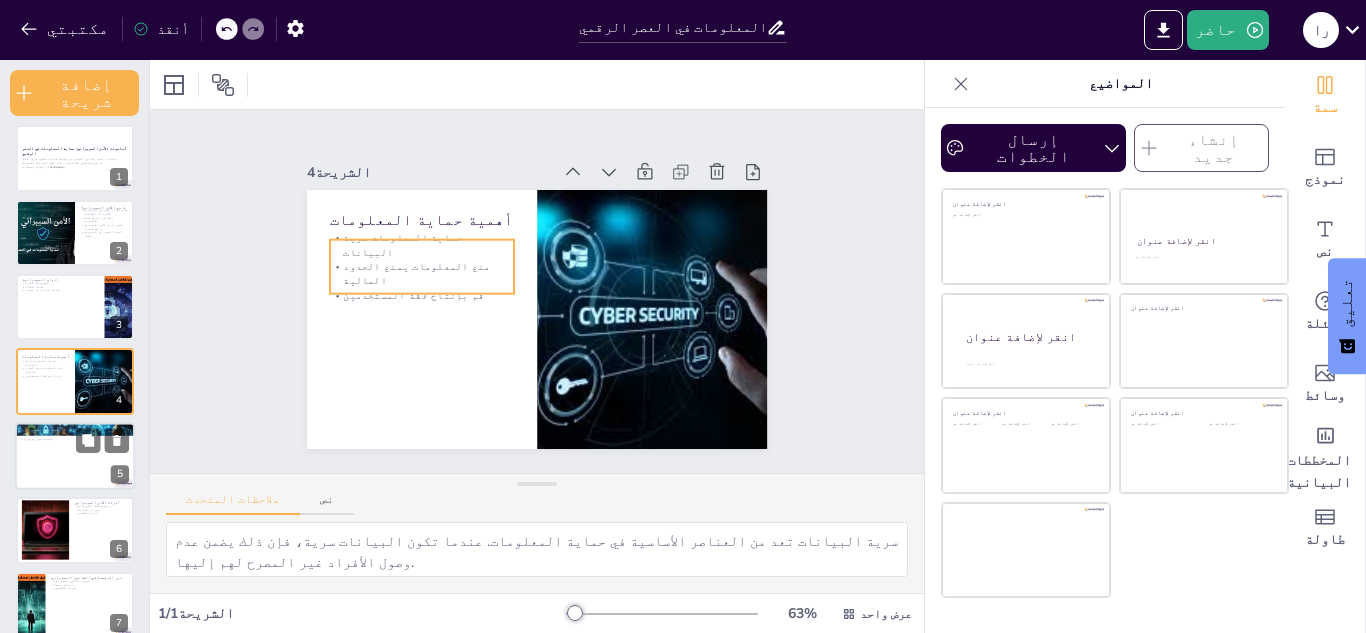 checkbox on "true" 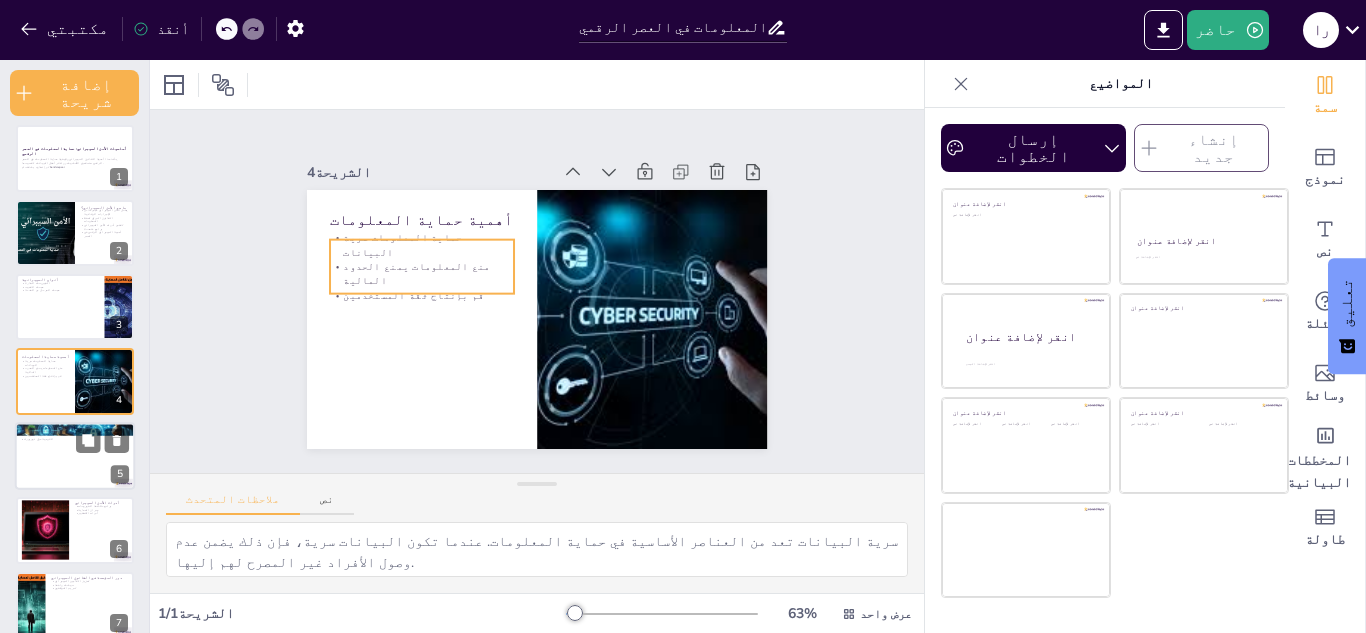checkbox on "true" 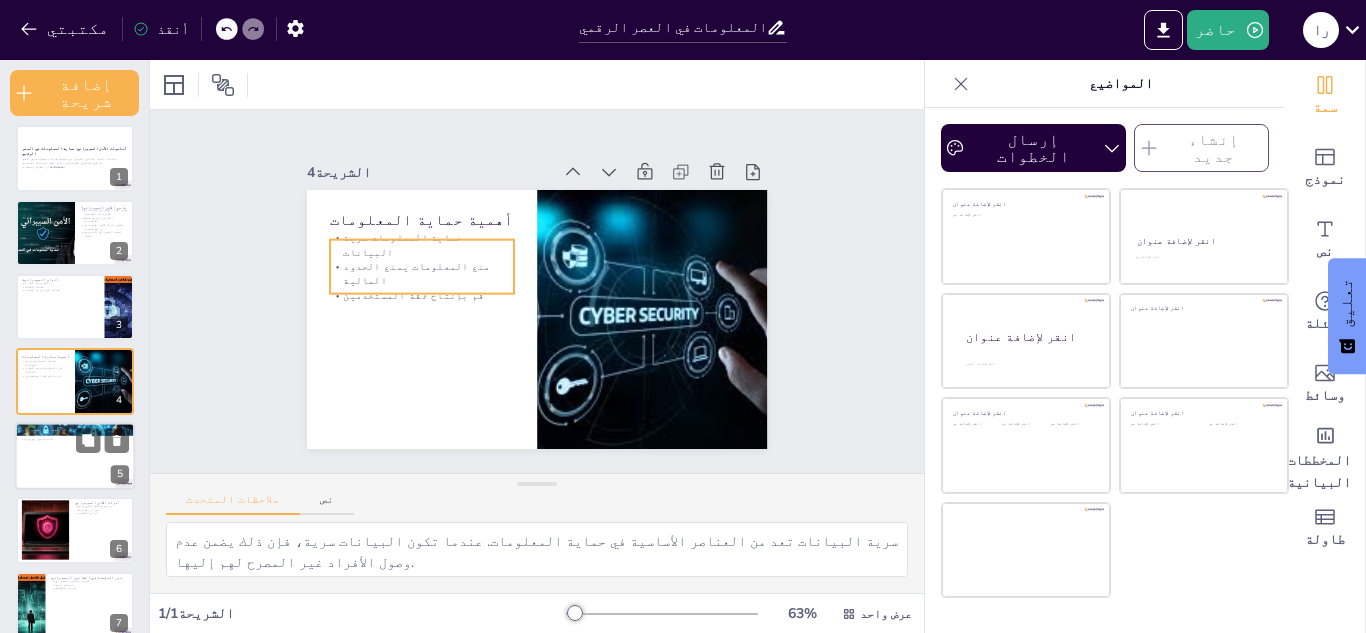checkbox on "true" 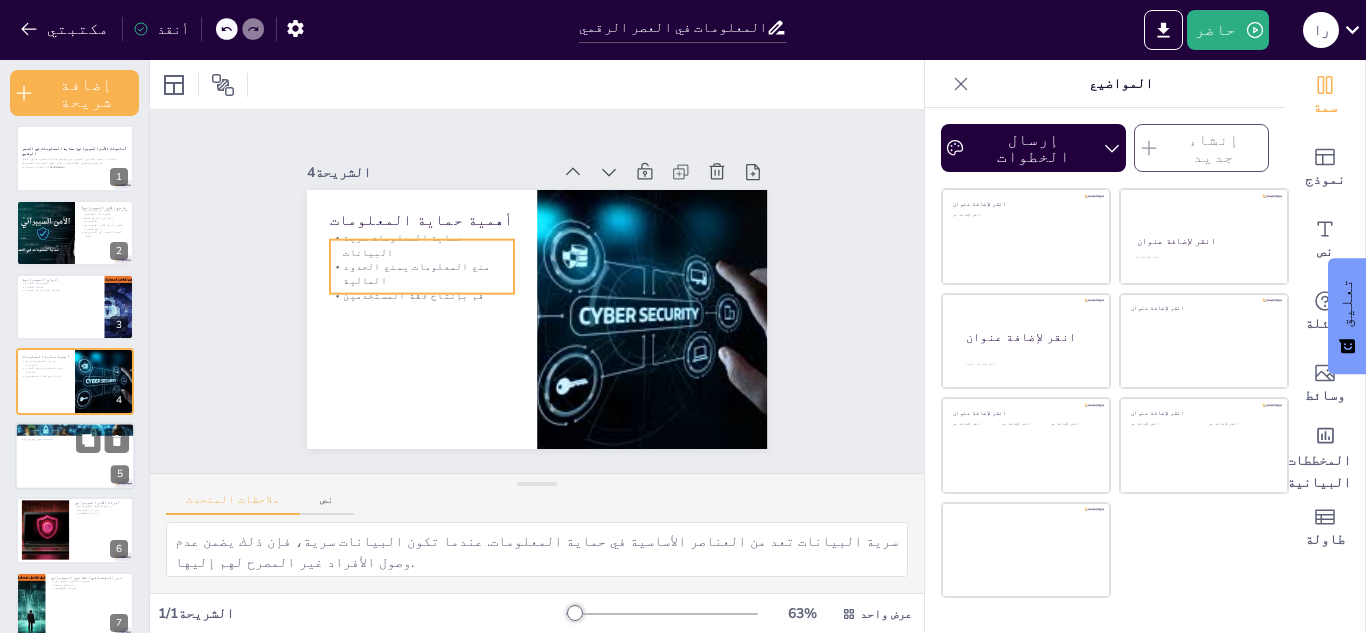 checkbox on "true" 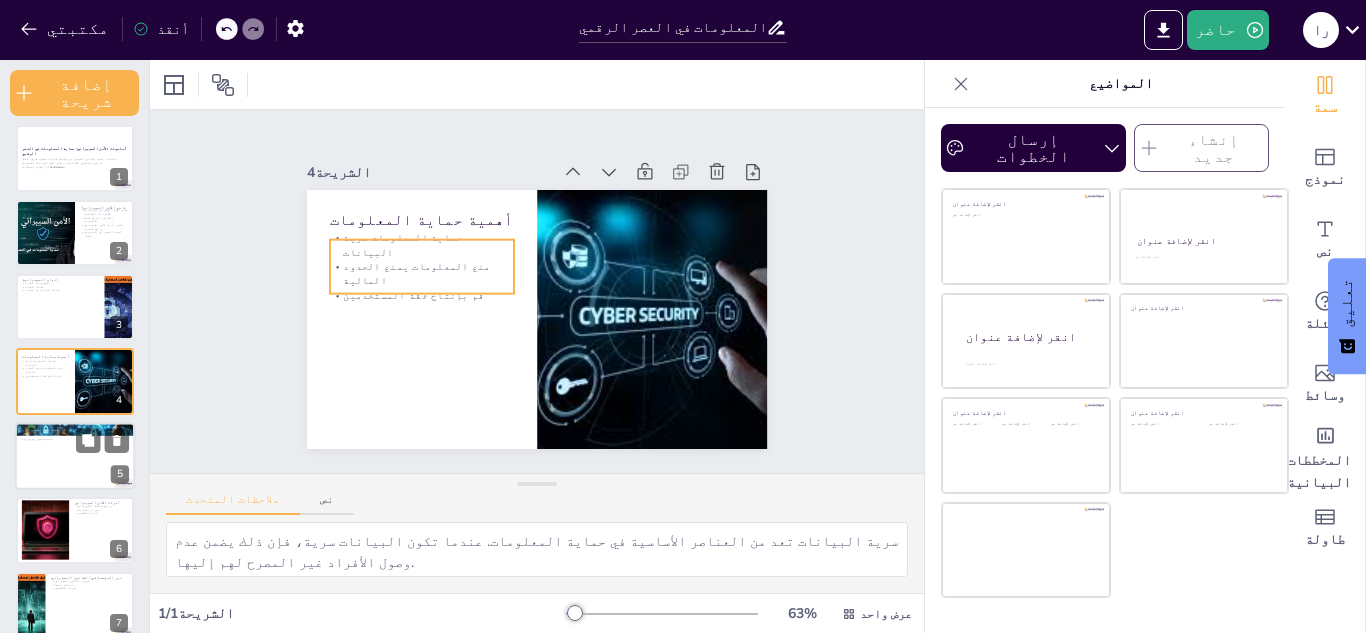 checkbox on "true" 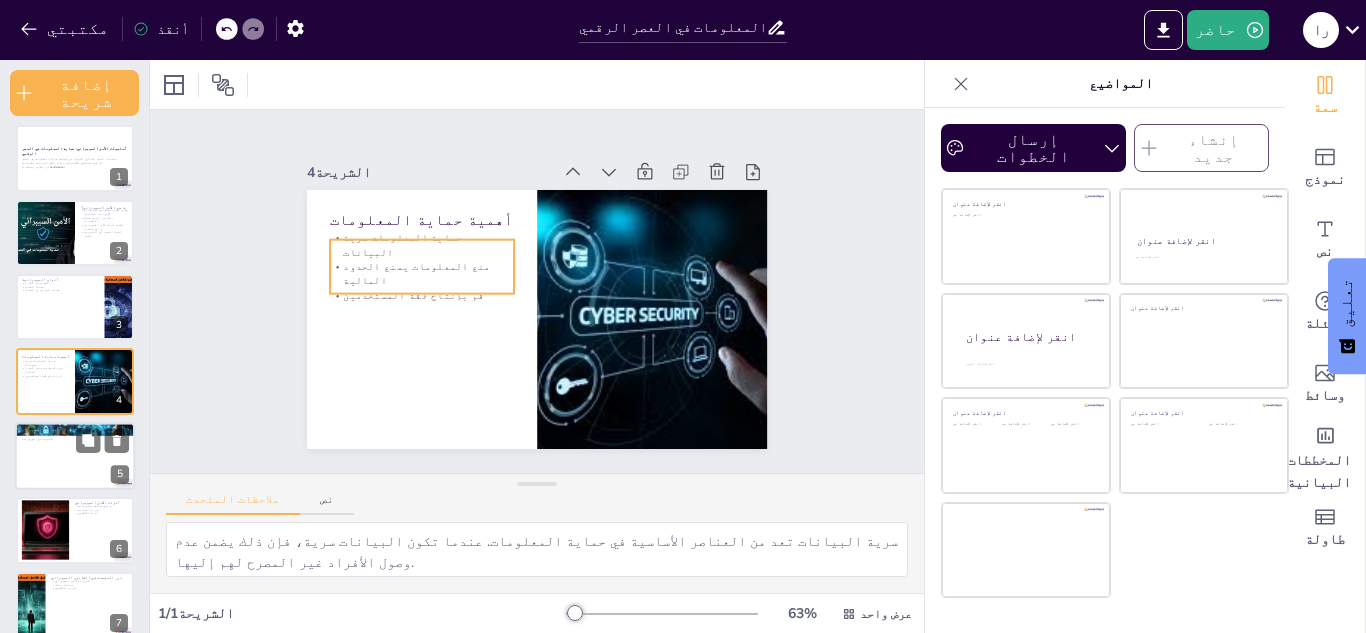checkbox on "true" 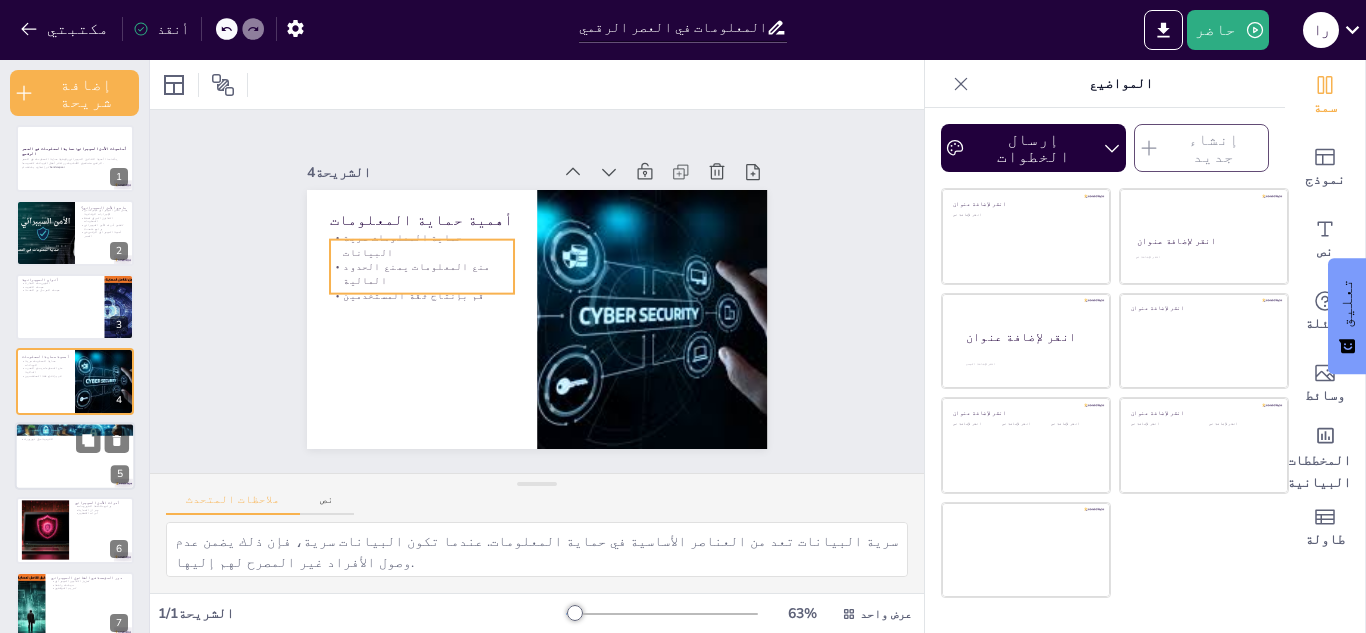 checkbox on "true" 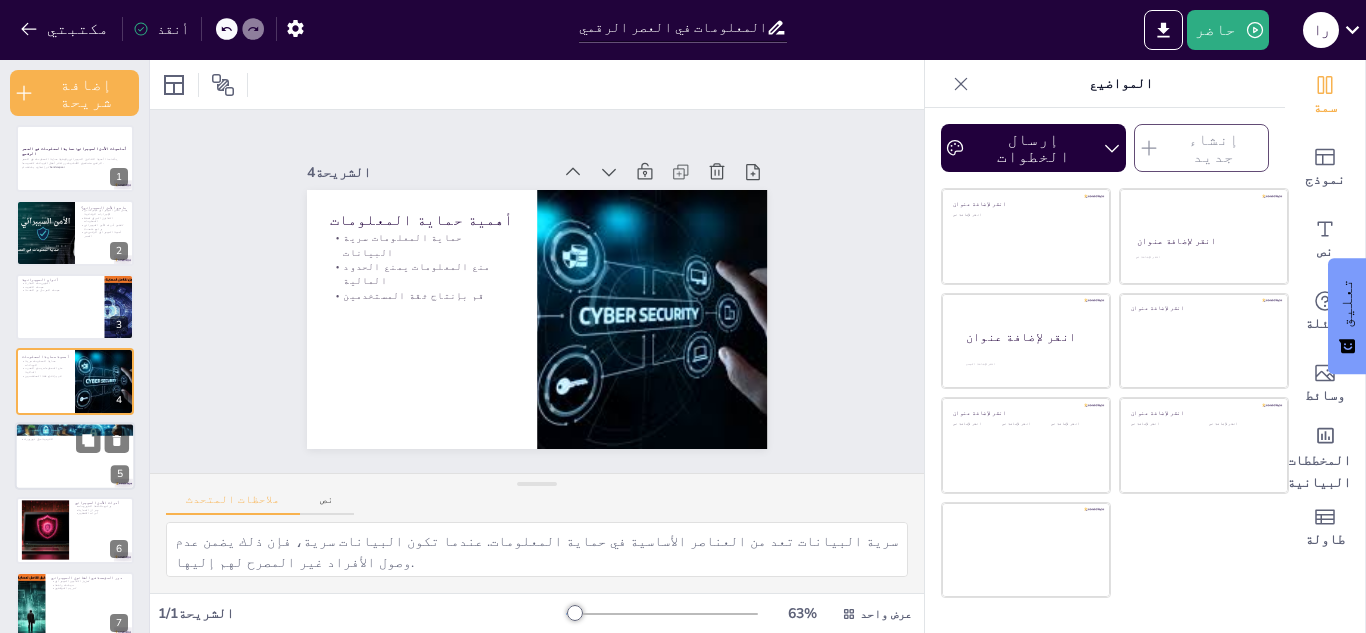 click at bounding box center [75, 456] 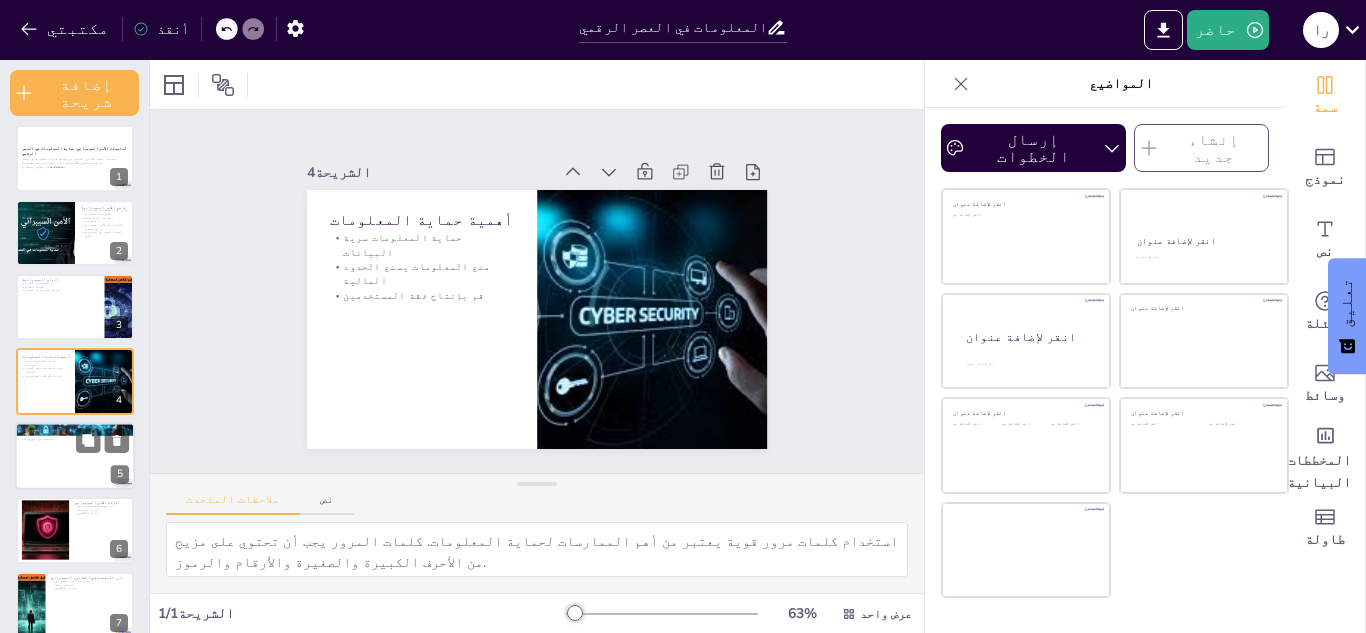 scroll, scrollTop: 81, scrollLeft: 0, axis: vertical 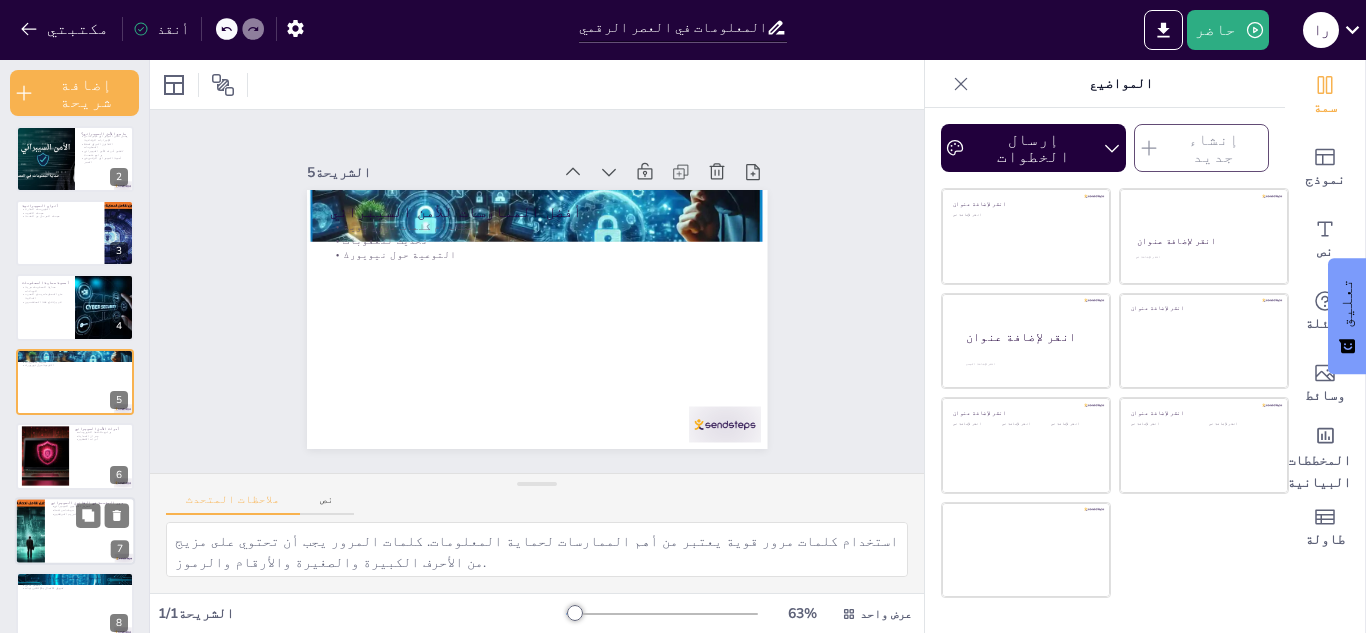 click at bounding box center (29, 531) 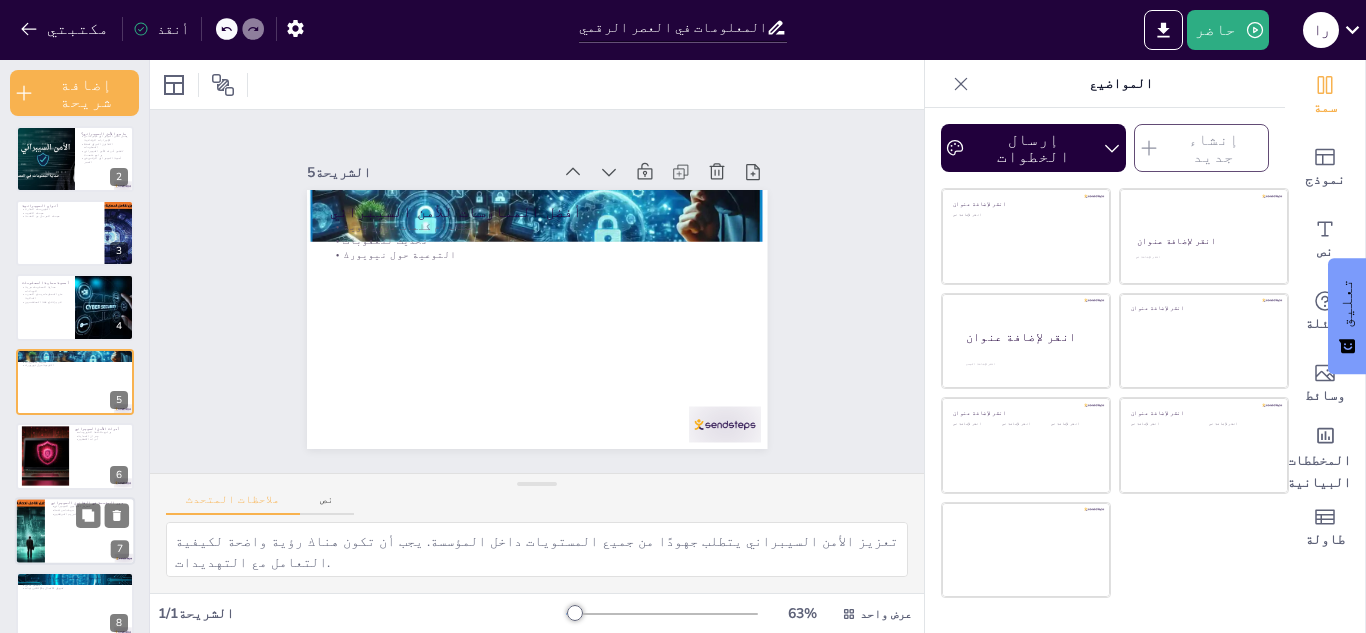 scroll, scrollTop: 230, scrollLeft: 0, axis: vertical 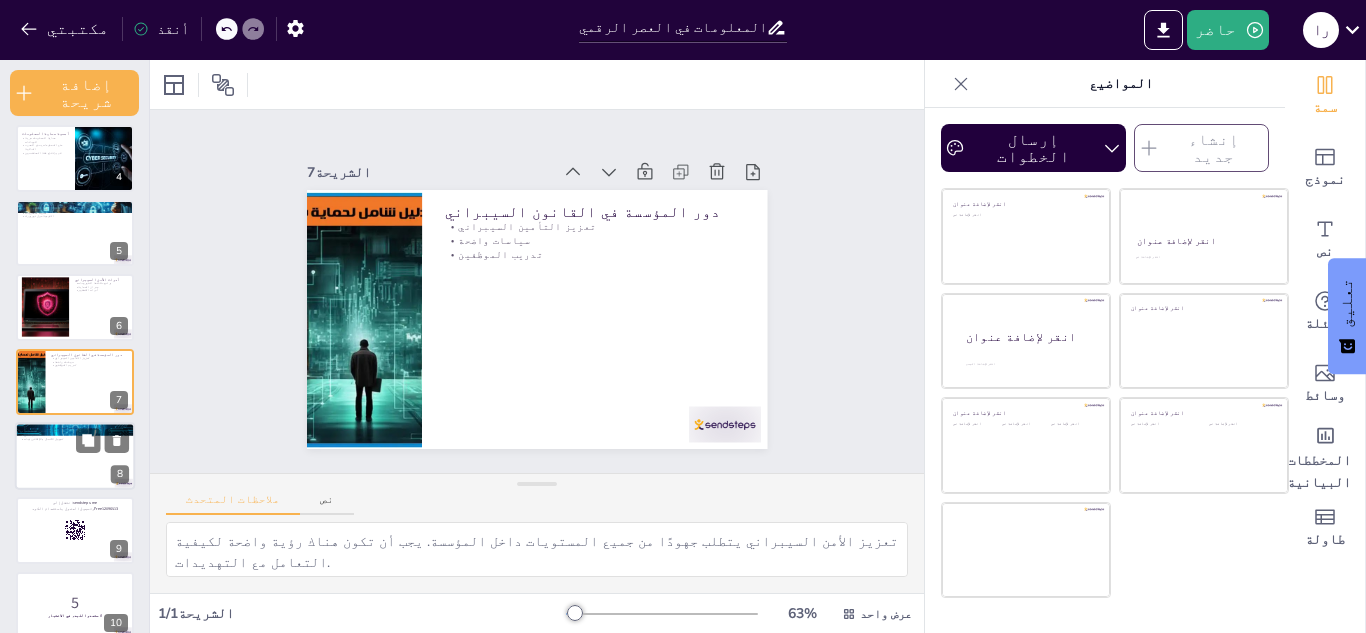 click at bounding box center (75, 456) 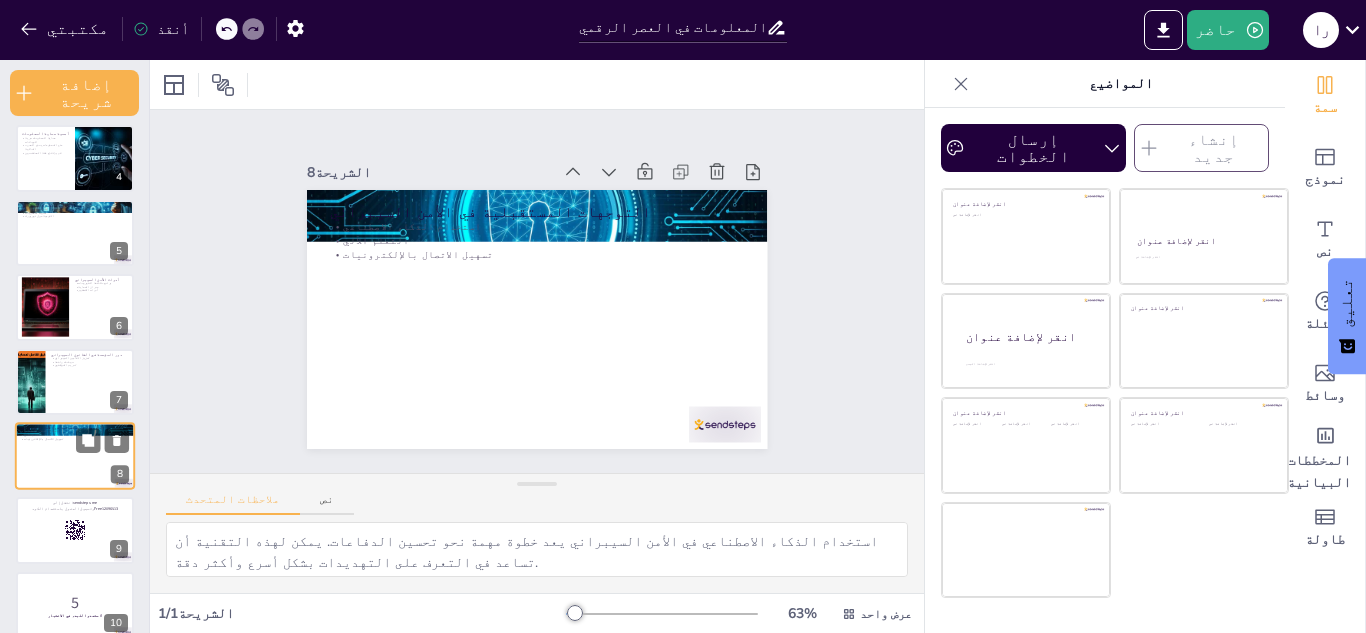 scroll, scrollTop: 304, scrollLeft: 0, axis: vertical 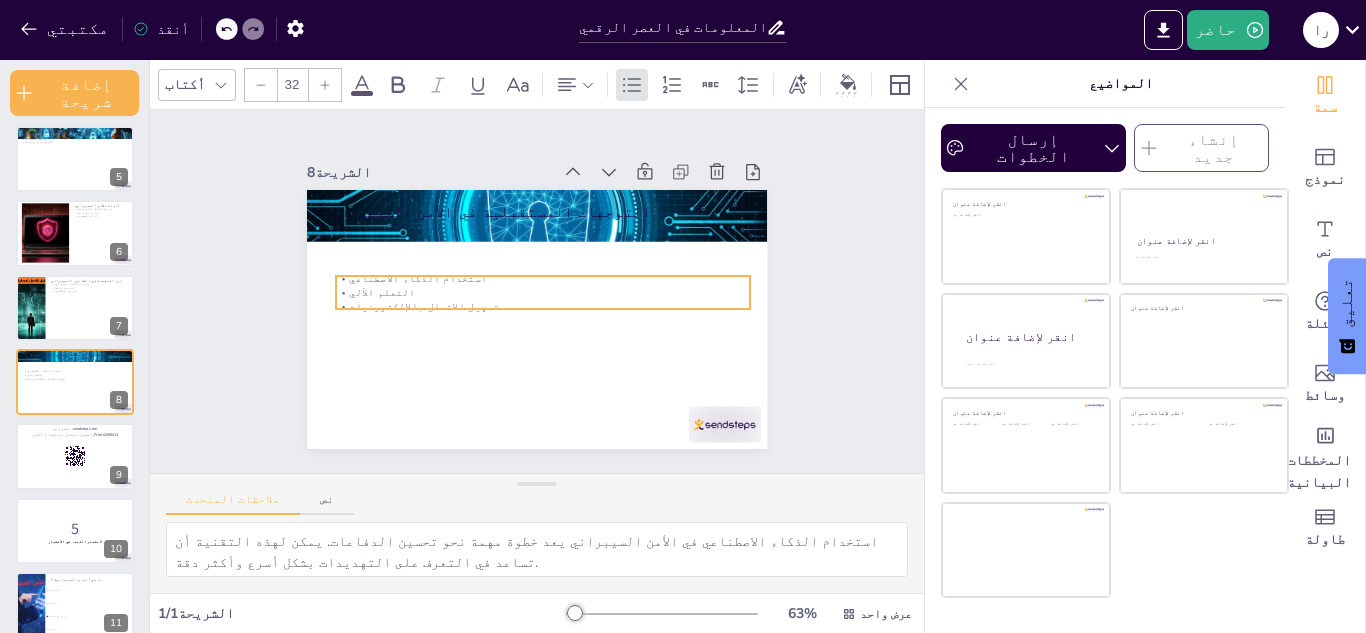 drag, startPoint x: 351, startPoint y: 237, endPoint x: 357, endPoint y: 288, distance: 51.351727 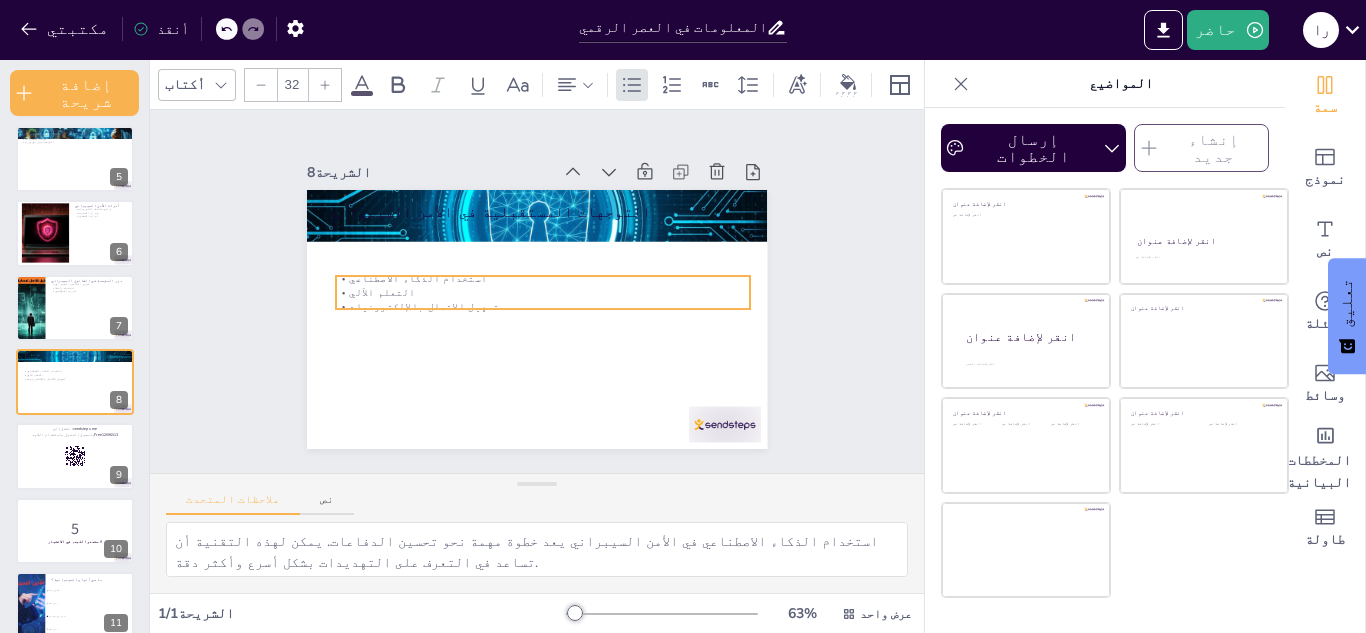 click on "التعلم الآلي" at bounding box center (402, 214) 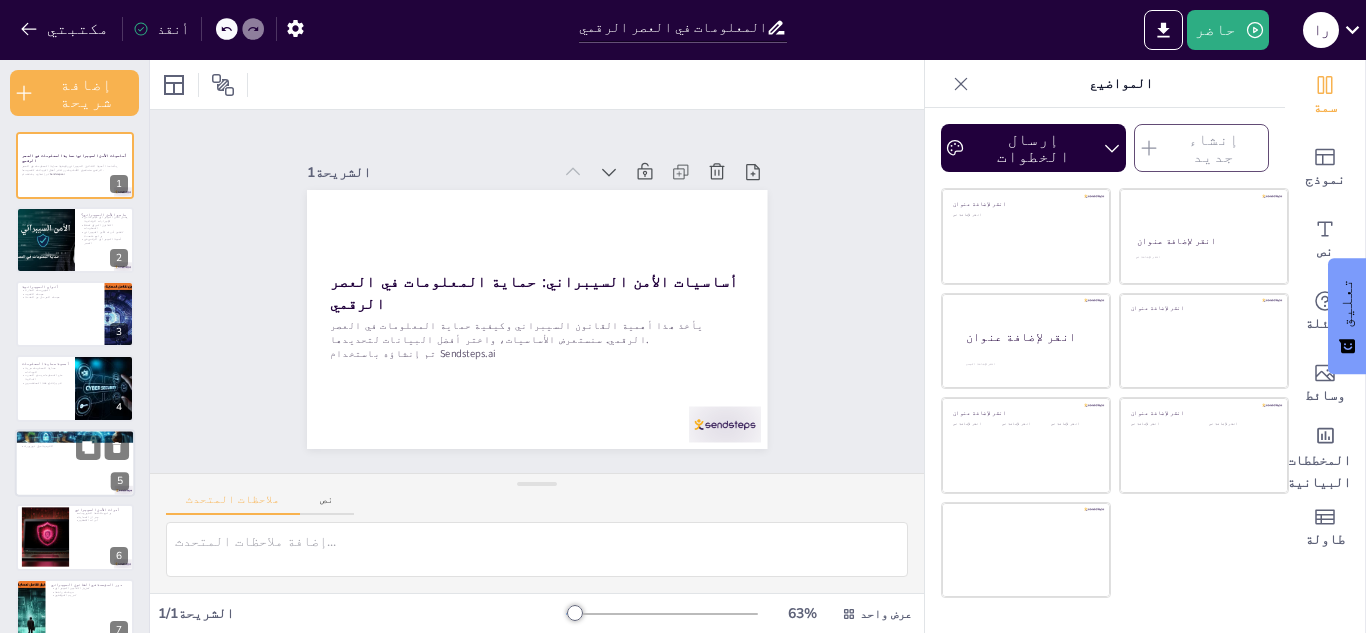 click at bounding box center [75, 463] 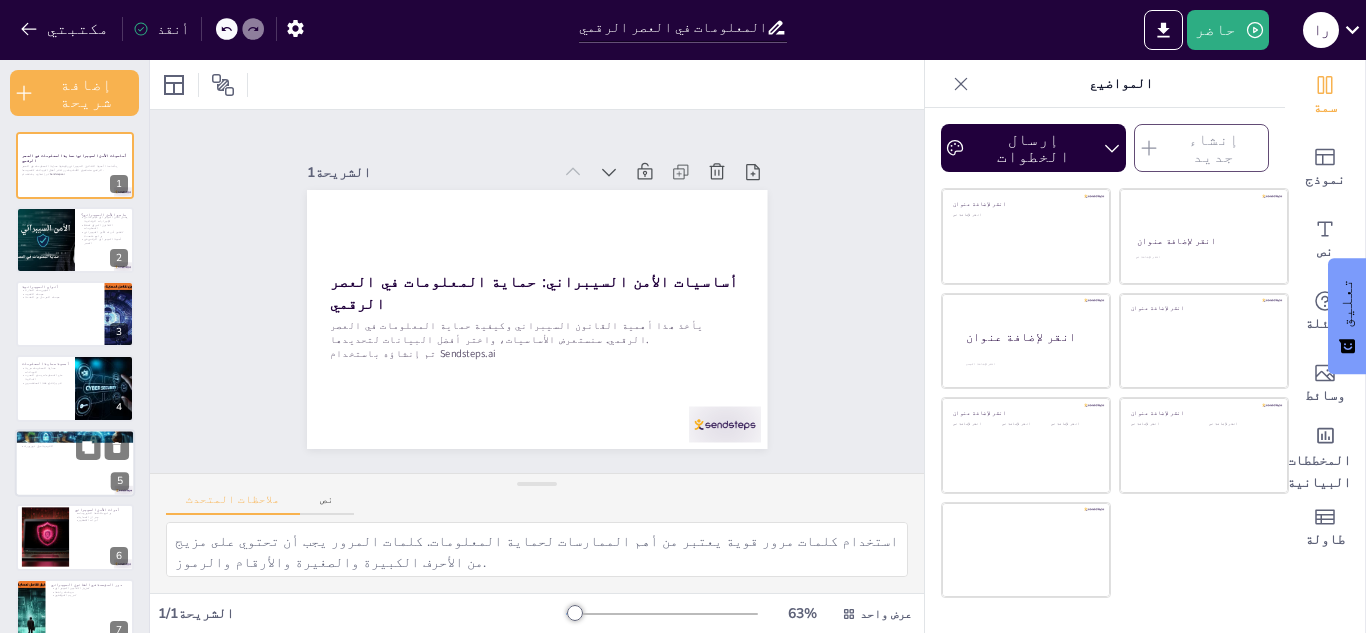 scroll, scrollTop: 81, scrollLeft: 0, axis: vertical 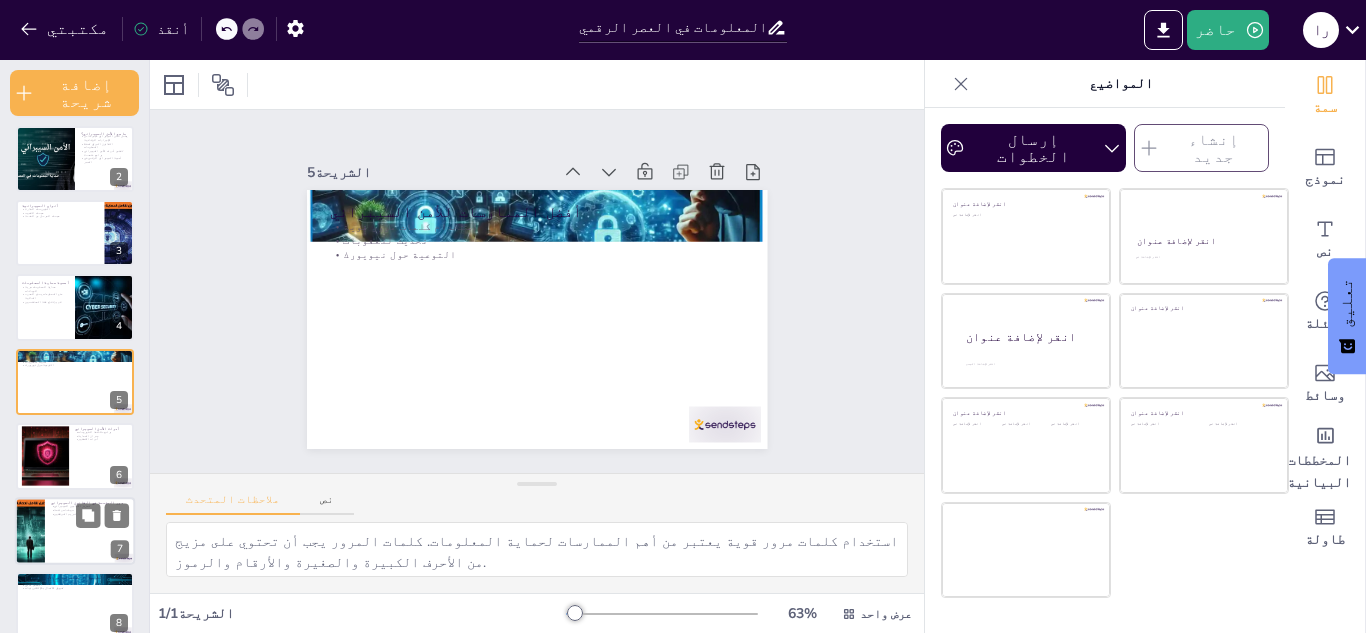 click at bounding box center (29, 531) 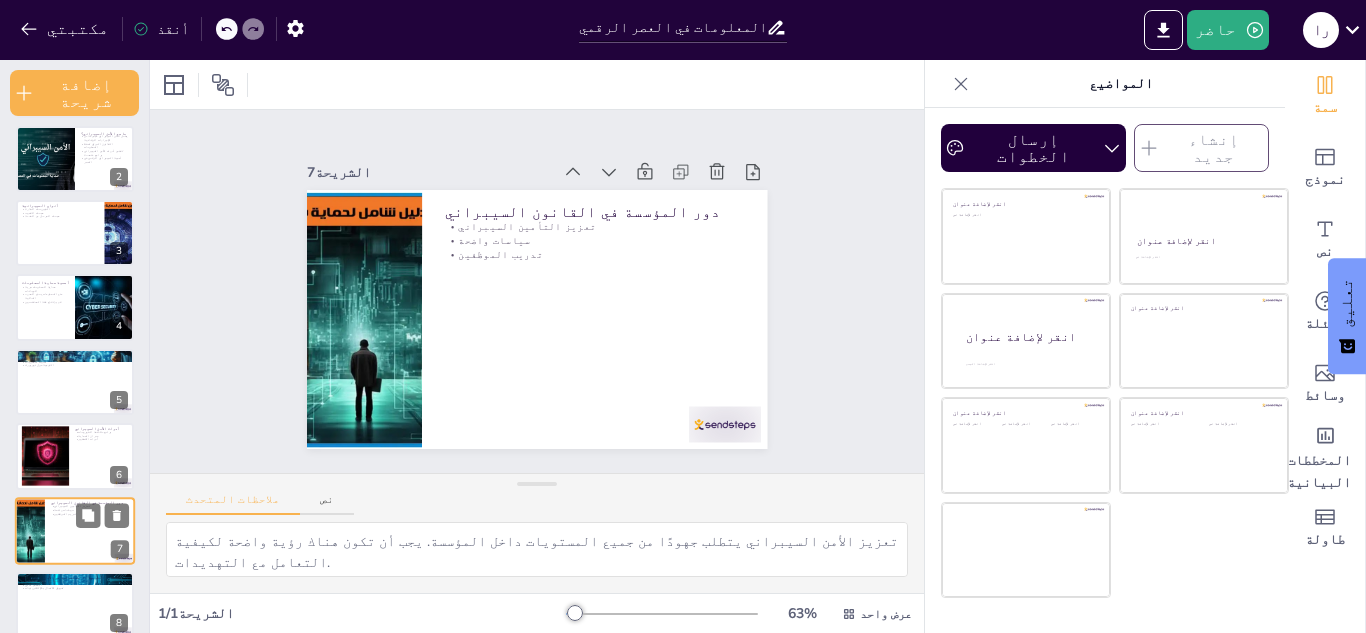 scroll, scrollTop: 230, scrollLeft: 0, axis: vertical 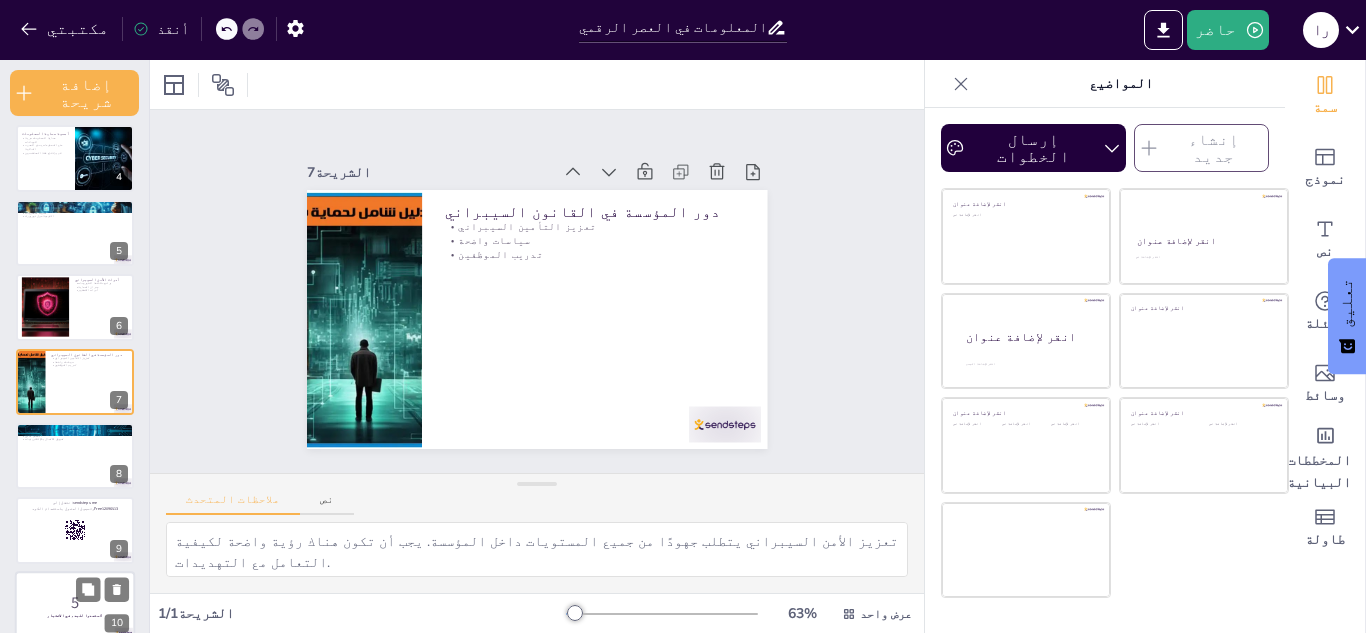 click at bounding box center [75, 605] 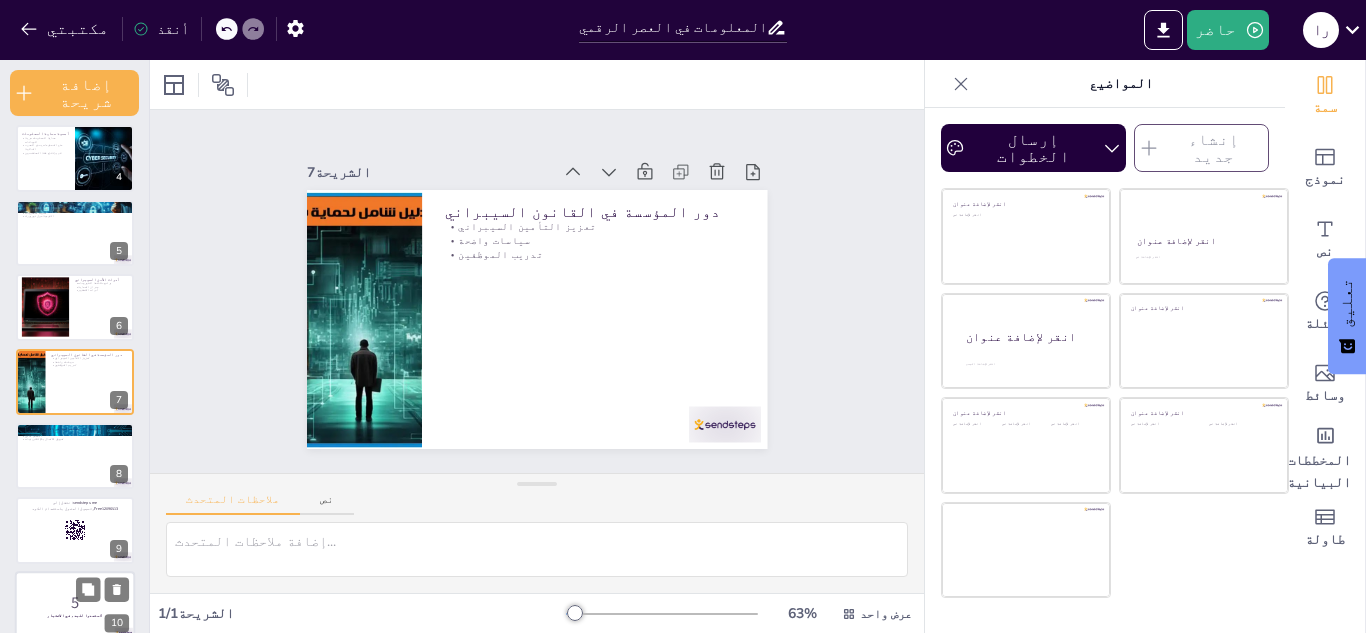 scroll, scrollTop: 453, scrollLeft: 0, axis: vertical 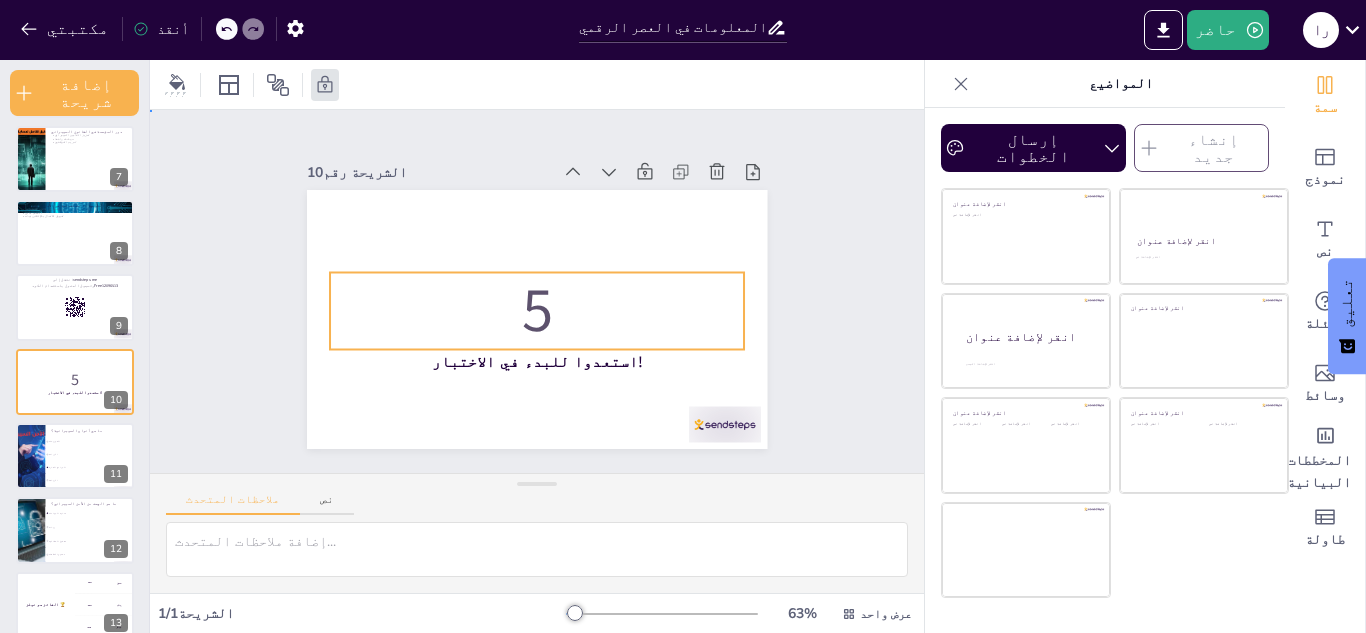 click on "5" at bounding box center (536, 311) 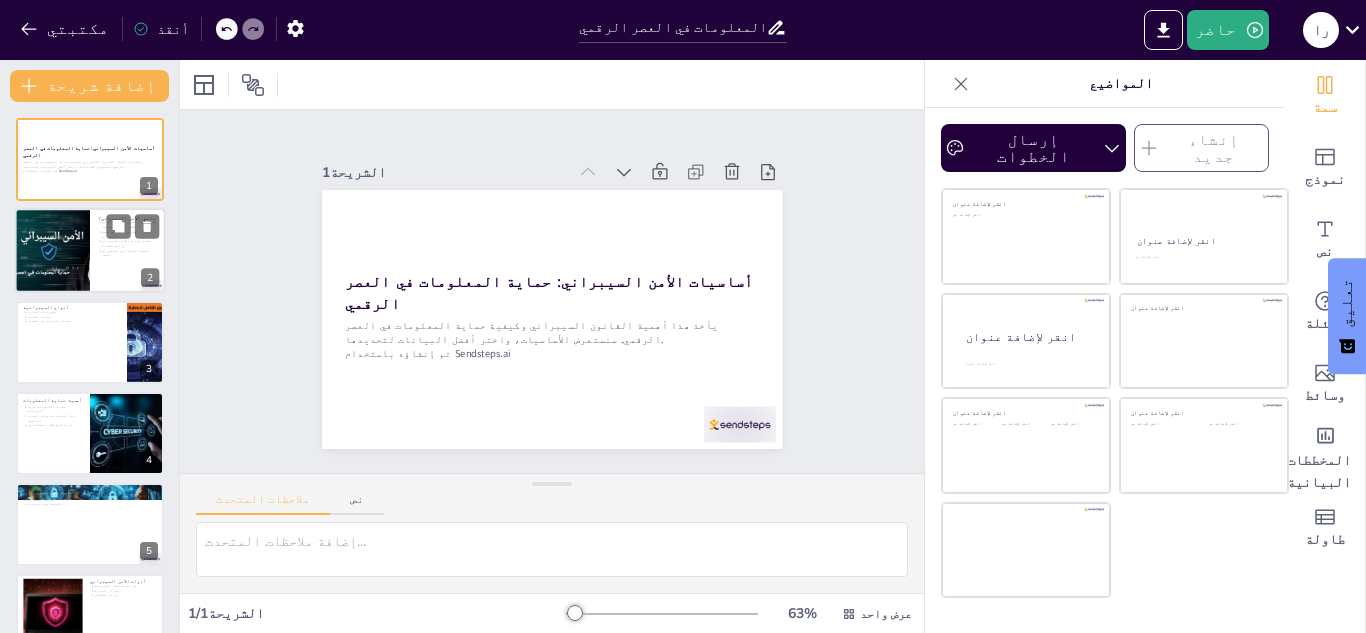click on "إضافة شريحة أساسيات الأمن السيبراني: حماية المعلومات في العصر الرقمي يأخذ هذا أهمية القانون السيبراني وكيفية حماية المعلومات في العصر الرقمي. سنستعرض الأساسيات، واختر أفضل البيانات لتحديدها. تم إنشاؤه باستخدام Sendsteps.ai 1 ما هو الأمن السيبراني؟ يشمل الأمن السيبراني مجموعة من الإجراءات الوقائية القانون الدولي لحفظ المعلومات تتضمن أدوات الأمن السيبراني برامج متعددة أهمية السيبراني الرقمي في العصر 2 أنواع السيبرانية الفيروسات الضارة هجمات التصيد هجمات الحرمان من الخدمة 3 أهمية حماية المعلومات حماية المعلومات سرية البيانات منع المعلومات يمنع الحدود المالية" at bounding box center [90, 346] 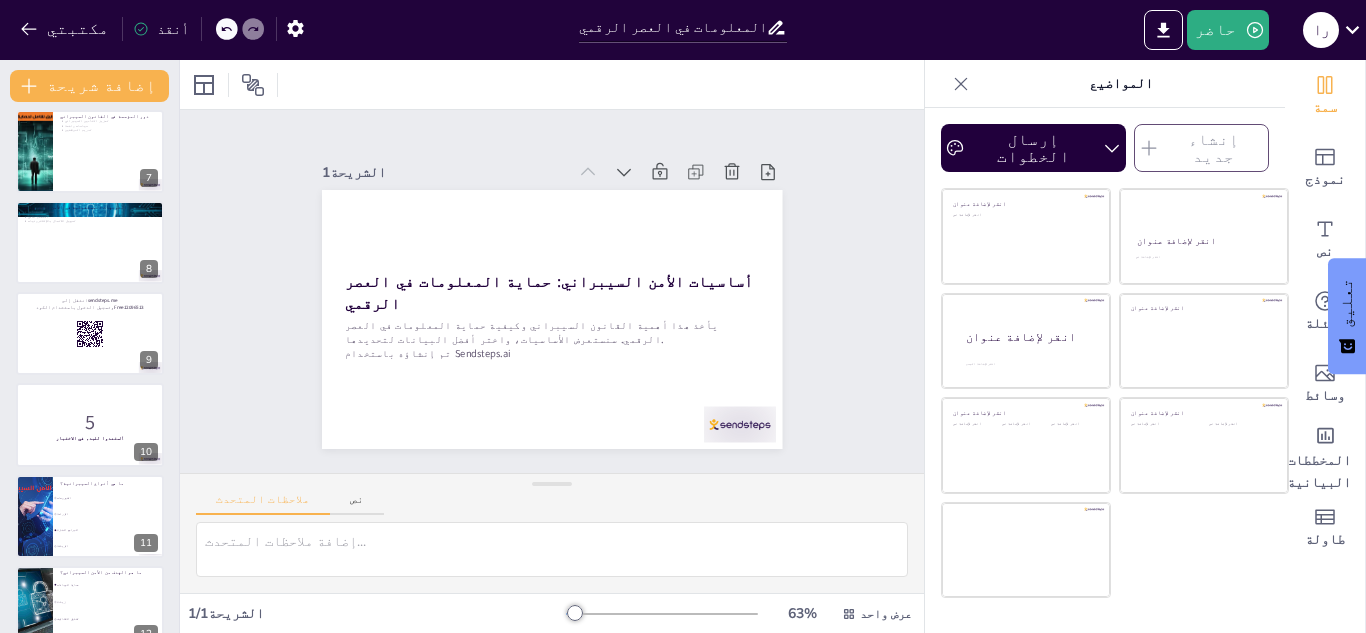 scroll, scrollTop: 573, scrollLeft: 0, axis: vertical 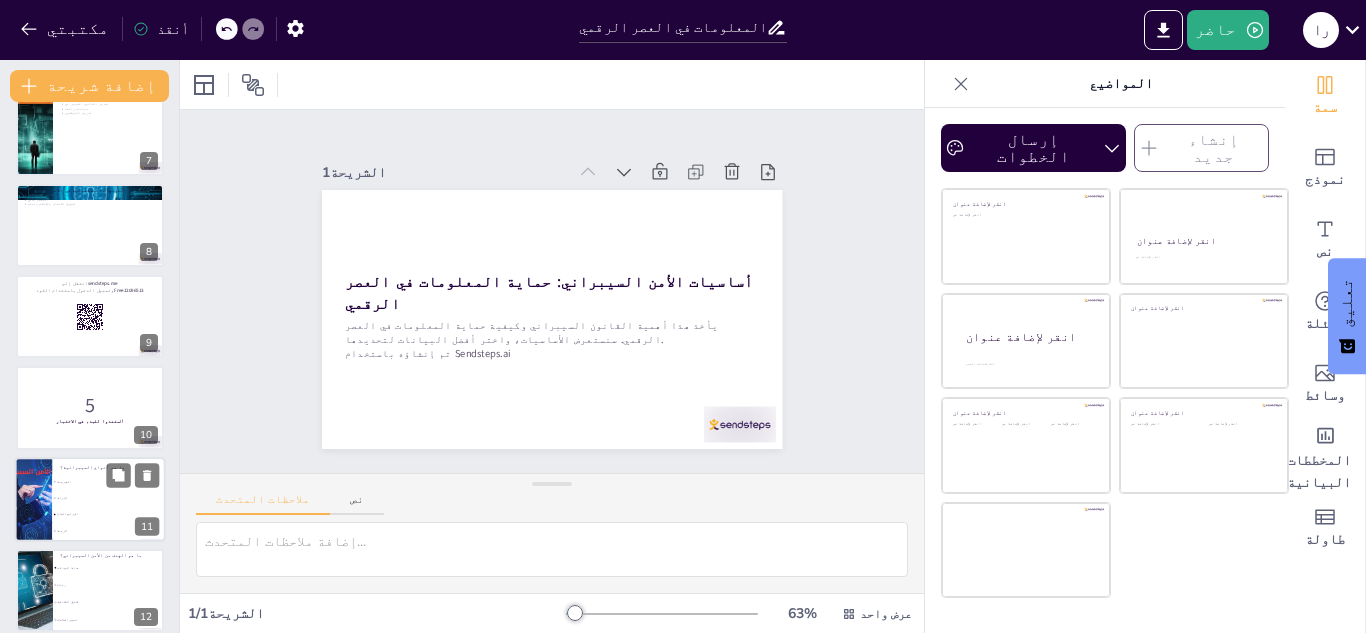 click on "البرامج الضارة" at bounding box center (108, 514) 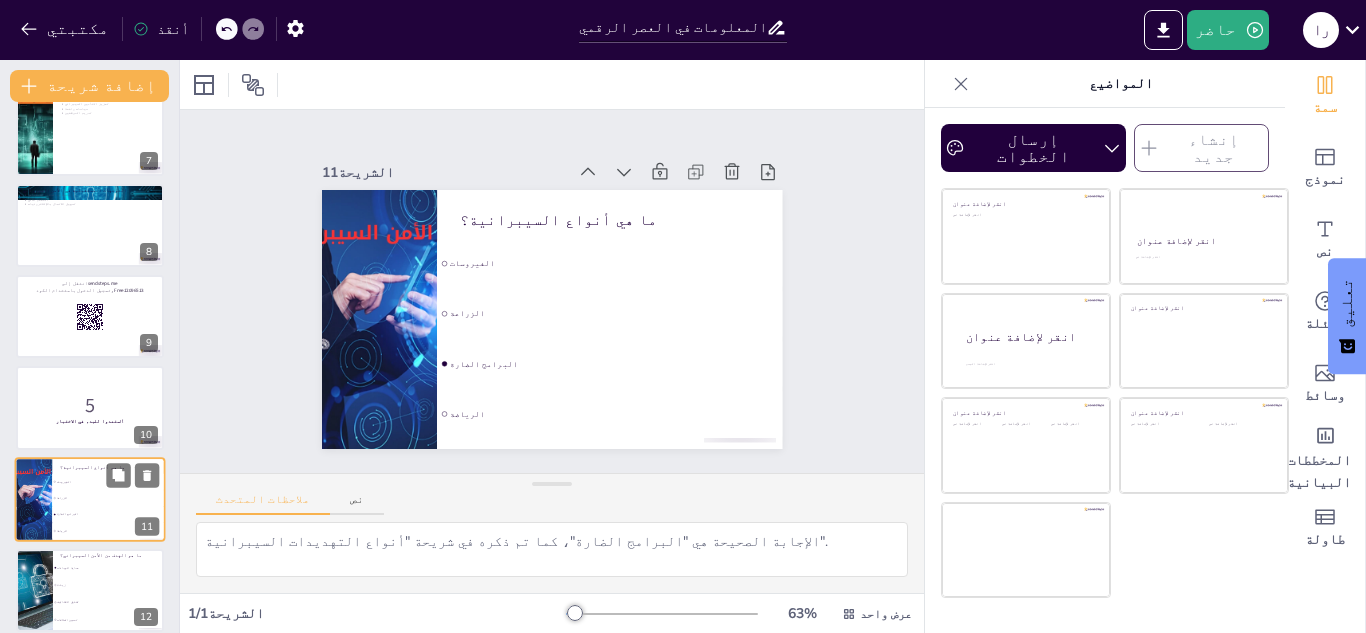 scroll, scrollTop: 705, scrollLeft: 0, axis: vertical 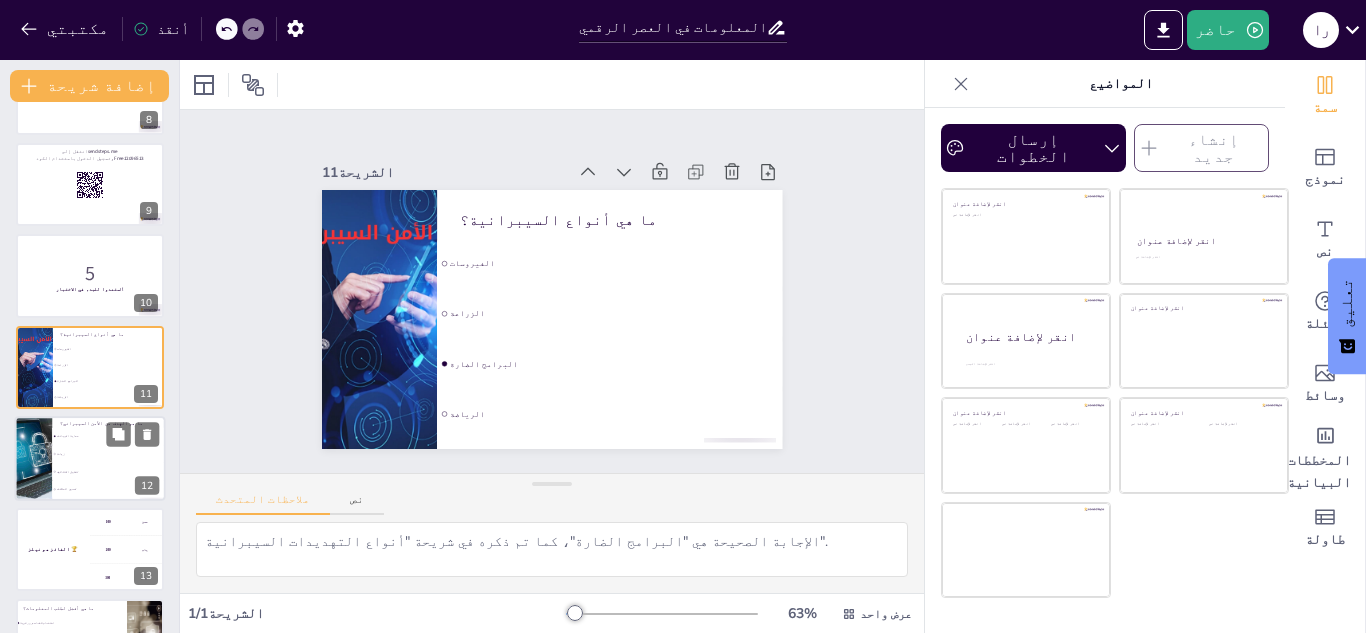 click on "تقليل التكاليف" at bounding box center [108, 470] 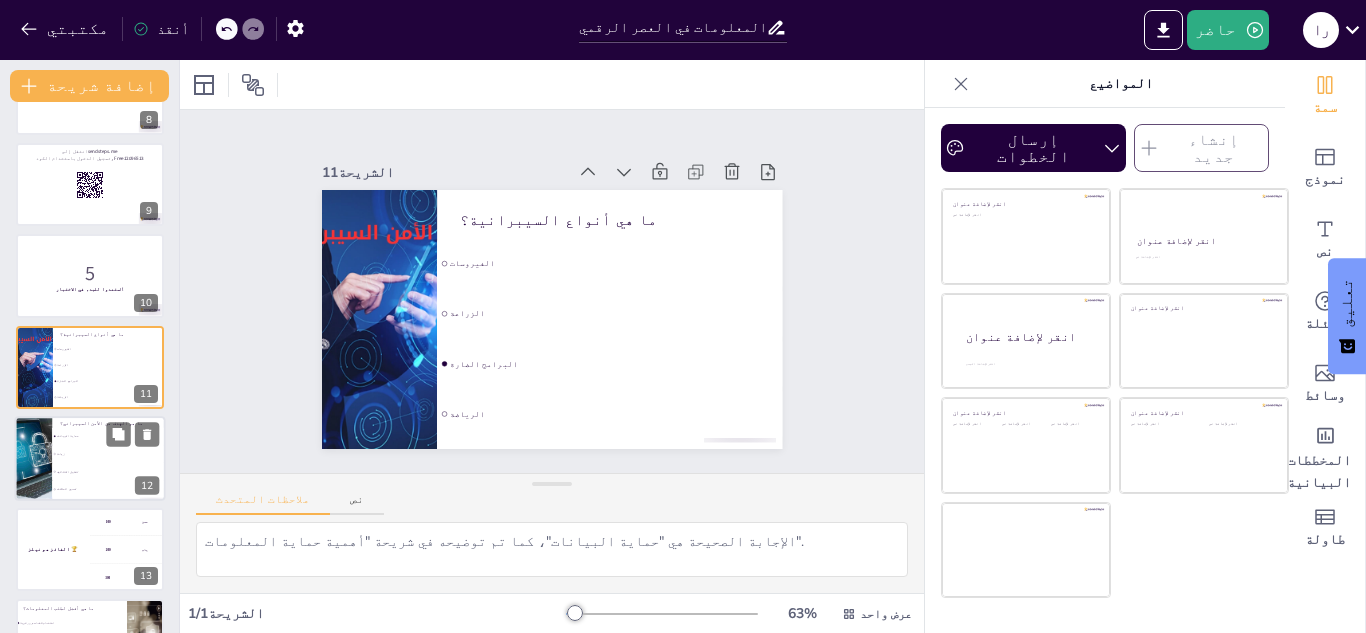 scroll, scrollTop: 796, scrollLeft: 0, axis: vertical 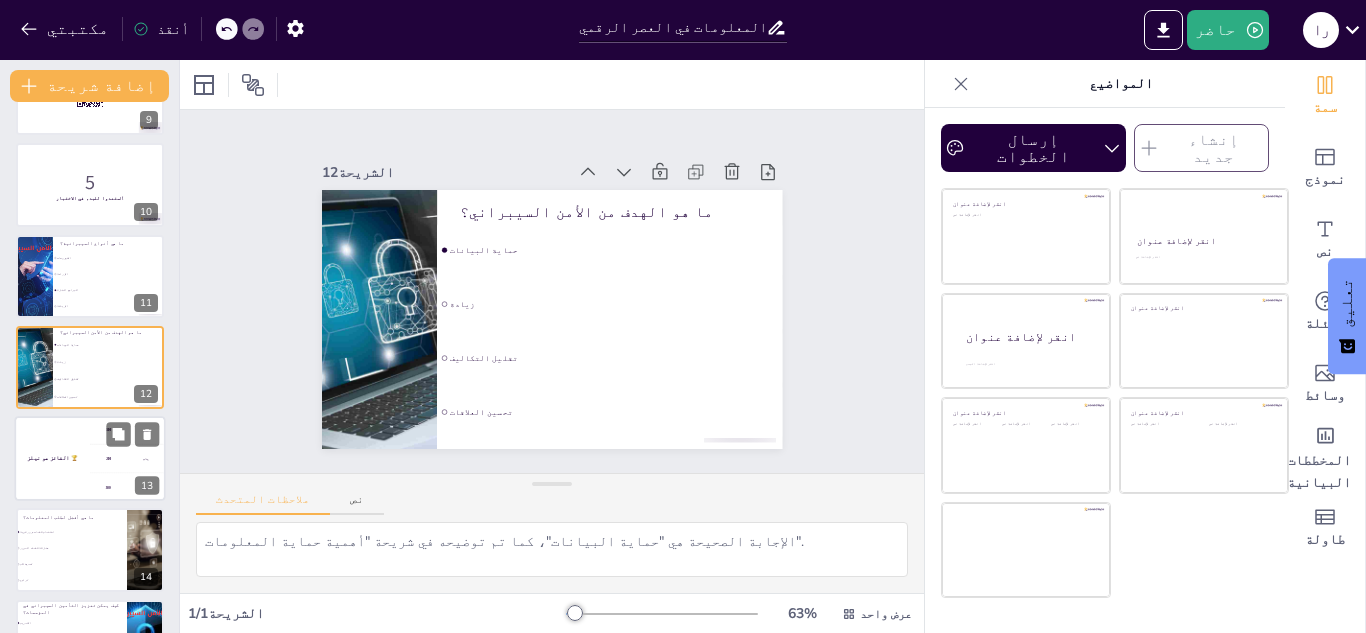 click on "الفائز هو    [NAME] 🏆" at bounding box center [52, 458] 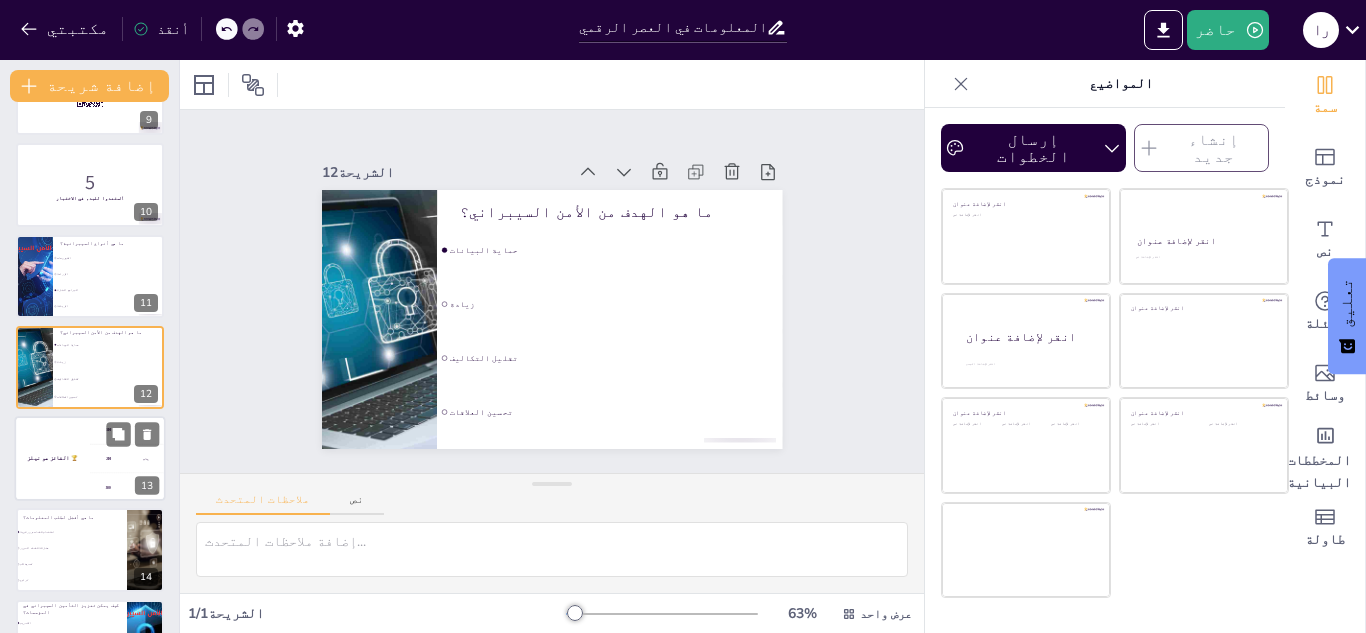 scroll, scrollTop: 887, scrollLeft: 0, axis: vertical 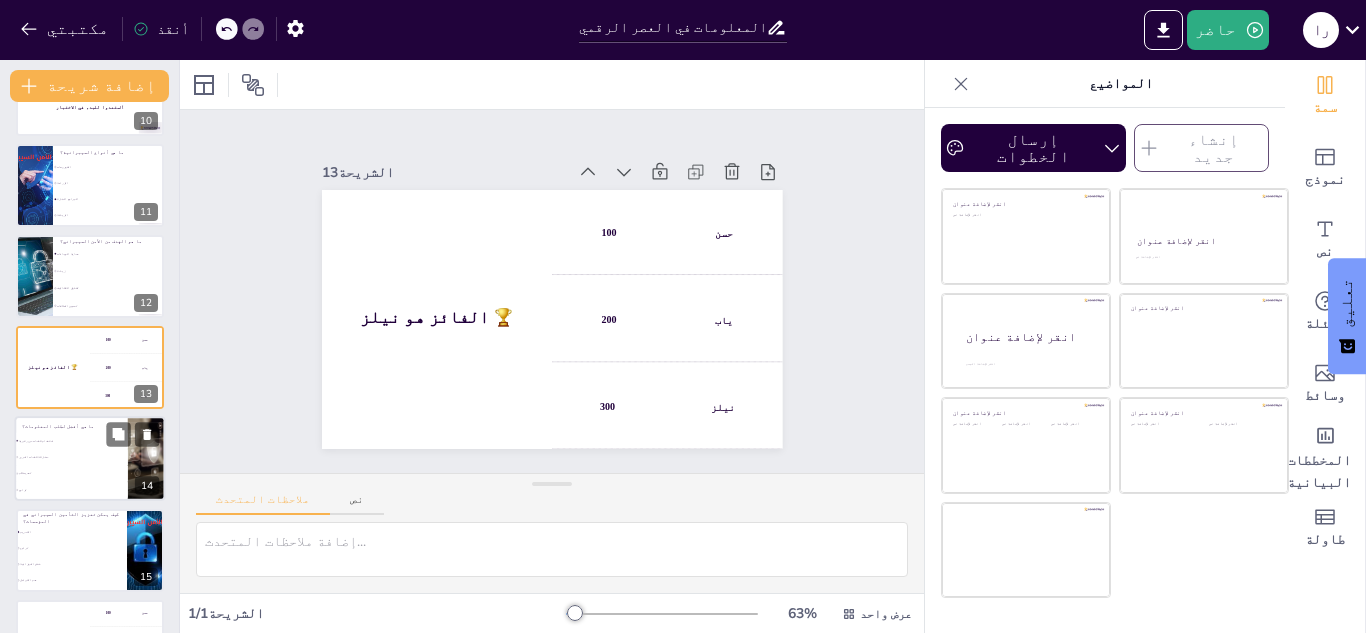 click on "استخدام كلمات مرور قوية" at bounding box center (73, 440) 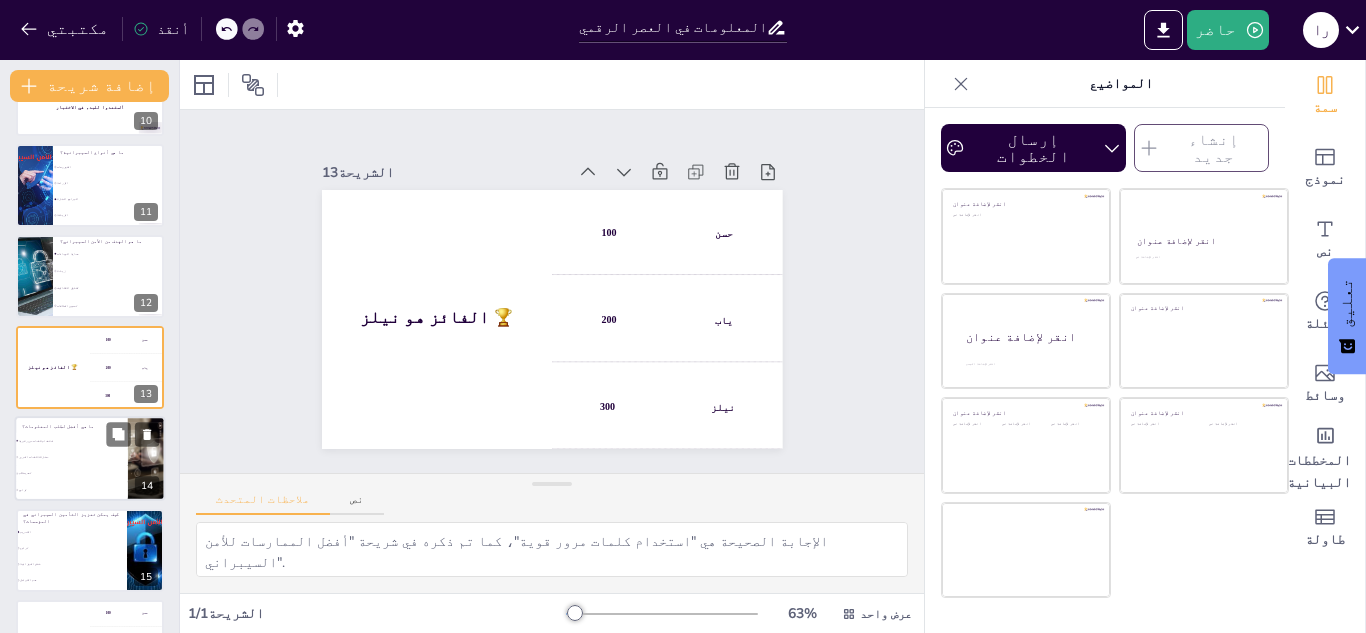 scroll, scrollTop: 978, scrollLeft: 0, axis: vertical 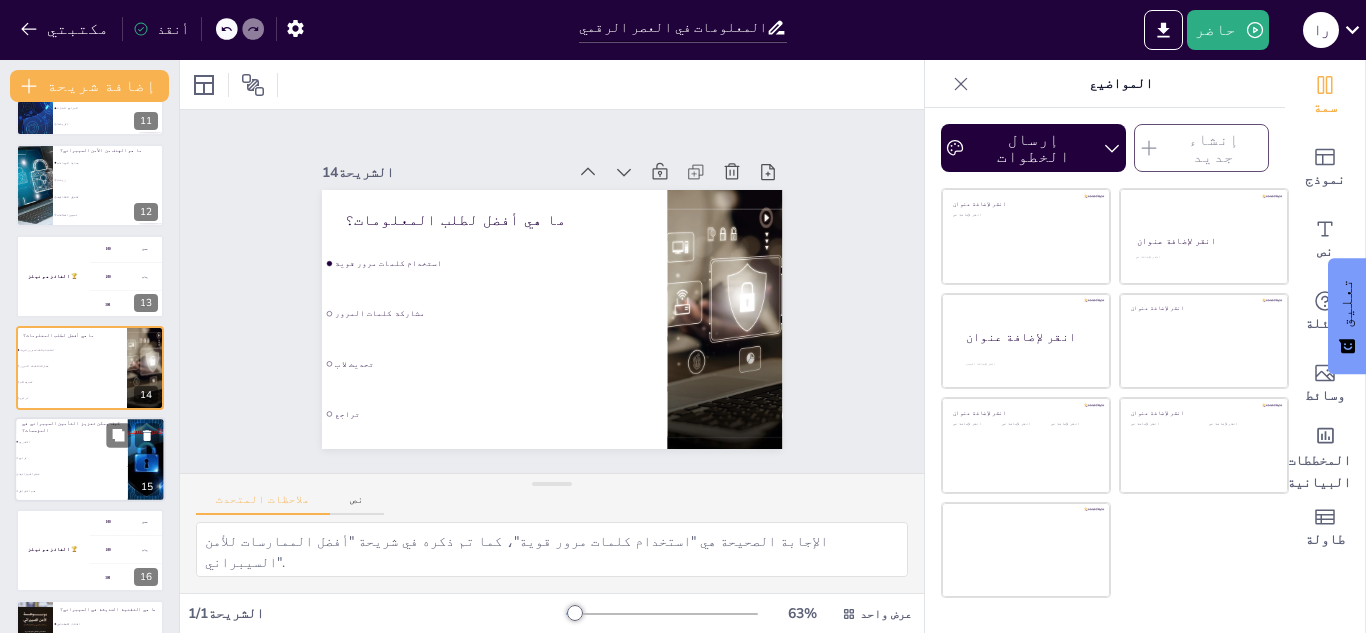 click on "خفض الميزانية" at bounding box center [71, 474] 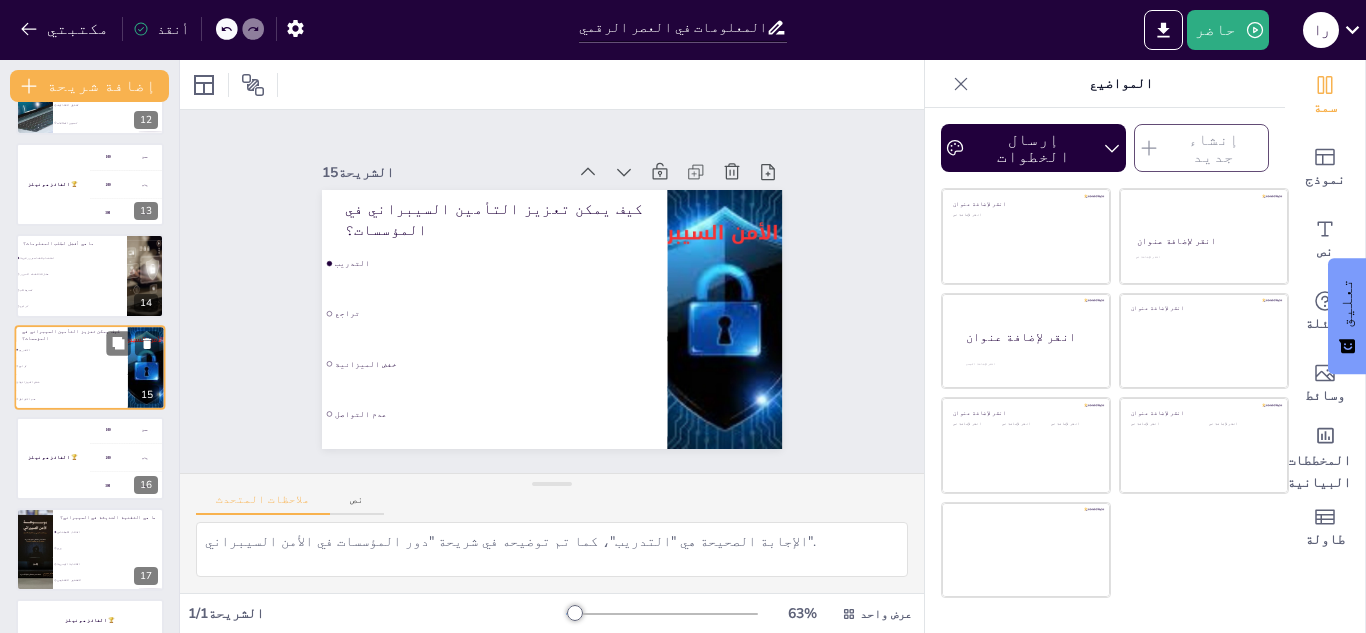 click on "الفائز هو    [NAME] 🏆" at bounding box center (53, 458) 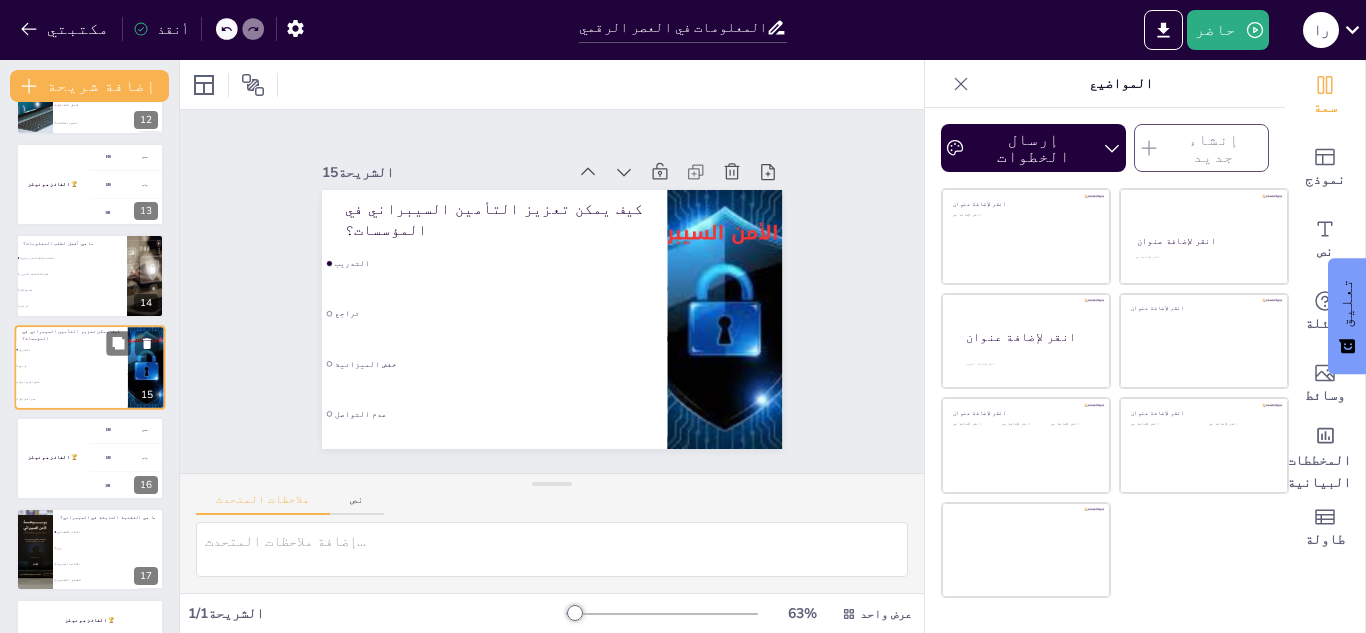 scroll, scrollTop: 1136, scrollLeft: 0, axis: vertical 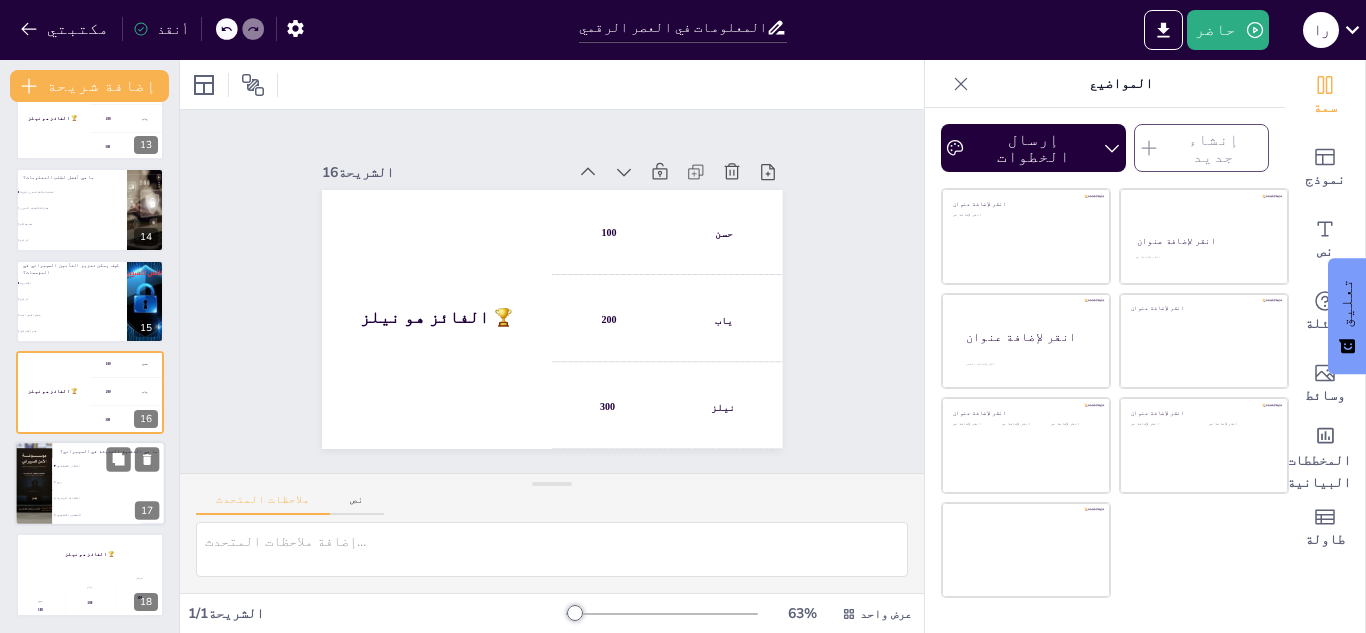 click at bounding box center (33, 483) 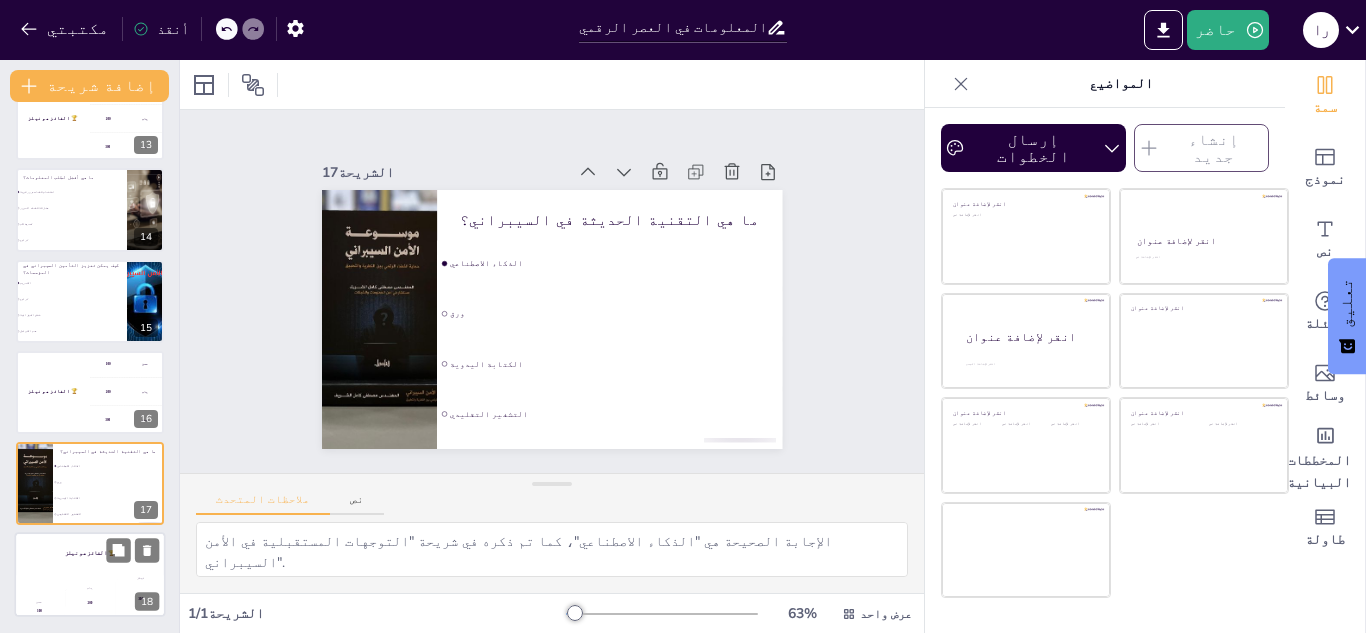click on "الفائز هو    [NAME] 🏆" at bounding box center [90, 553] 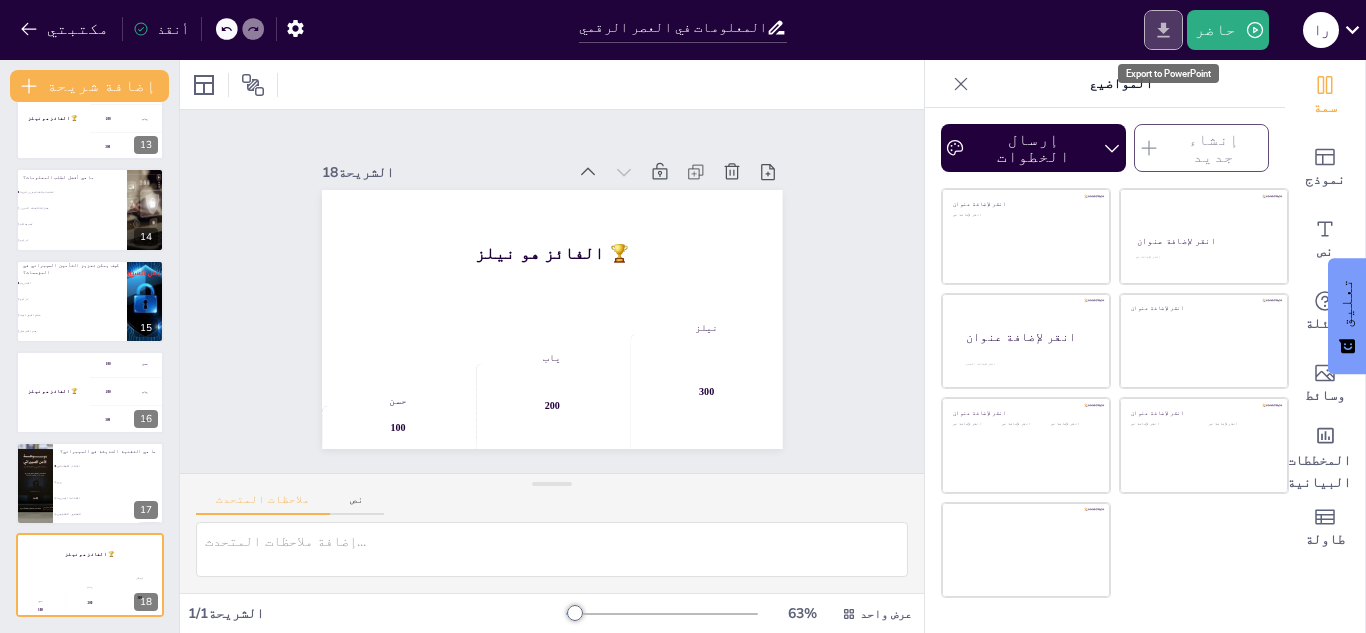 click 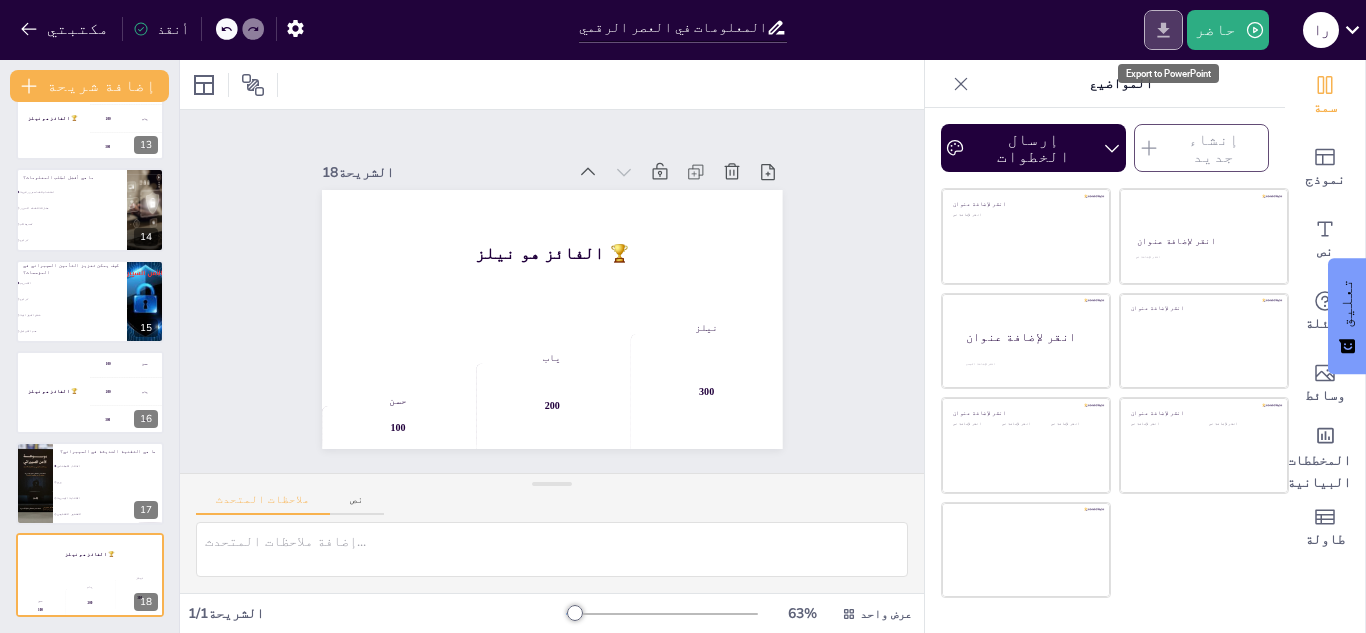 click 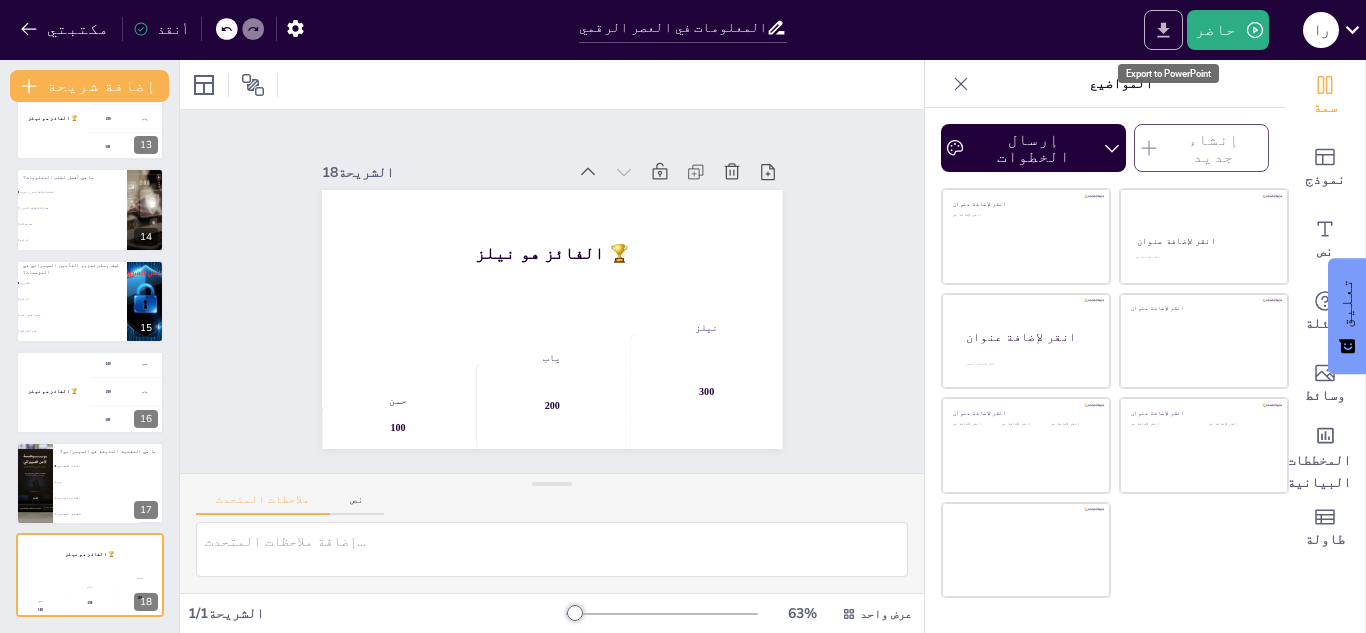 click 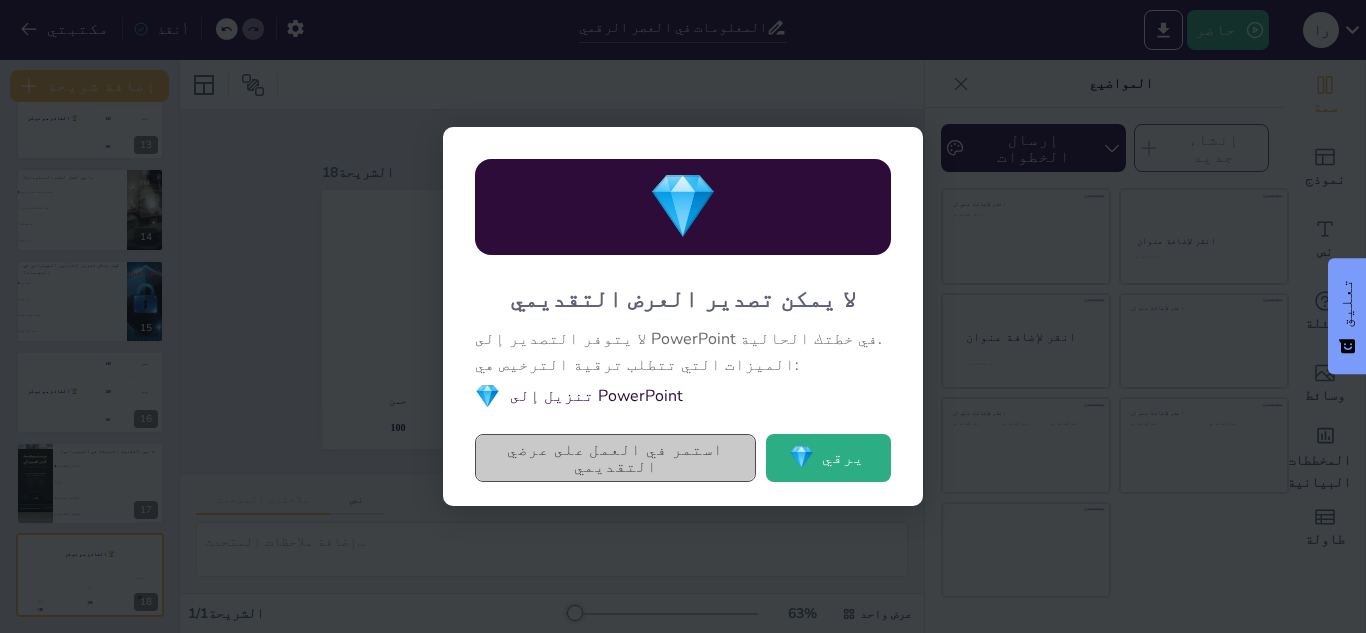 click on "استمر في العمل على عرضي التقديمي" at bounding box center (615, 458) 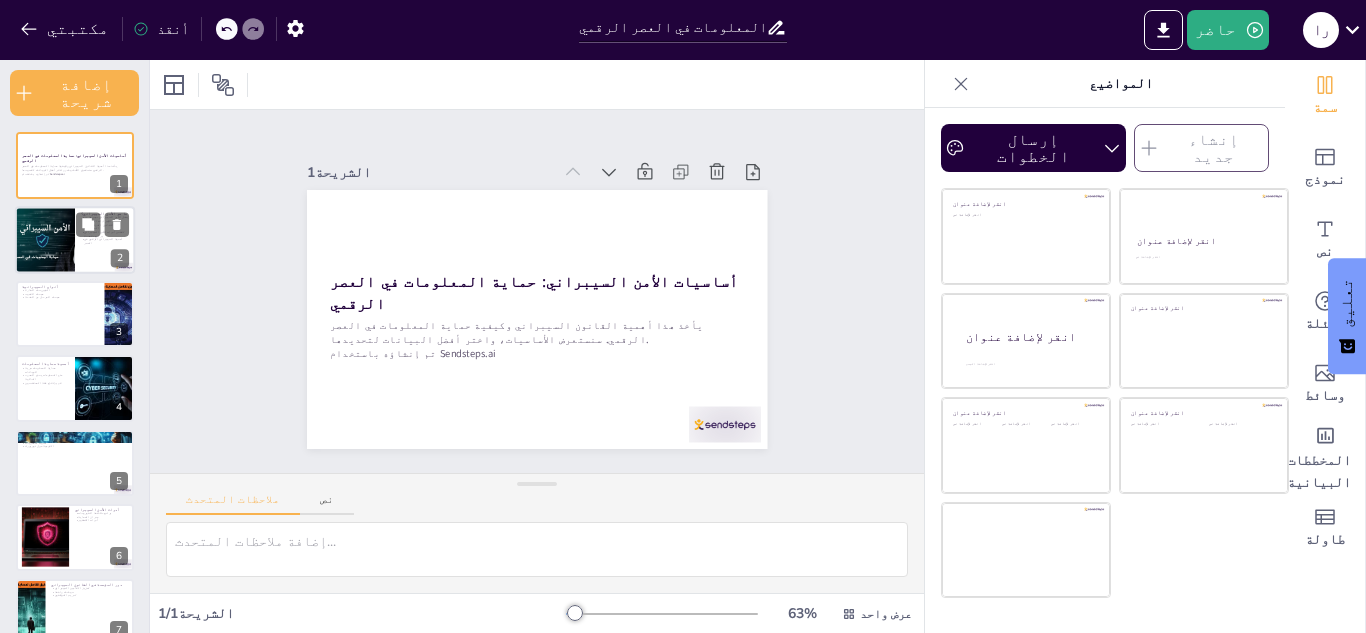 click at bounding box center [75, 240] 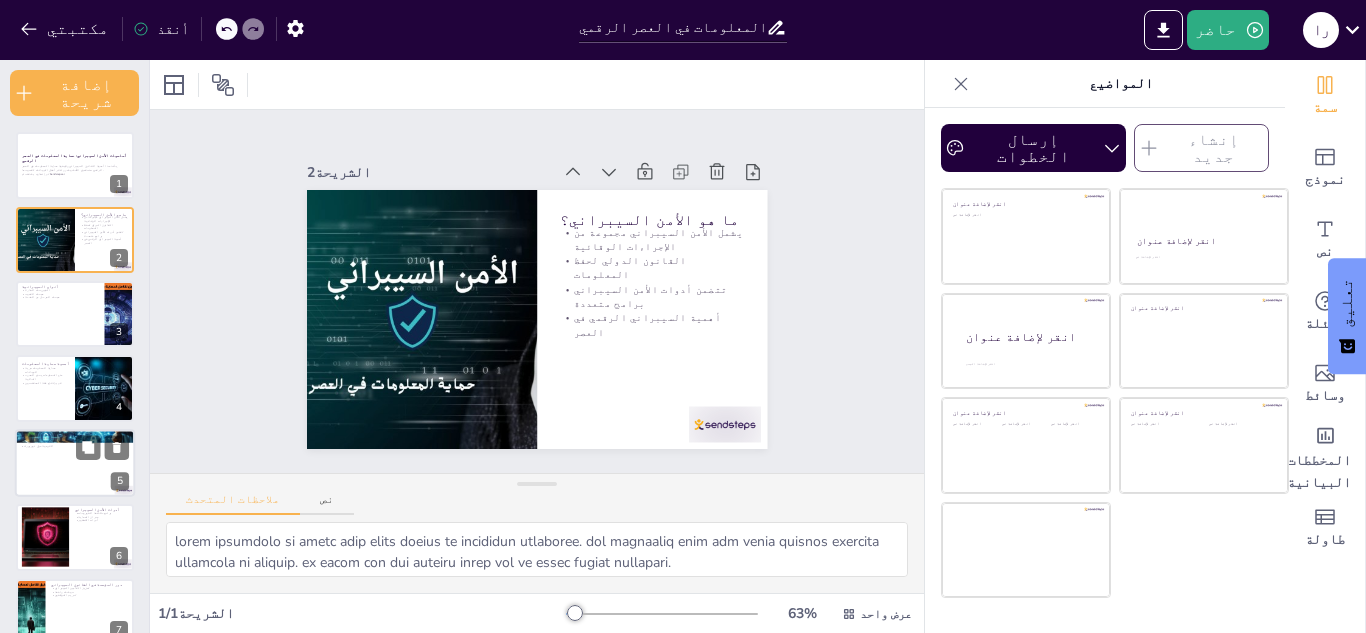 click at bounding box center [75, 463] 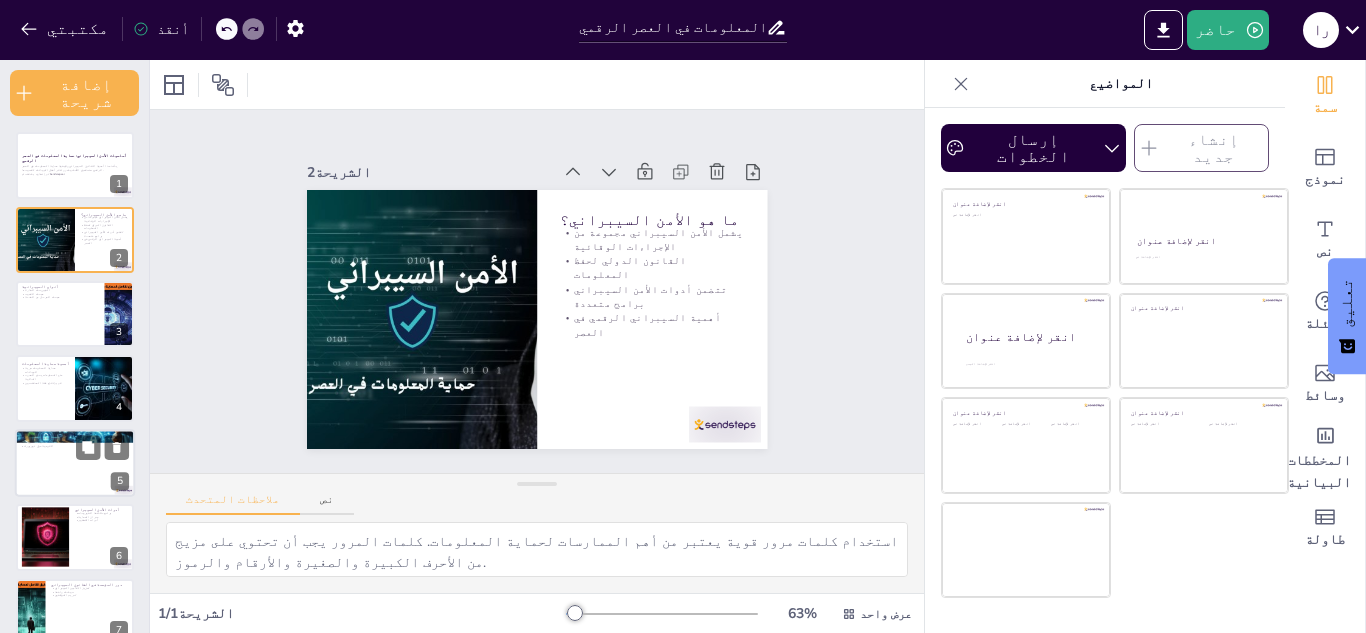 scroll, scrollTop: 81, scrollLeft: 0, axis: vertical 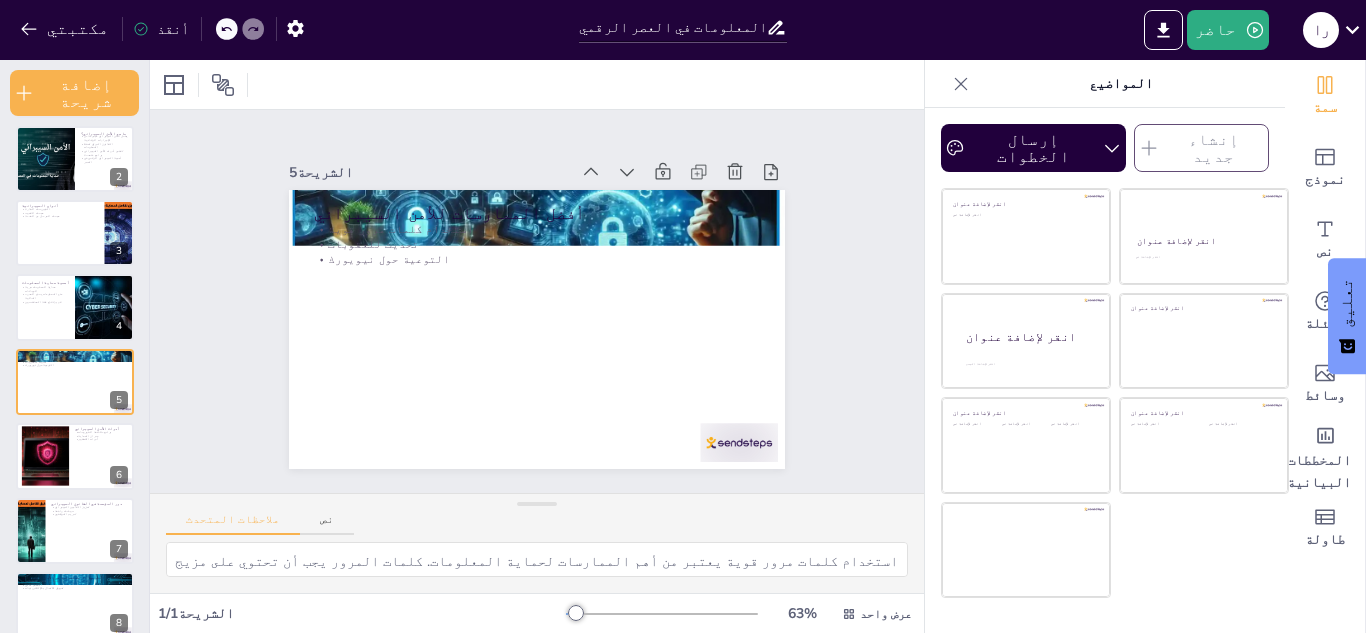drag, startPoint x: 530, startPoint y: 486, endPoint x: 523, endPoint y: 525, distance: 39.623226 